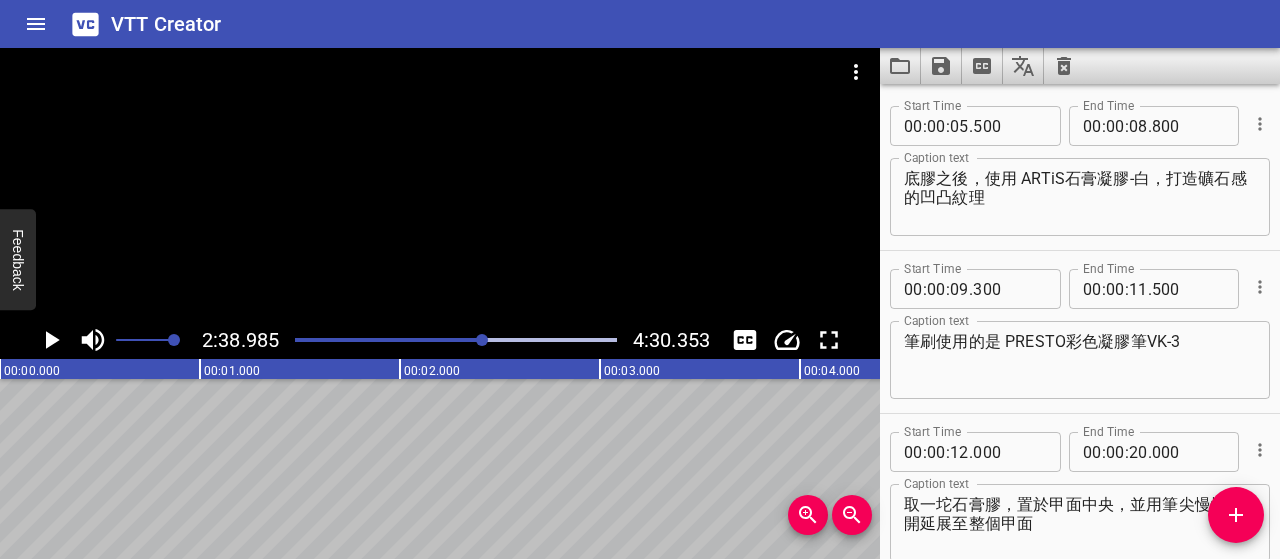 scroll, scrollTop: 0, scrollLeft: 0, axis: both 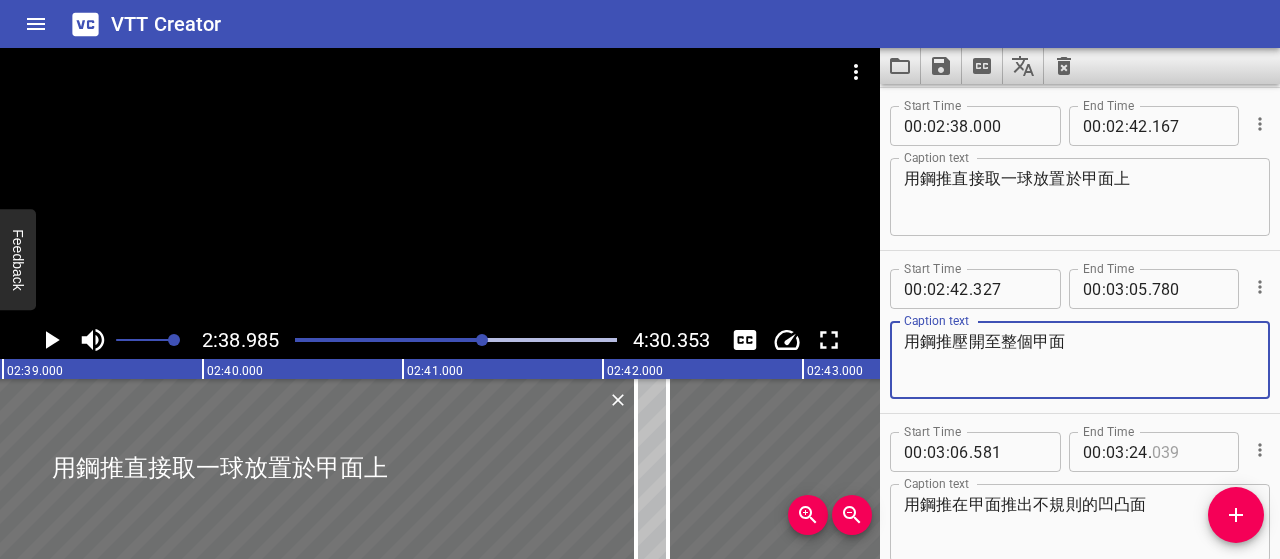 drag, startPoint x: 1078, startPoint y: 343, endPoint x: 908, endPoint y: 343, distance: 170 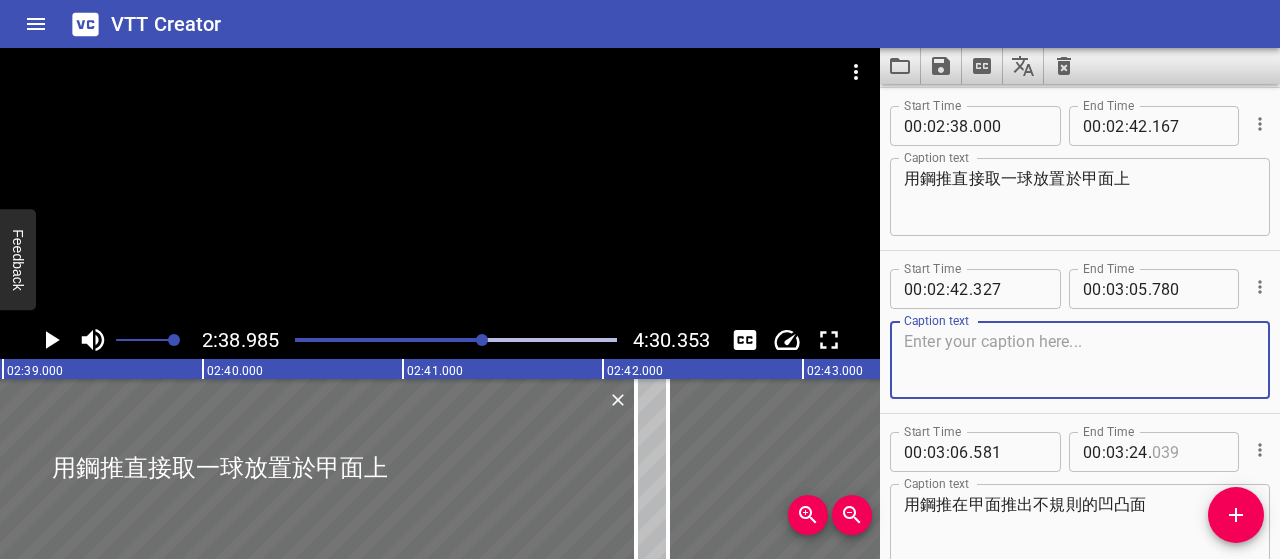 paste on "使用鋼推直接取一小球凝膠，放置於甲面中央" 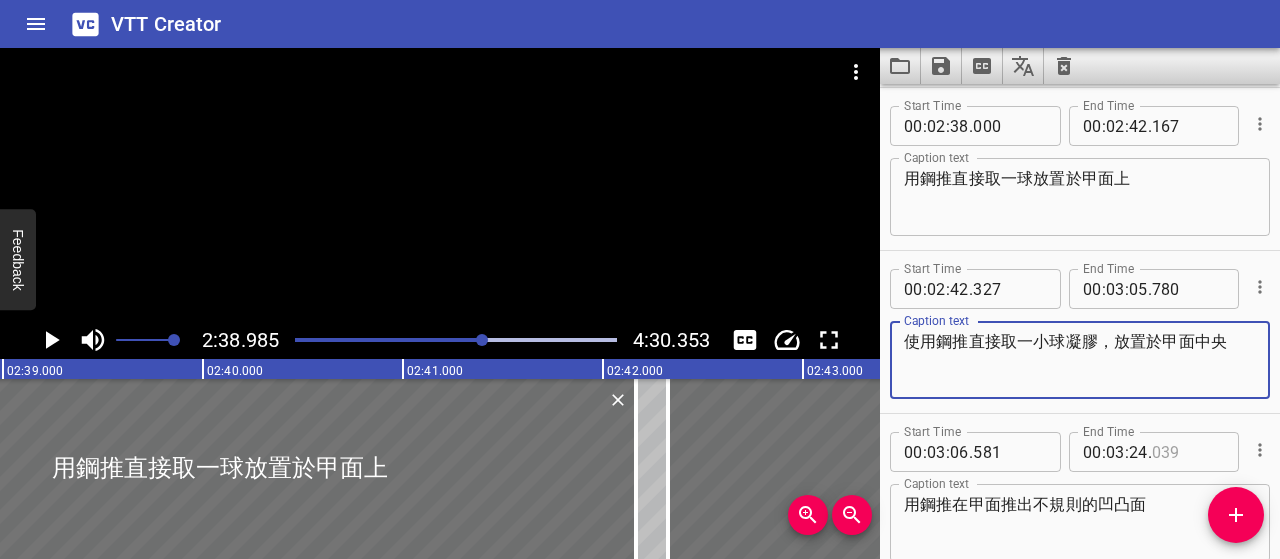 type on "使用鋼推直接取一小球凝膠，放置於甲面中央" 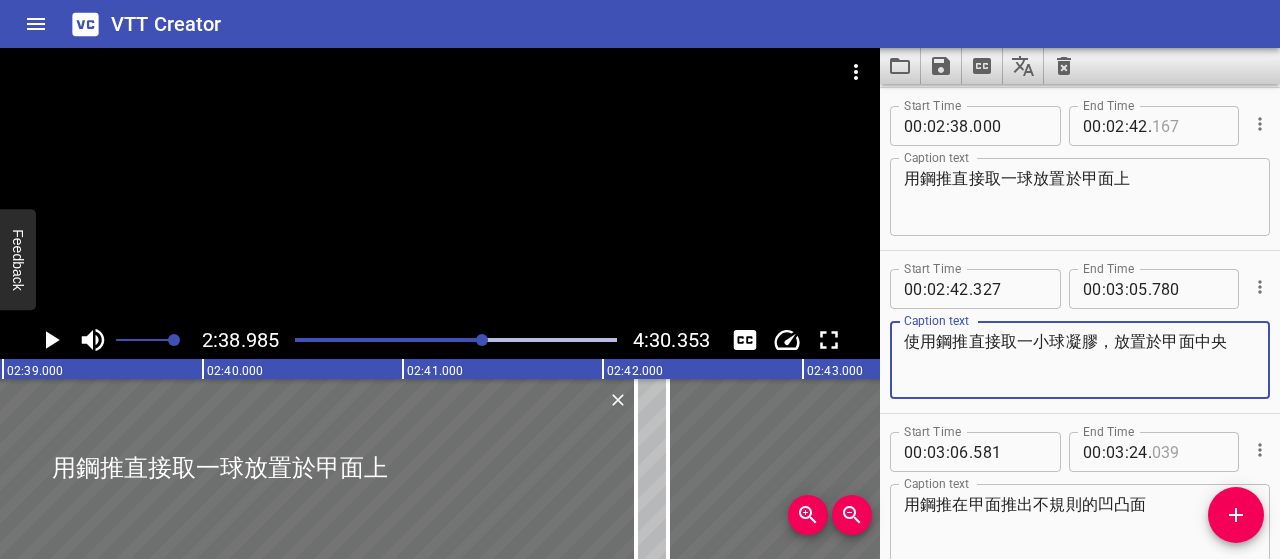 click at bounding box center (1188, 126) 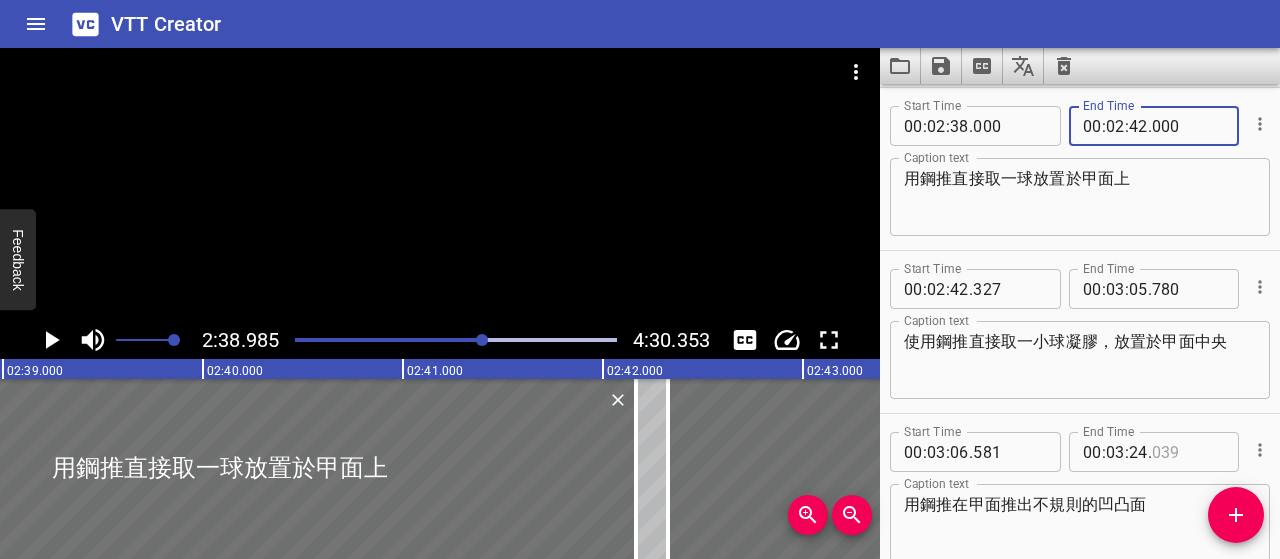 type on "000" 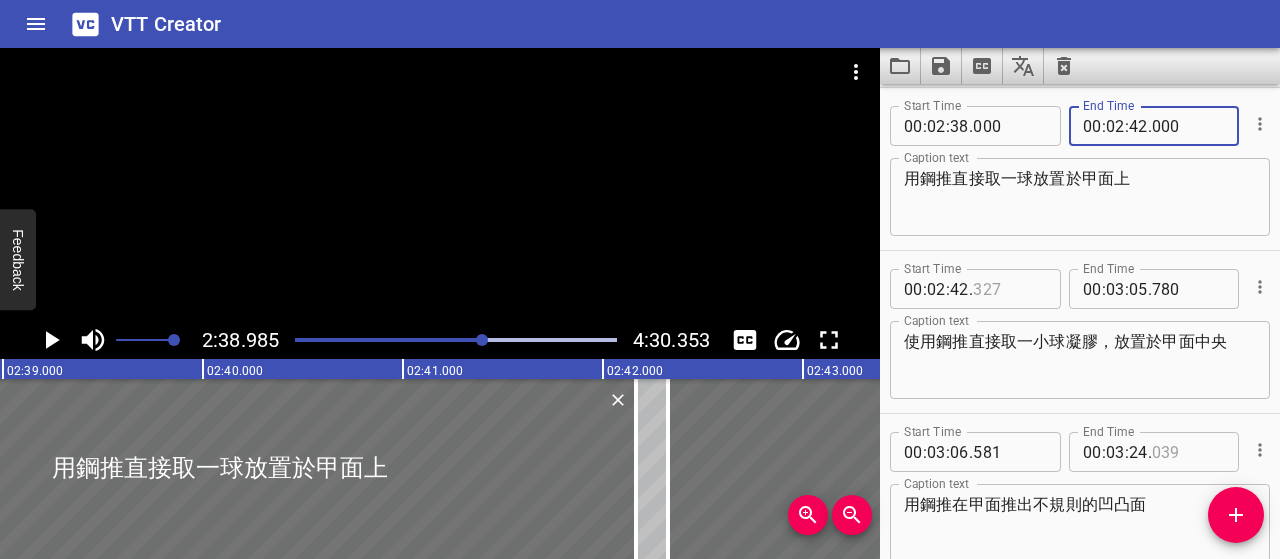 click at bounding box center [1009, 289] 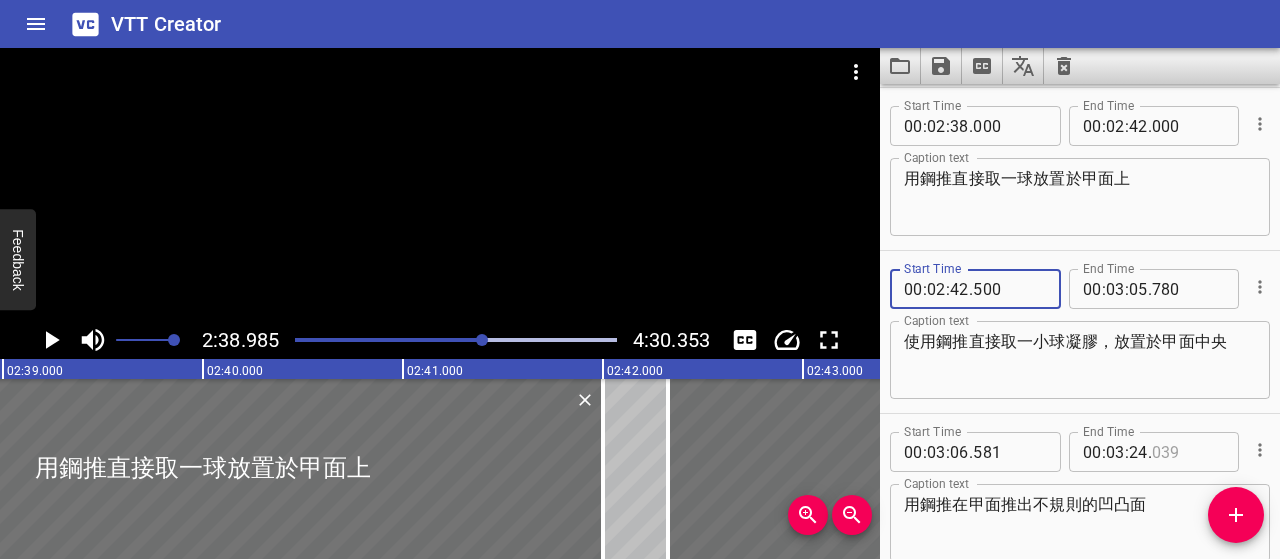 type on "500" 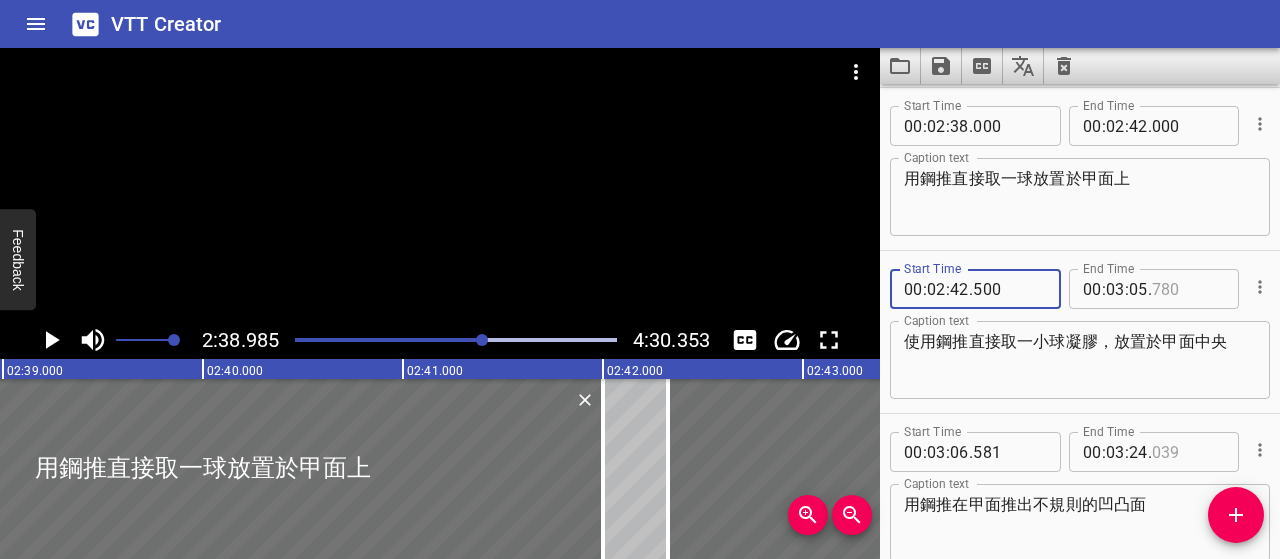 click at bounding box center [1188, 289] 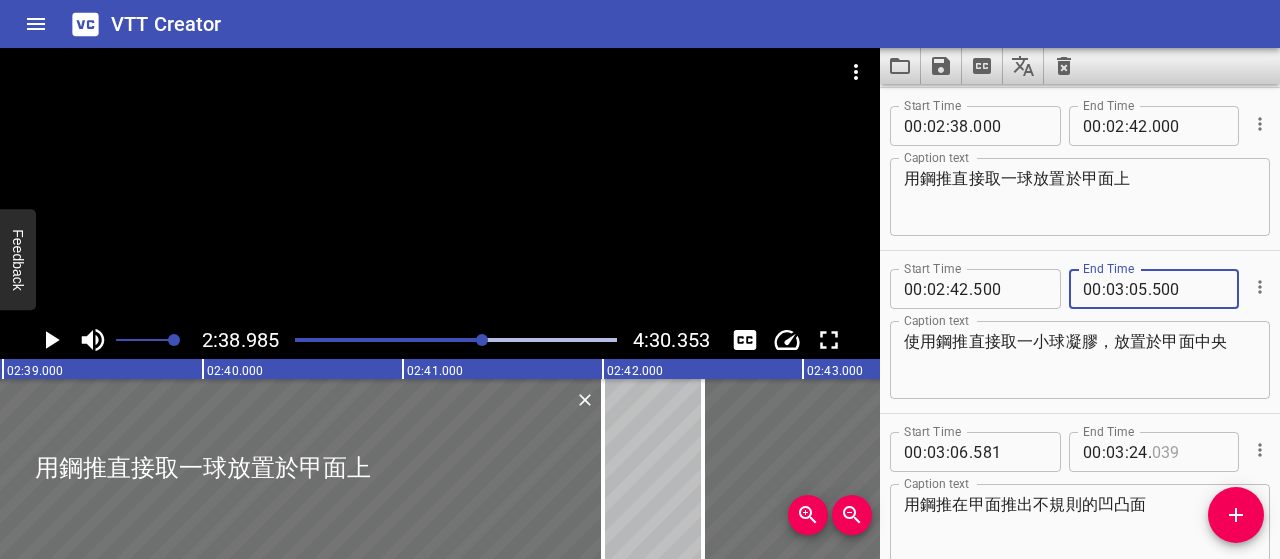type on "500" 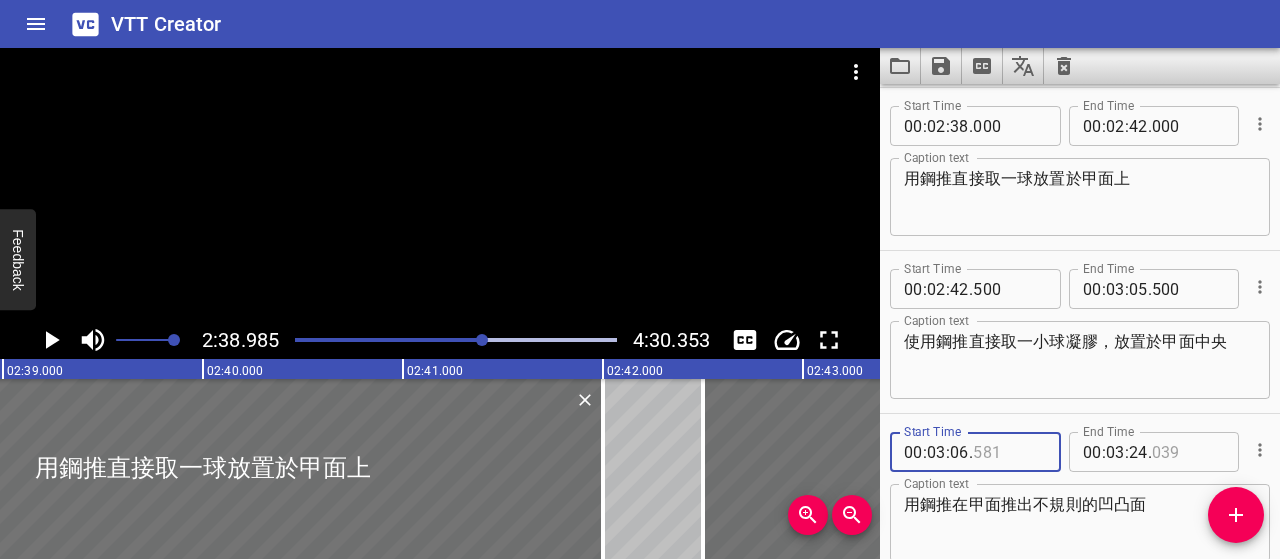 click at bounding box center (1009, 452) 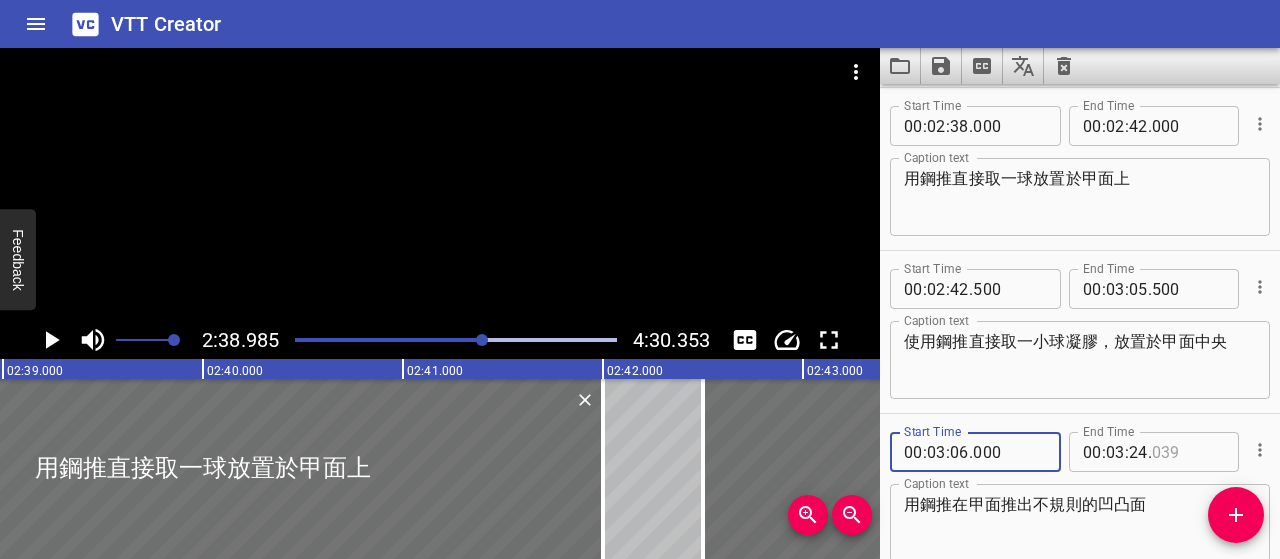 type on "000" 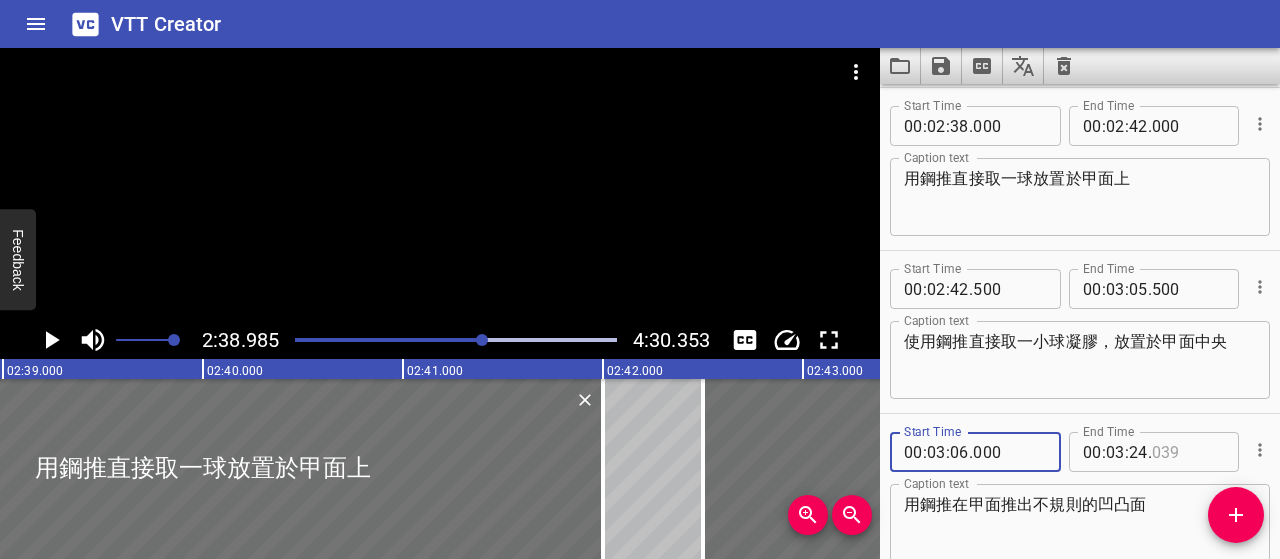 type on "000" 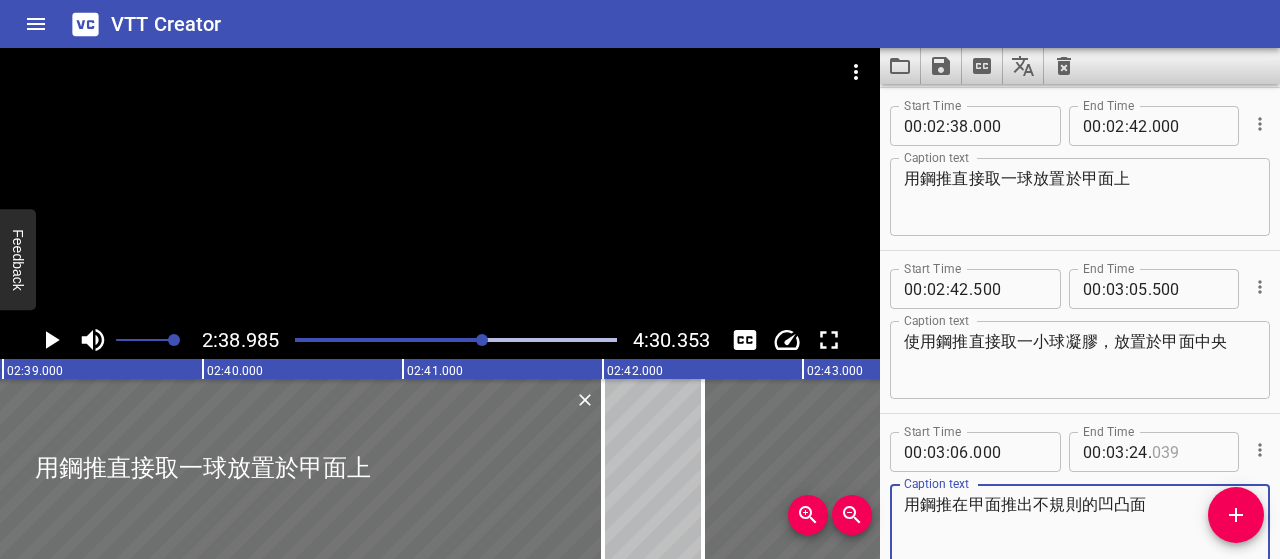 click on "用鋼推在甲面推出不規則的凹凸面" at bounding box center (1080, 523) 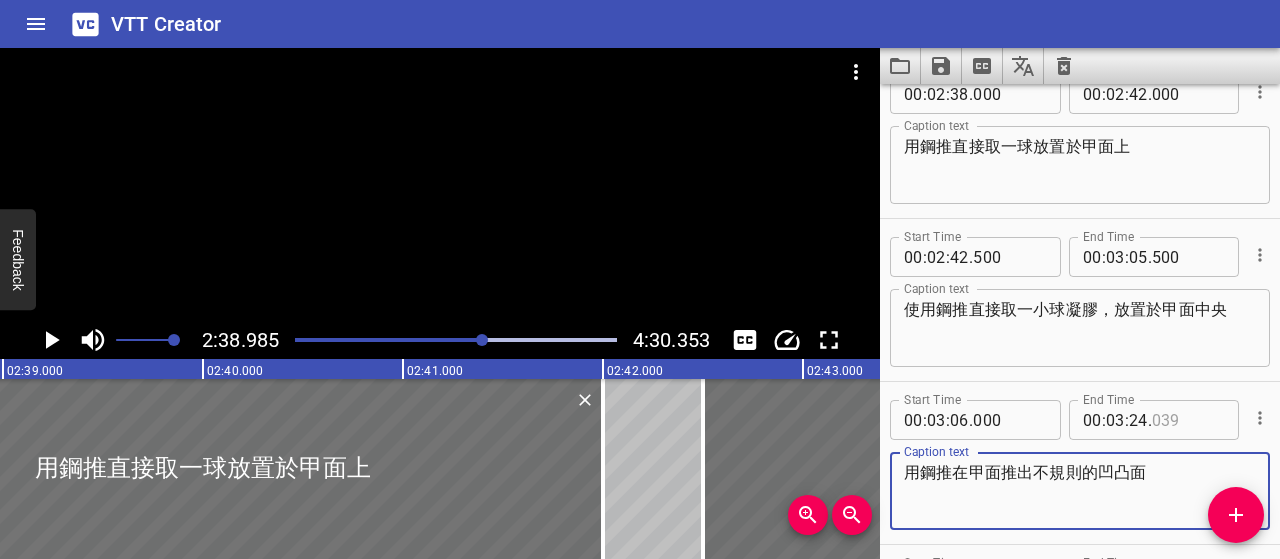 scroll, scrollTop: 3260, scrollLeft: 0, axis: vertical 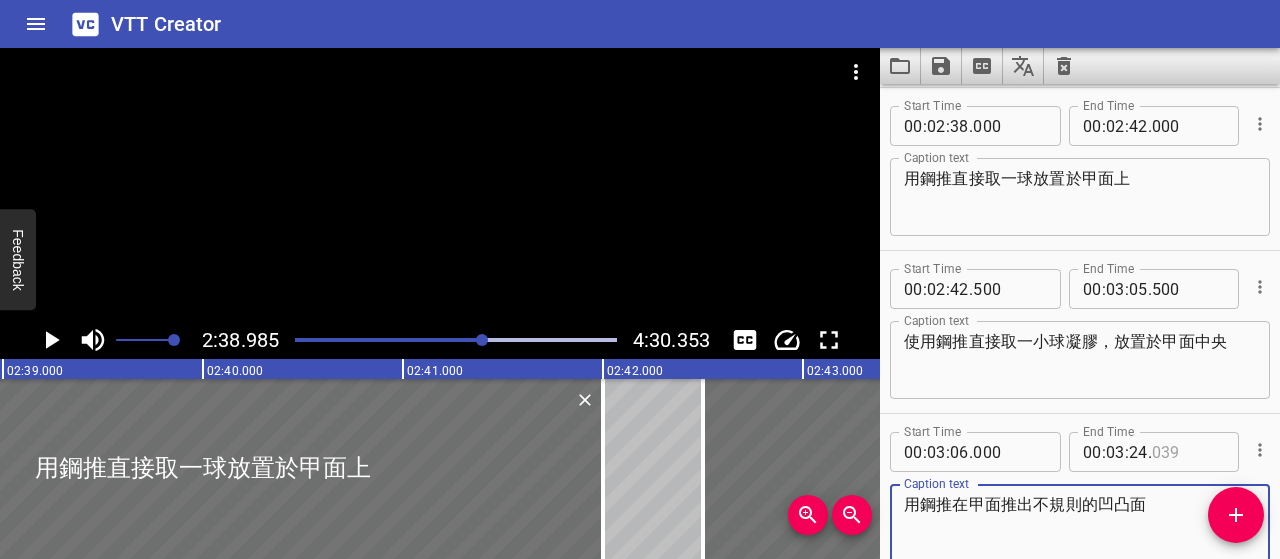 click on "使用鋼推直接取一小球凝膠，放置於甲面中央" at bounding box center (1080, 360) 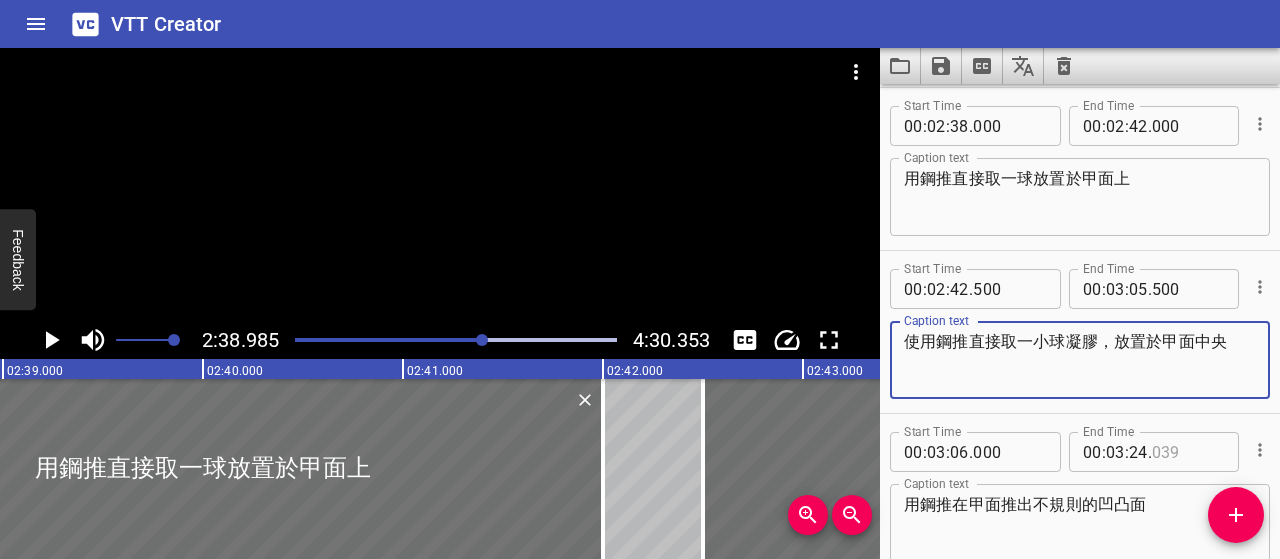 drag, startPoint x: 1234, startPoint y: 341, endPoint x: 979, endPoint y: 351, distance: 255.196 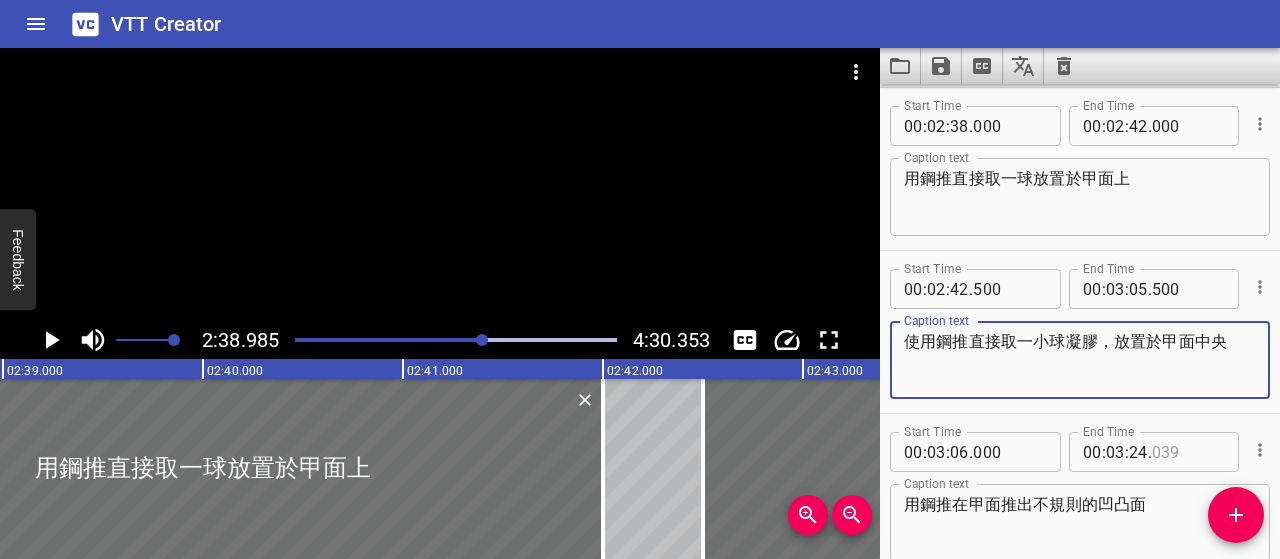 paste on "以鋼推將膠體壓開，延展至整個甲面" 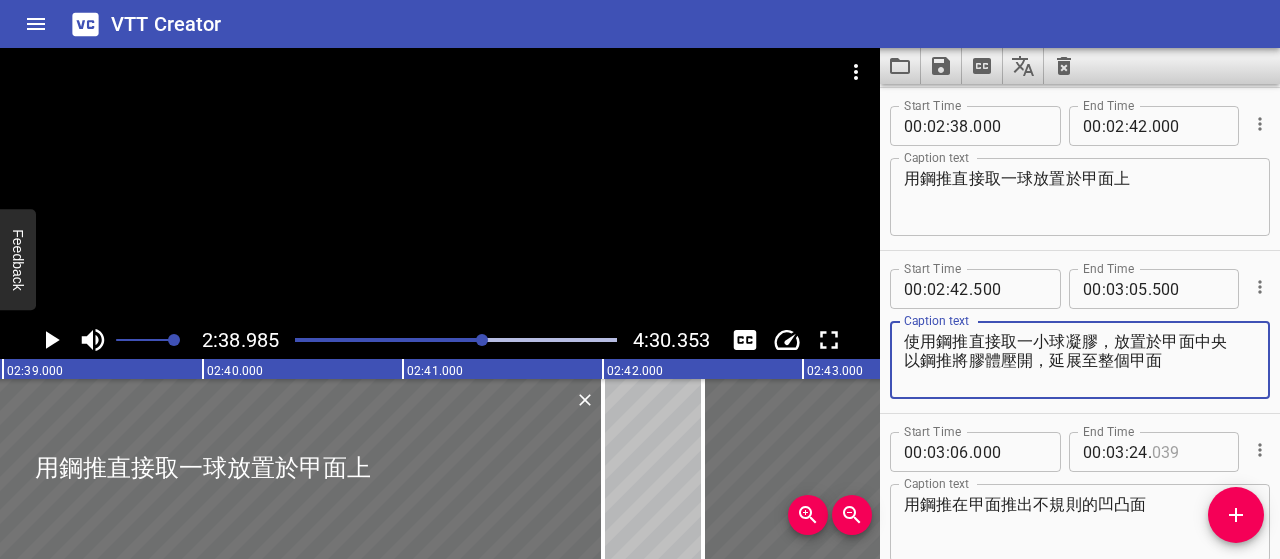 drag, startPoint x: 1235, startPoint y: 339, endPoint x: 918, endPoint y: 338, distance: 317.0016 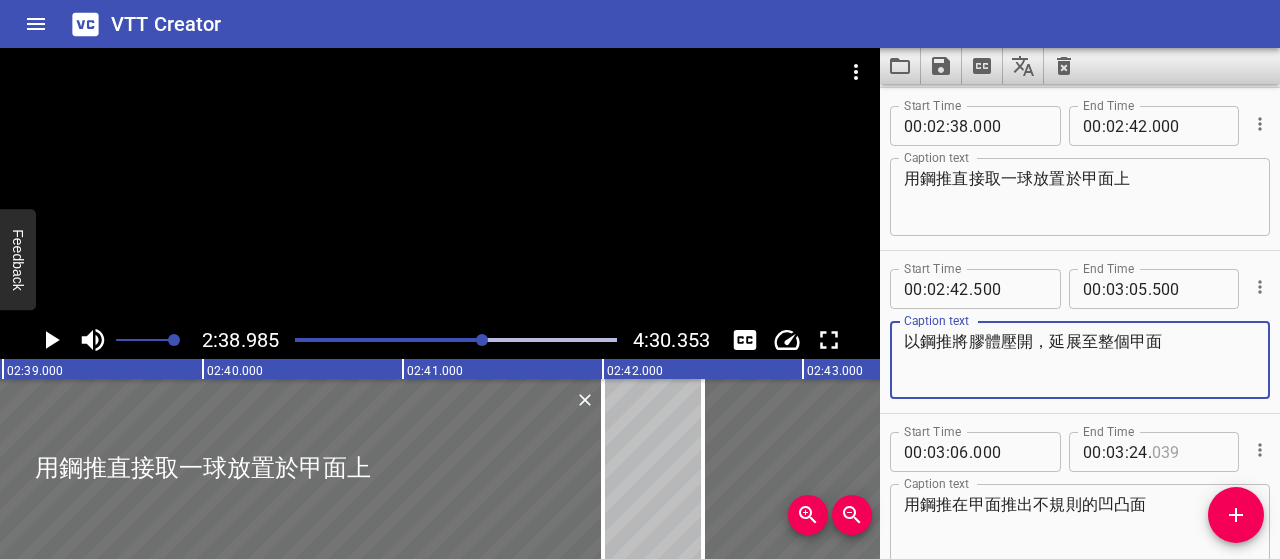 click on "以鋼推將膠體壓開，延展至整個甲面" at bounding box center [1080, 360] 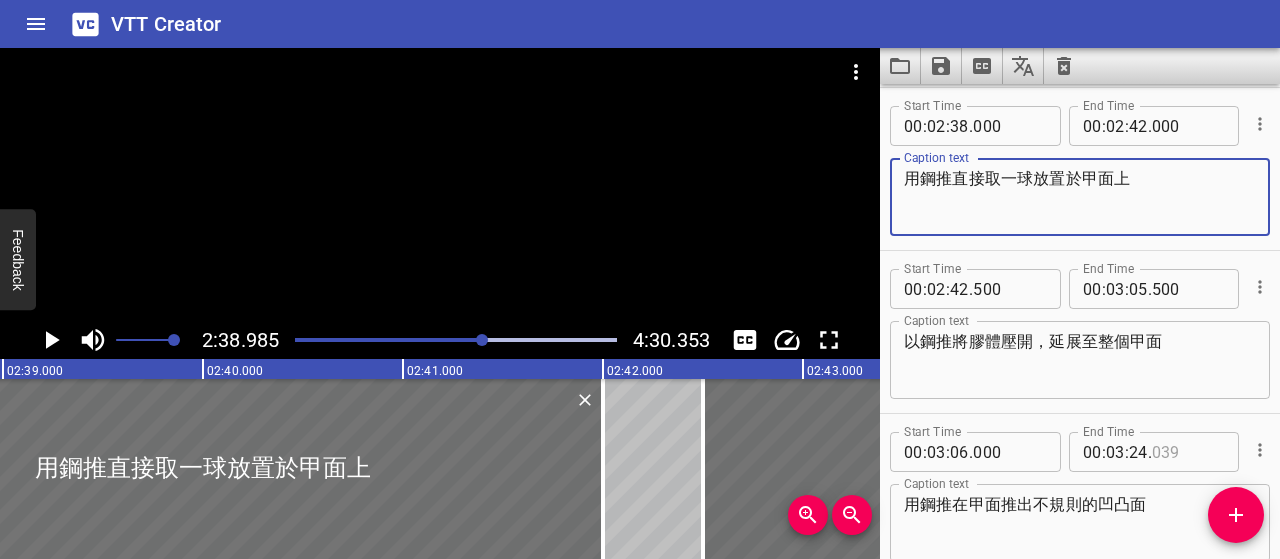 drag, startPoint x: 1132, startPoint y: 180, endPoint x: 869, endPoint y: 189, distance: 263.15396 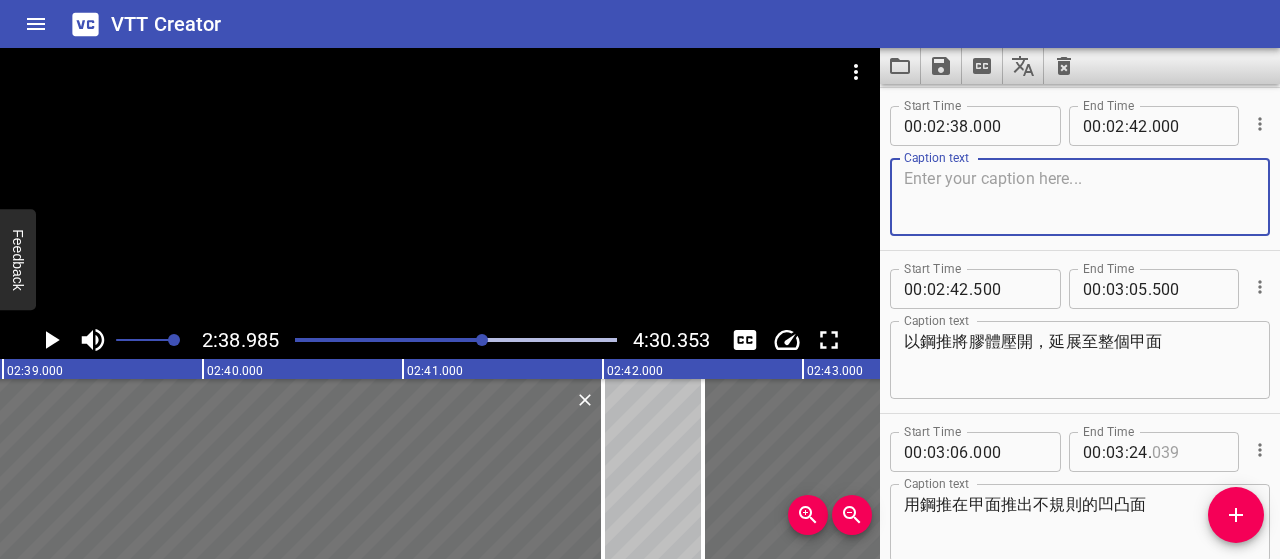 paste on "使用鋼推直接取一小球凝膠，放置於甲面中央" 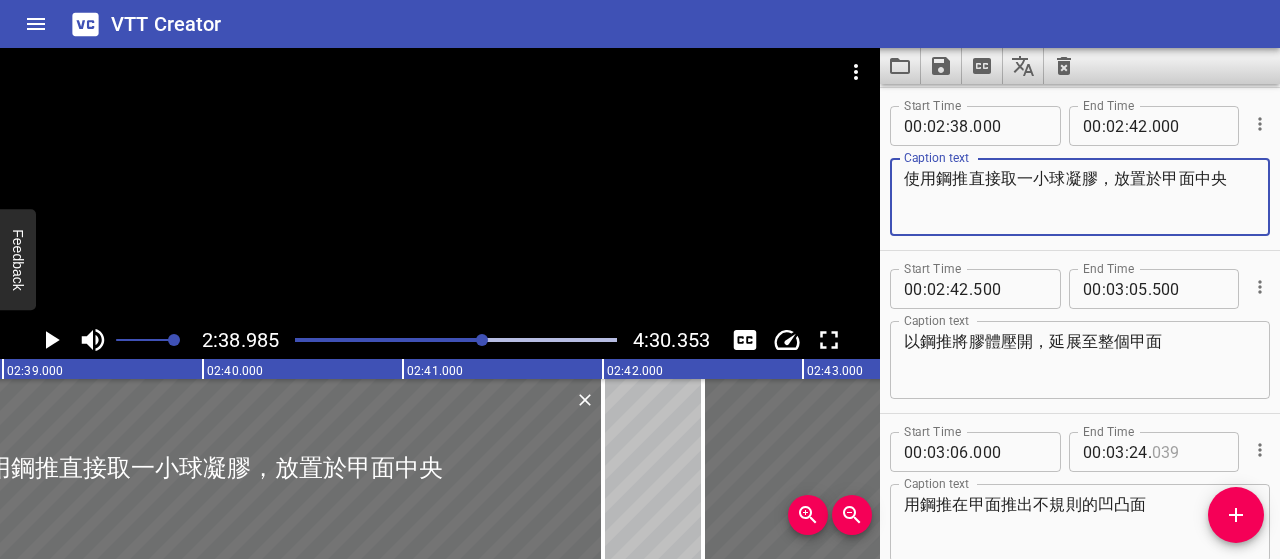 type on "使用鋼推直接取一小球凝膠，放置於甲面中央" 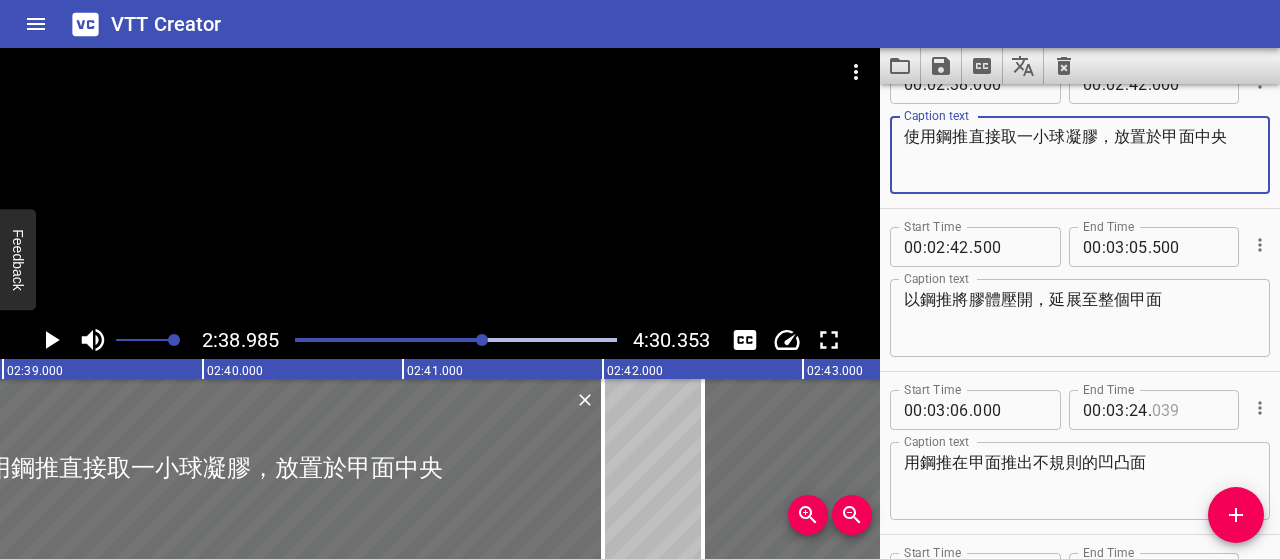 scroll, scrollTop: 3360, scrollLeft: 0, axis: vertical 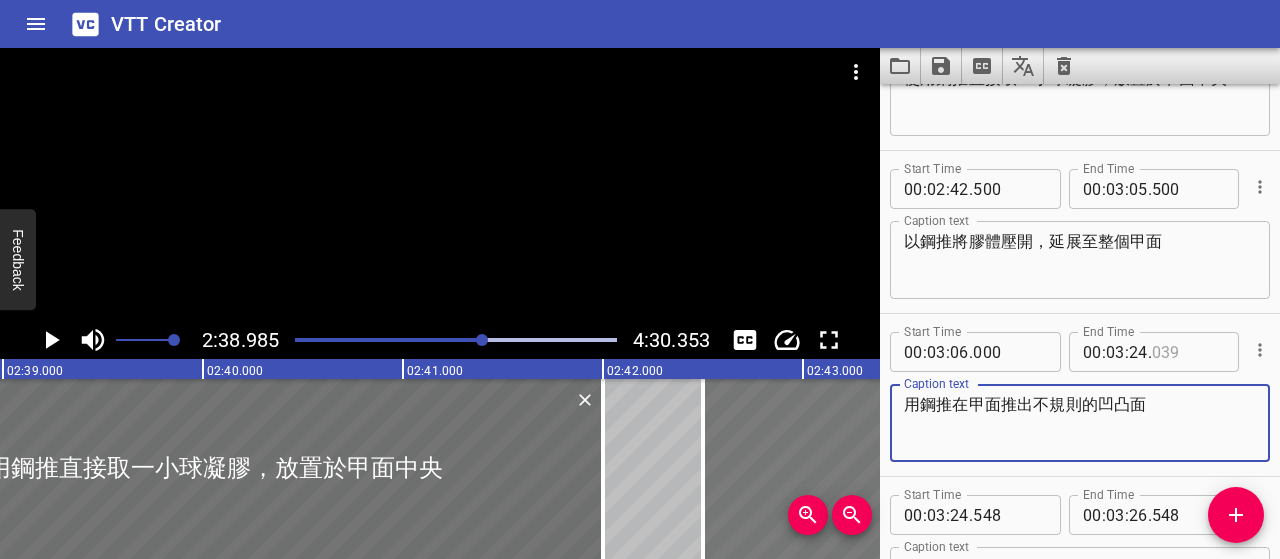 drag, startPoint x: 1173, startPoint y: 407, endPoint x: 850, endPoint y: 407, distance: 323 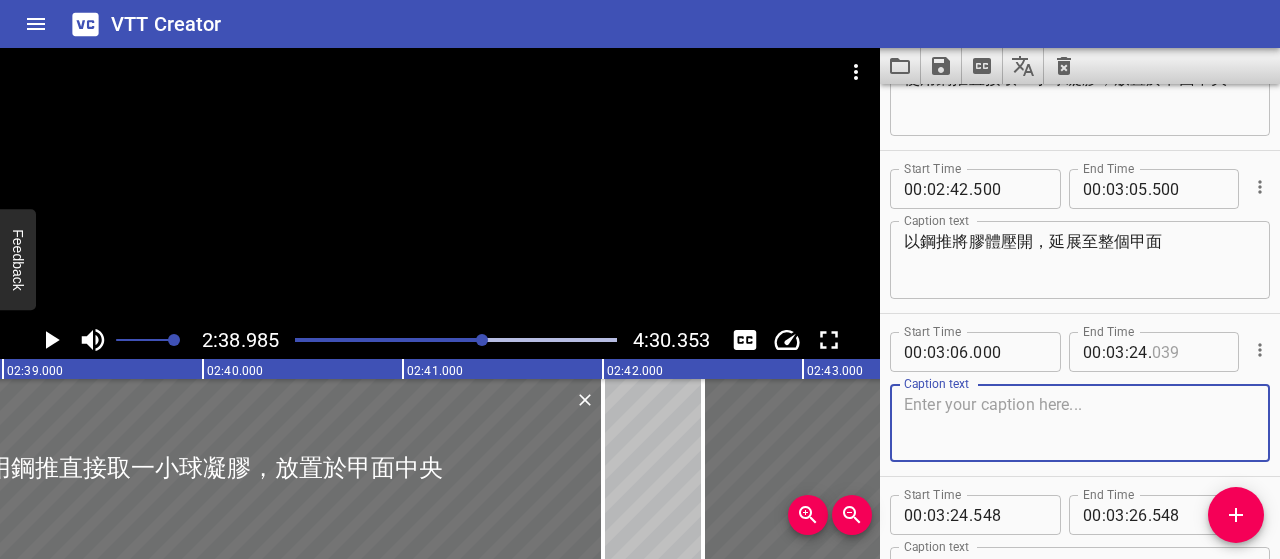 paste on "接著利用鋼推在表面輕推、帶出不規則的凹凸紋理，塑造粗礪立體的礦石感" 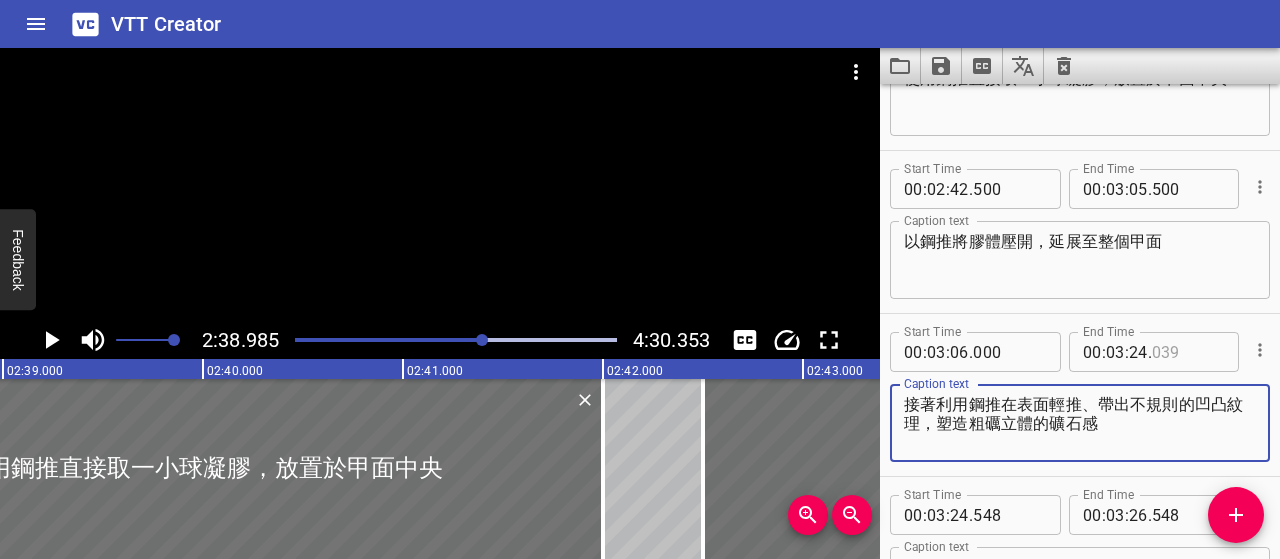 click 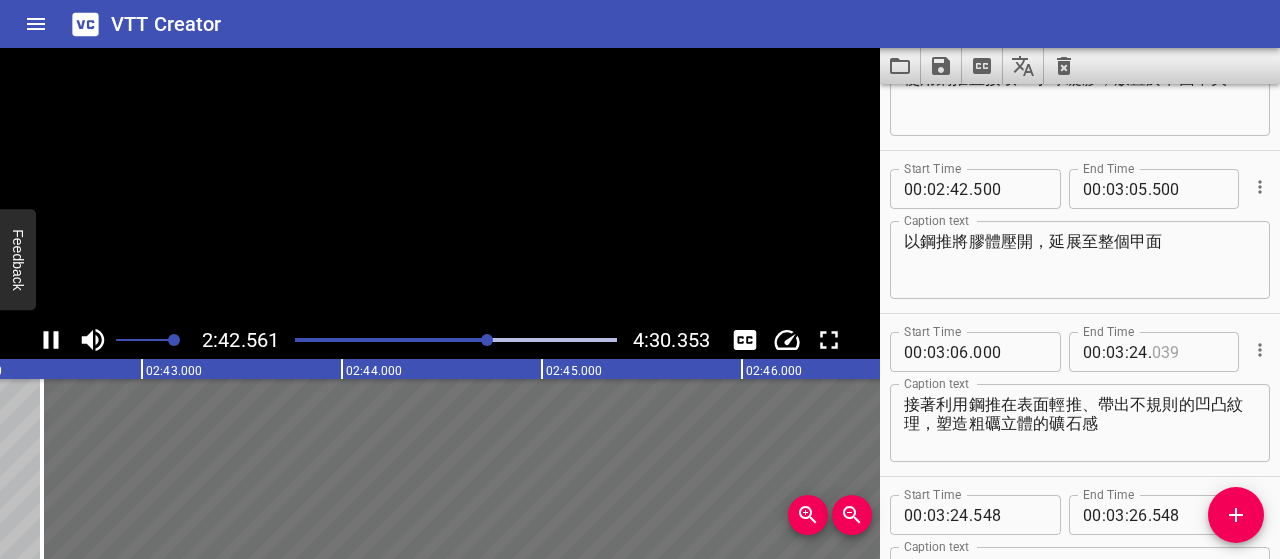 scroll, scrollTop: 0, scrollLeft: 32512, axis: horizontal 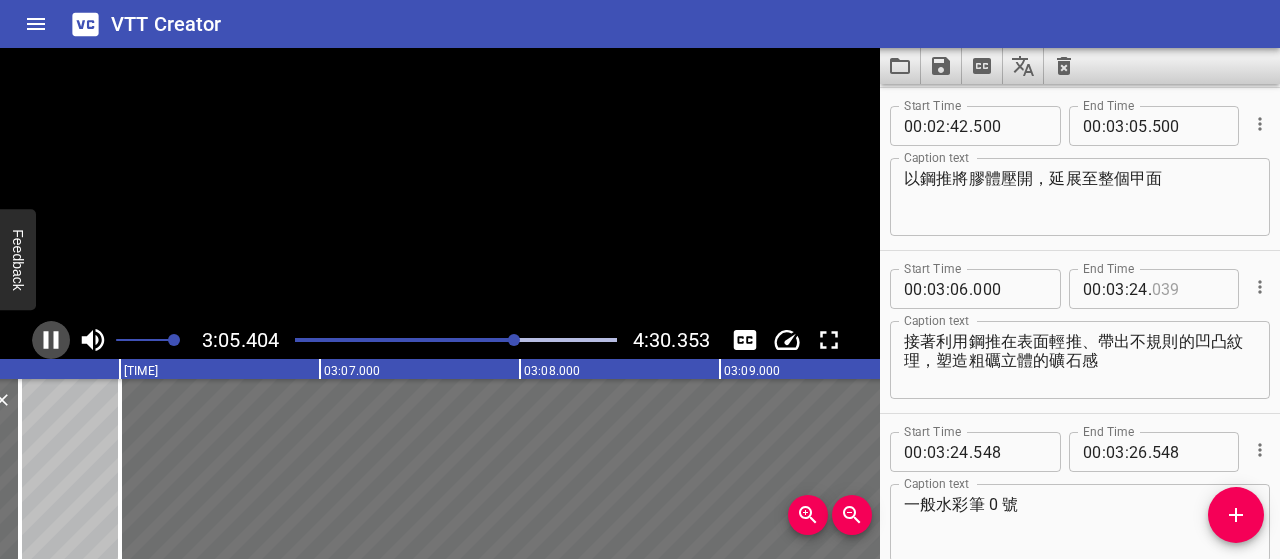 click 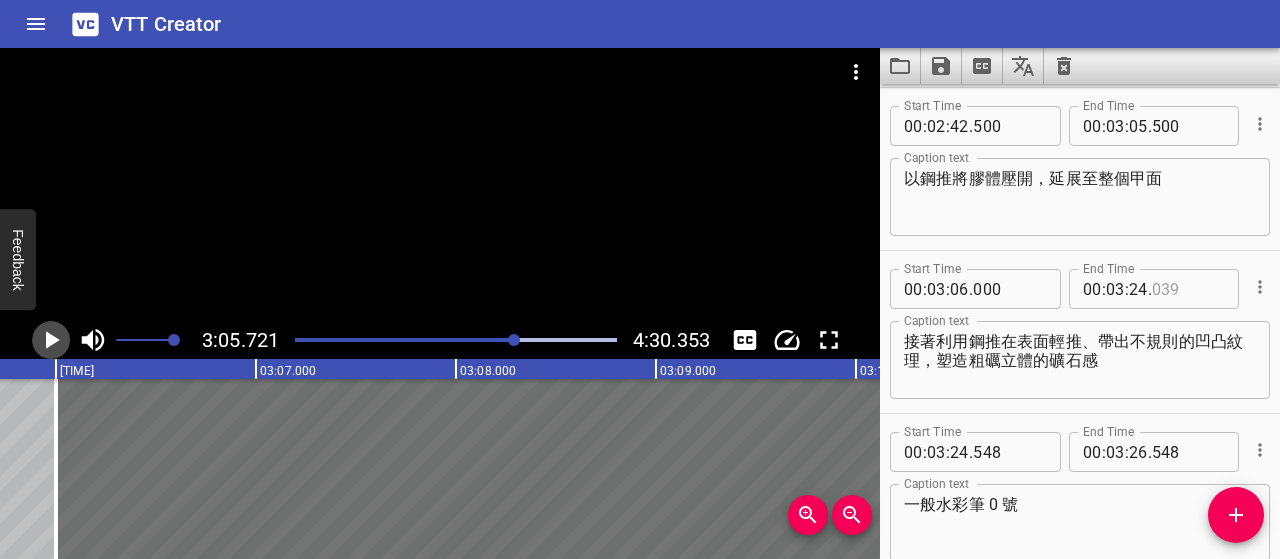 click 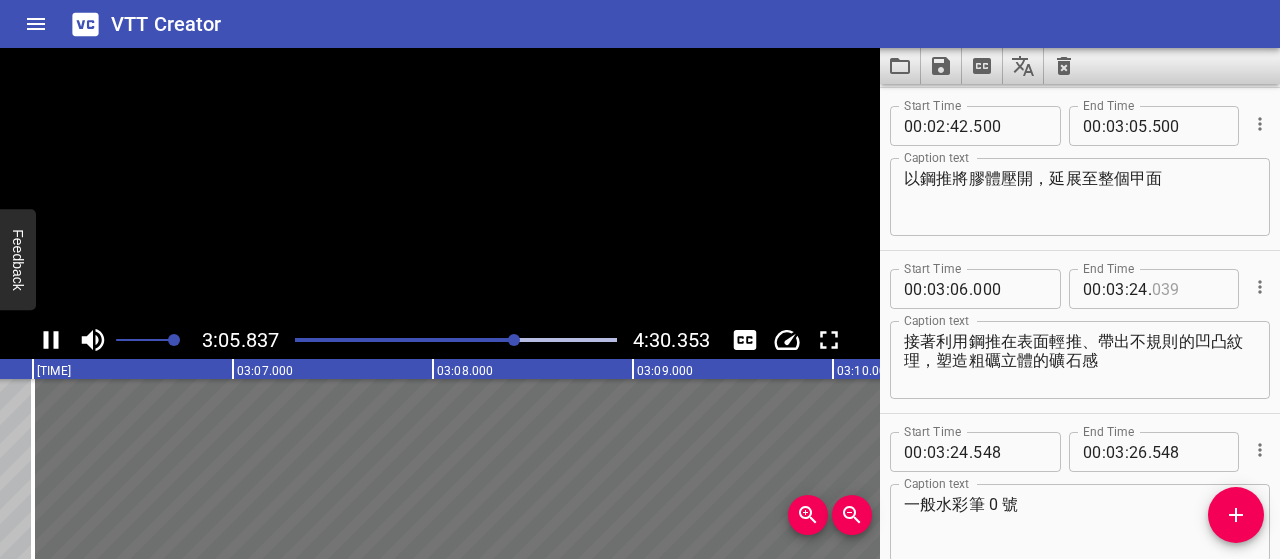 scroll, scrollTop: 0, scrollLeft: 37214, axis: horizontal 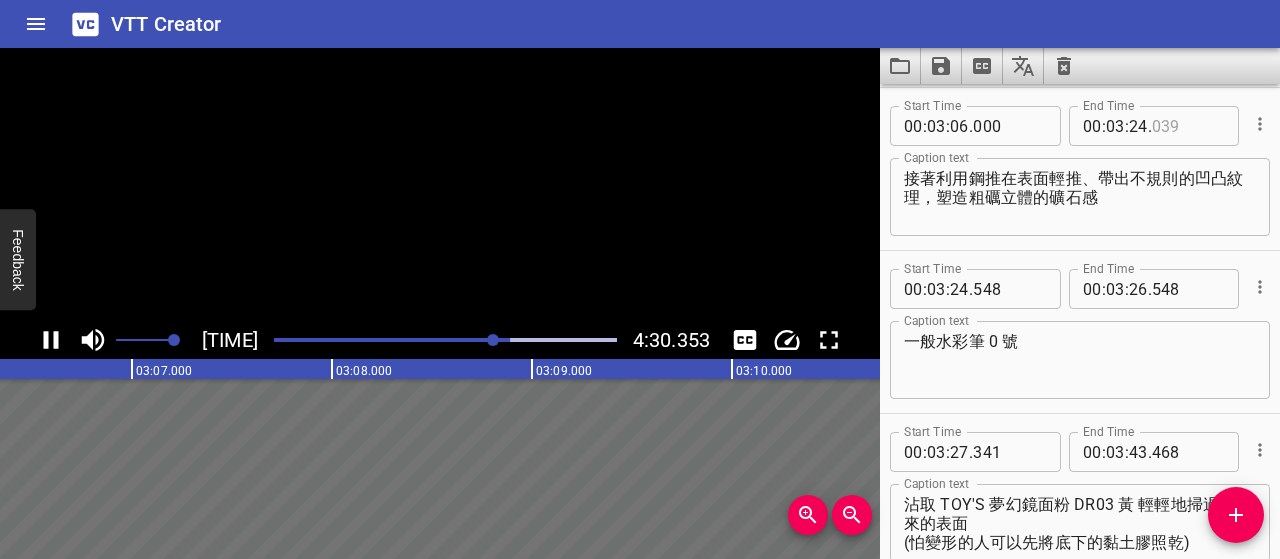click 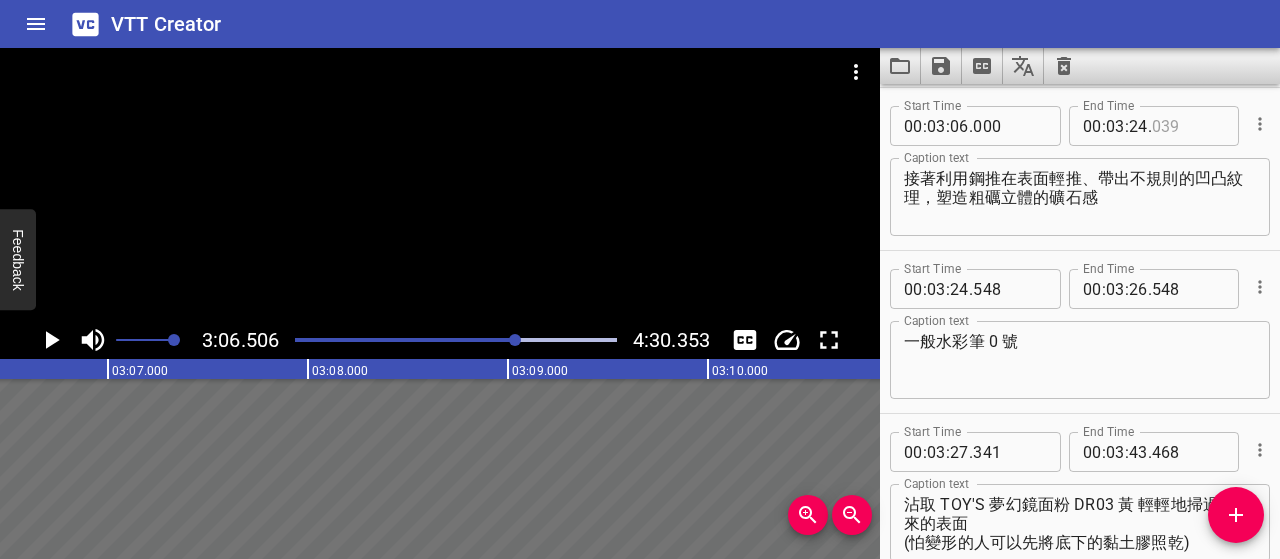 scroll, scrollTop: 0, scrollLeft: 37301, axis: horizontal 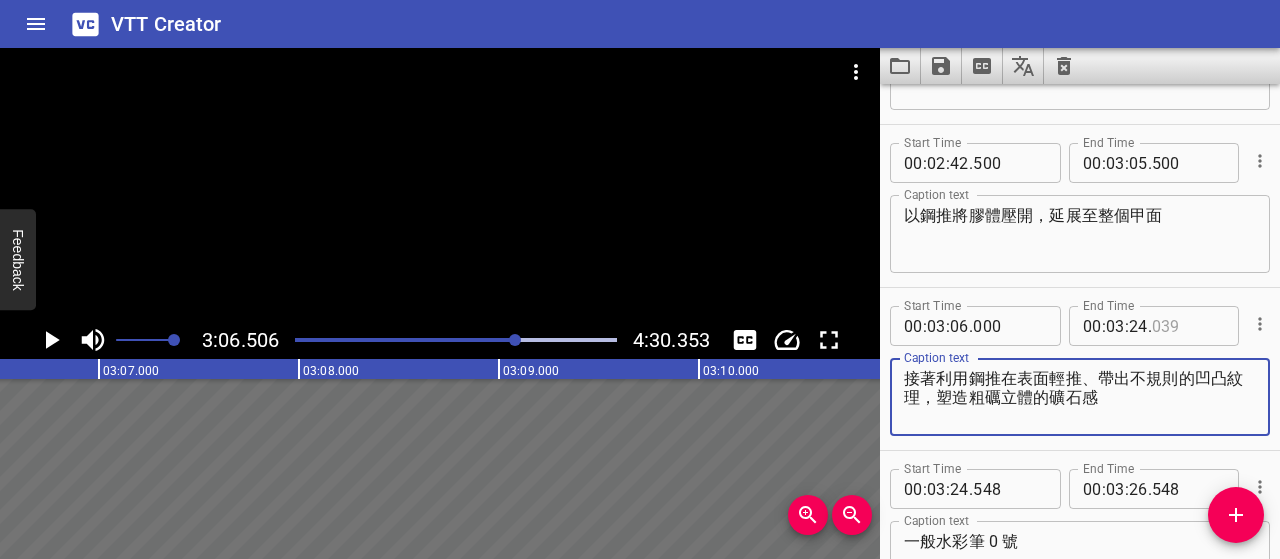 drag, startPoint x: 1014, startPoint y: 375, endPoint x: 942, endPoint y: 379, distance: 72.11102 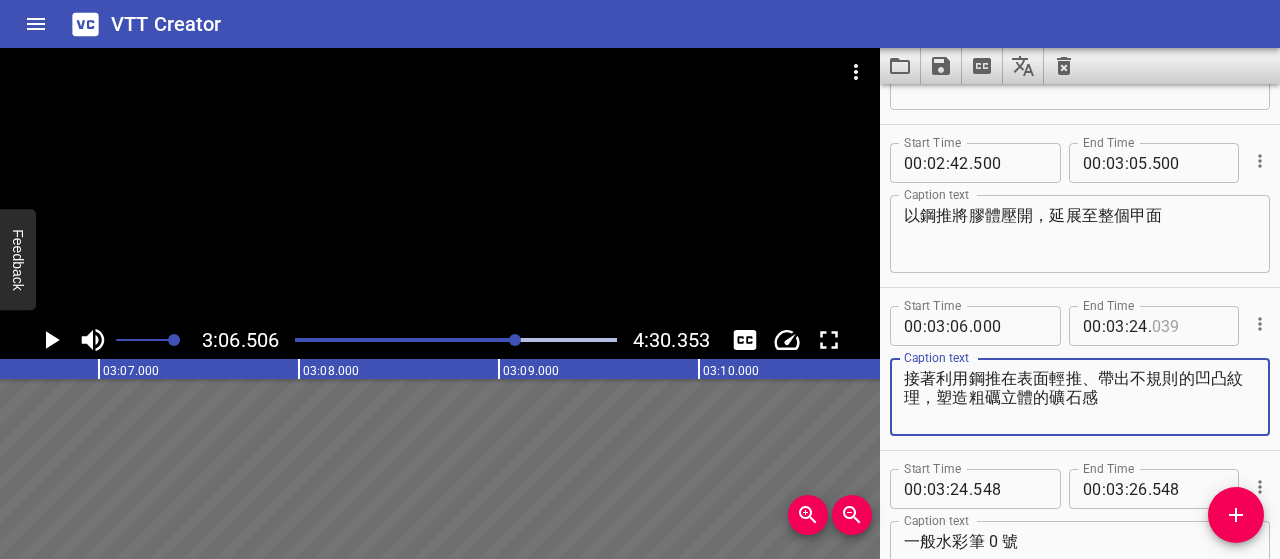 click on "接著利用鋼推在表面輕推、帶出不規則的凹凸紋理，塑造粗礪立體的礦石感" at bounding box center (1080, 397) 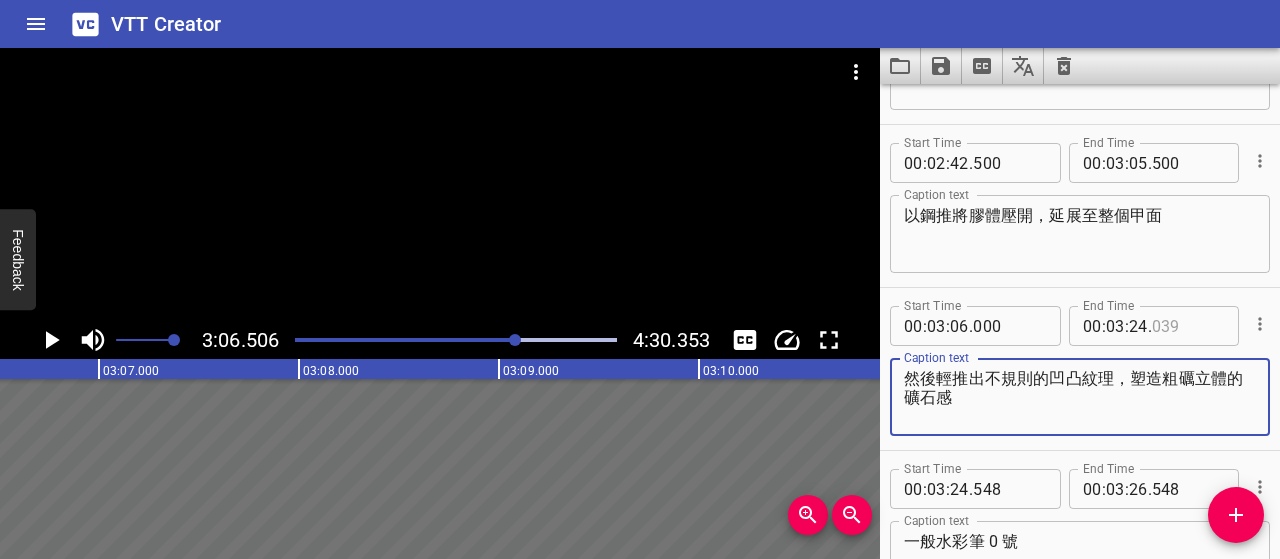 click on "然後輕推出不規則的凹凸紋理，塑造粗礪立體的礦石感" at bounding box center [1080, 397] 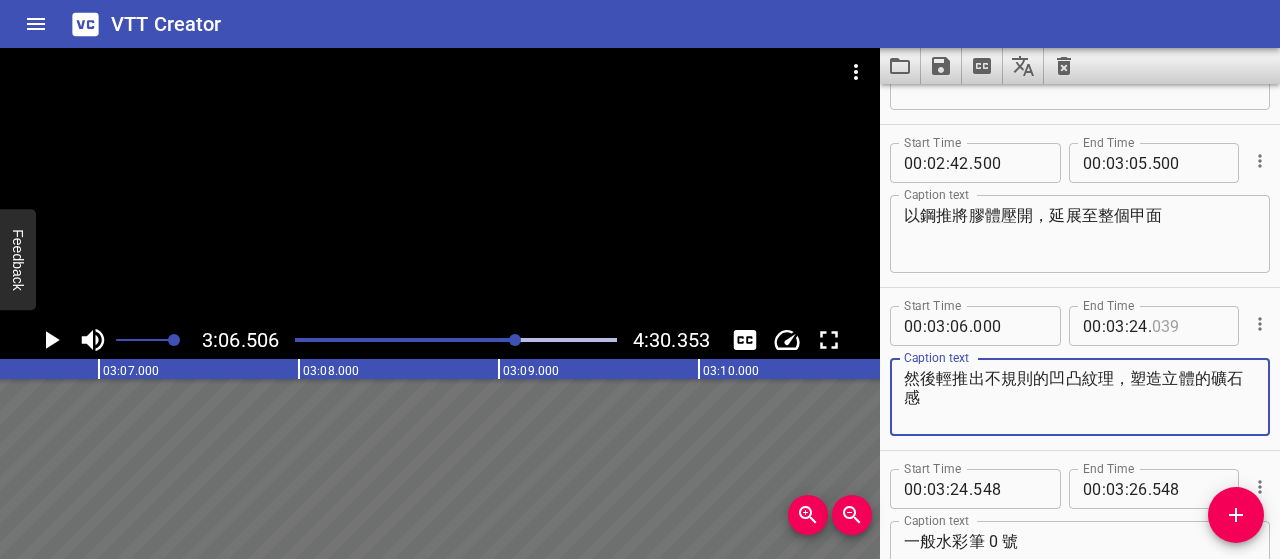 click on "然後輕推出不規則的凹凸紋理，塑造立體的礦石感" at bounding box center [1080, 397] 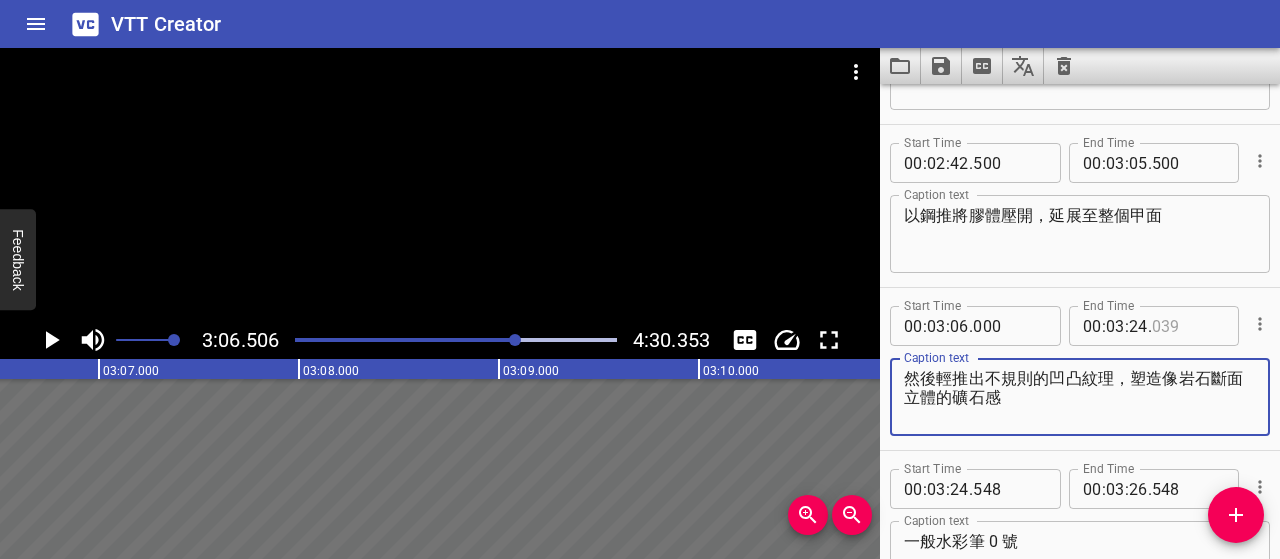 click on "然後輕推出不規則的凹凸紋理，塑造像岩石斷面立體的礦石感" at bounding box center (1080, 397) 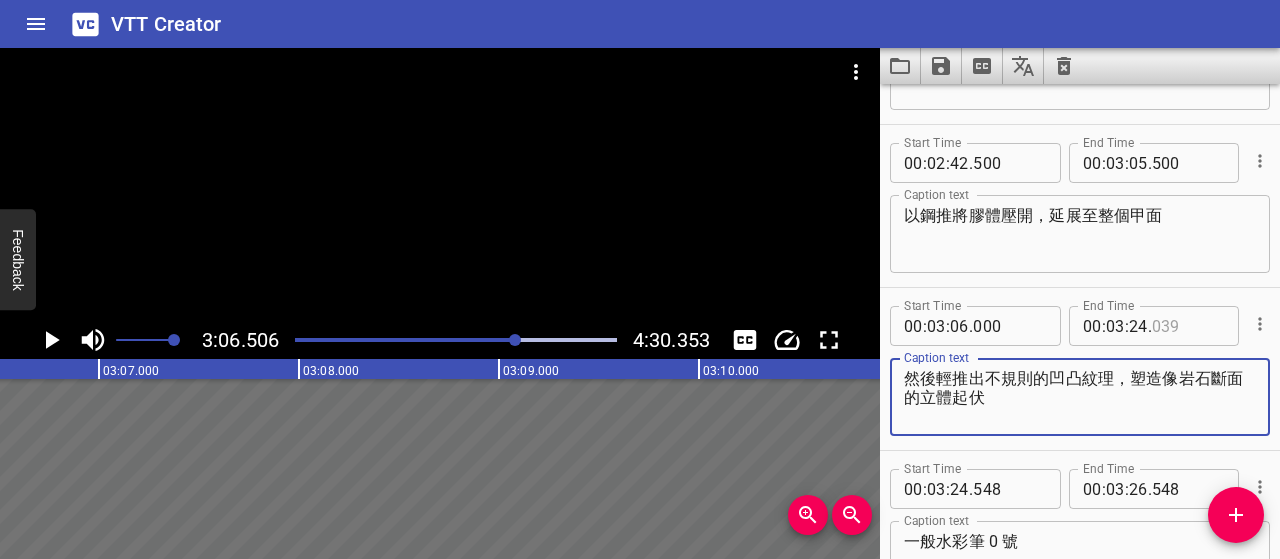 type on "然後輕推出不規則的凹凸紋理，塑造像岩石斷面的立體起伏" 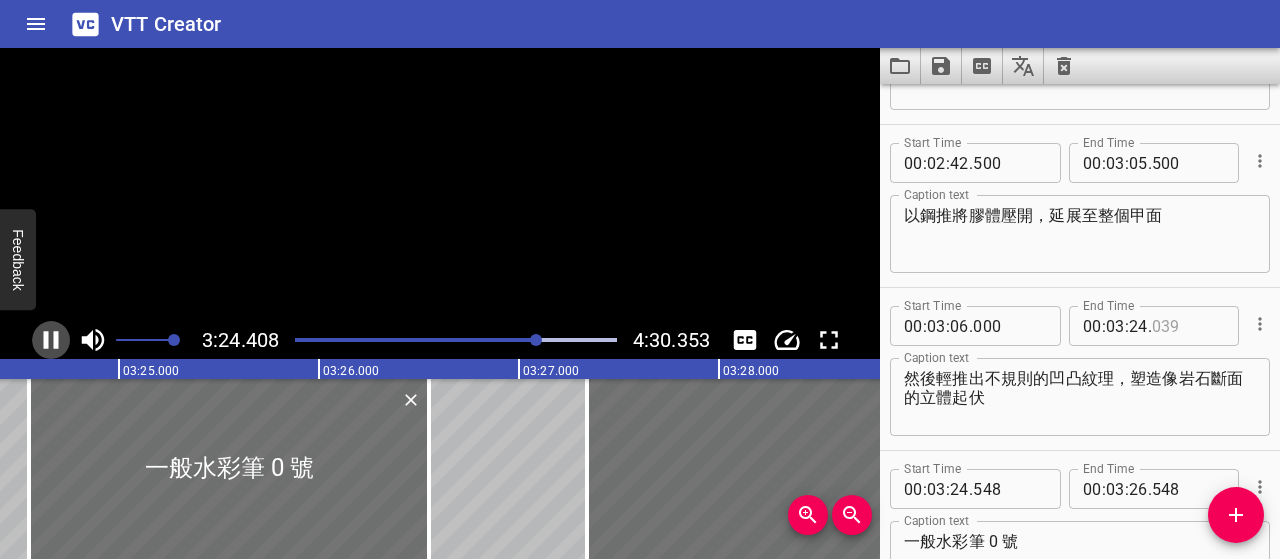 click 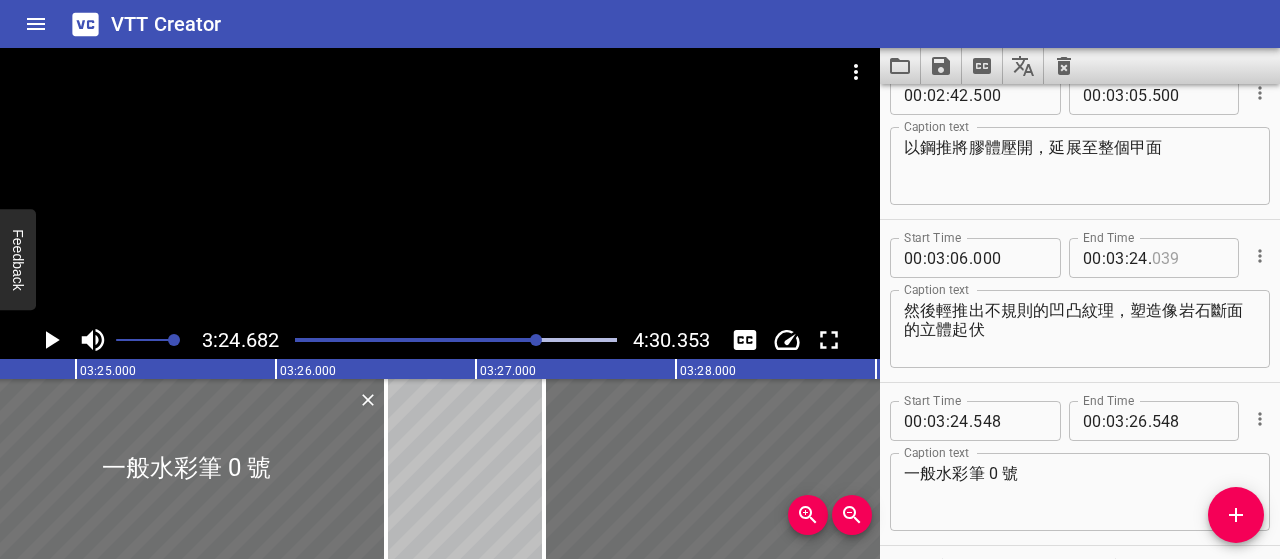 scroll, scrollTop: 0, scrollLeft: 40936, axis: horizontal 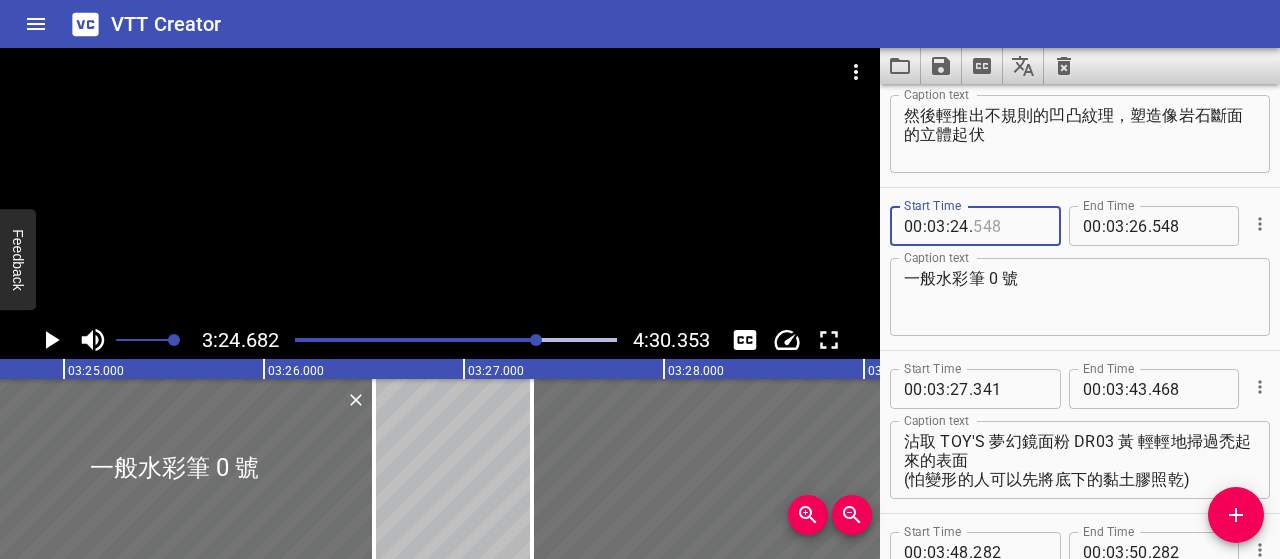 click at bounding box center [1009, 226] 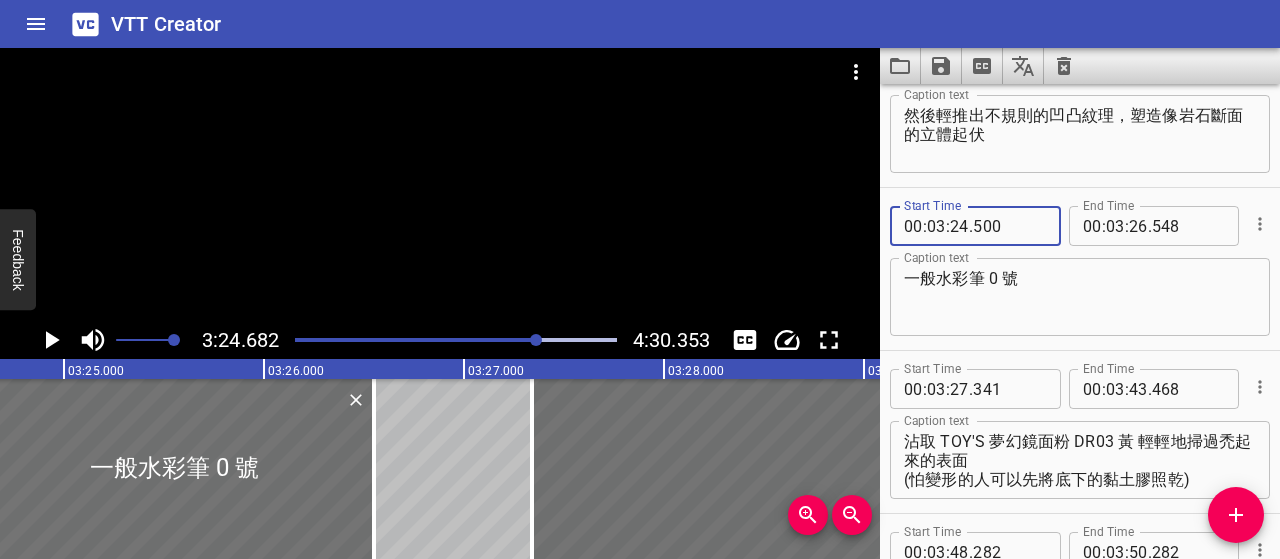 type on "500" 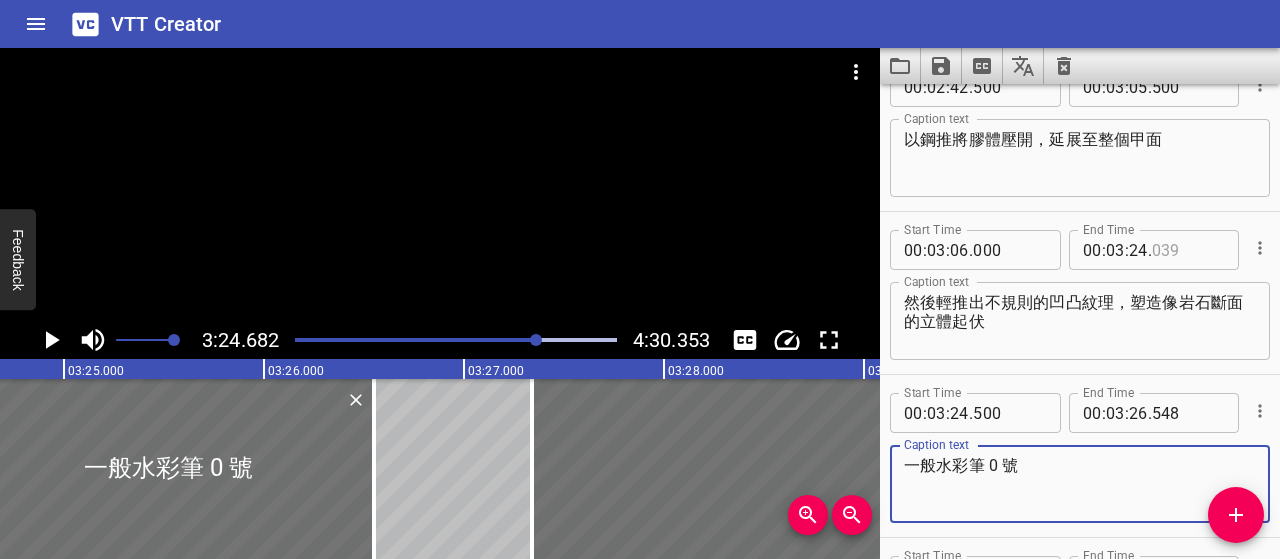 scroll, scrollTop: 3449, scrollLeft: 0, axis: vertical 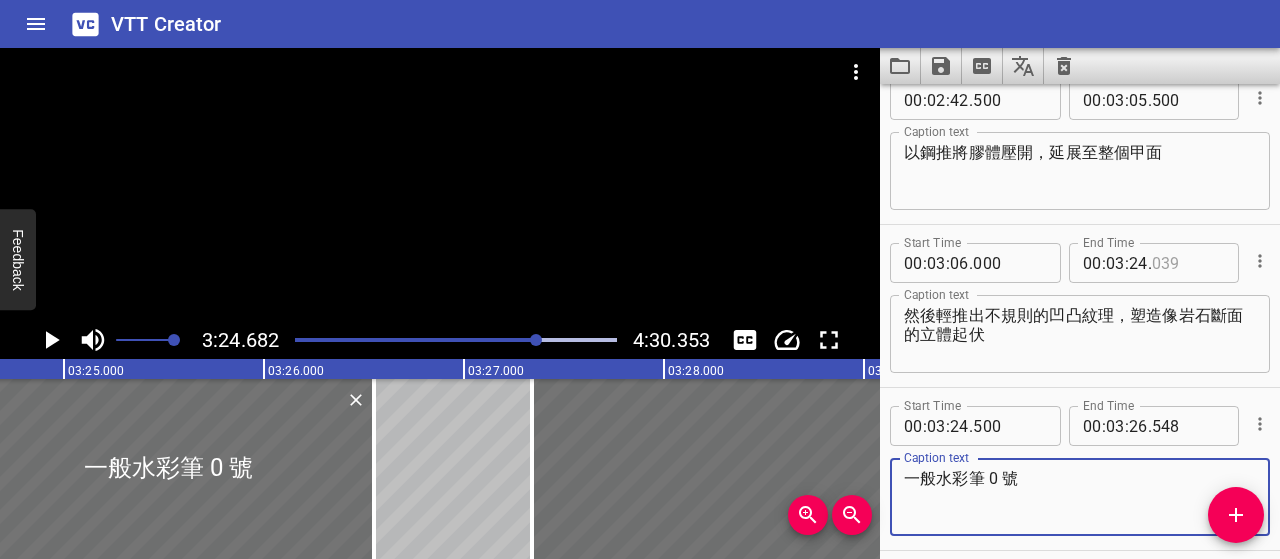 click at bounding box center [1188, 263] 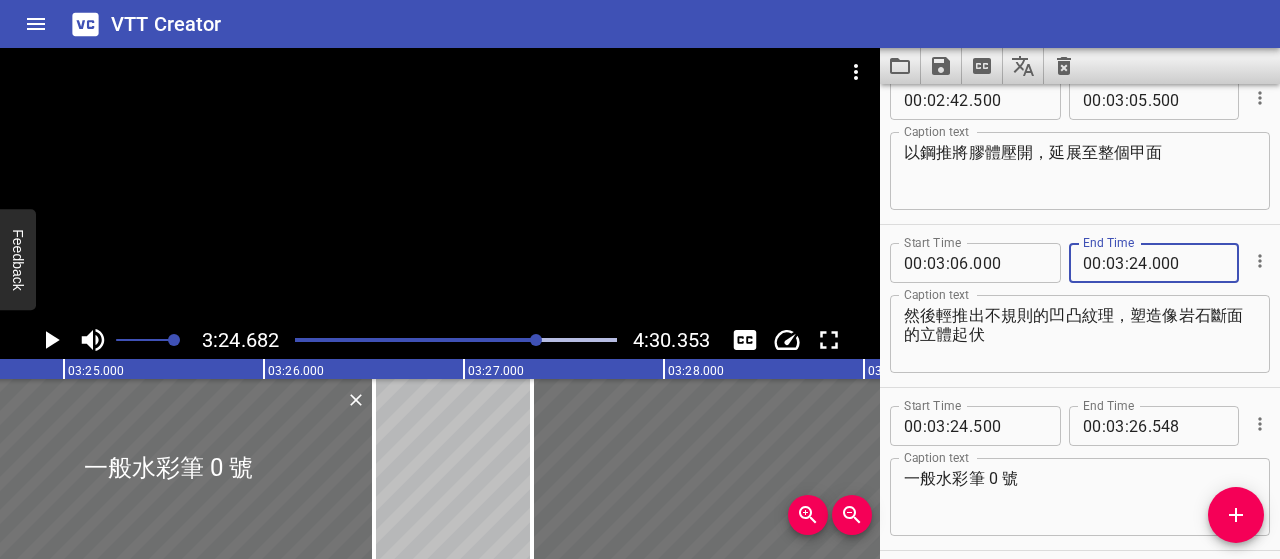 type on "000" 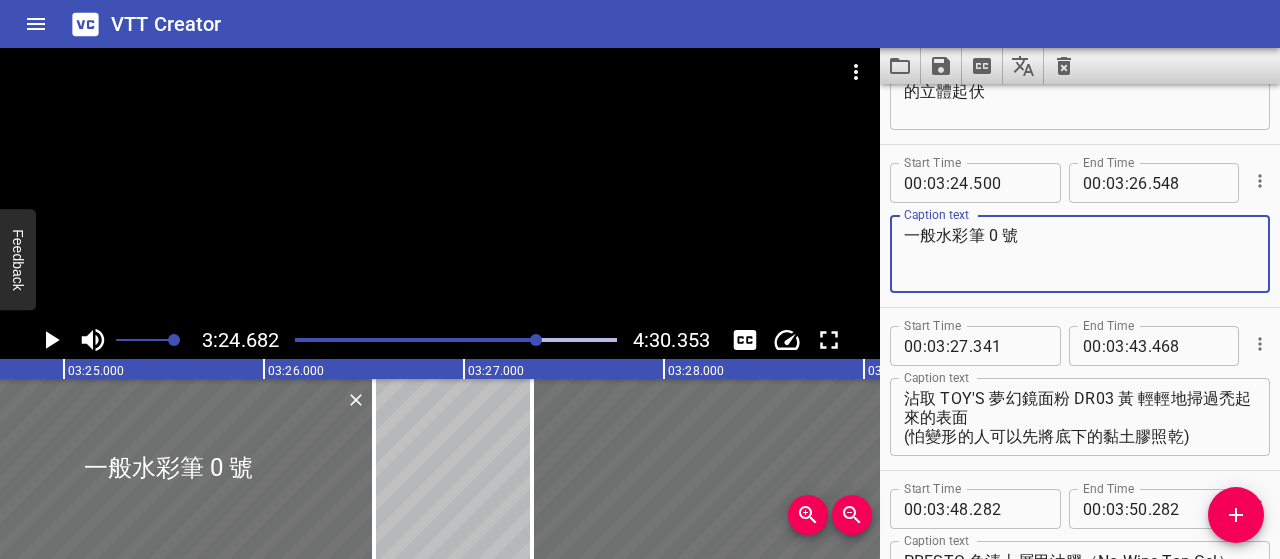 scroll, scrollTop: 3749, scrollLeft: 0, axis: vertical 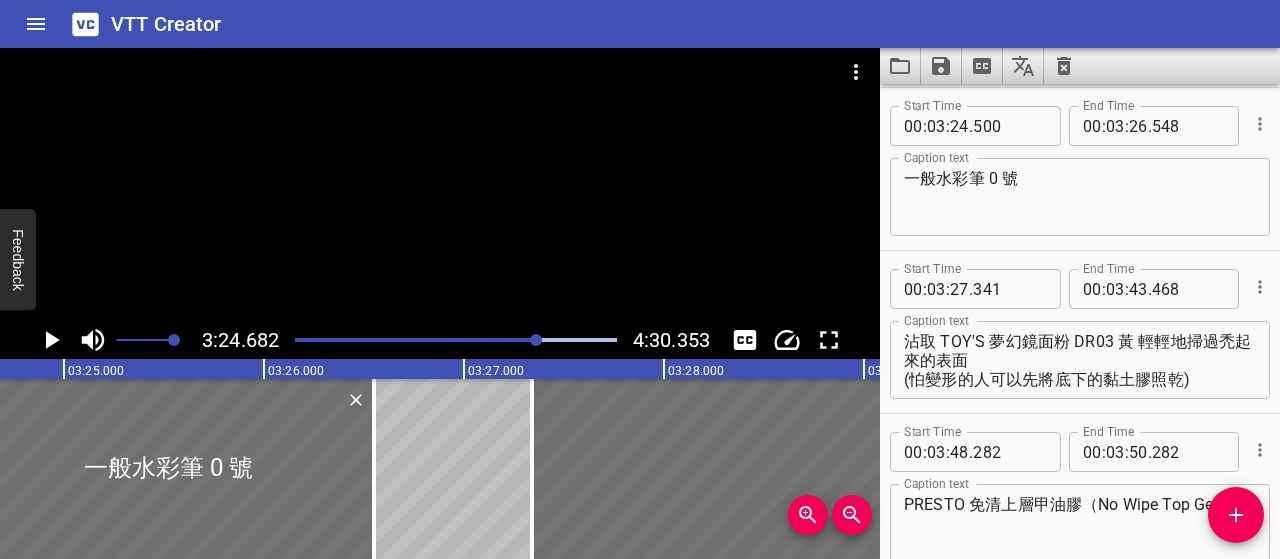 click on "一般水彩筆 0 號 Caption text" at bounding box center (1080, 197) 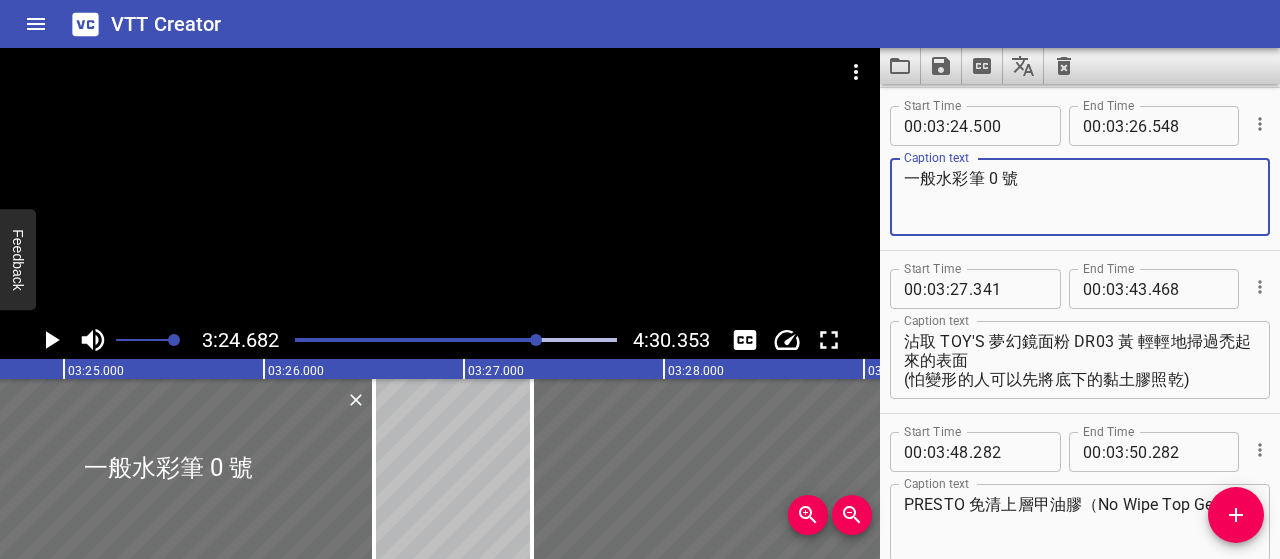 click on "一般水彩筆 0 號" at bounding box center (1080, 197) 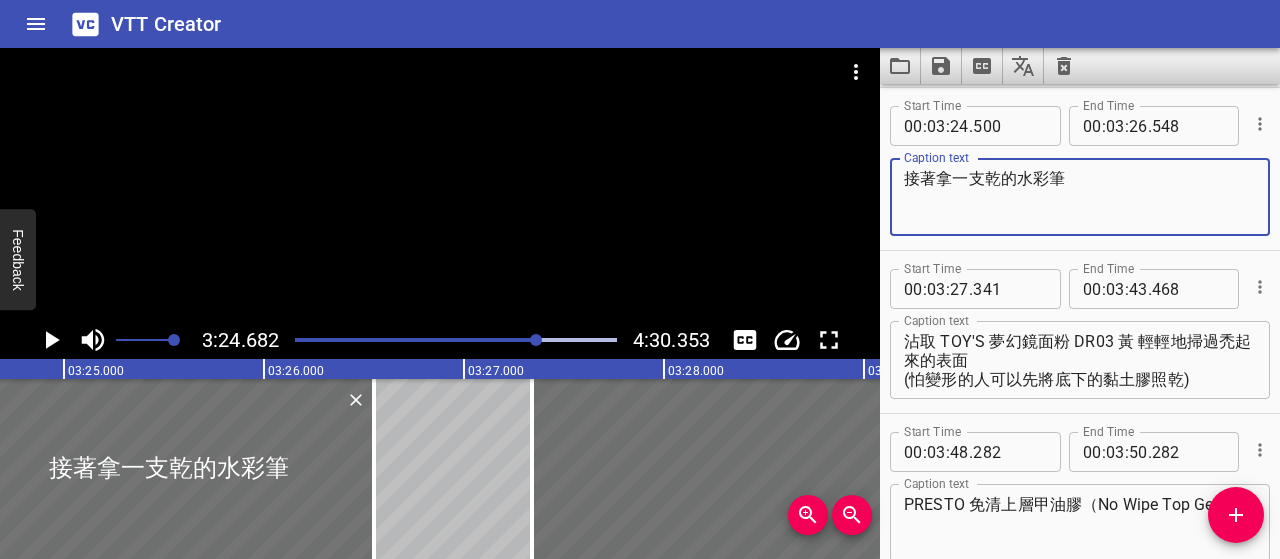 type on "接著拿一支乾的水彩筆" 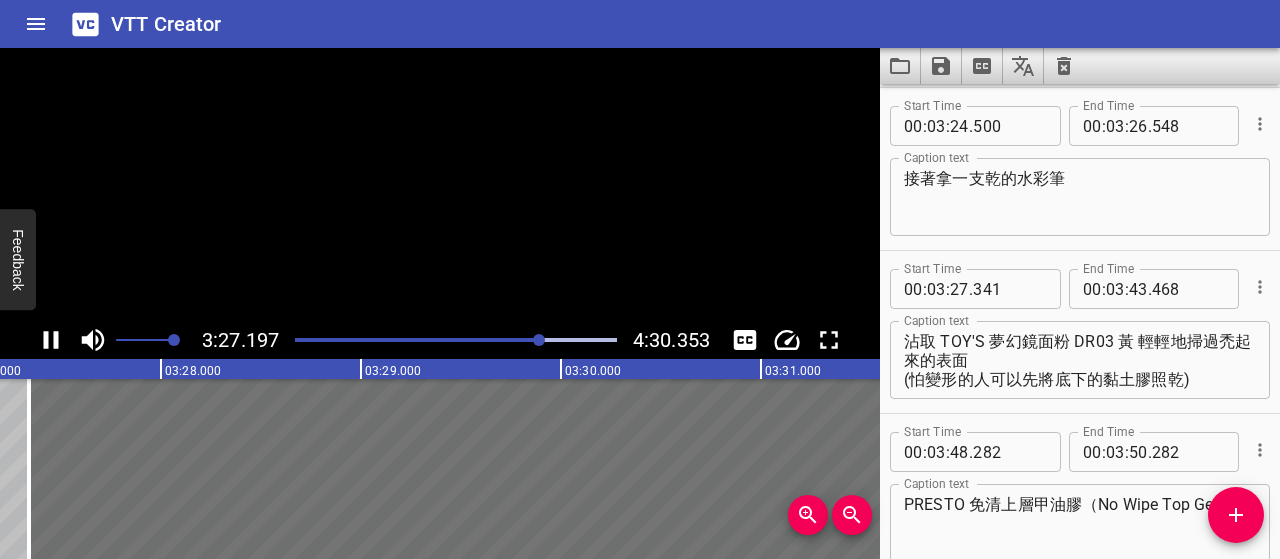click 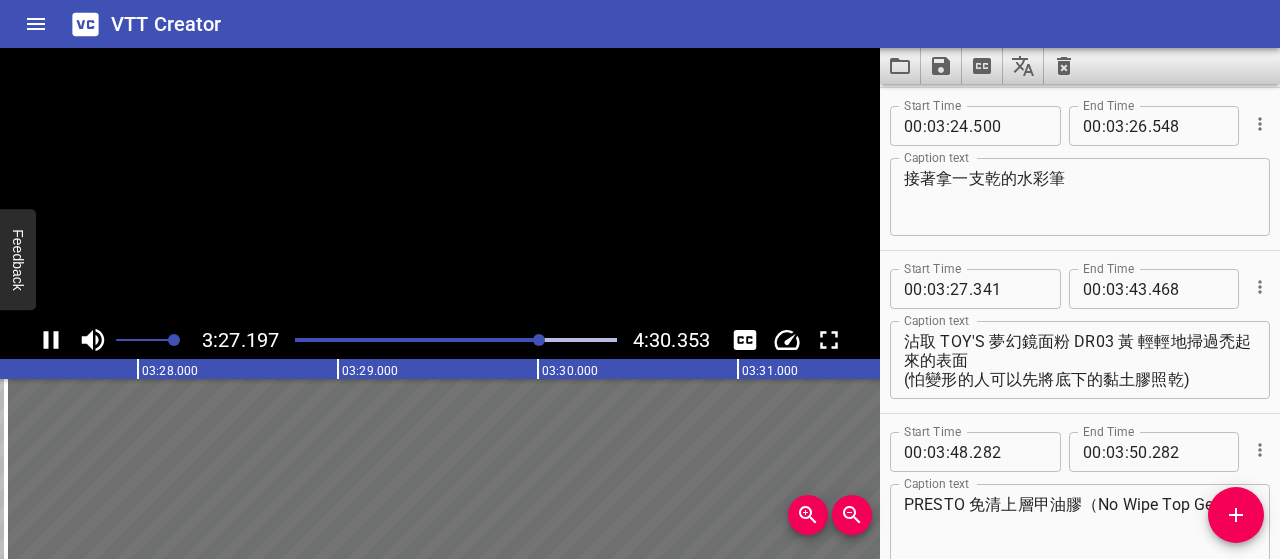 scroll, scrollTop: 3784, scrollLeft: 0, axis: vertical 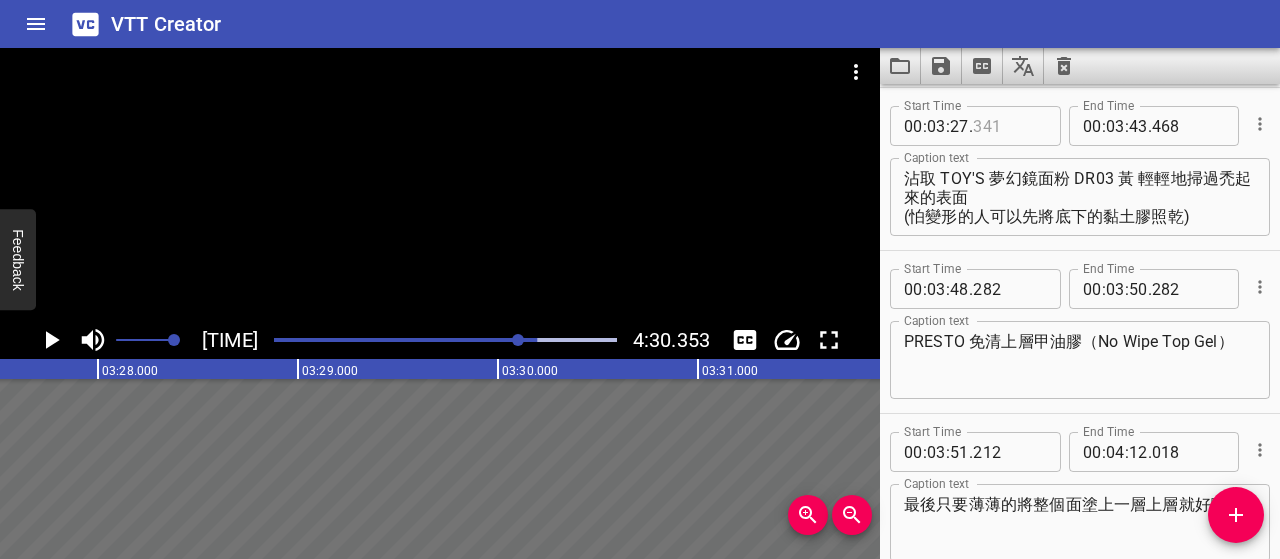 click at bounding box center (1009, 126) 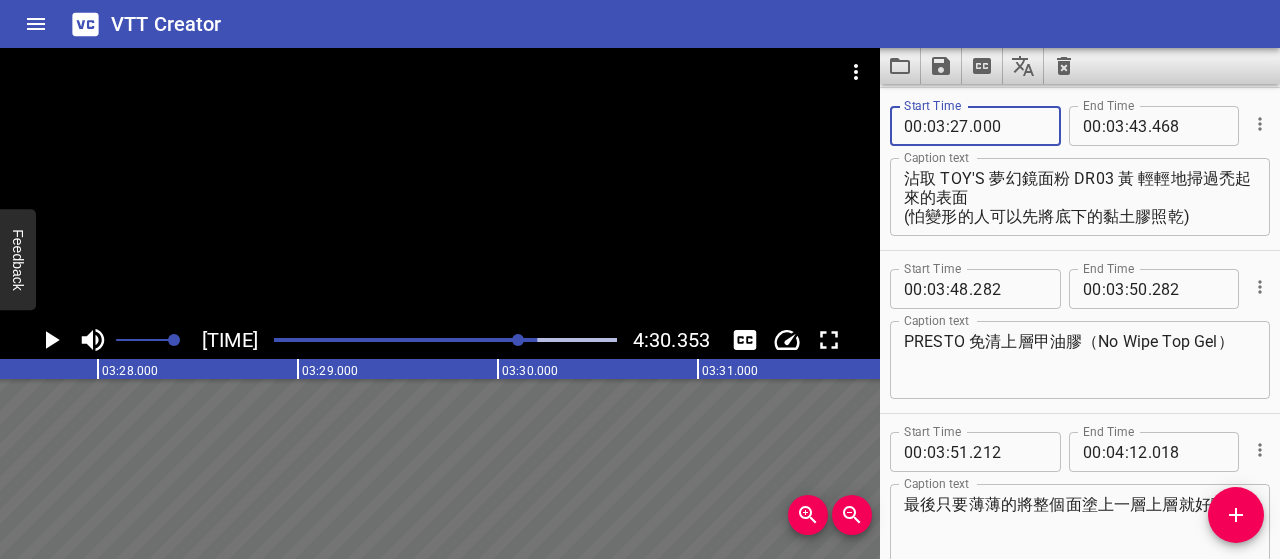 type on "000" 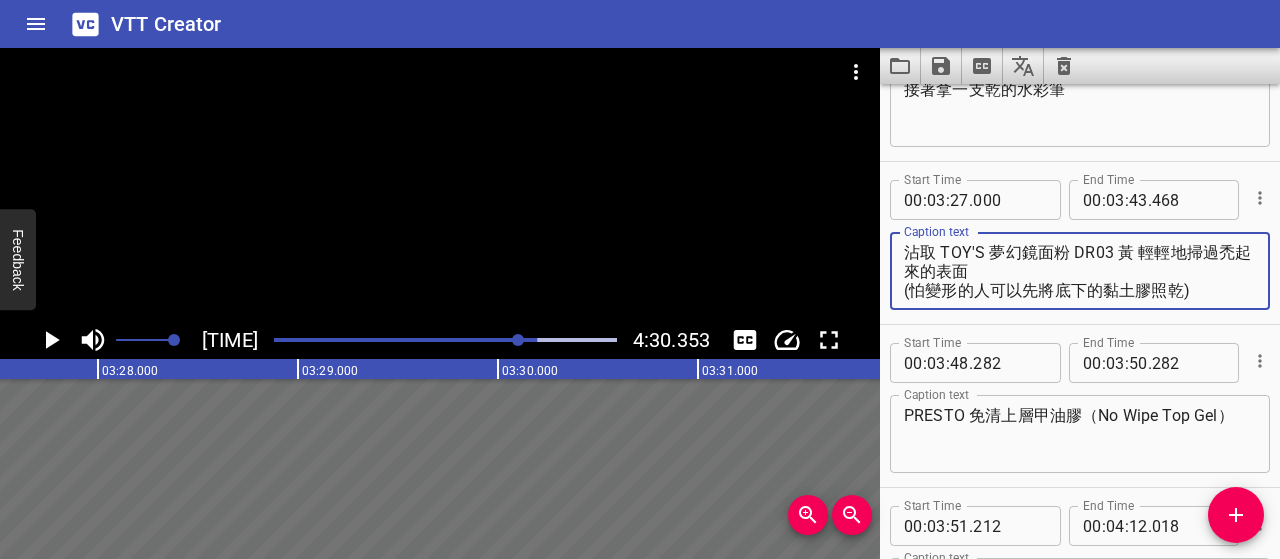 scroll, scrollTop: 3712, scrollLeft: 0, axis: vertical 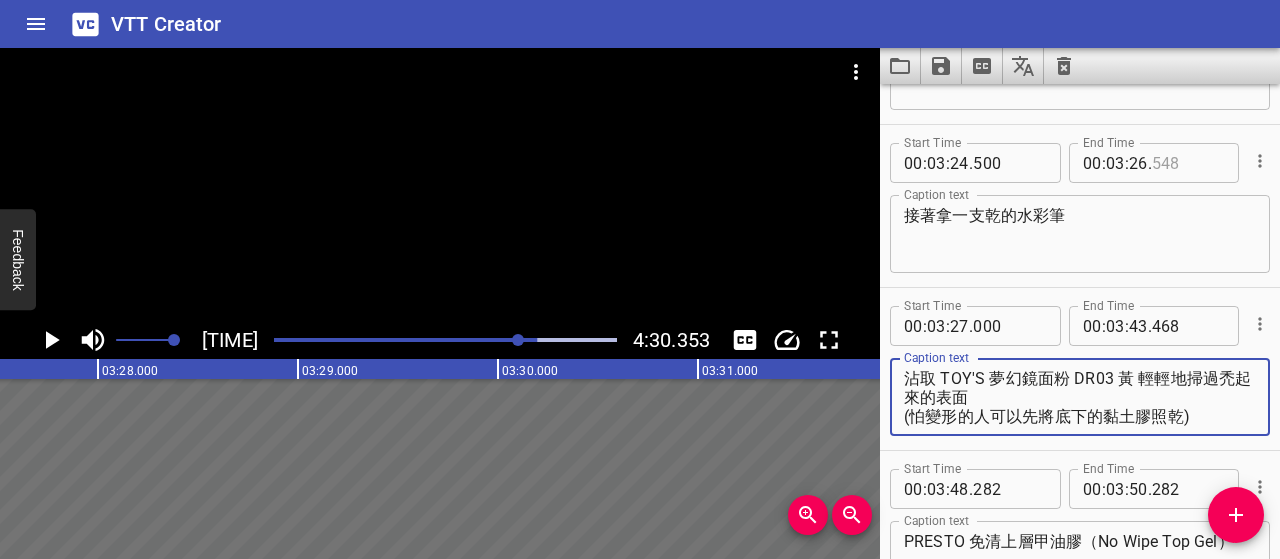 click at bounding box center [1188, 163] 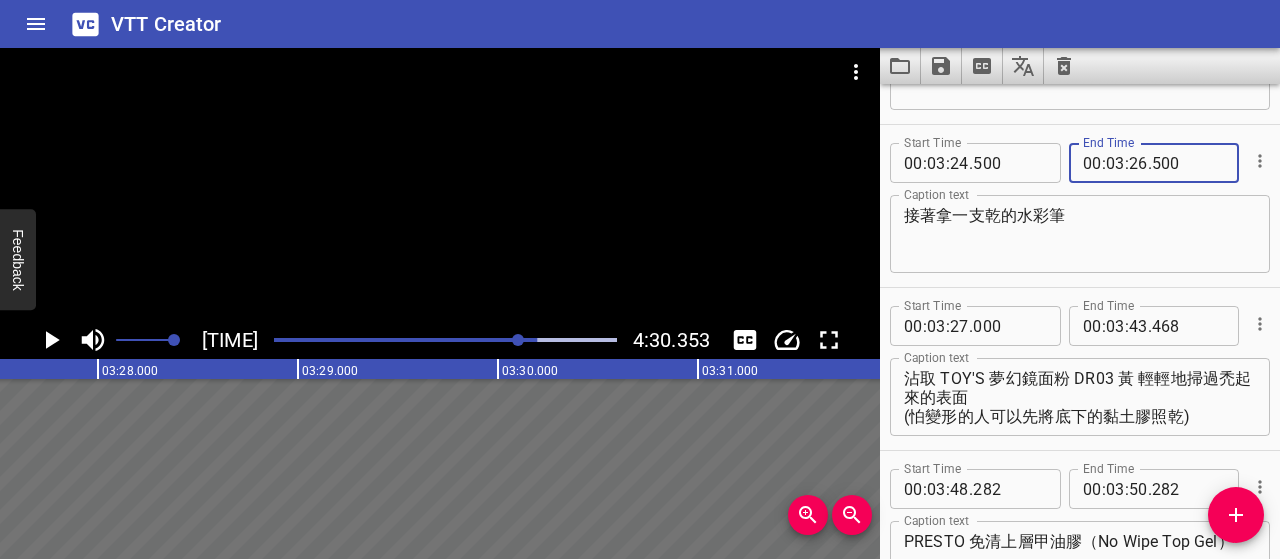 type on "500" 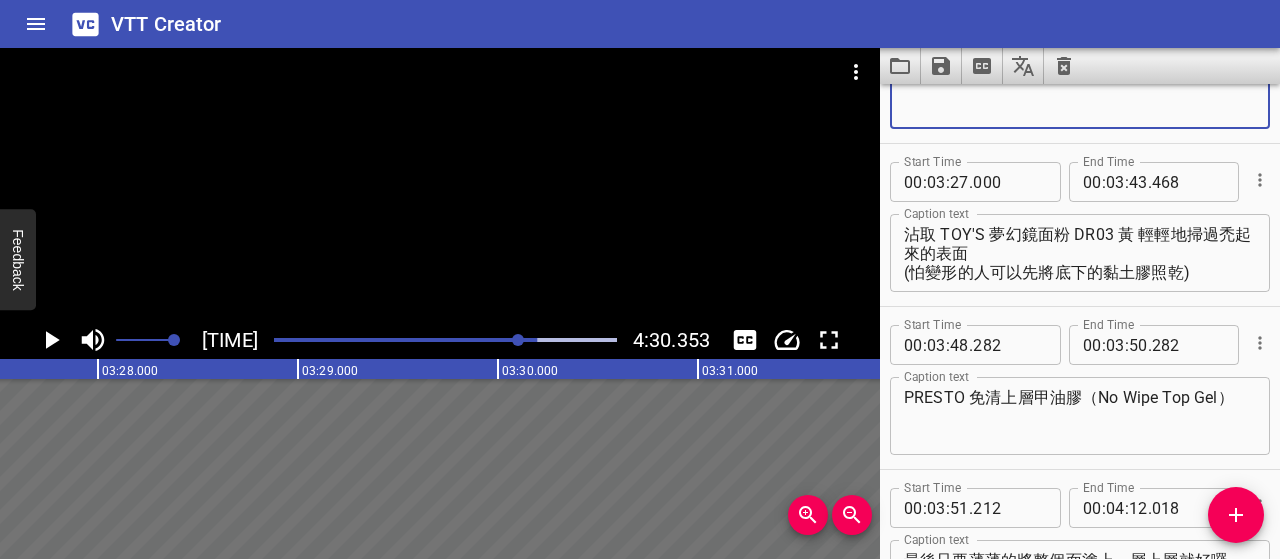 scroll, scrollTop: 3912, scrollLeft: 0, axis: vertical 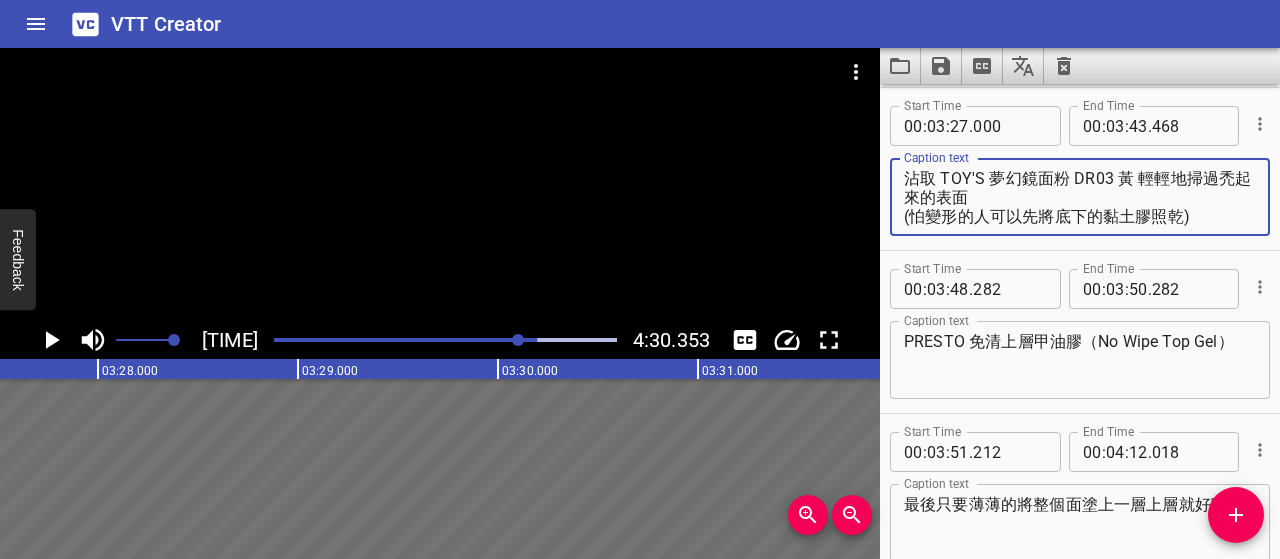 drag, startPoint x: 940, startPoint y: 176, endPoint x: 1133, endPoint y: 186, distance: 193.2589 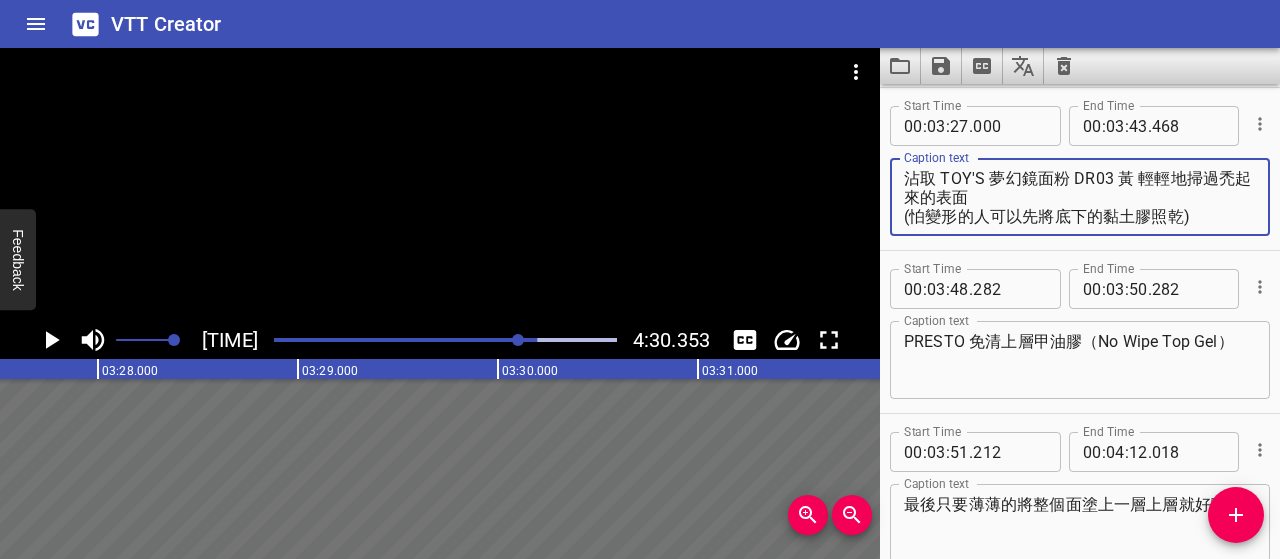 click on "沾取 TOY'S 夢幻鏡面粉 DR03 黃 輕輕地掃過禿起來的表面
(怕變形的人可以先將底下的黏土膠照乾)" at bounding box center (1080, 197) 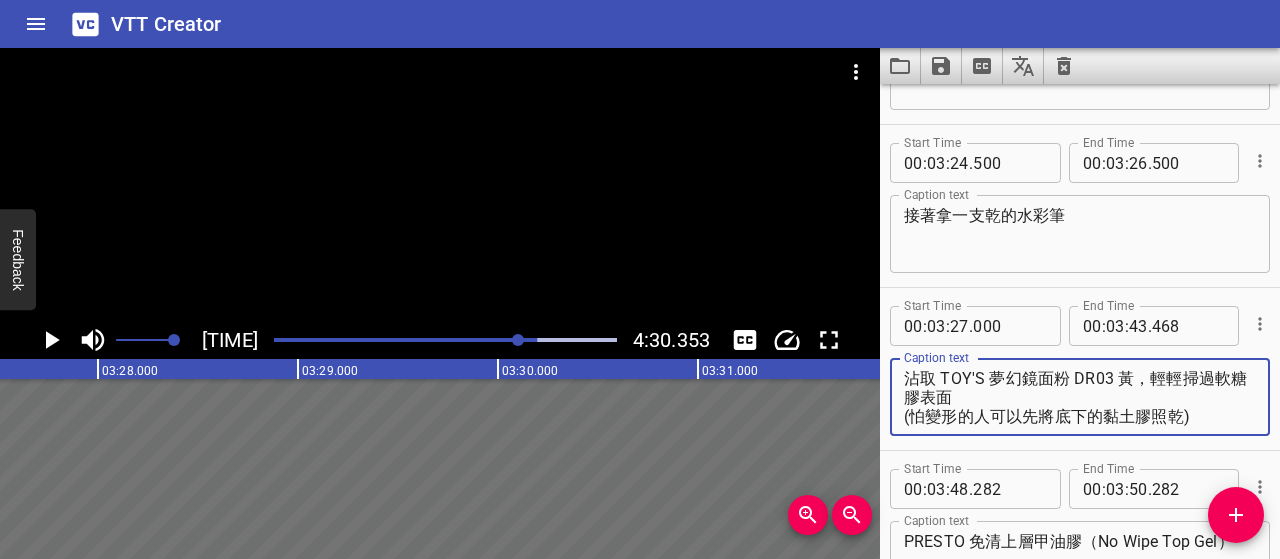 scroll, scrollTop: 3812, scrollLeft: 0, axis: vertical 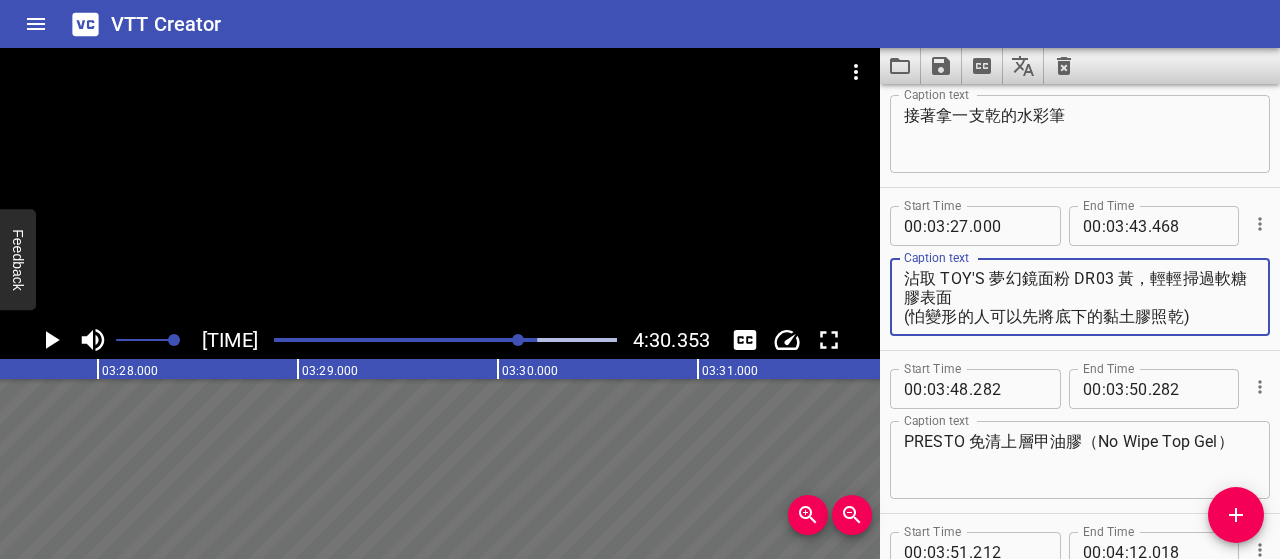 drag, startPoint x: 1151, startPoint y: 333, endPoint x: 892, endPoint y: 269, distance: 266.7902 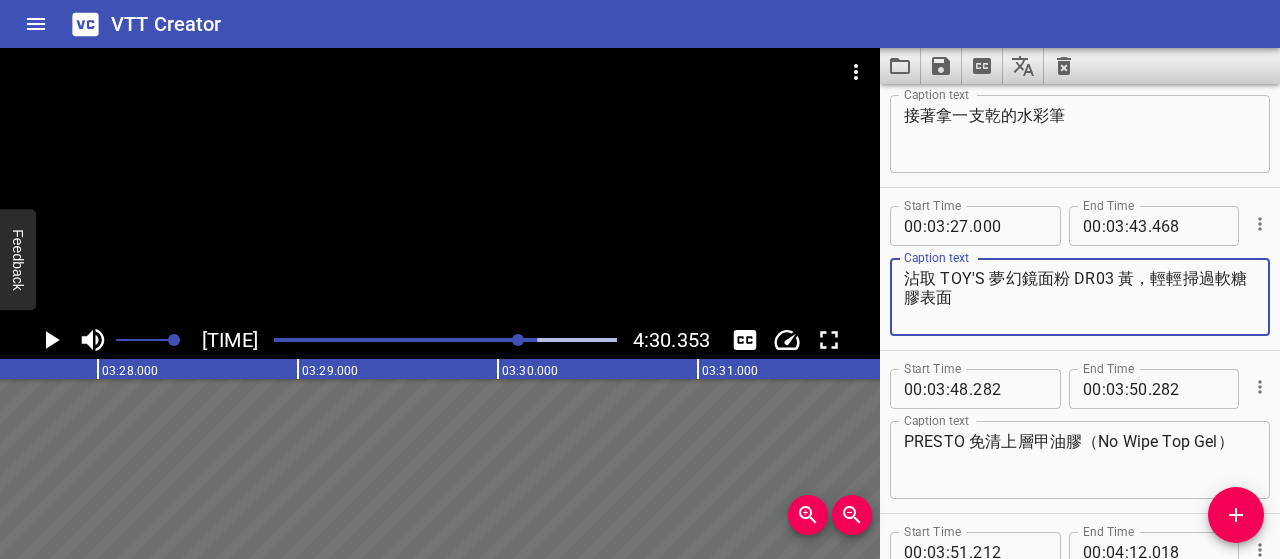 type on "沾取 TOY'S 夢幻鏡面粉 DR03 黃，輕輕掃過軟糖膠表面" 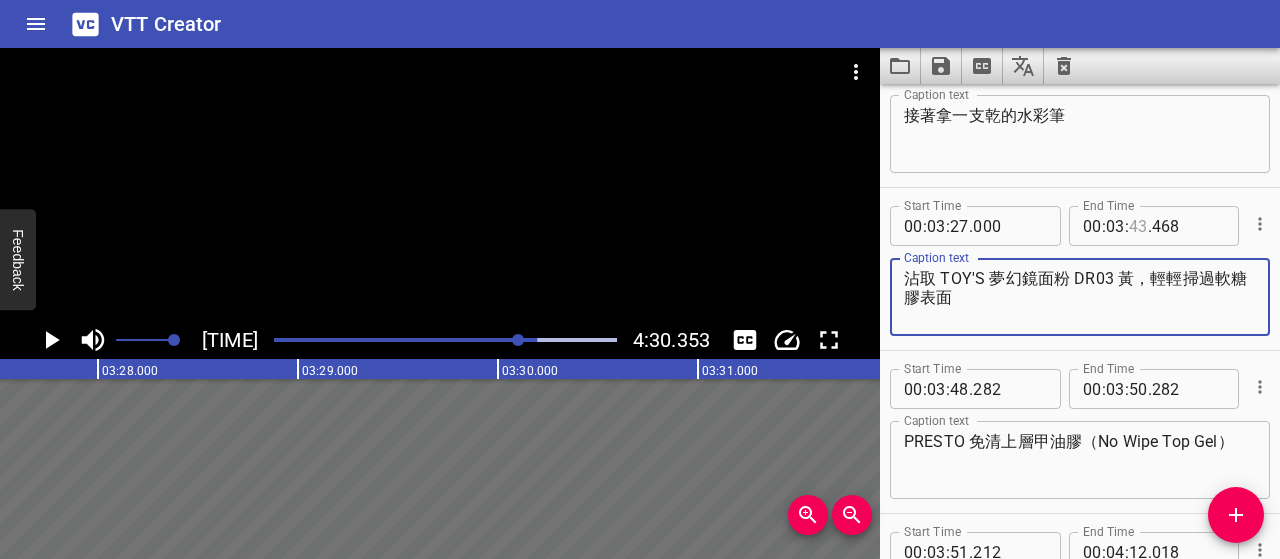 click at bounding box center (1138, 226) 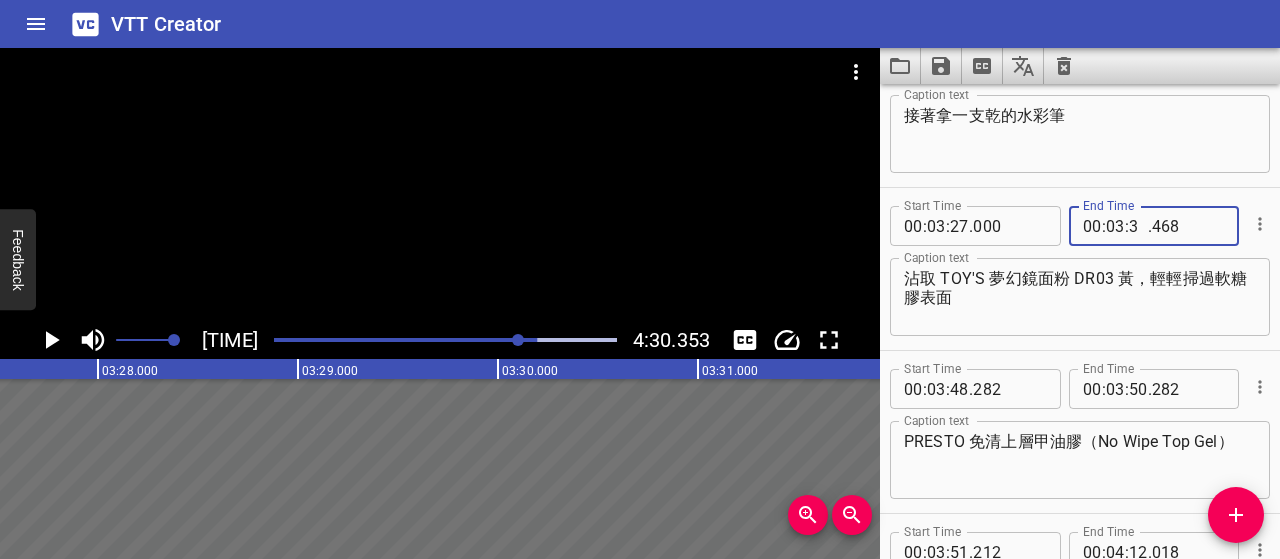 type on "32" 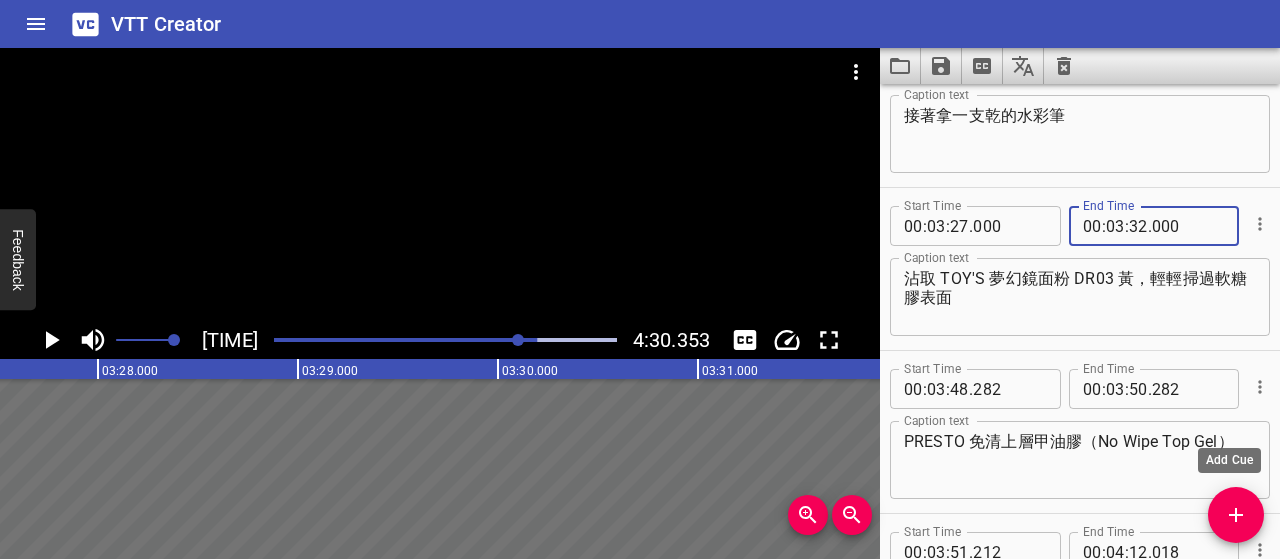 type on "000" 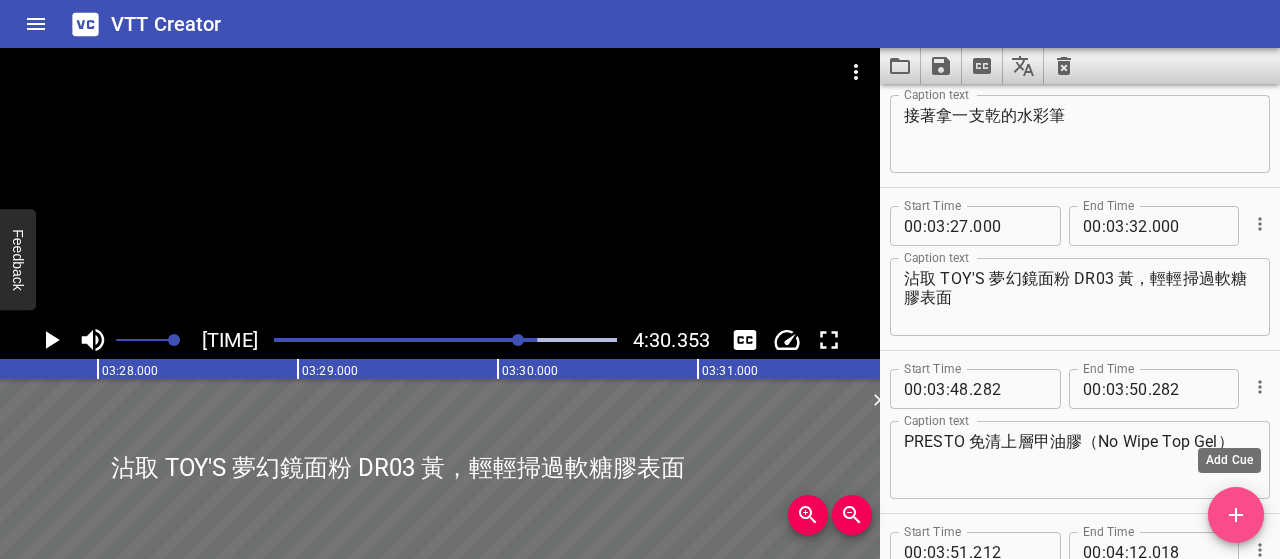 click 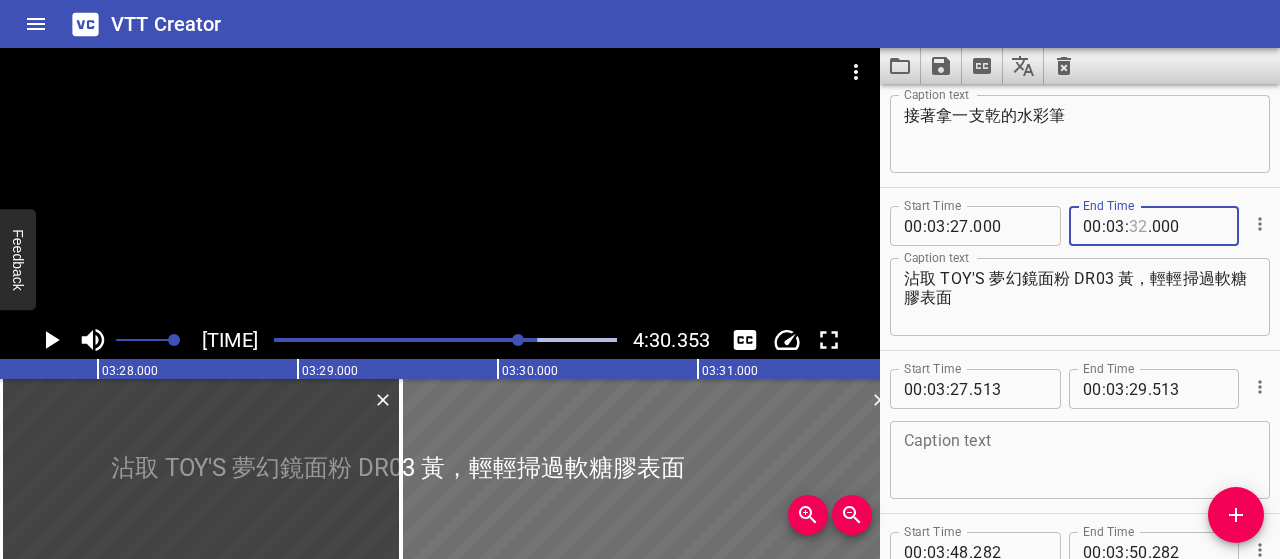 click at bounding box center (1138, 226) 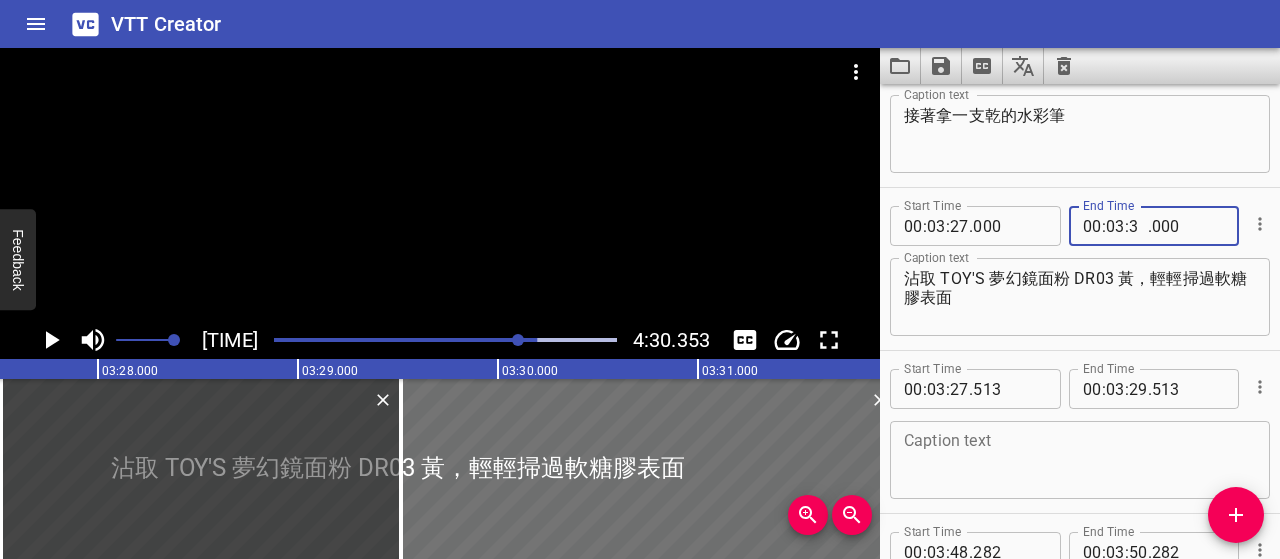 type on "32" 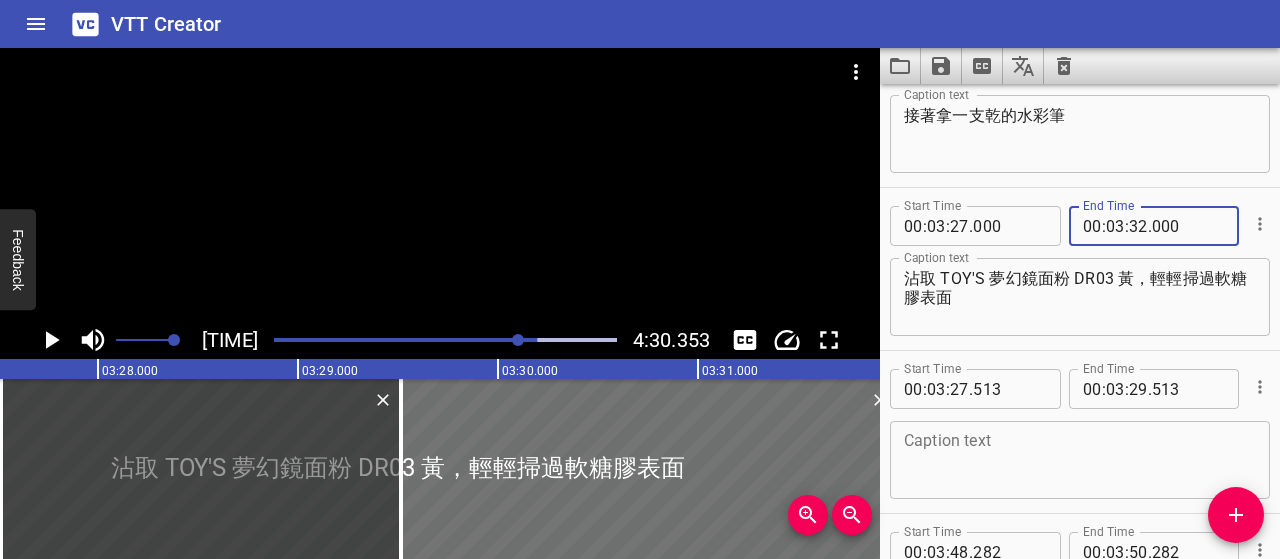 type on "000" 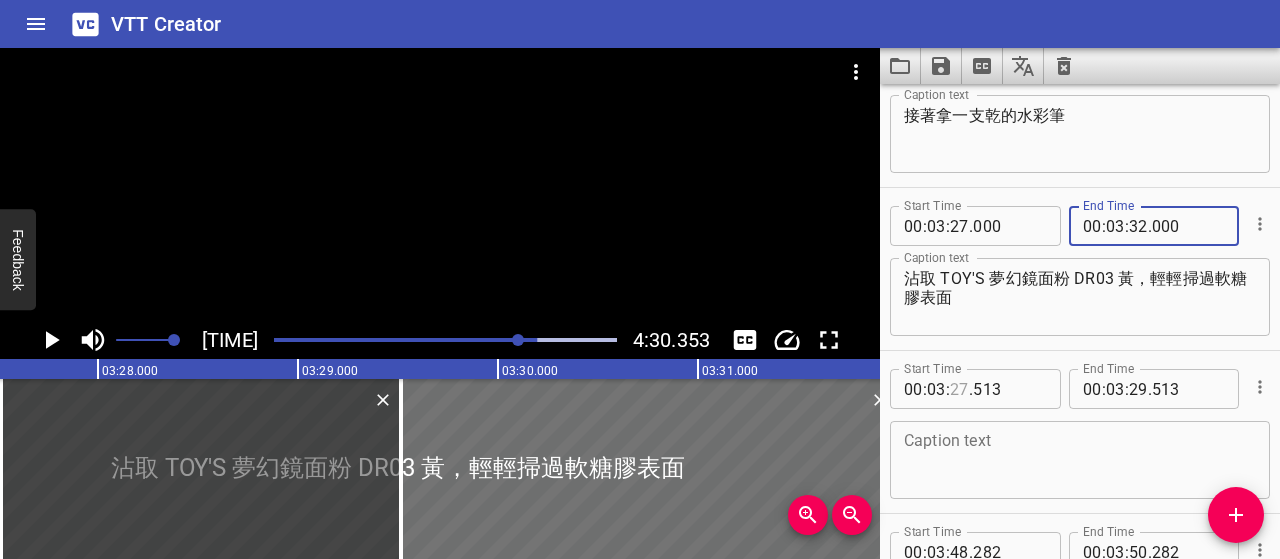 click at bounding box center (959, 389) 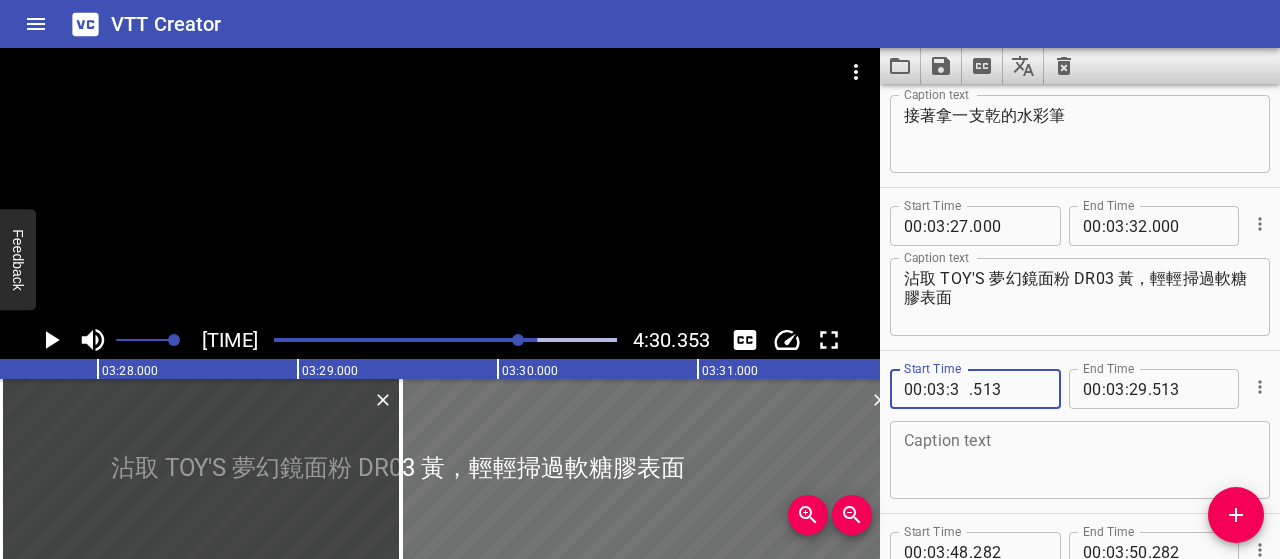 type on "32" 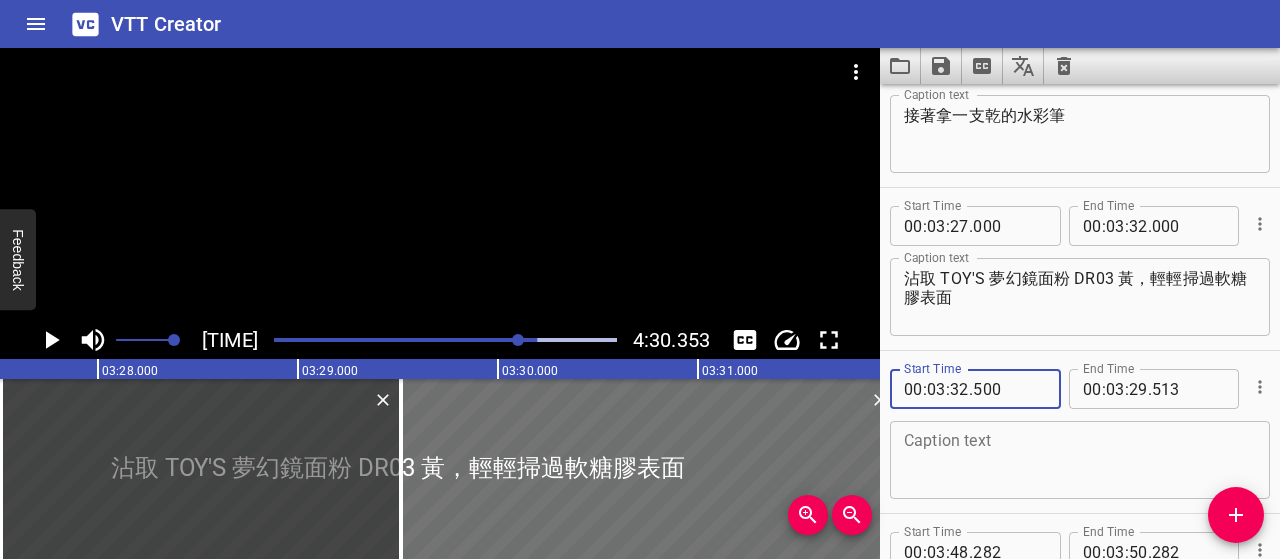 type on "500" 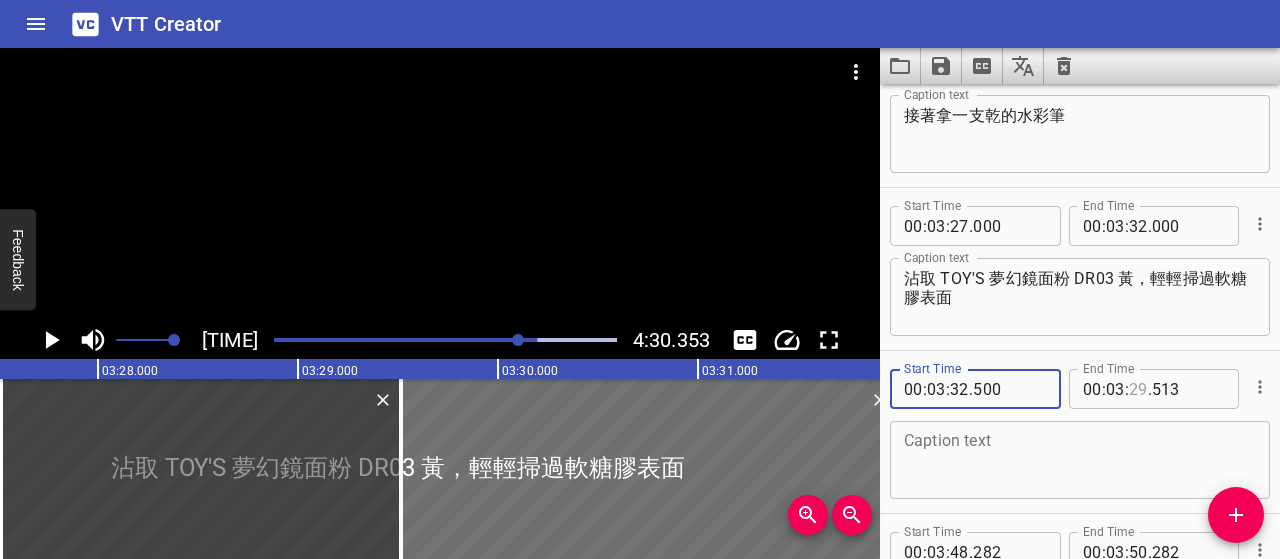 click at bounding box center (1138, 389) 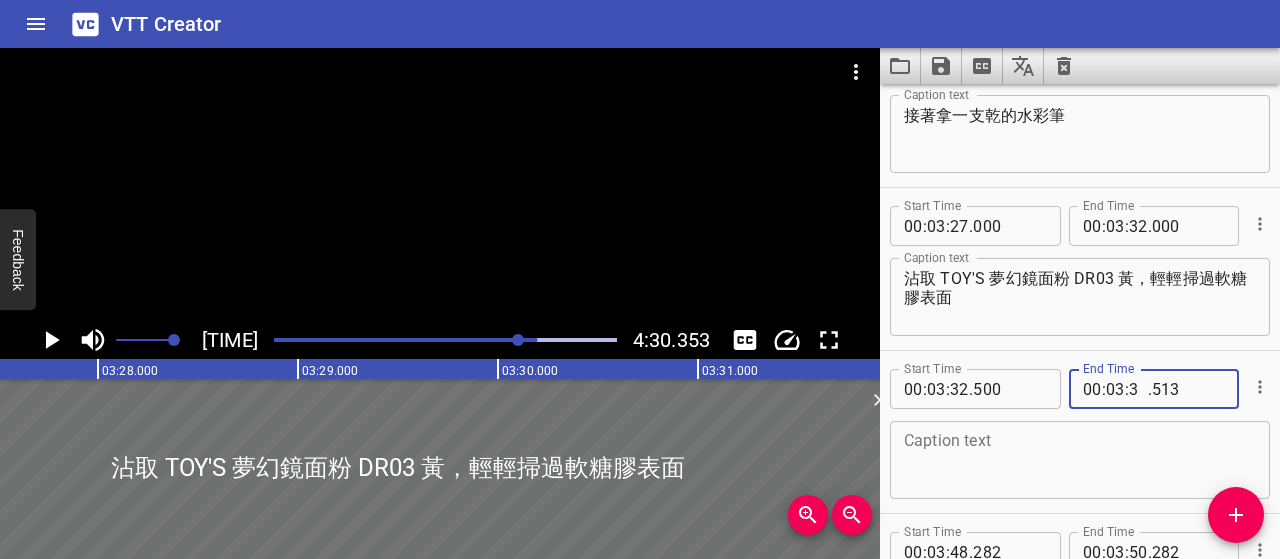 type on "37" 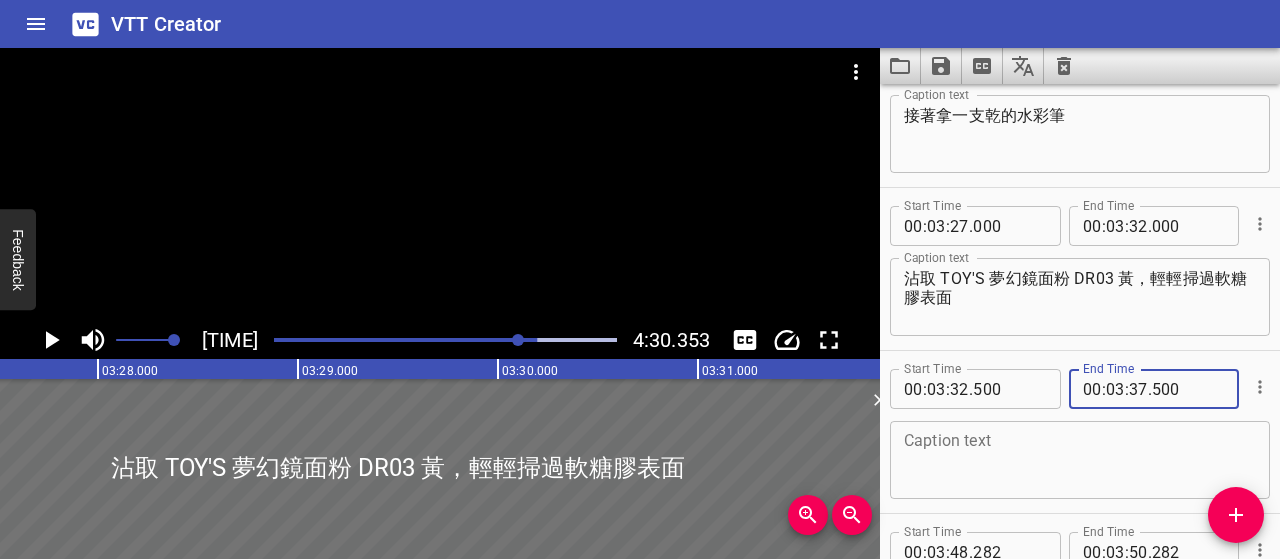 type on "500" 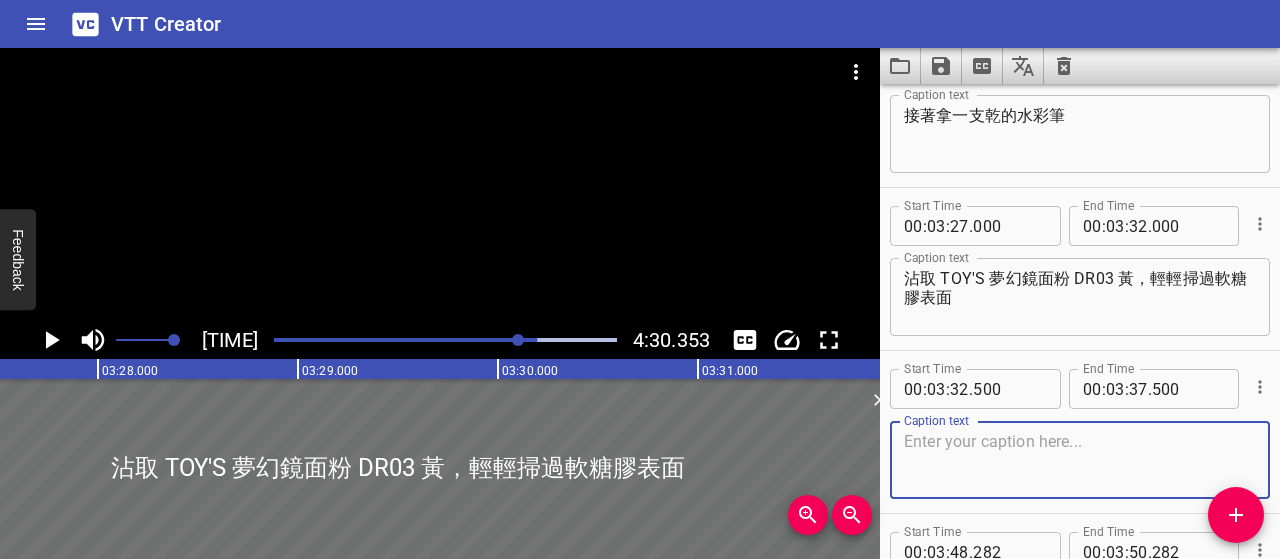 paste on "擔心下方的黏土凝膠會變形，建議可先照燈固定，確保結構穩定" 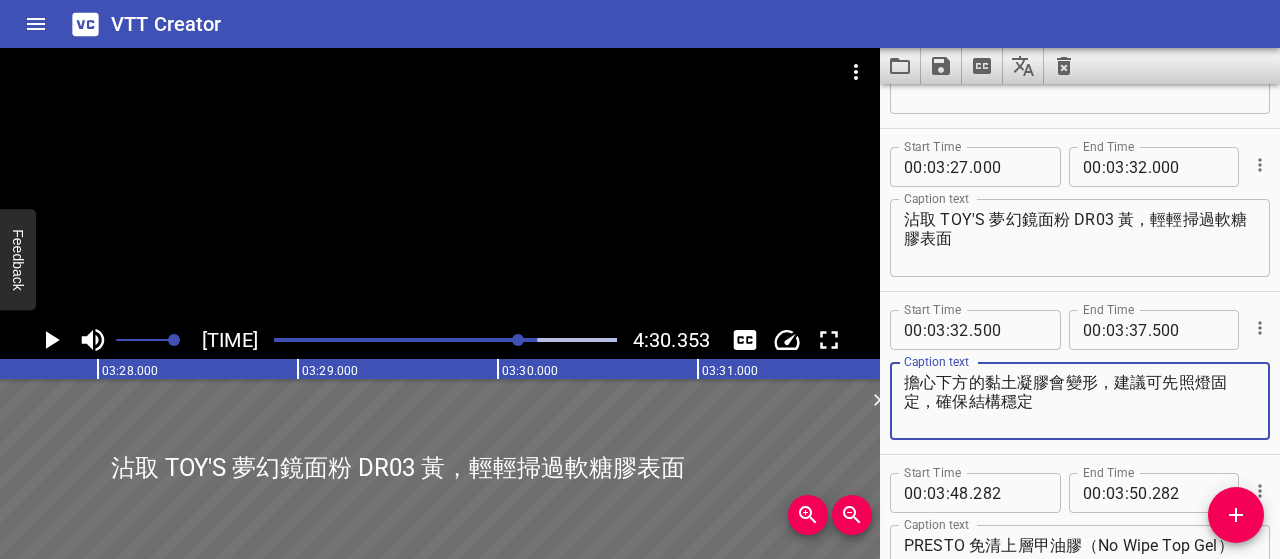 scroll, scrollTop: 3912, scrollLeft: 0, axis: vertical 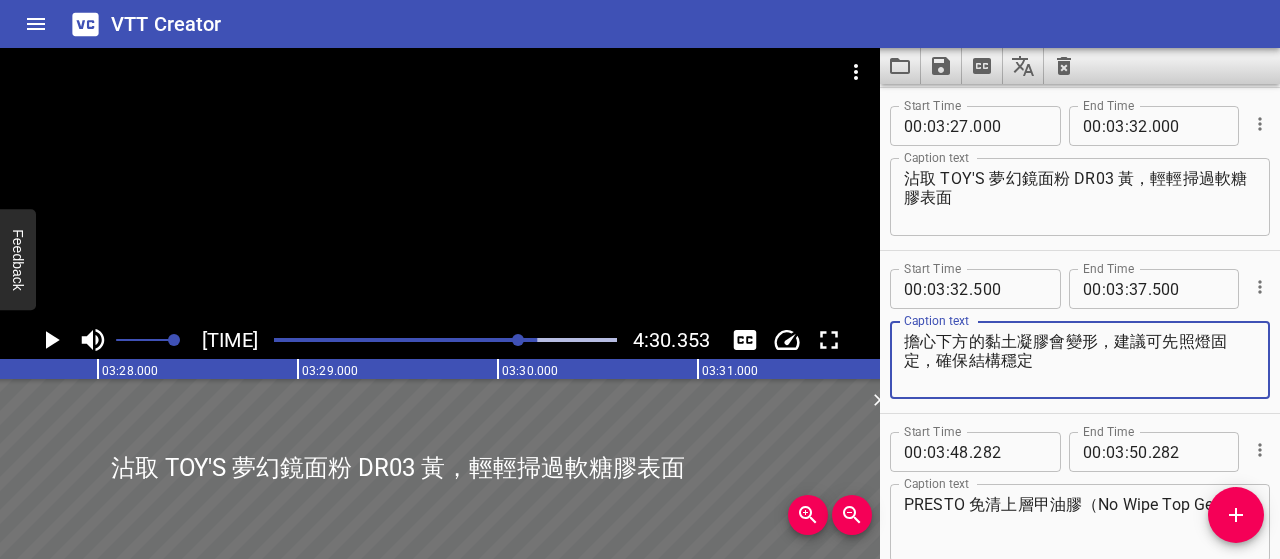 type on "擔心下方的黏土凝膠會變形，建議可先照燈固定，確保結構穩定" 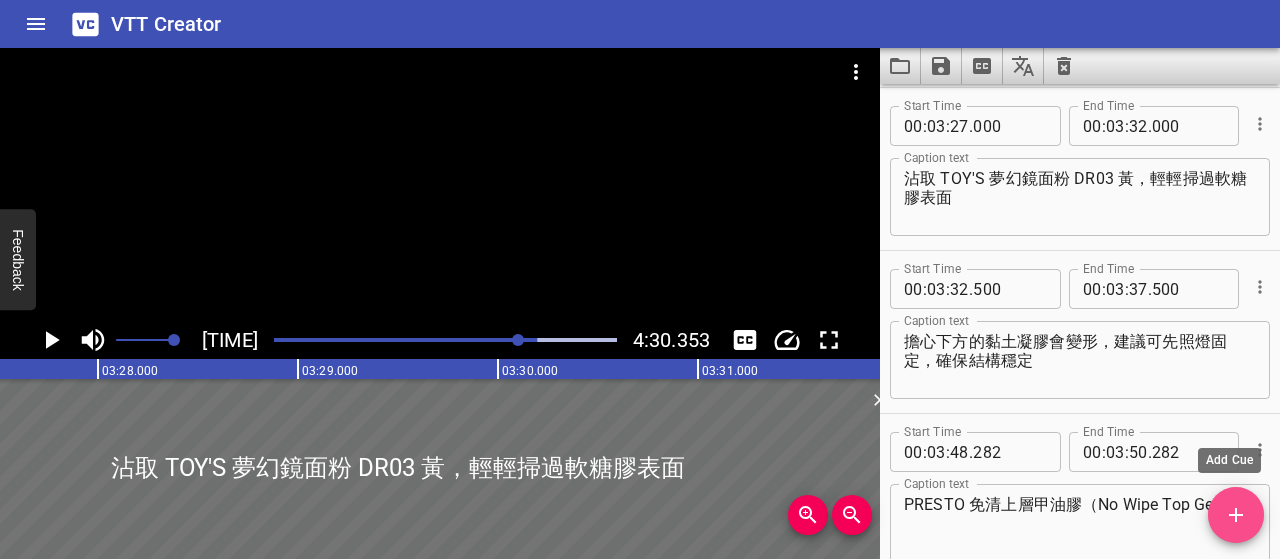 click 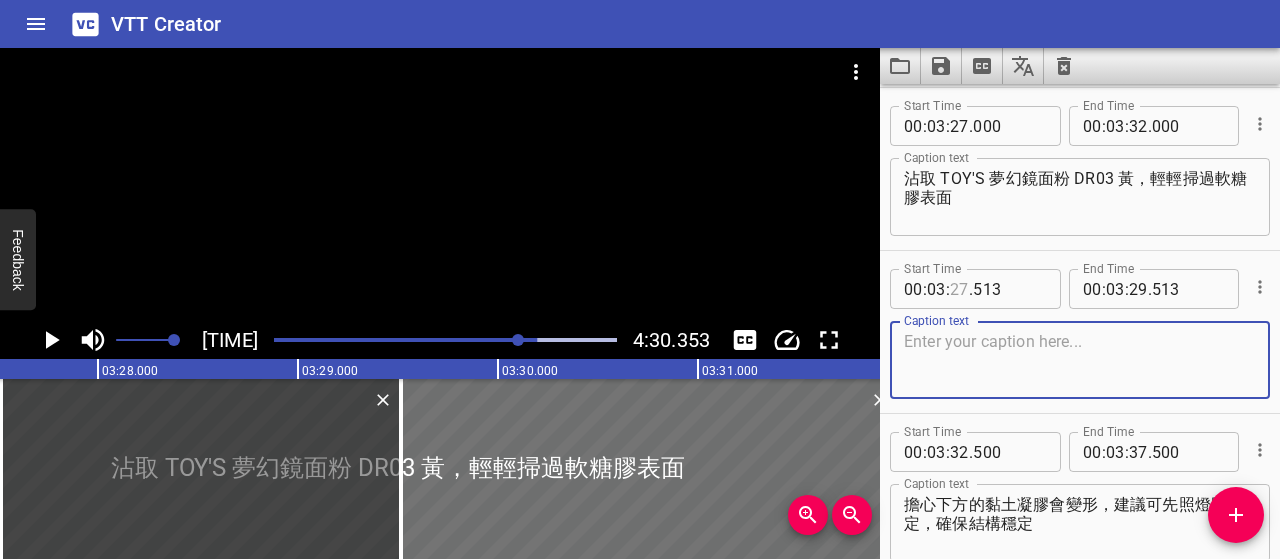 click at bounding box center [959, 289] 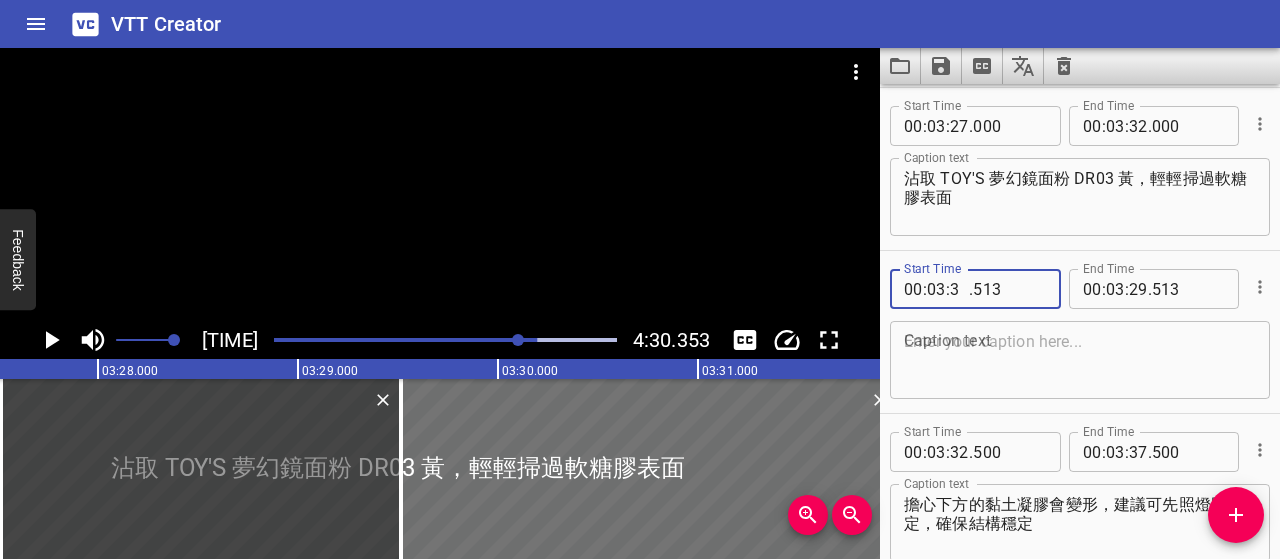 type on "38" 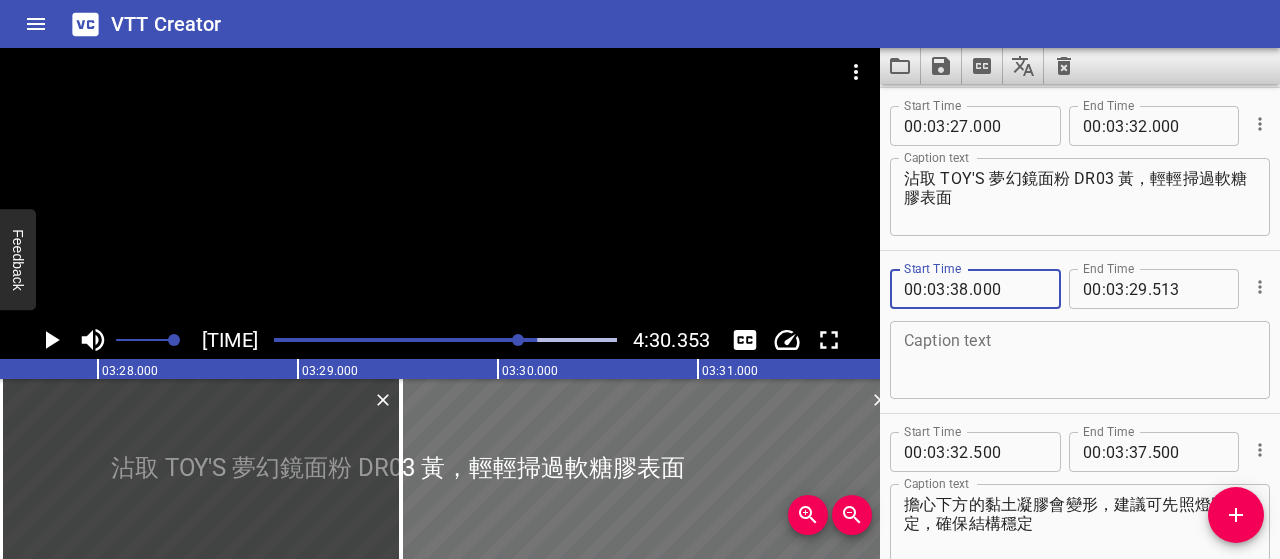 type on "000" 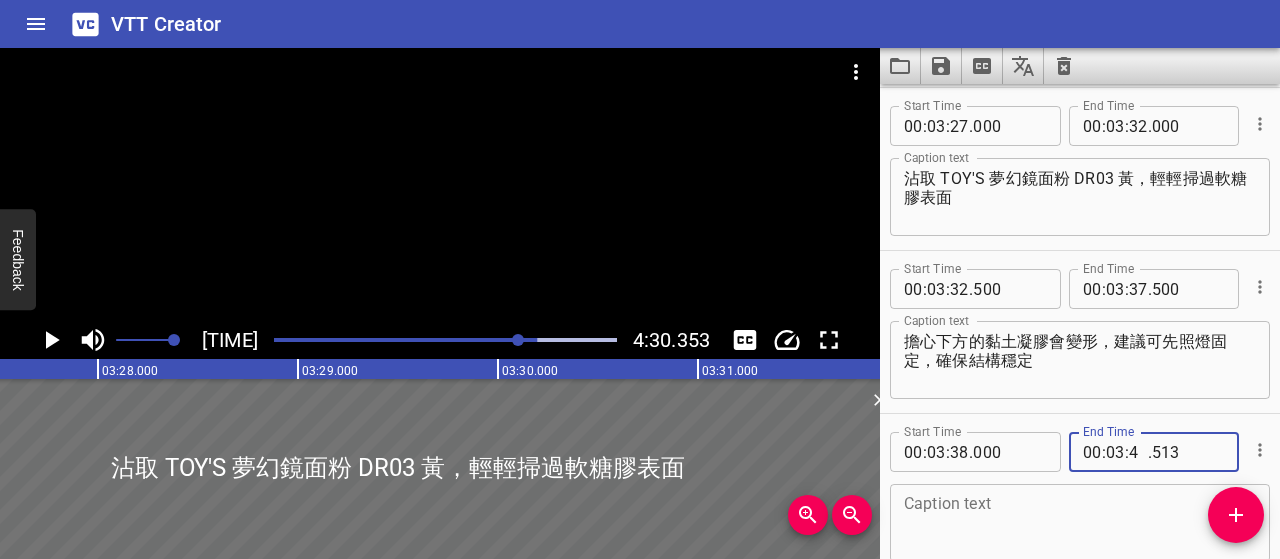 type on "42" 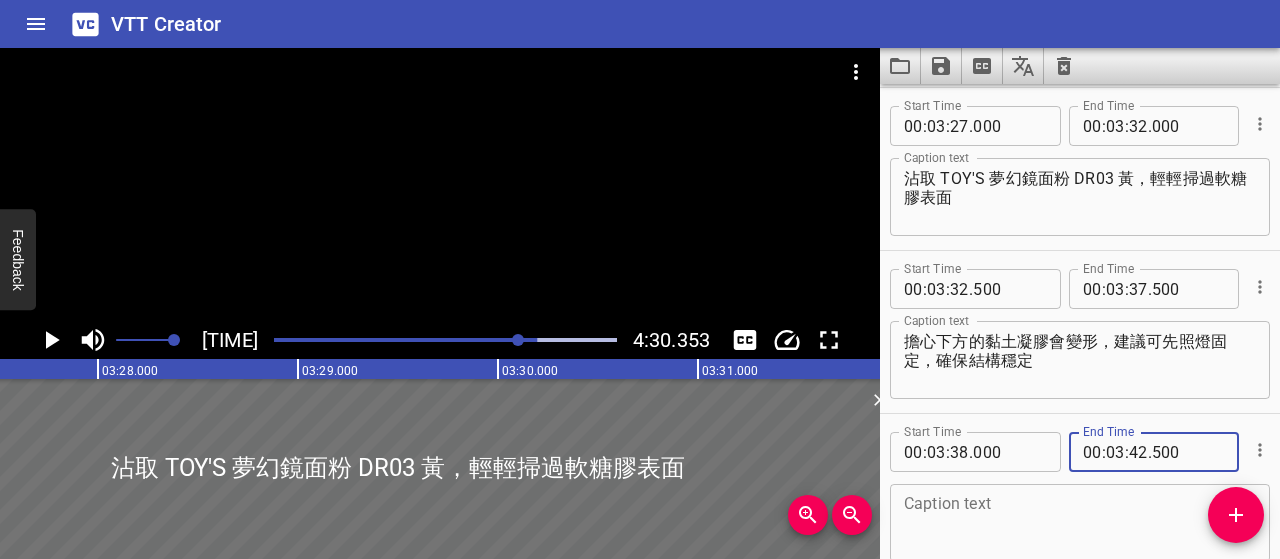 type on "500" 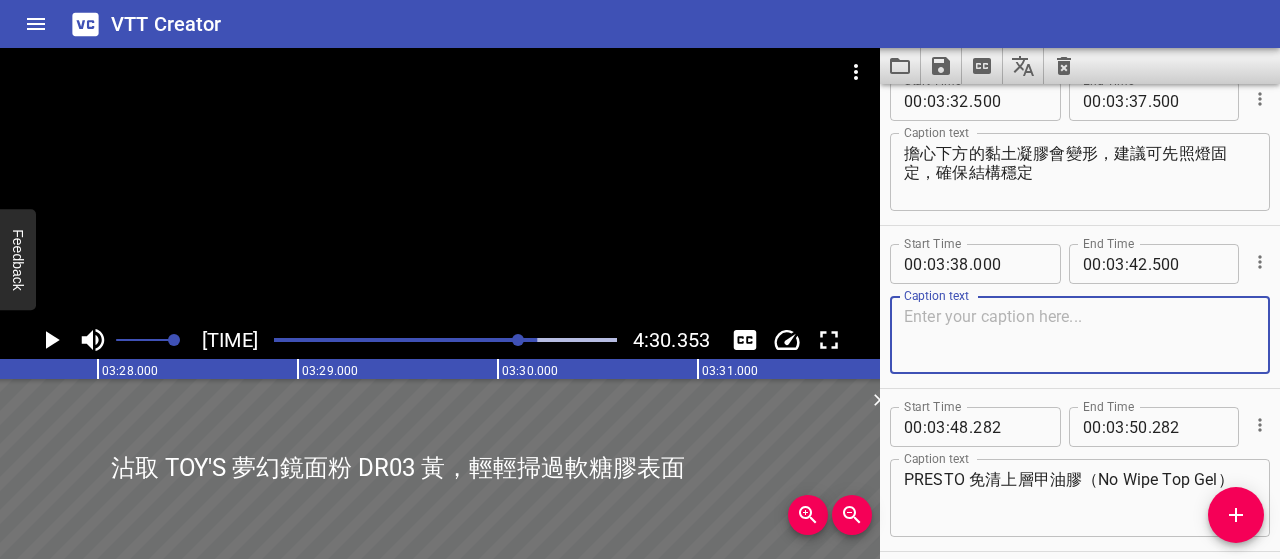 scroll, scrollTop: 4112, scrollLeft: 0, axis: vertical 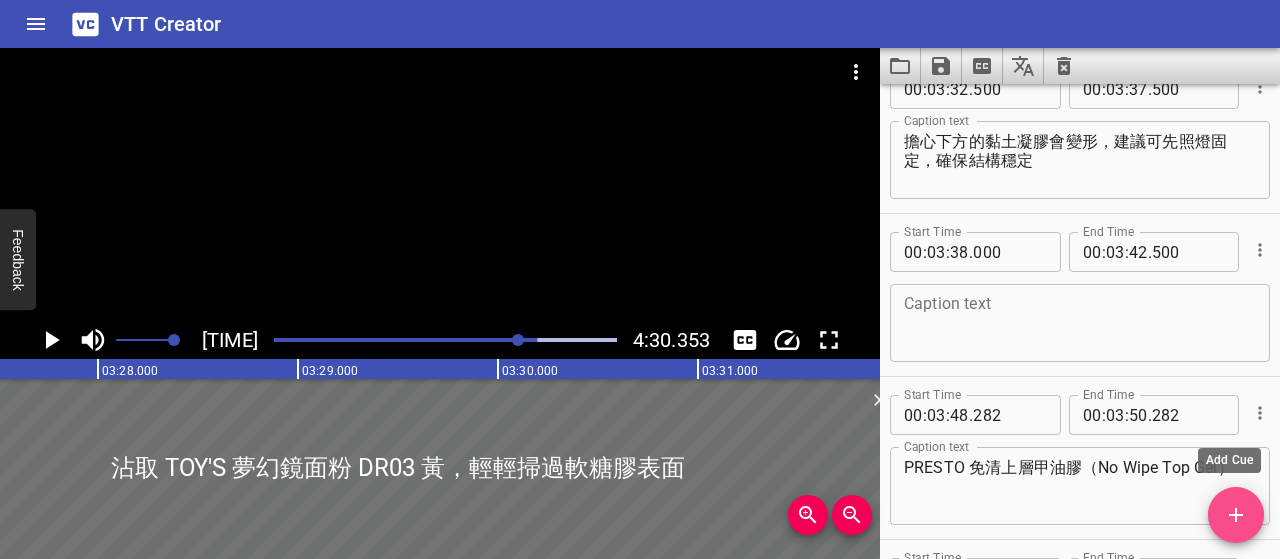 click at bounding box center [1236, 515] 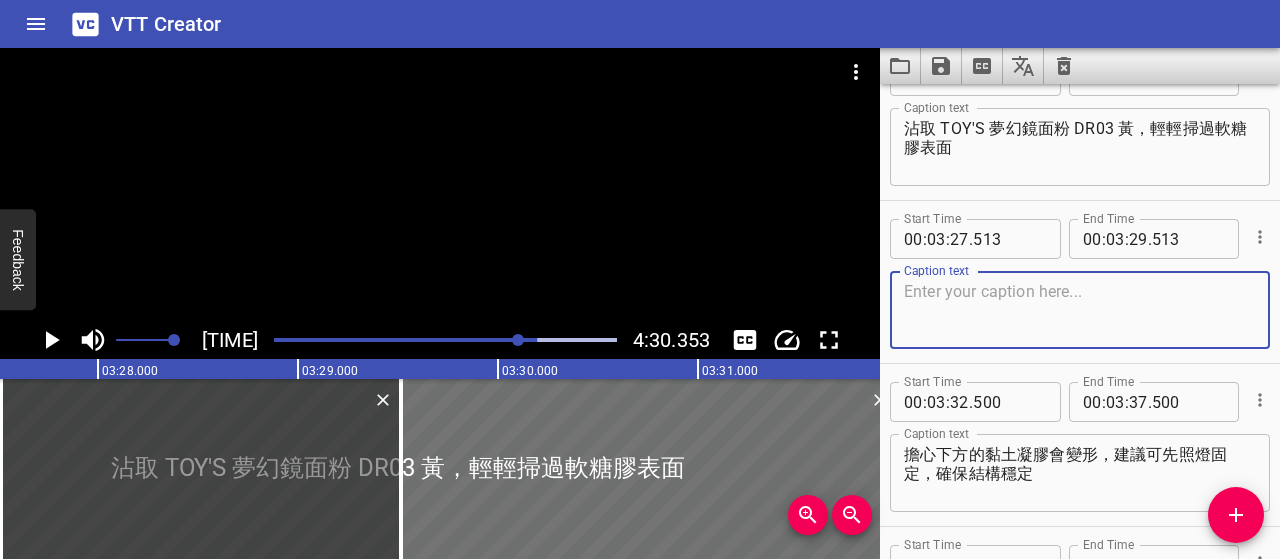 scroll, scrollTop: 3931, scrollLeft: 0, axis: vertical 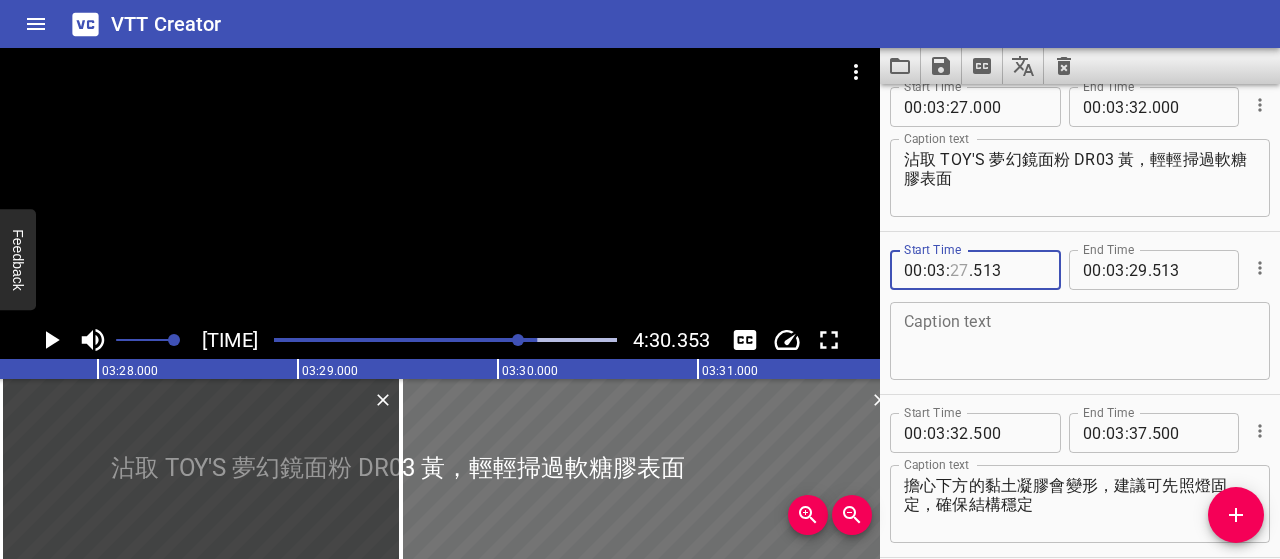 click at bounding box center (959, 270) 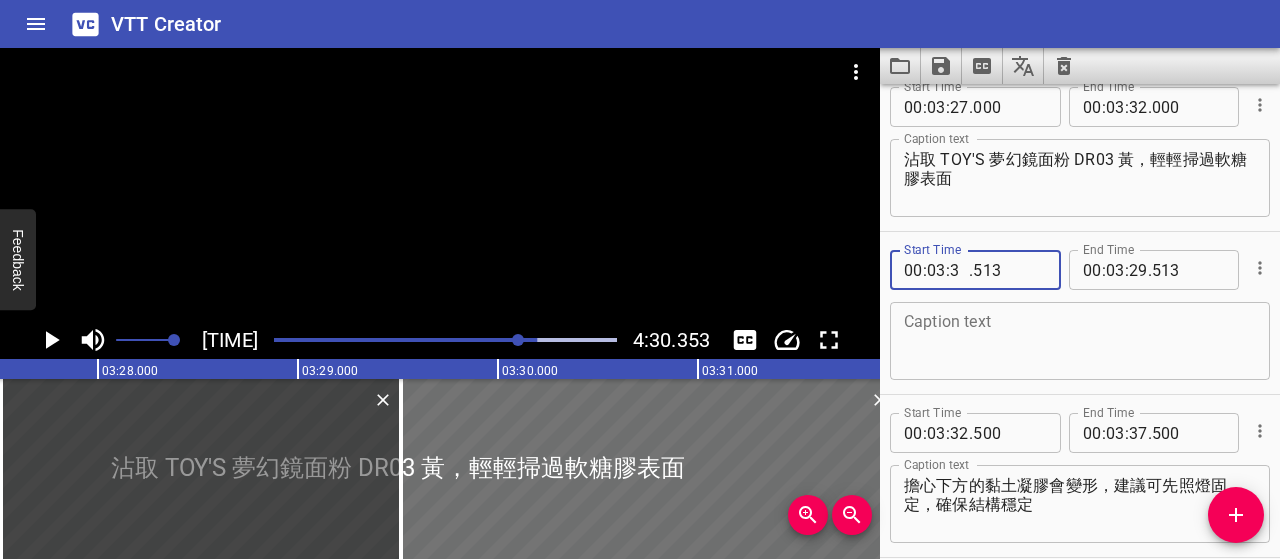 type on "32" 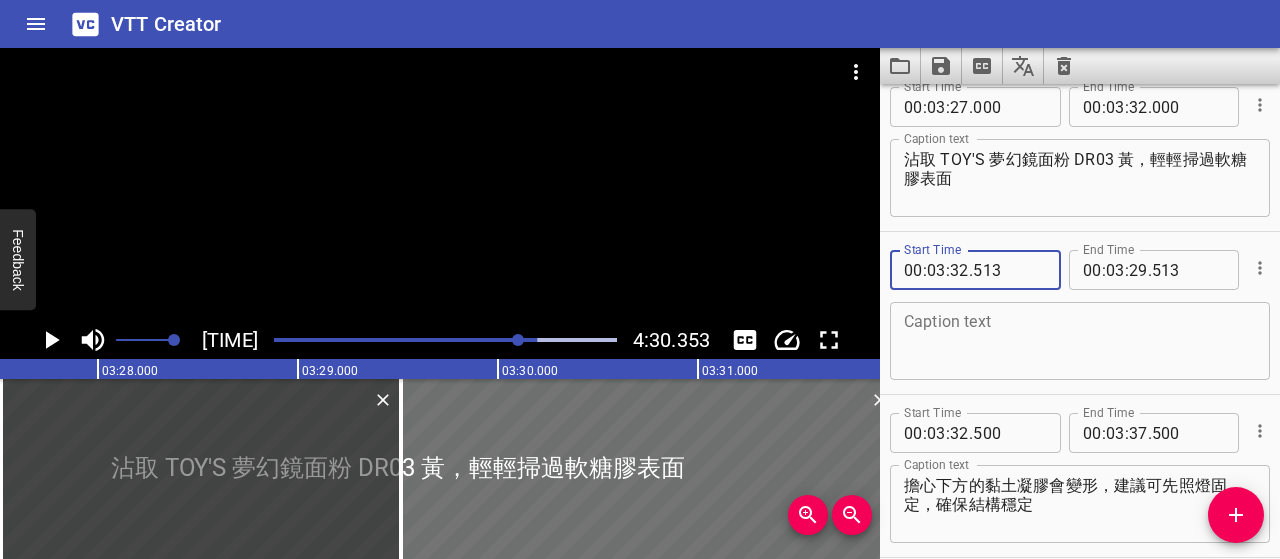 type 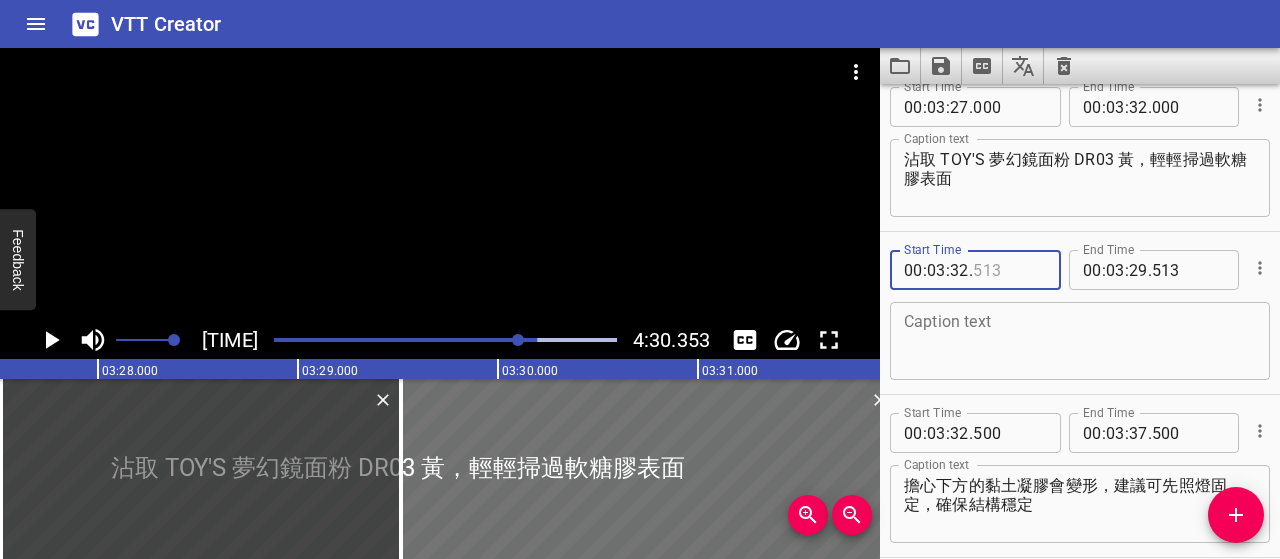 type 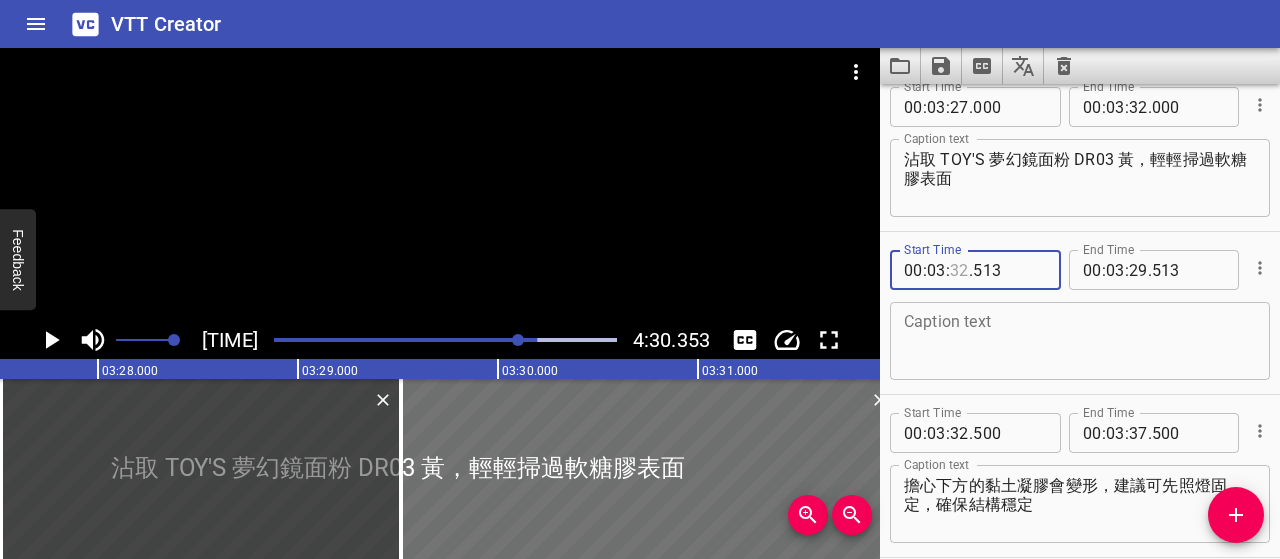 click at bounding box center (959, 270) 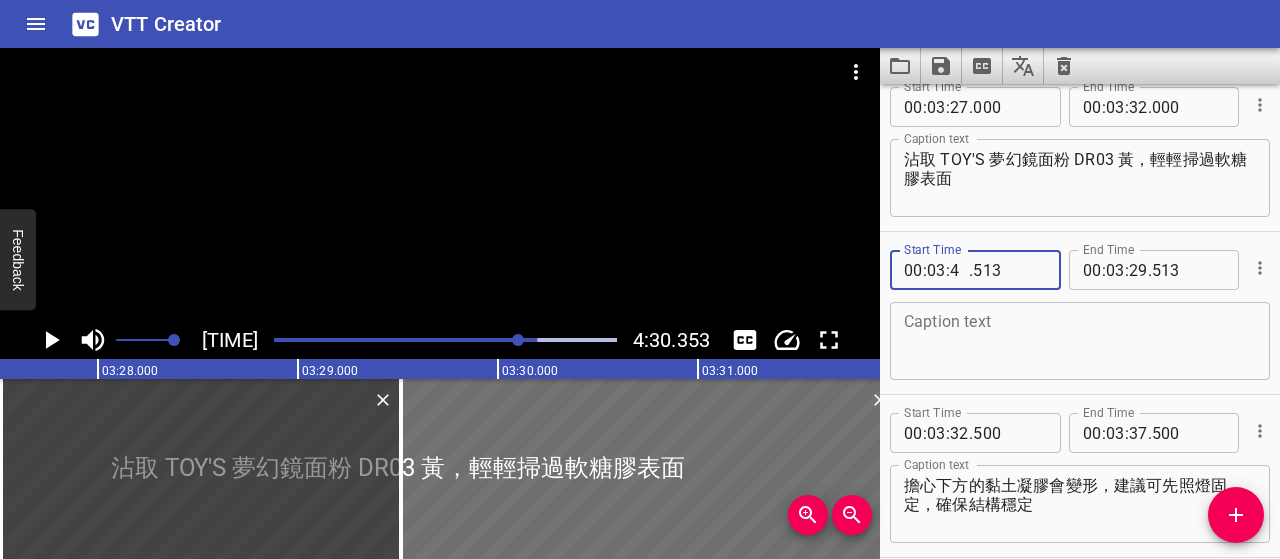 type on "43" 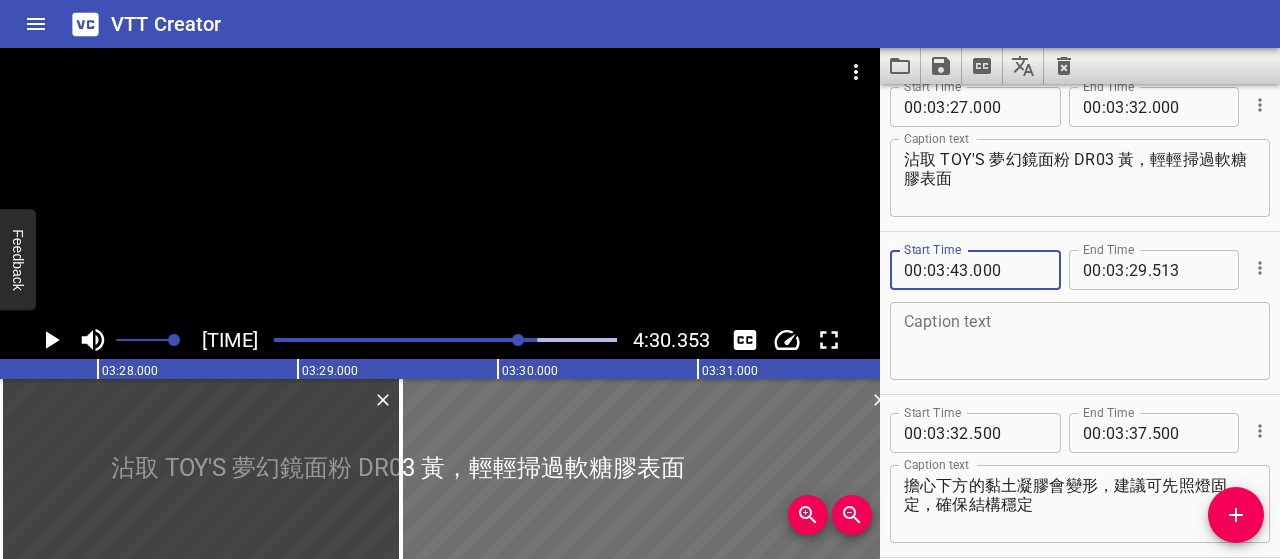 type on "000" 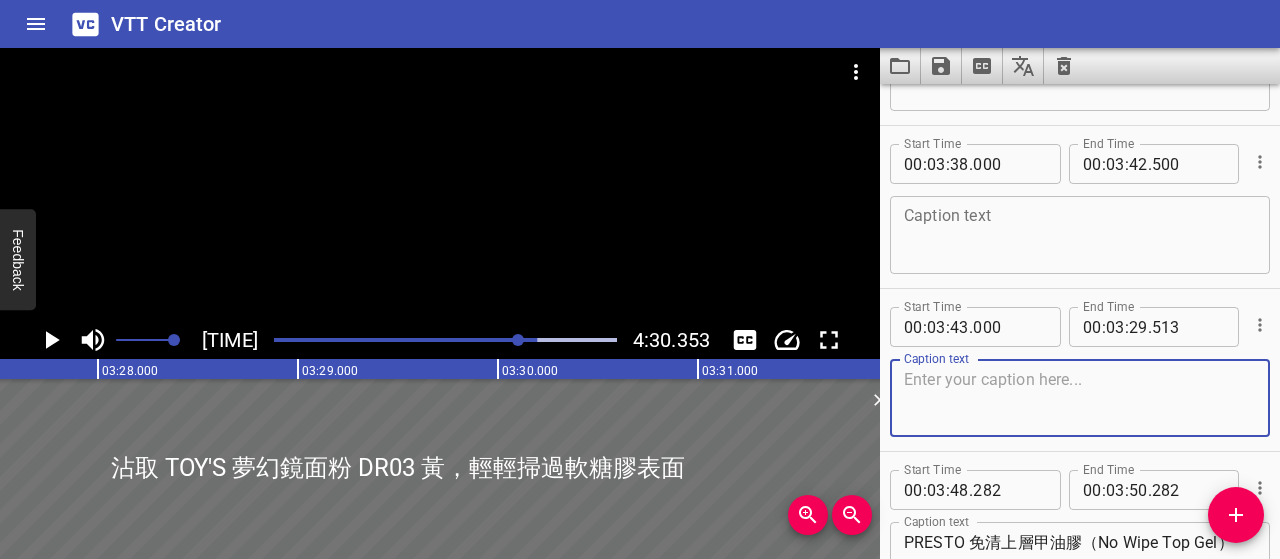 scroll, scrollTop: 4231, scrollLeft: 0, axis: vertical 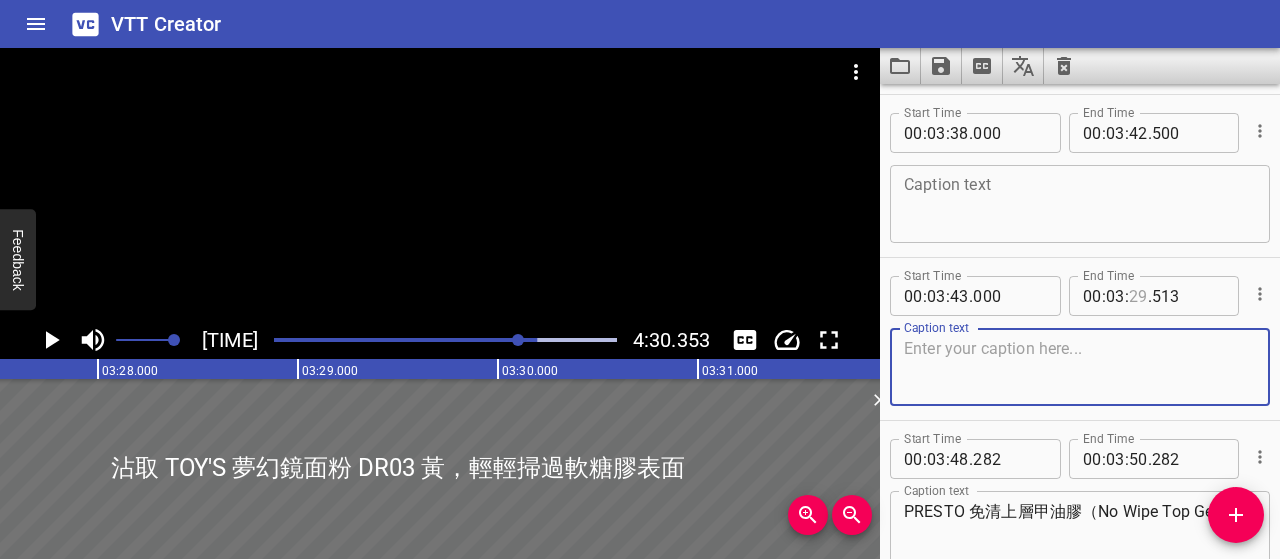 click at bounding box center [1138, 296] 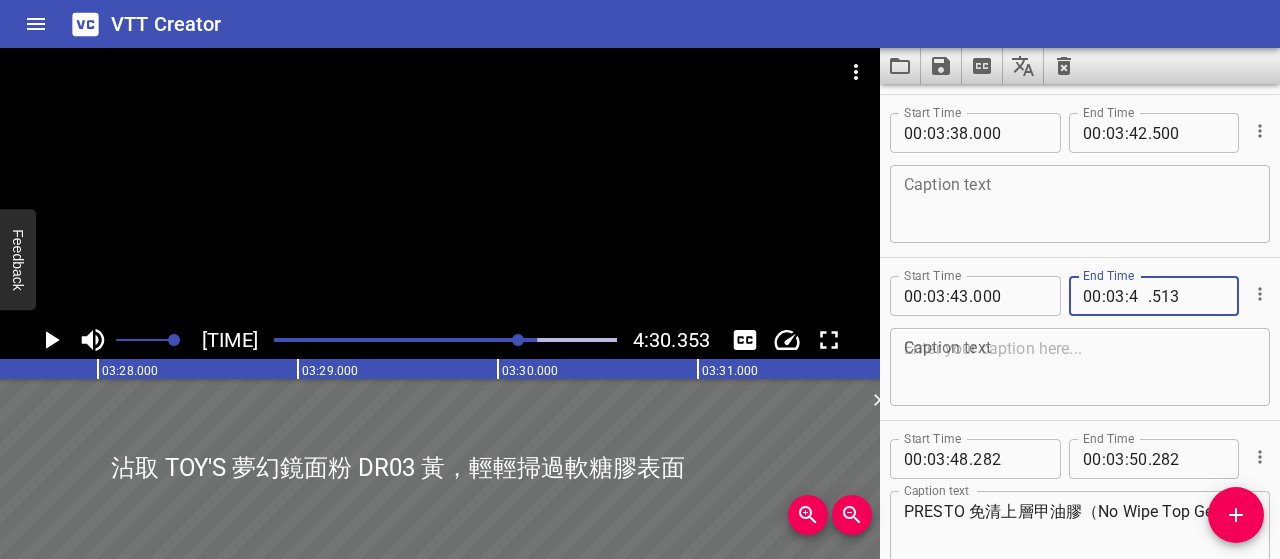 type on "47" 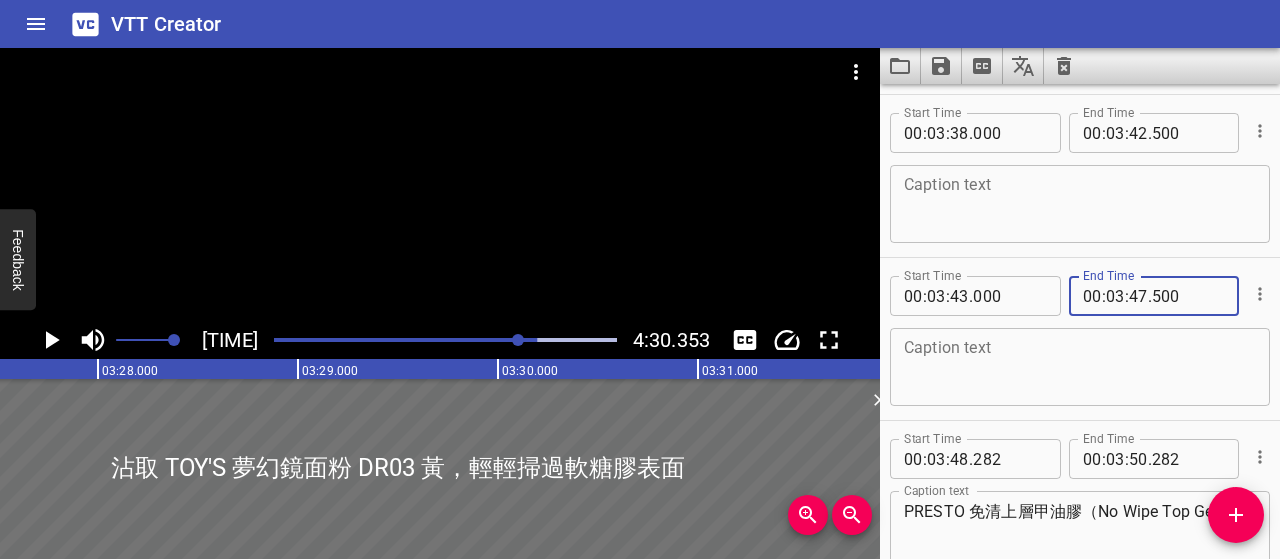 type on "500" 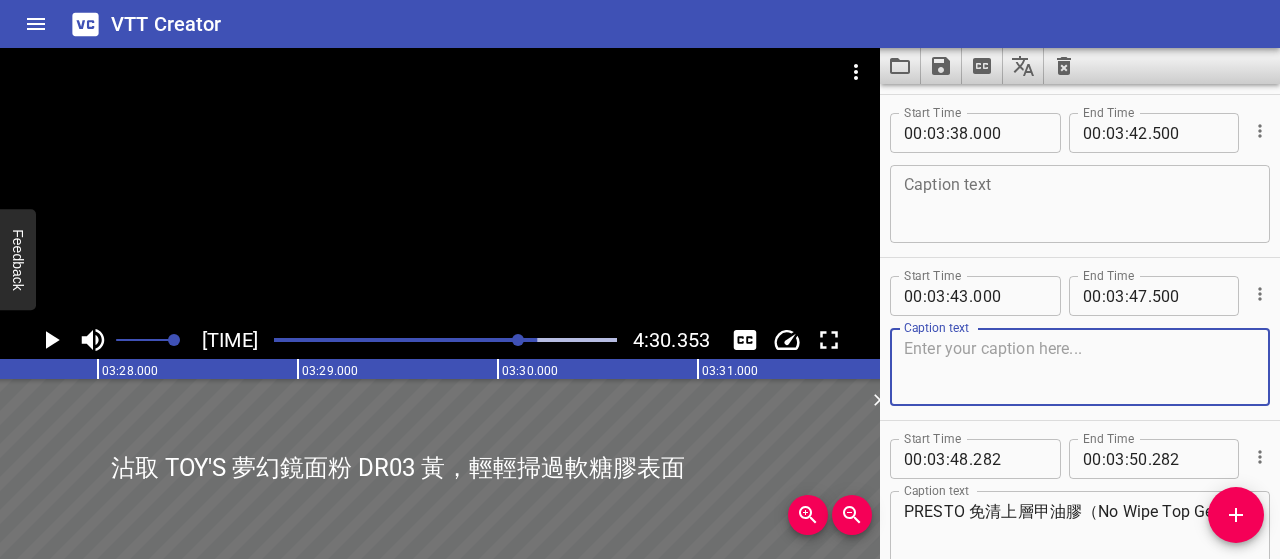 click at bounding box center (1080, 367) 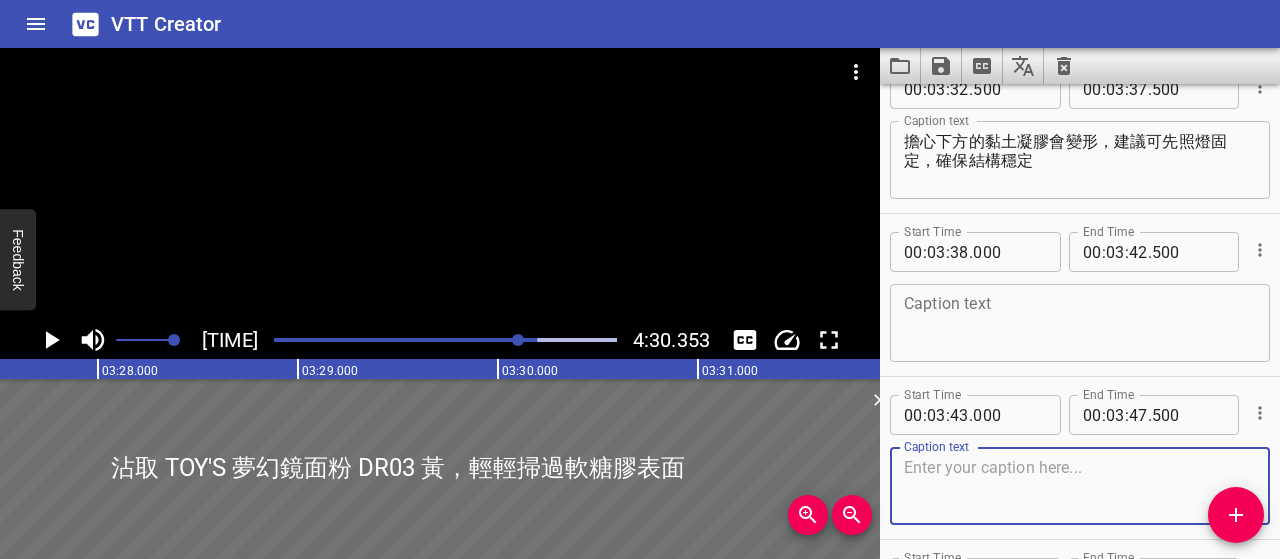 scroll, scrollTop: 3931, scrollLeft: 0, axis: vertical 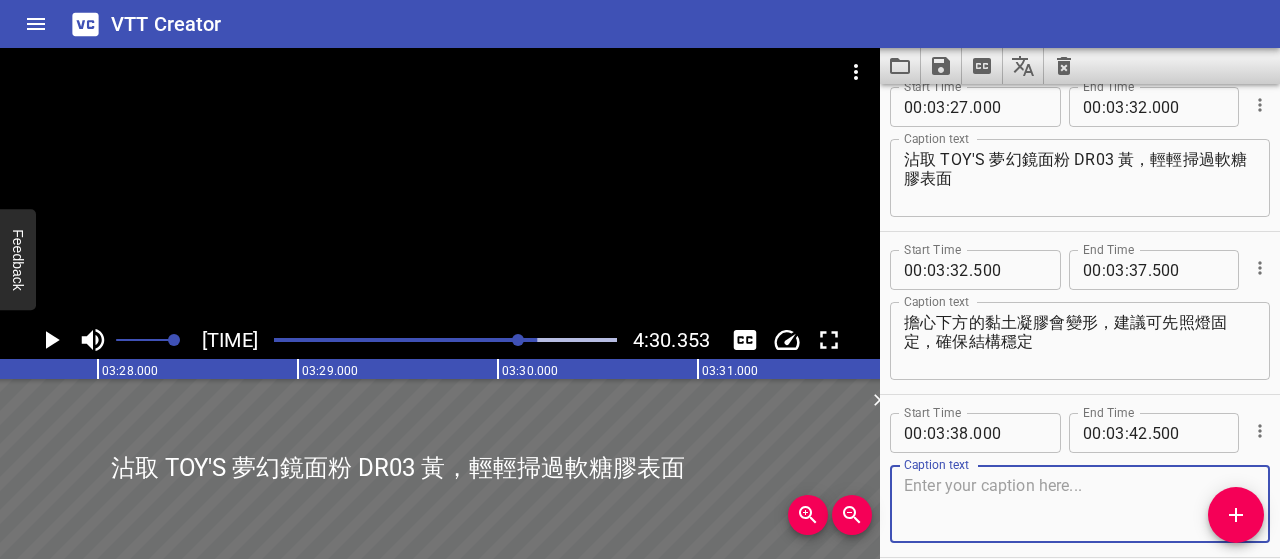 click at bounding box center [1080, 504] 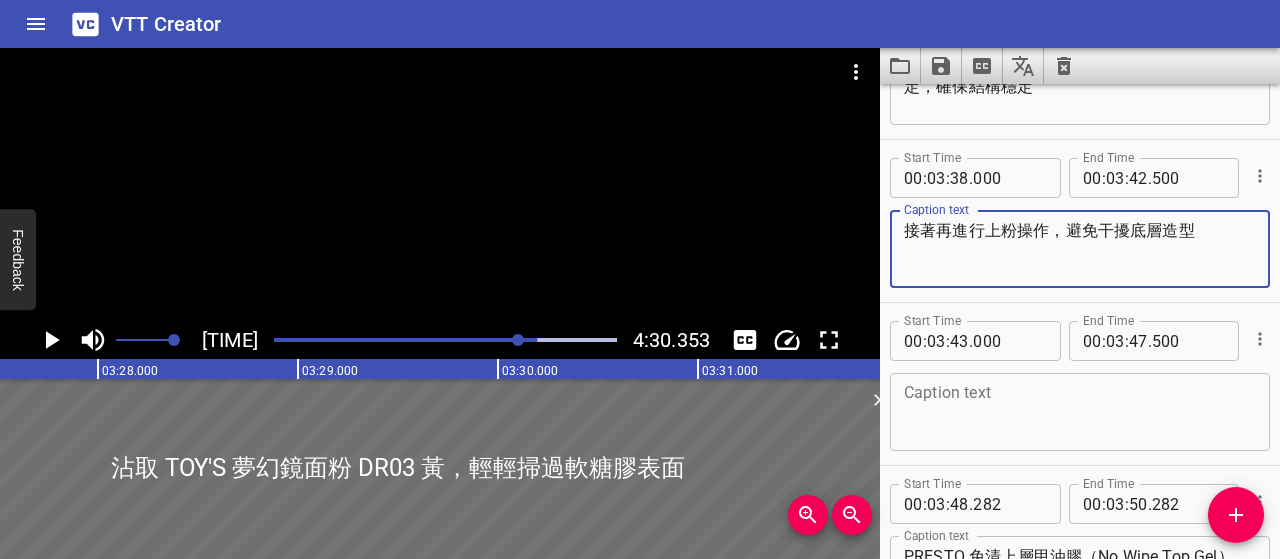 scroll, scrollTop: 4231, scrollLeft: 0, axis: vertical 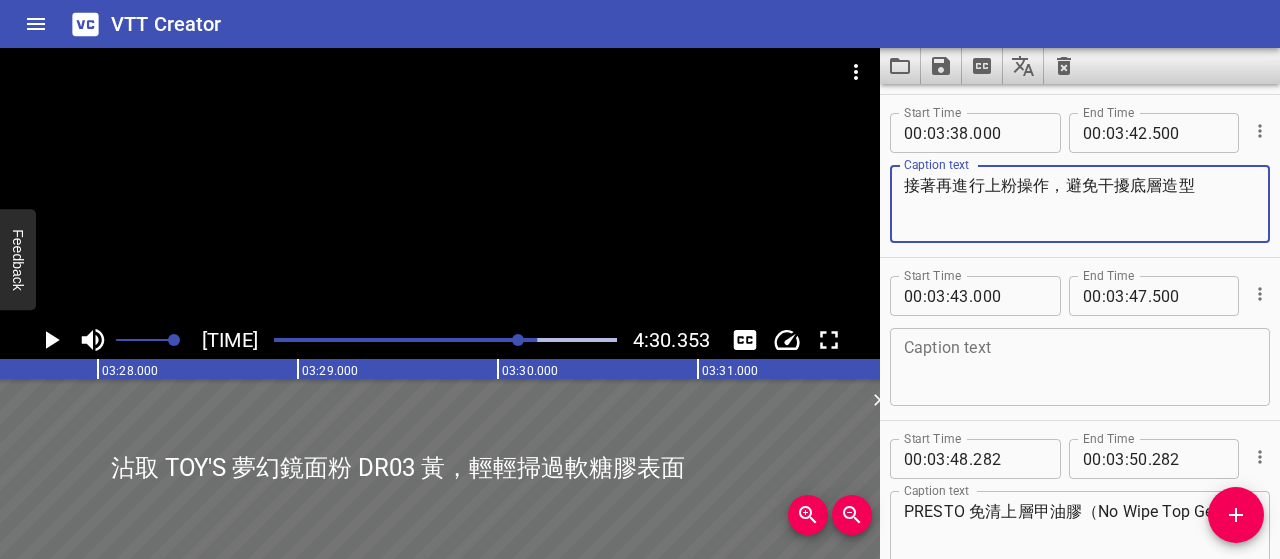type on "接著再進行上粉操作，避免干擾底層造型" 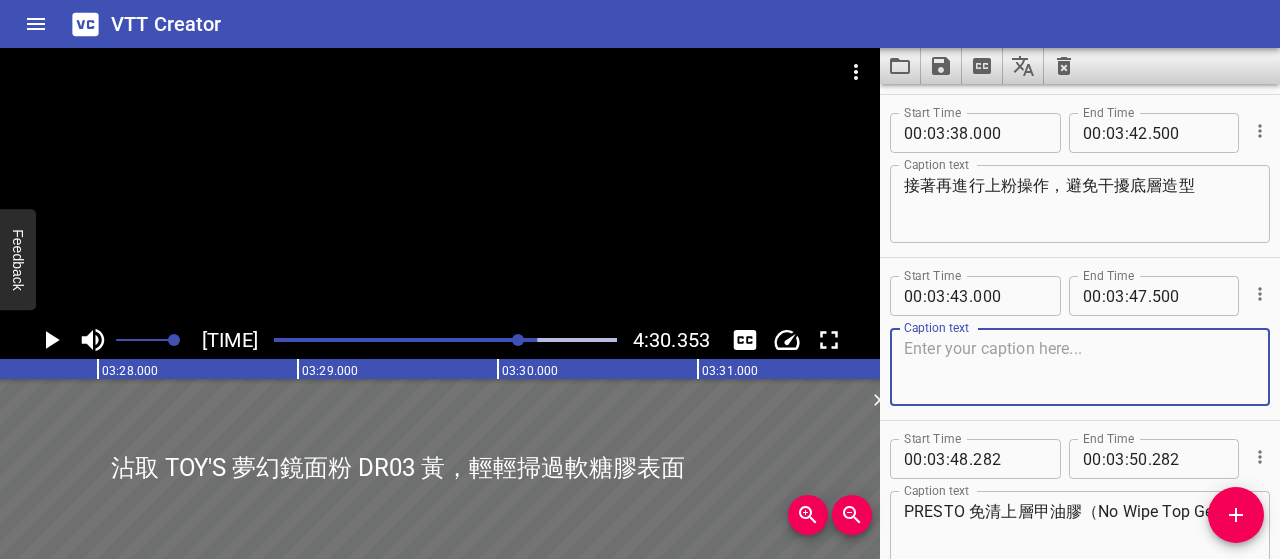 paste on "建議使用柔軟的眼影刷或水彩筆輕輕掃粉，以維持細緻的光澤質感" 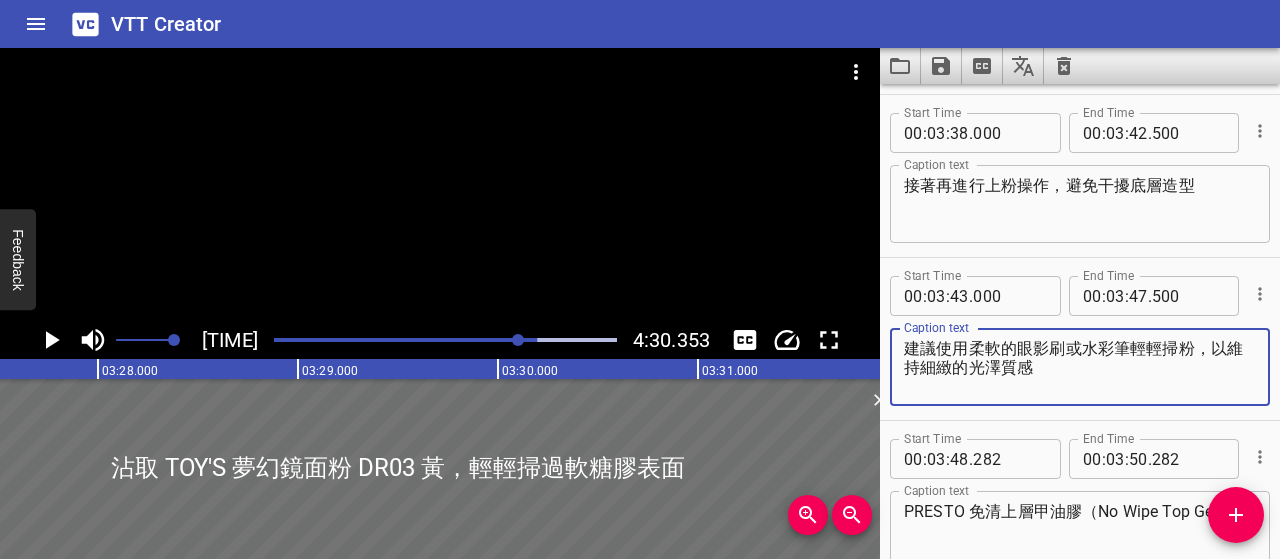 type on "建議使用柔軟的眼影刷或水彩筆輕輕掃粉，以維持細緻的光澤質感" 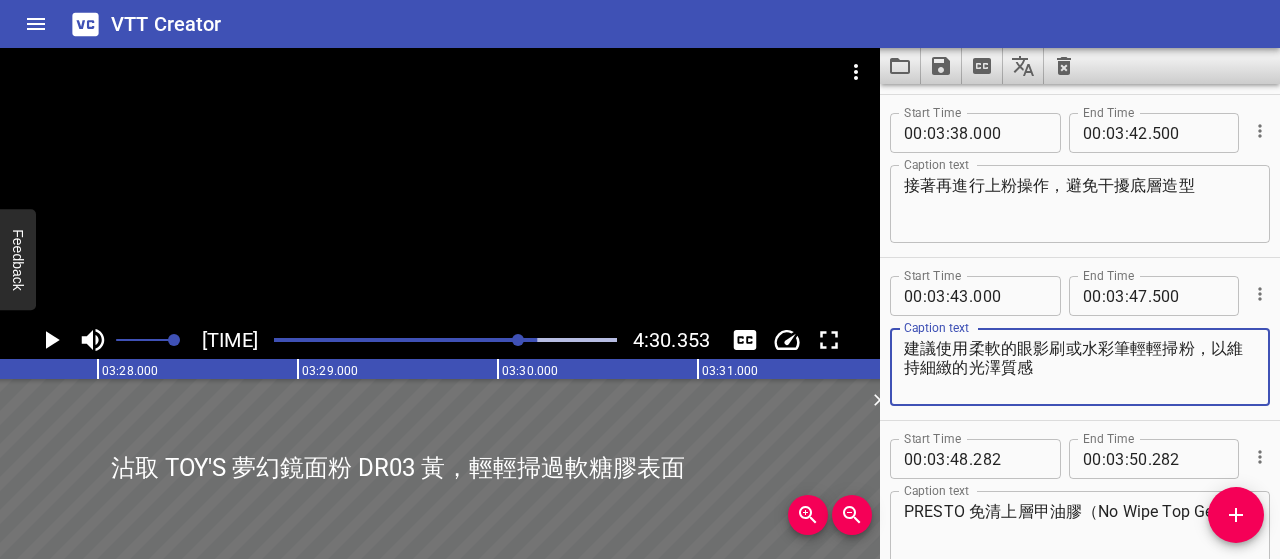 click 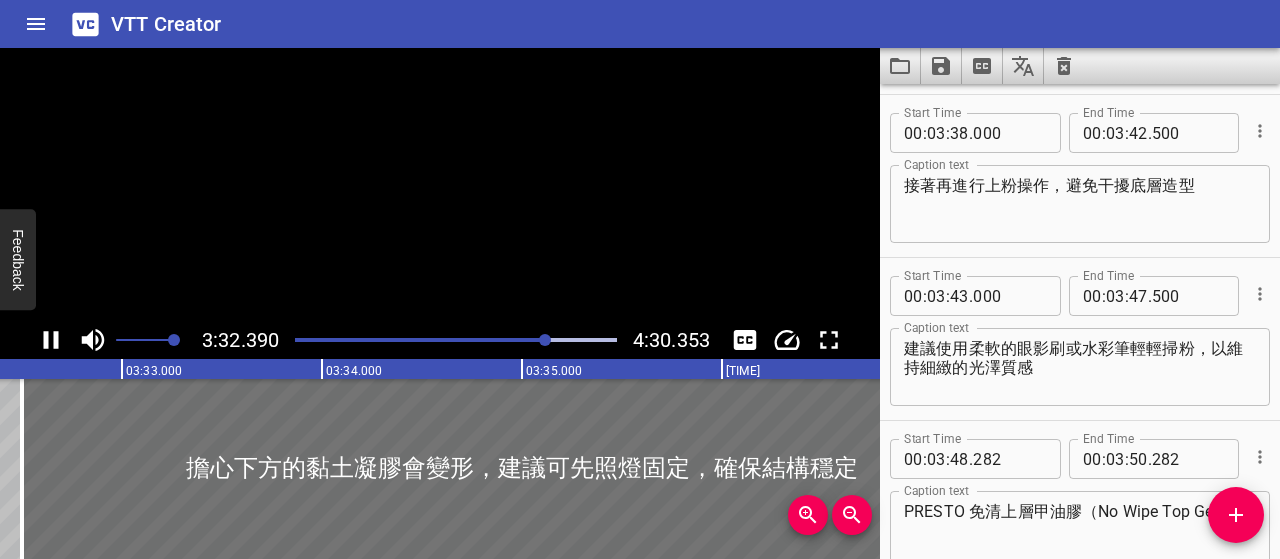 scroll, scrollTop: 0, scrollLeft: 42526, axis: horizontal 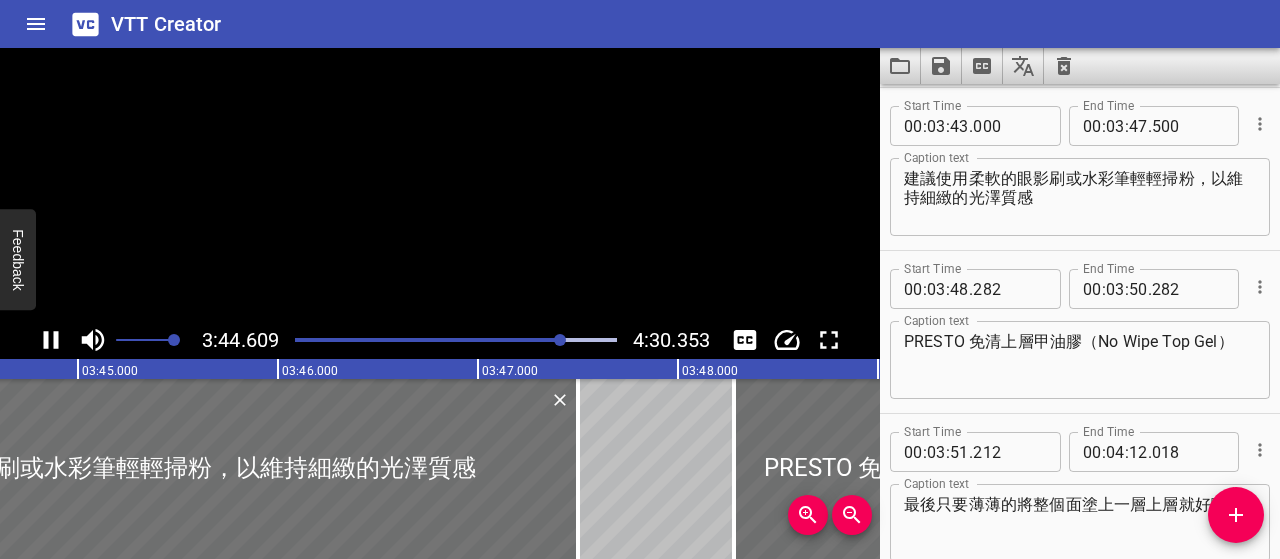 click 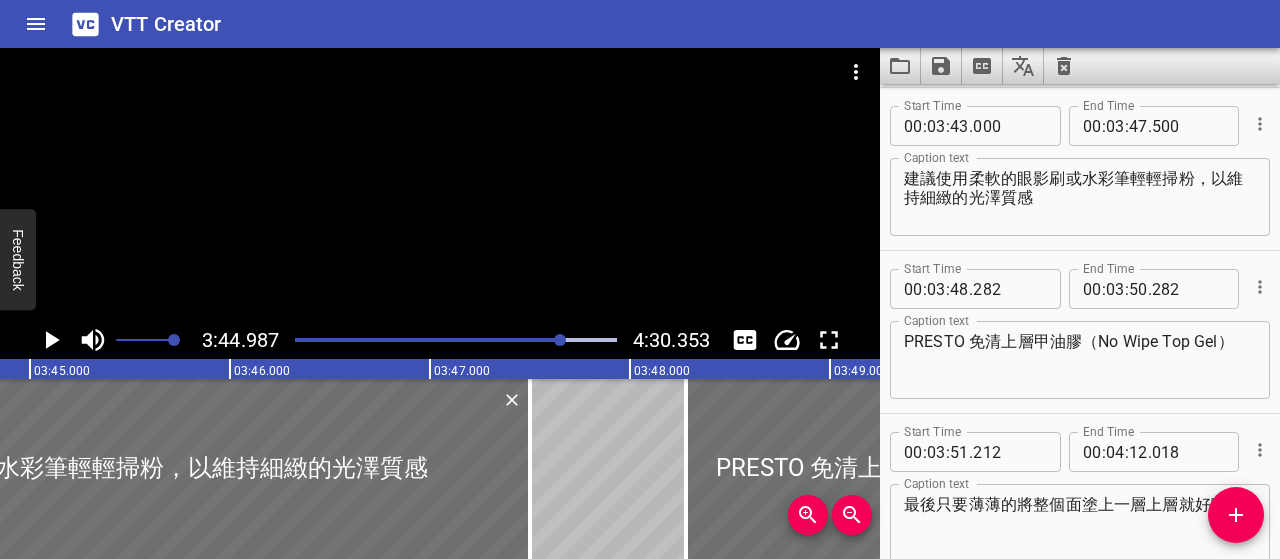 scroll, scrollTop: 0, scrollLeft: 44997, axis: horizontal 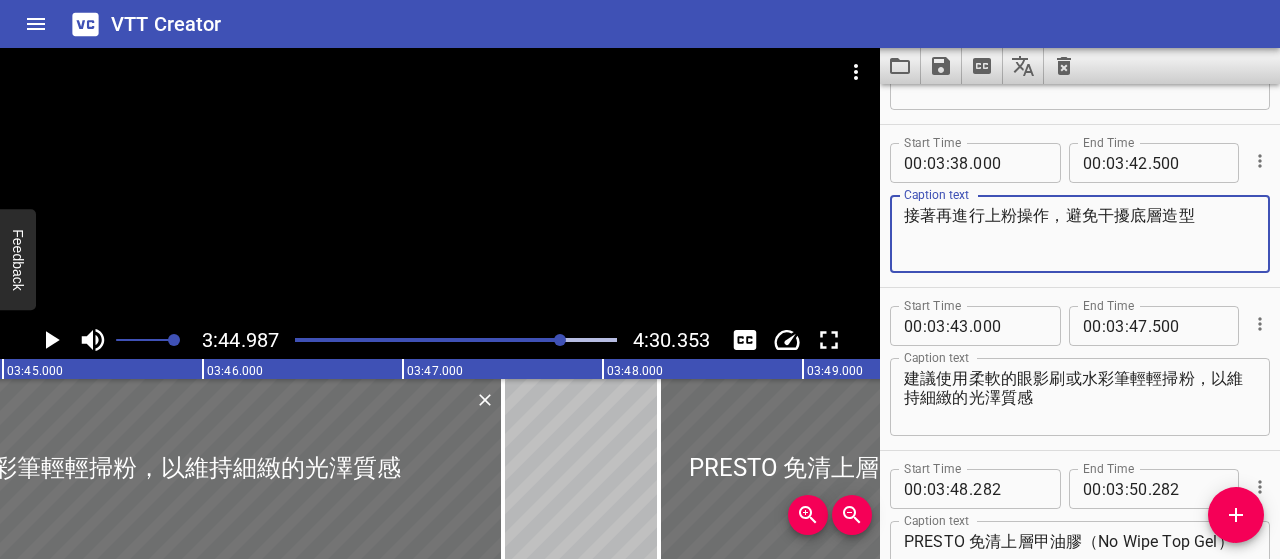click on "接著再進行上粉操作，避免干擾底層造型" at bounding box center (1080, 234) 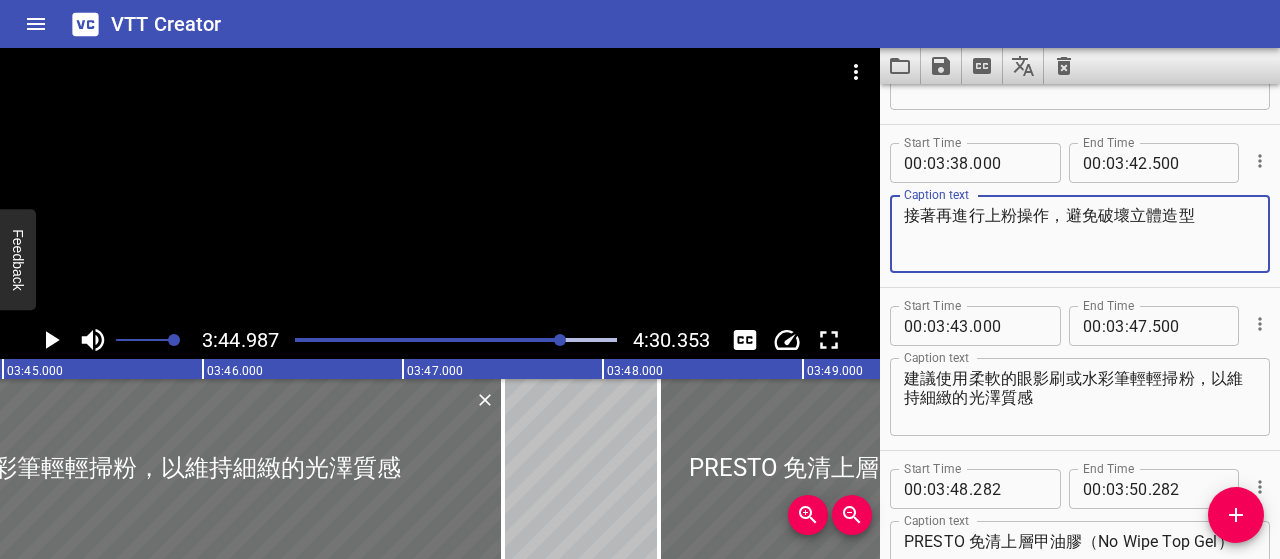 type on "接著再進行上粉操作，避免破壞立體造型" 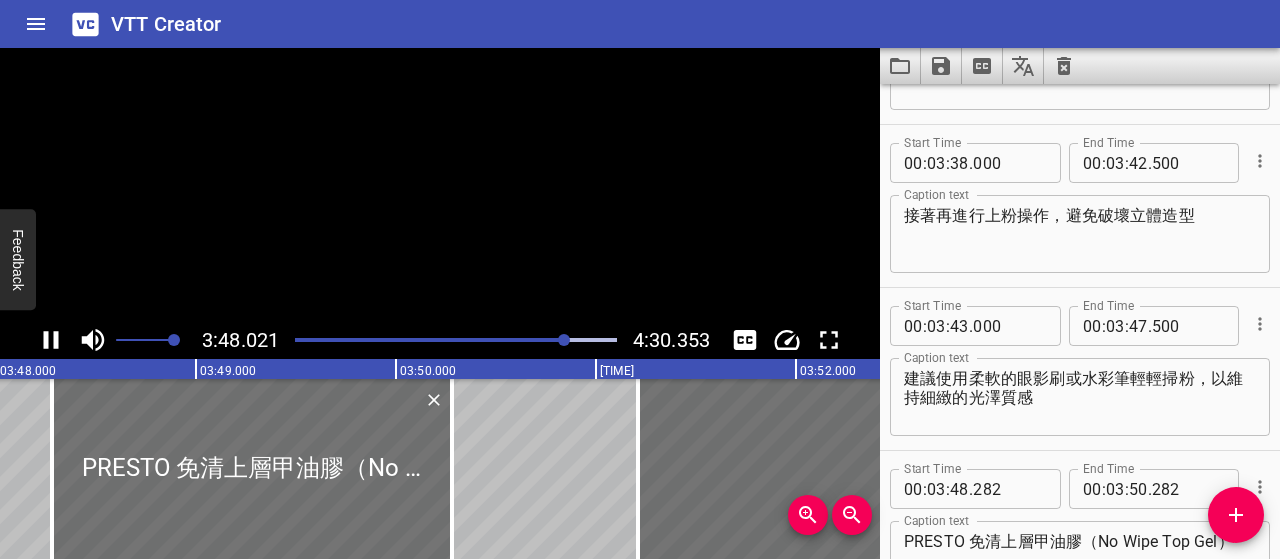 scroll, scrollTop: 0, scrollLeft: 45652, axis: horizontal 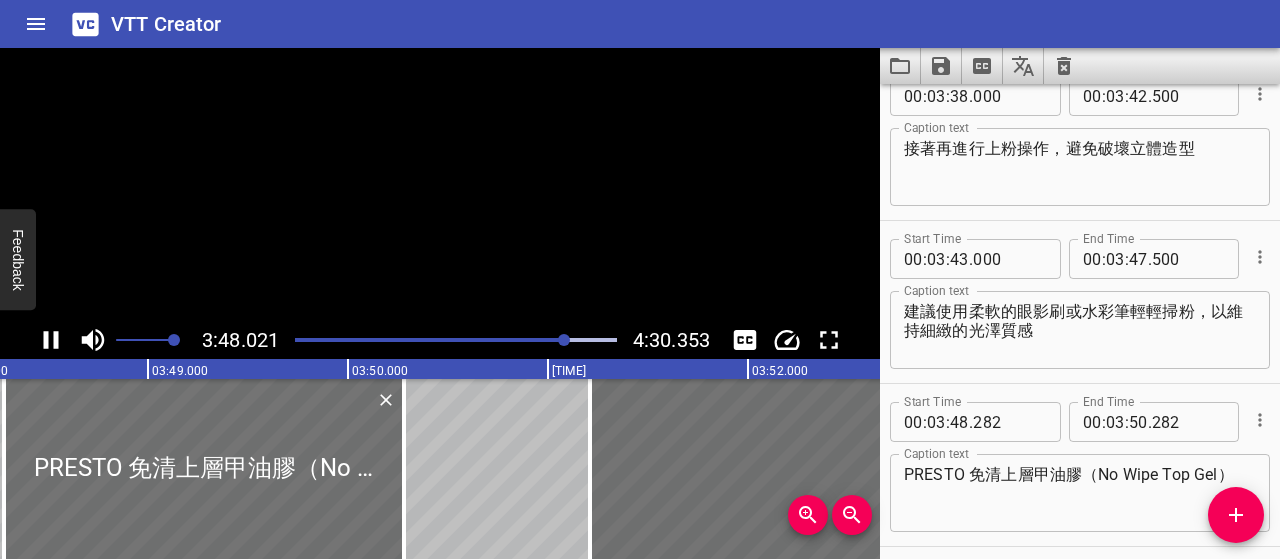 click 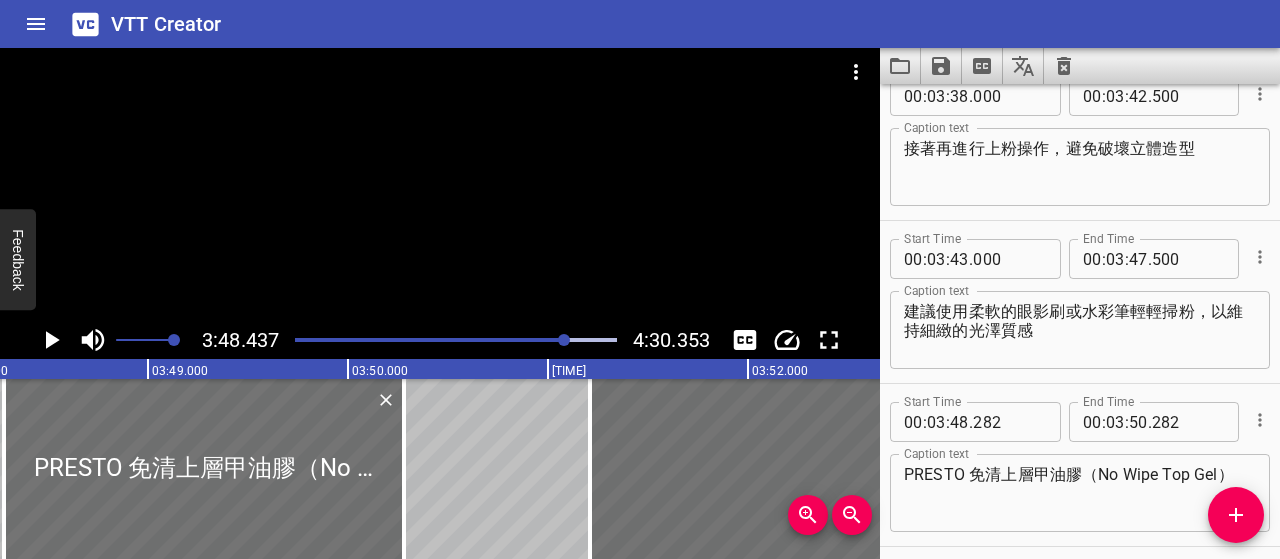 scroll, scrollTop: 0, scrollLeft: 45677, axis: horizontal 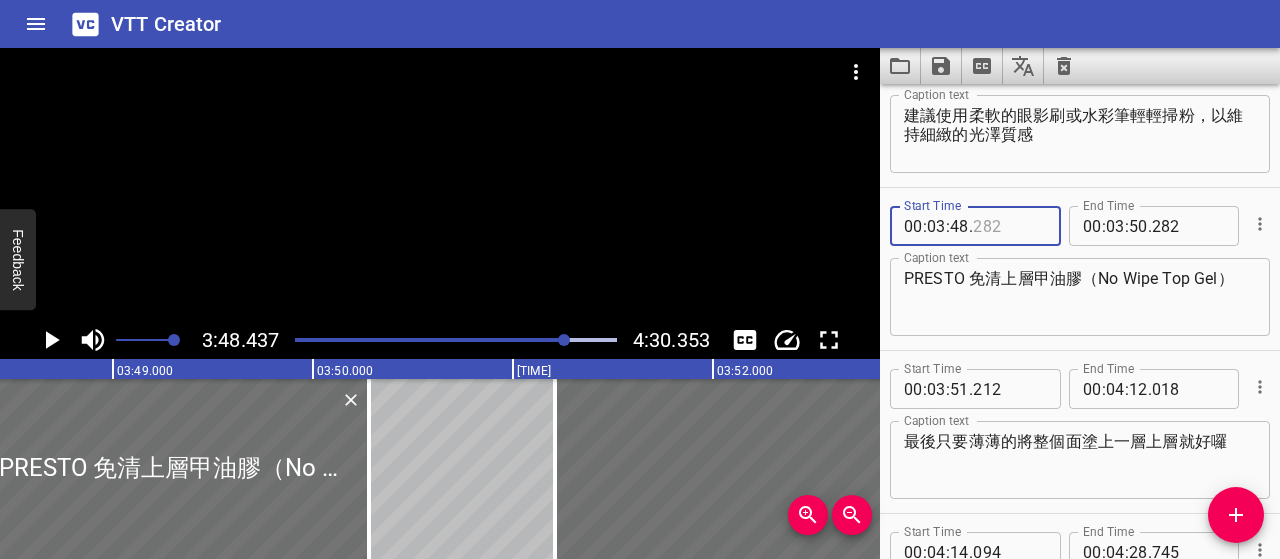 click at bounding box center (1009, 226) 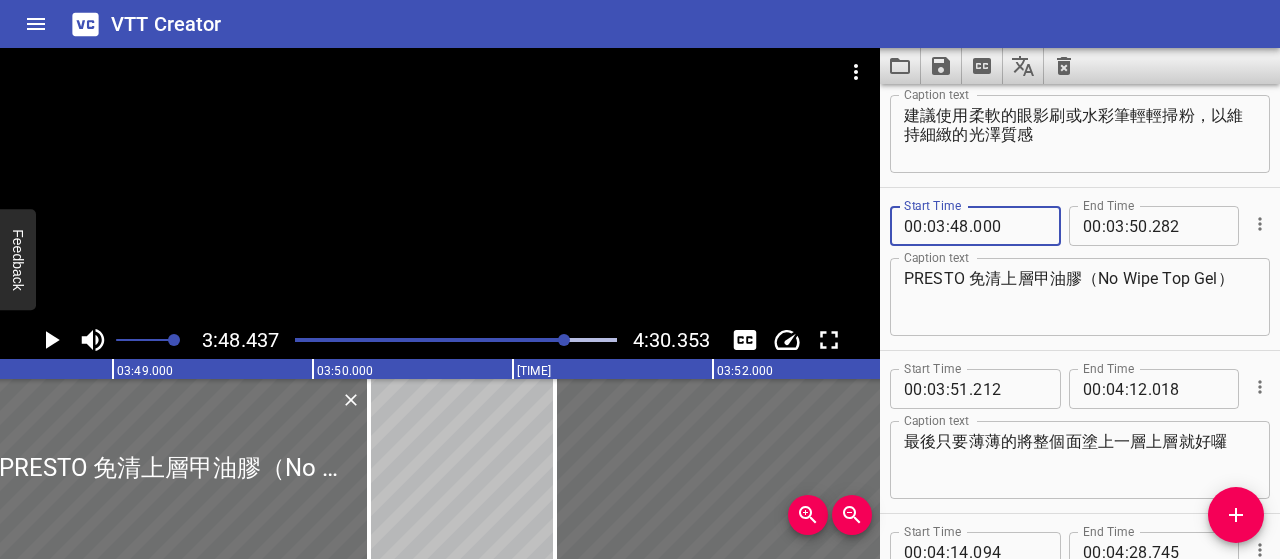 type on "000" 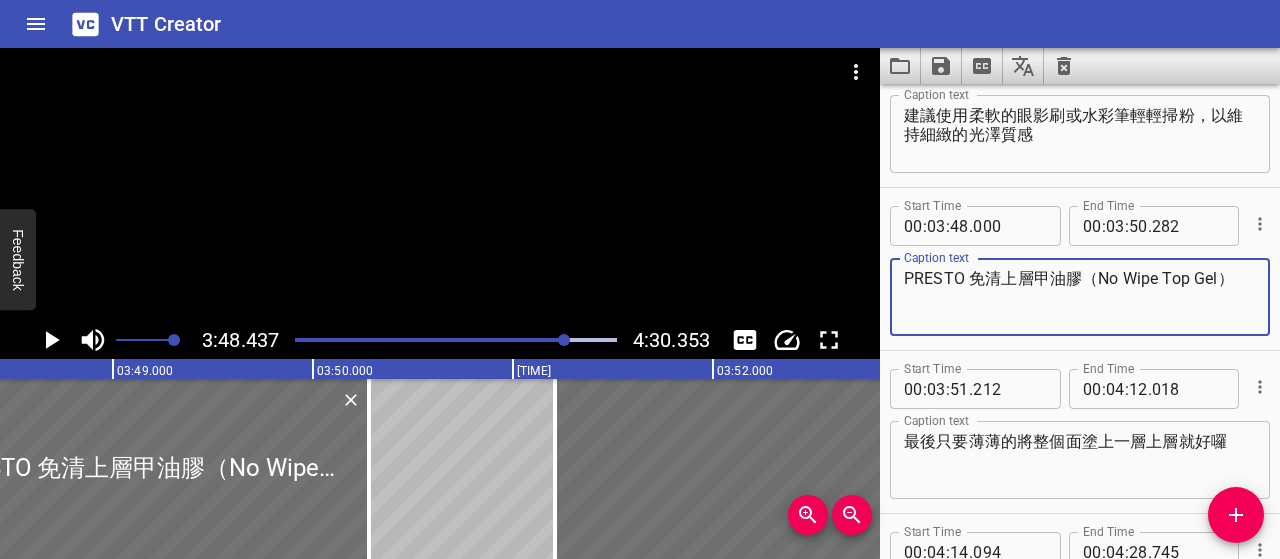 click on "PRESTO 免清上層甲油膠（No Wipe Top Gel）" at bounding box center [1080, 297] 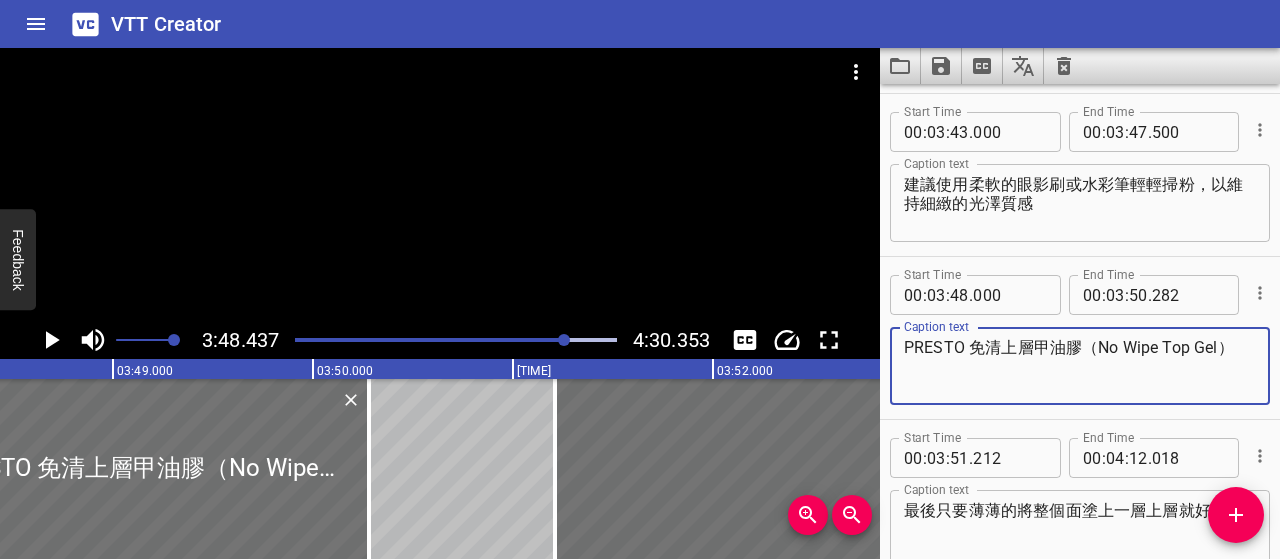 scroll, scrollTop: 4364, scrollLeft: 0, axis: vertical 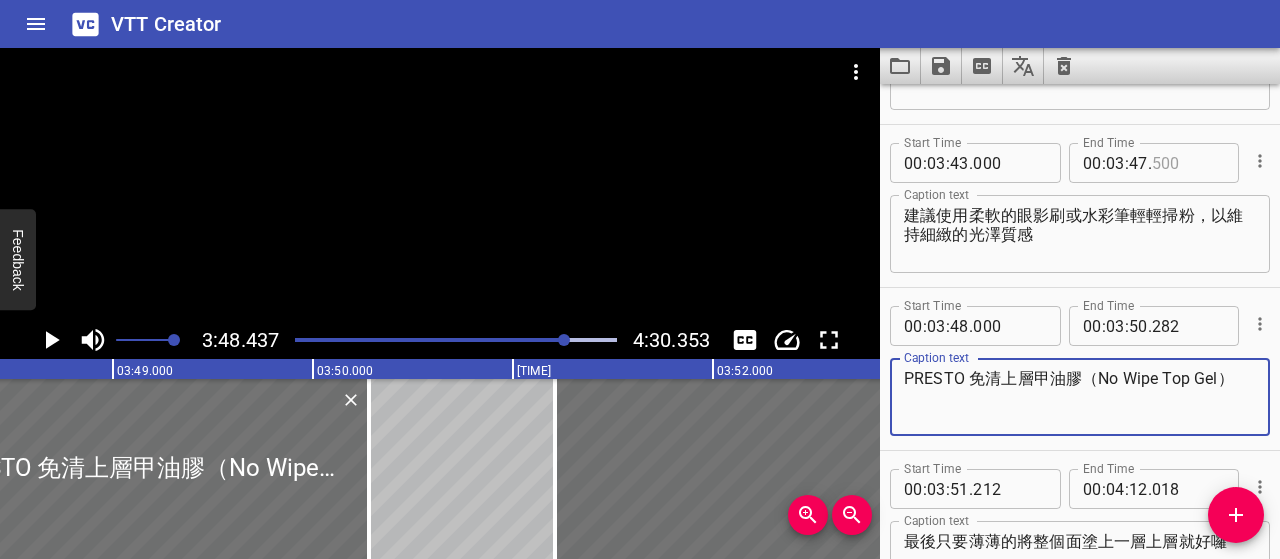 click at bounding box center (1188, 163) 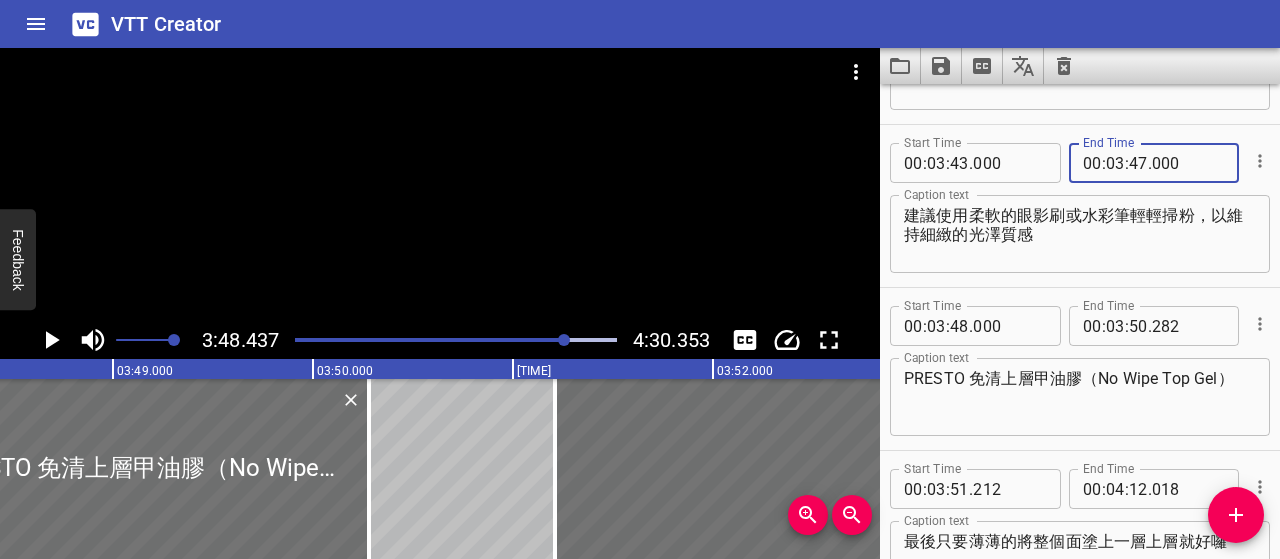 type on "000" 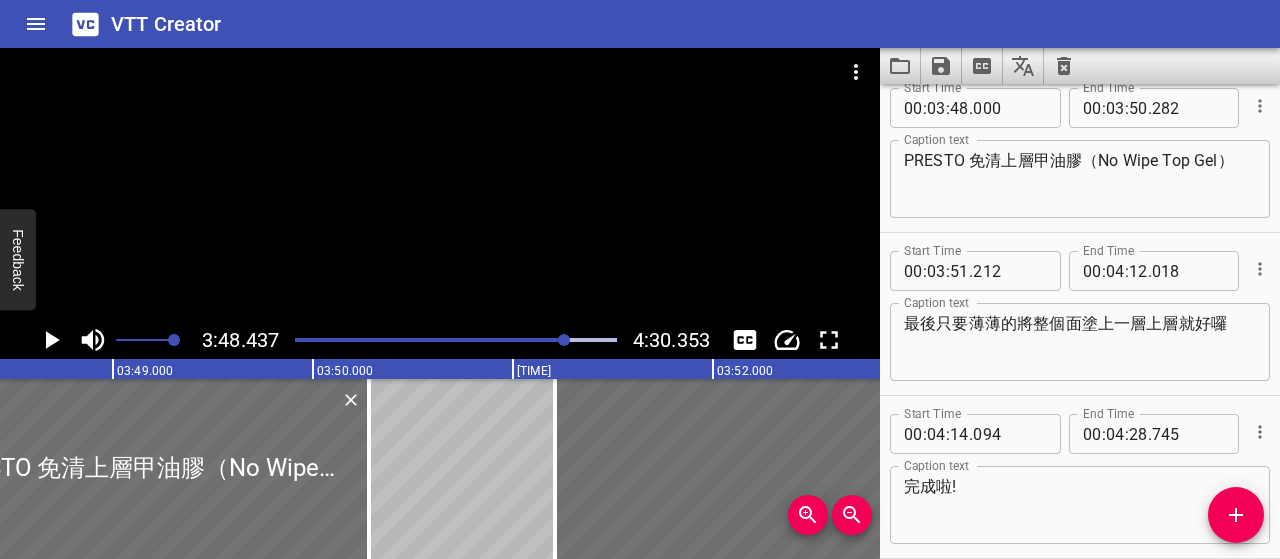 scroll, scrollTop: 4472, scrollLeft: 0, axis: vertical 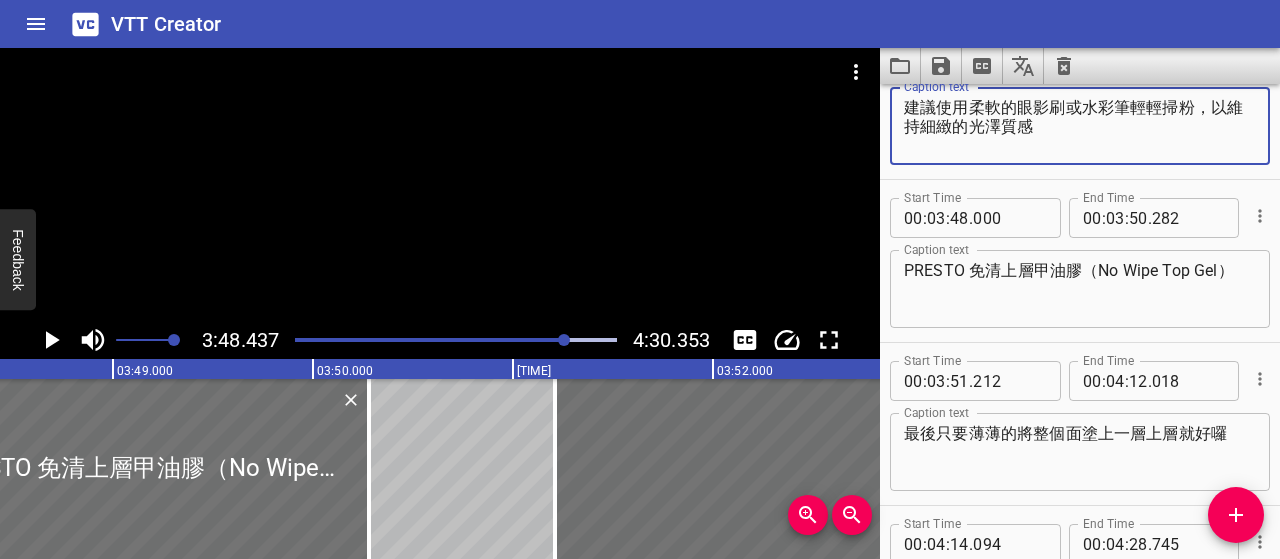 click on "PRESTO 免清上層甲油膠（No Wipe Top Gel）" at bounding box center (1080, 289) 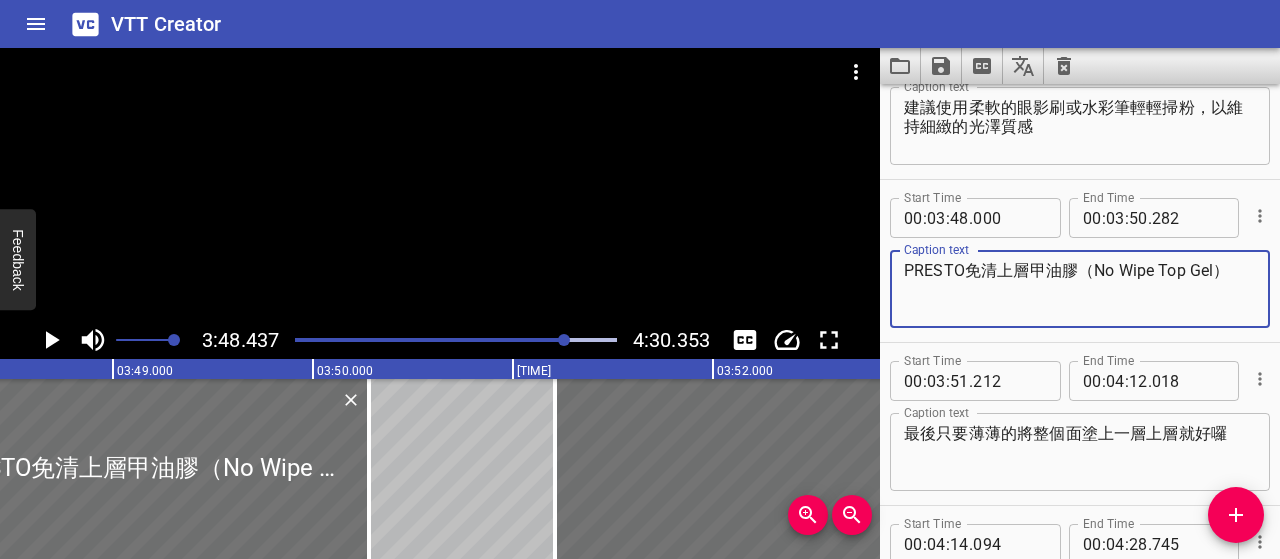 drag, startPoint x: 1223, startPoint y: 269, endPoint x: 1079, endPoint y: 275, distance: 144.12494 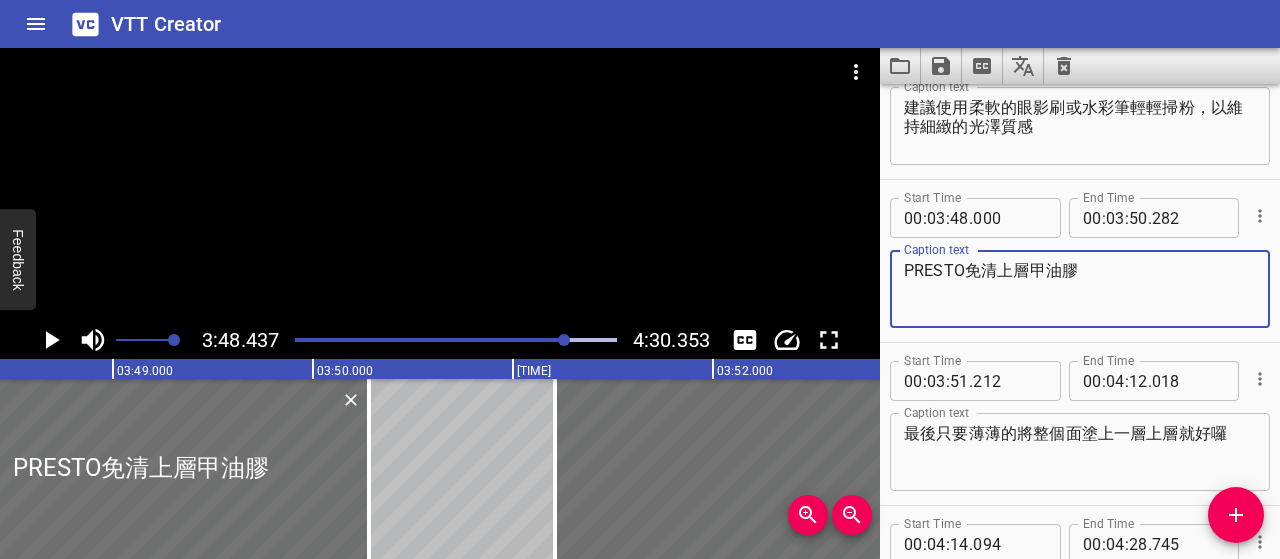 click on "PRESTO免清上層甲油膠" at bounding box center [1080, 289] 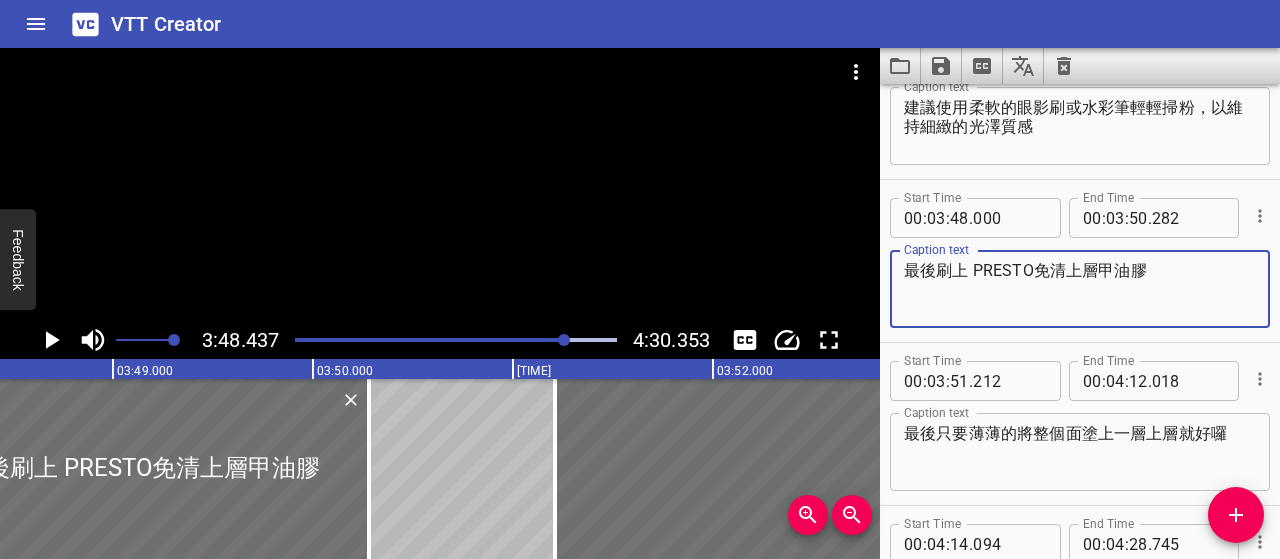 type on "最後刷上 PRESTO免清上層甲油膠" 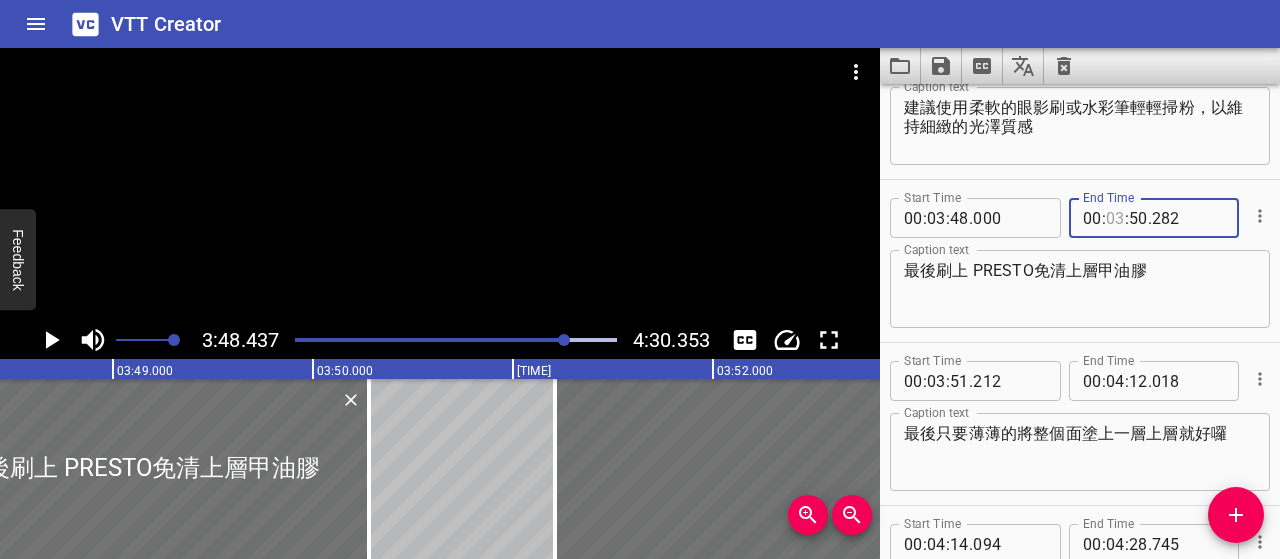 click at bounding box center [1115, 218] 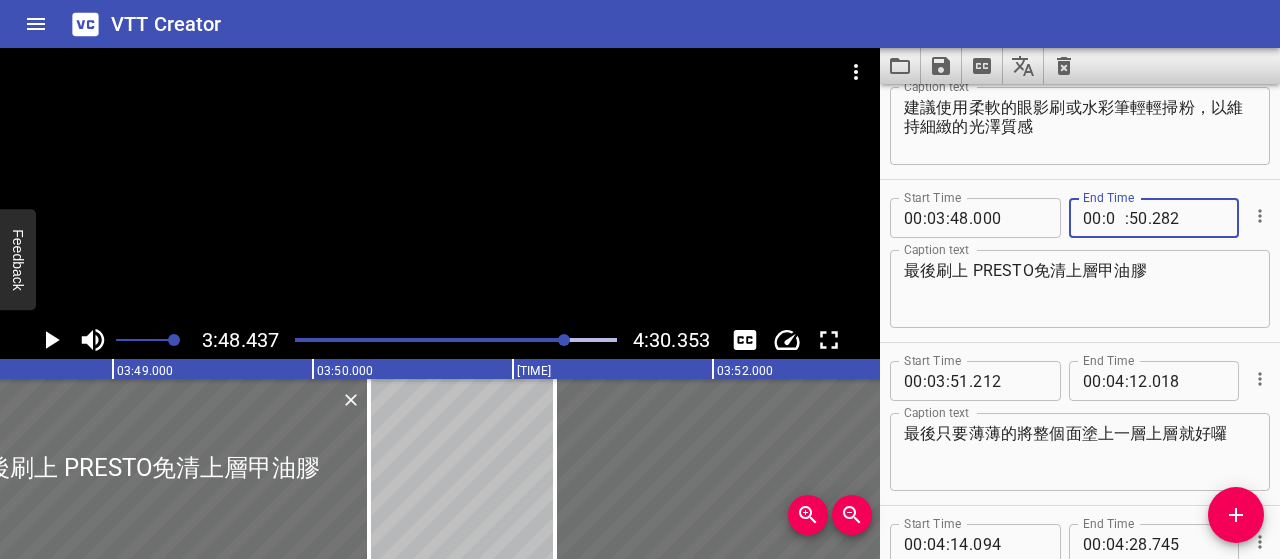type on "04" 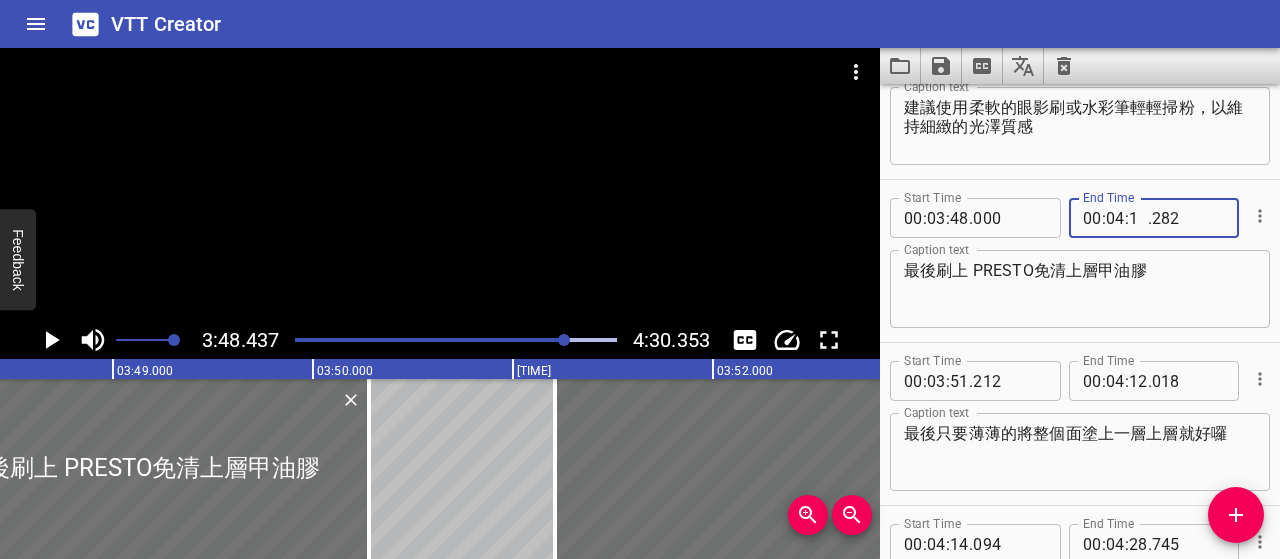 type on "12" 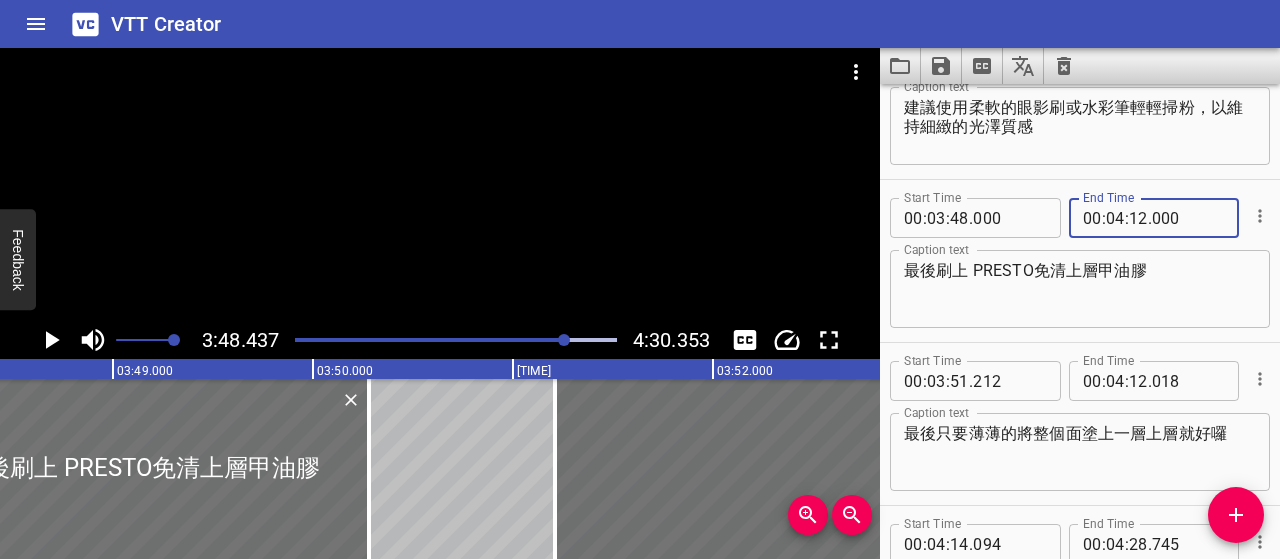 type on "000" 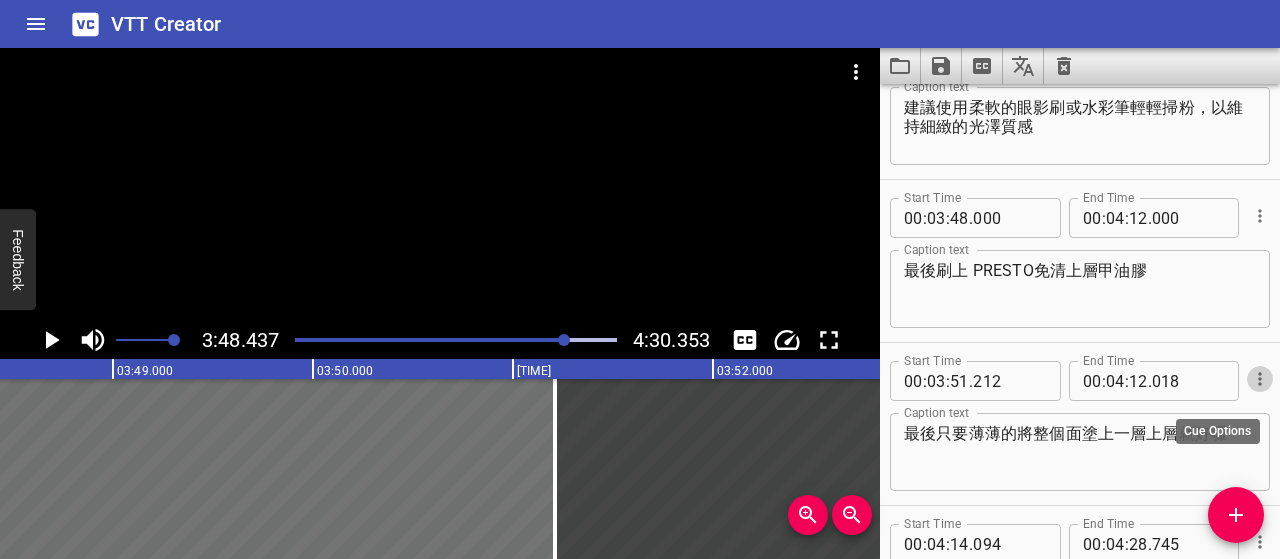 click 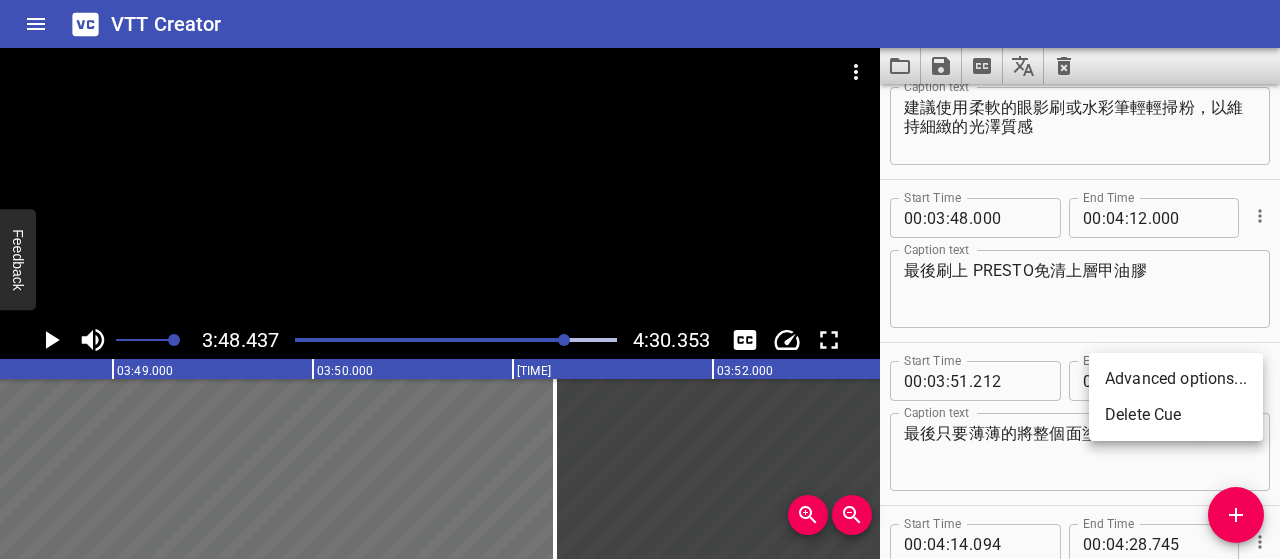 click on "Delete Cue" at bounding box center (1176, 415) 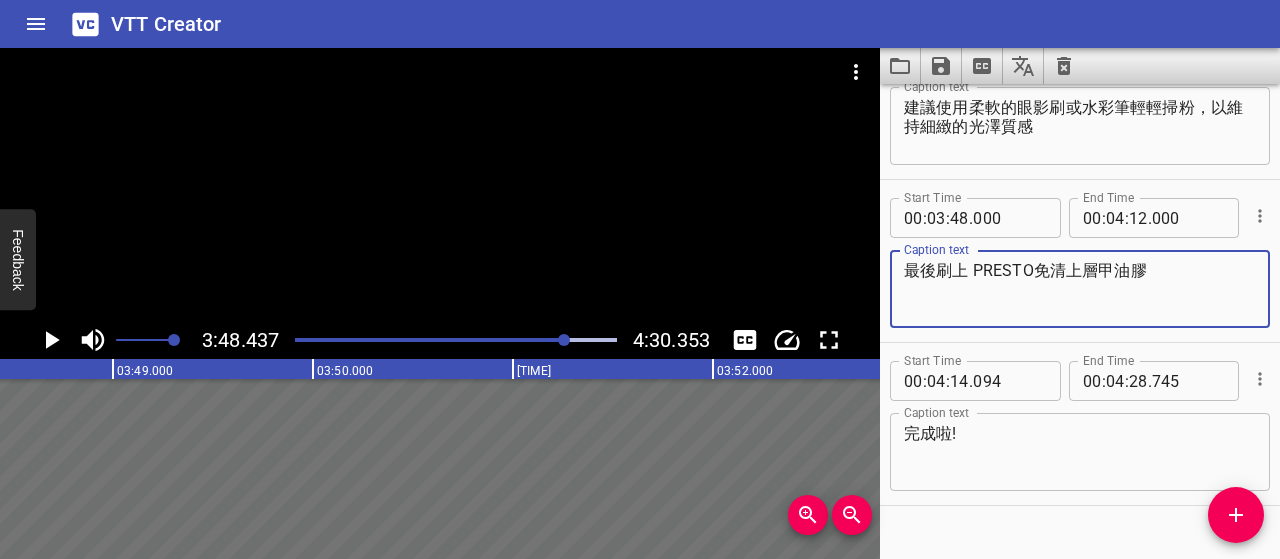 drag, startPoint x: 1170, startPoint y: 269, endPoint x: 891, endPoint y: 269, distance: 279 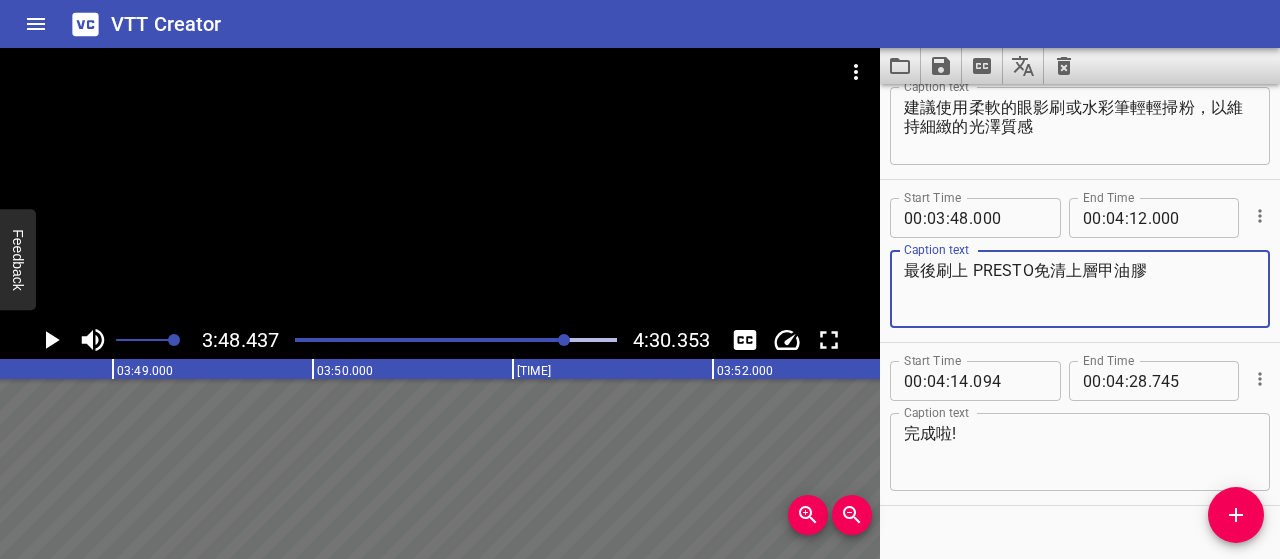 click on "最後刷上 PRESTO免清上層甲油膠" at bounding box center [1080, 289] 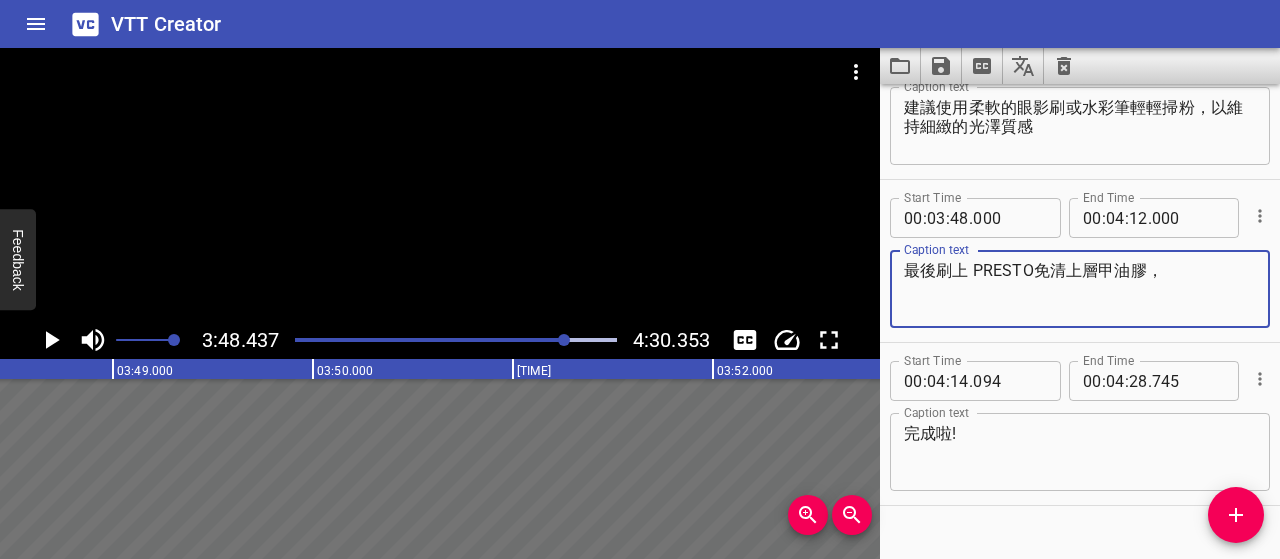 paste on "，為整體增加光澤與保護層" 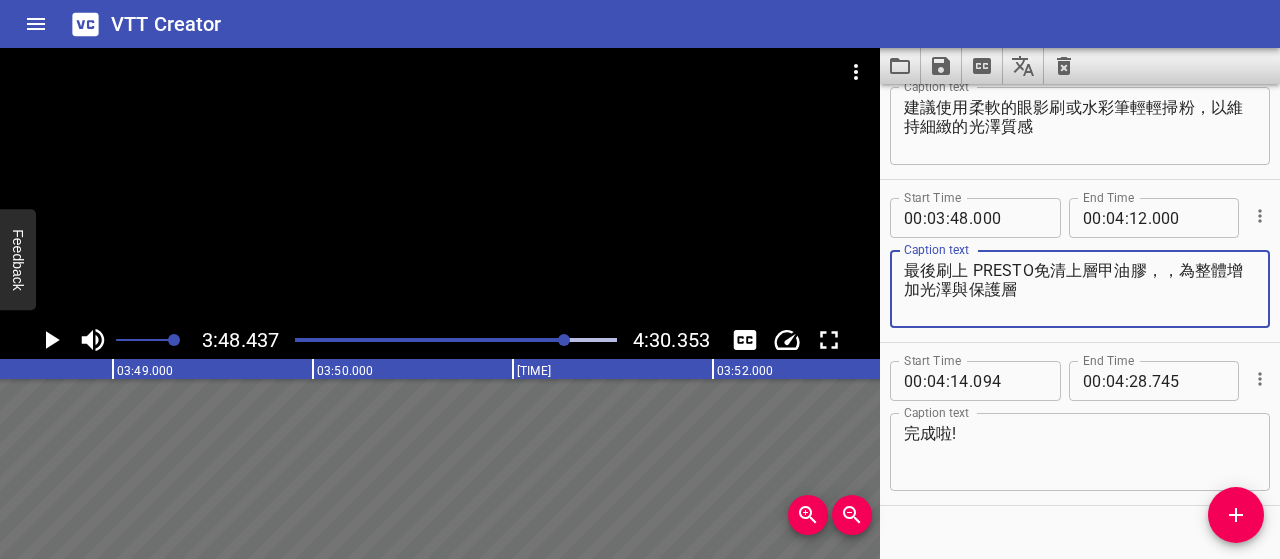 type on "最後刷上 PRESTO免清上層甲油膠，，為整體增加光澤與保護層" 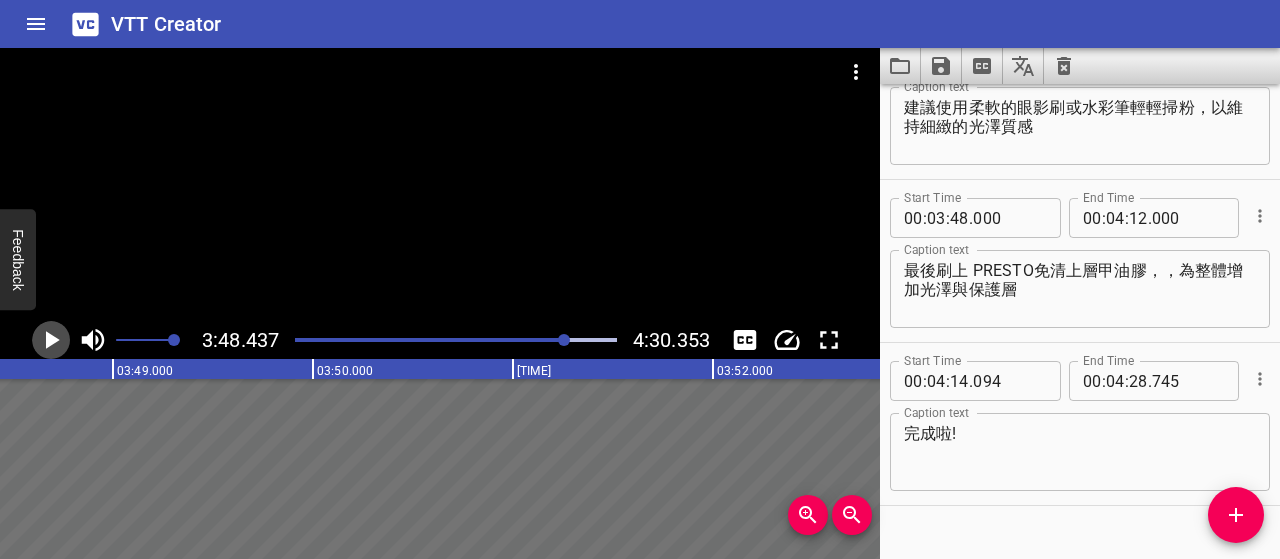 click 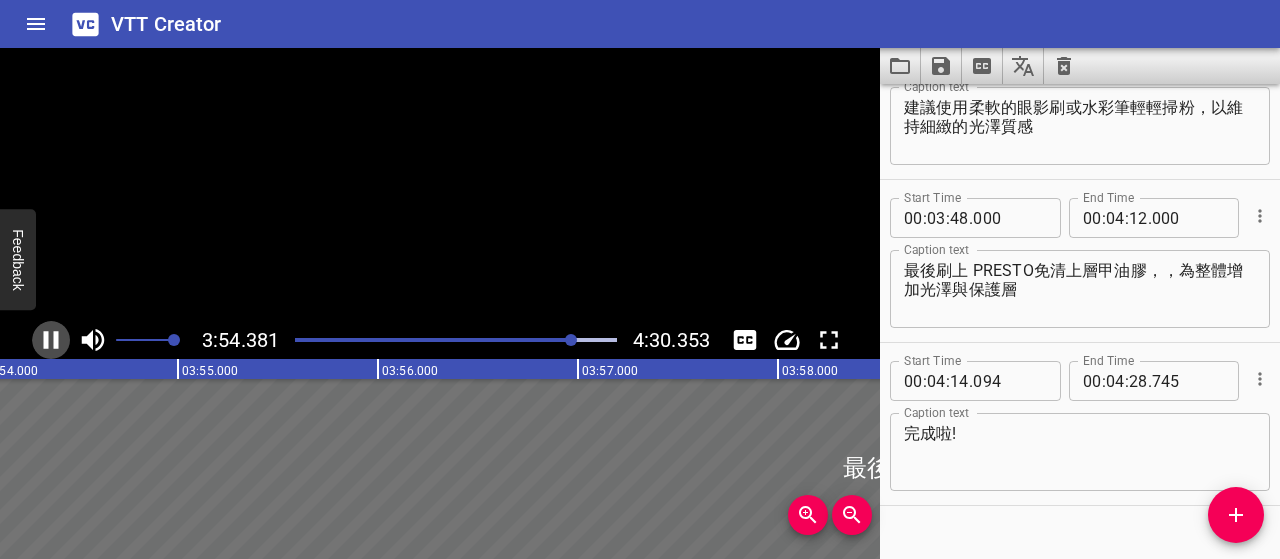 click 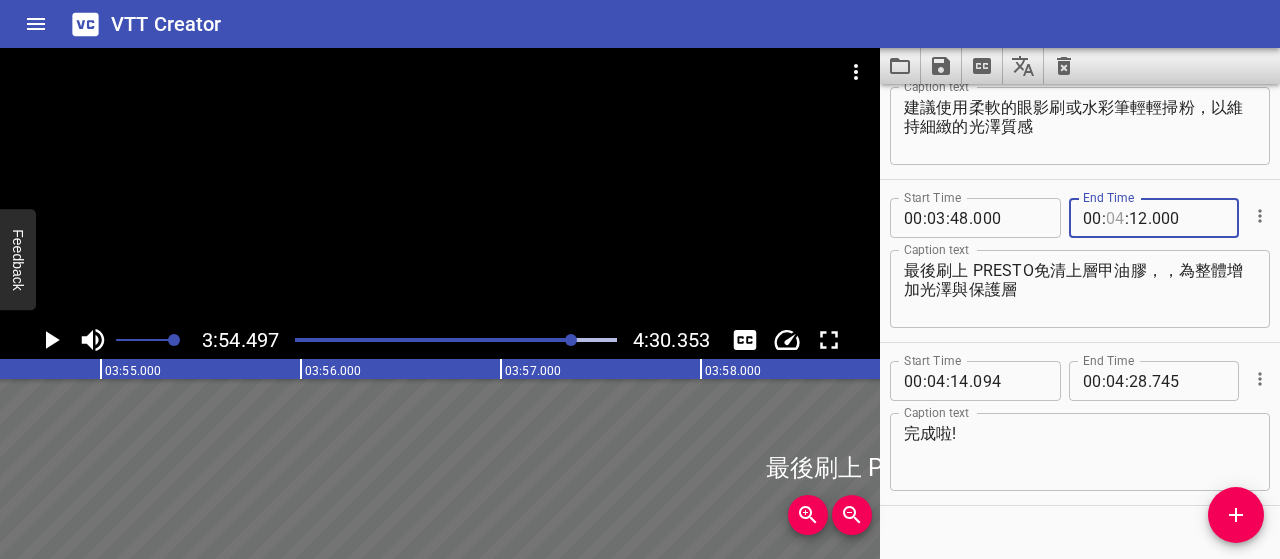 click at bounding box center [1115, 218] 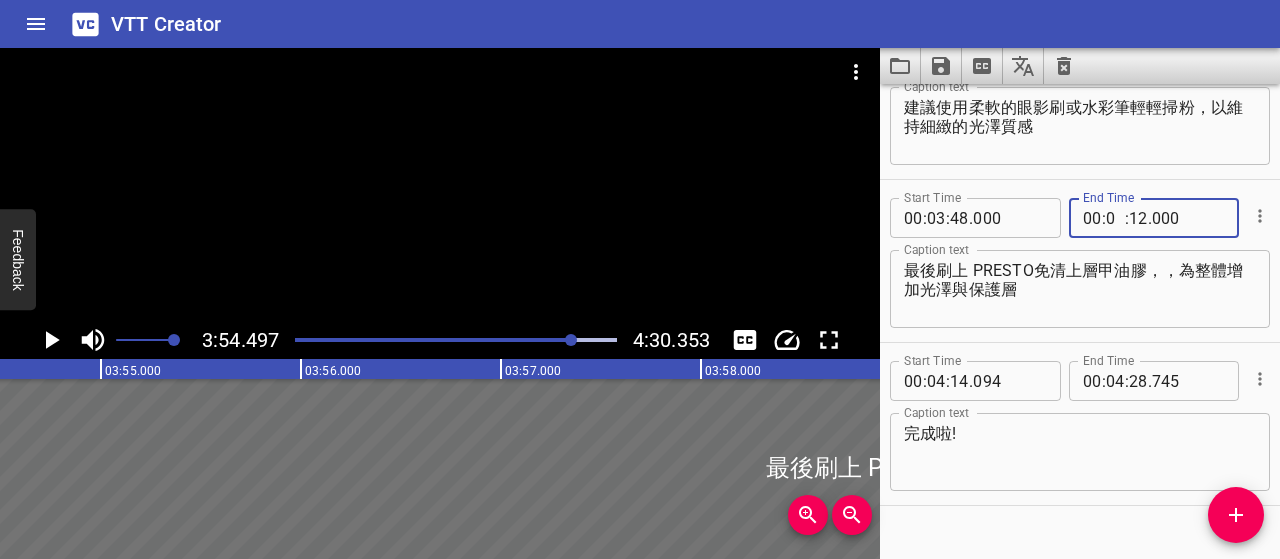 type on "03" 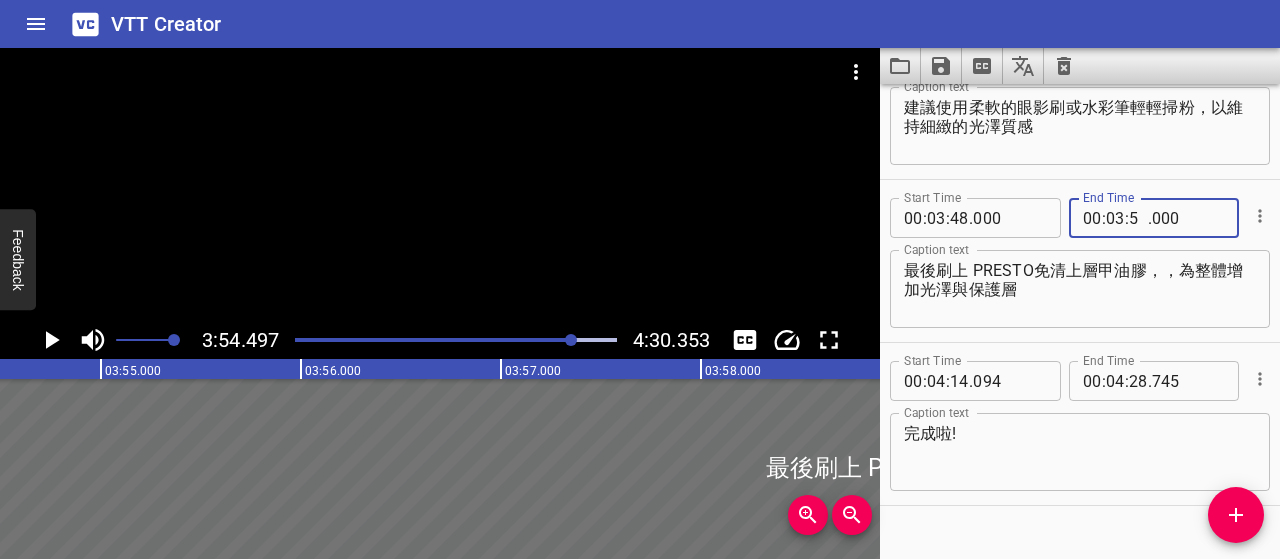 type on "55" 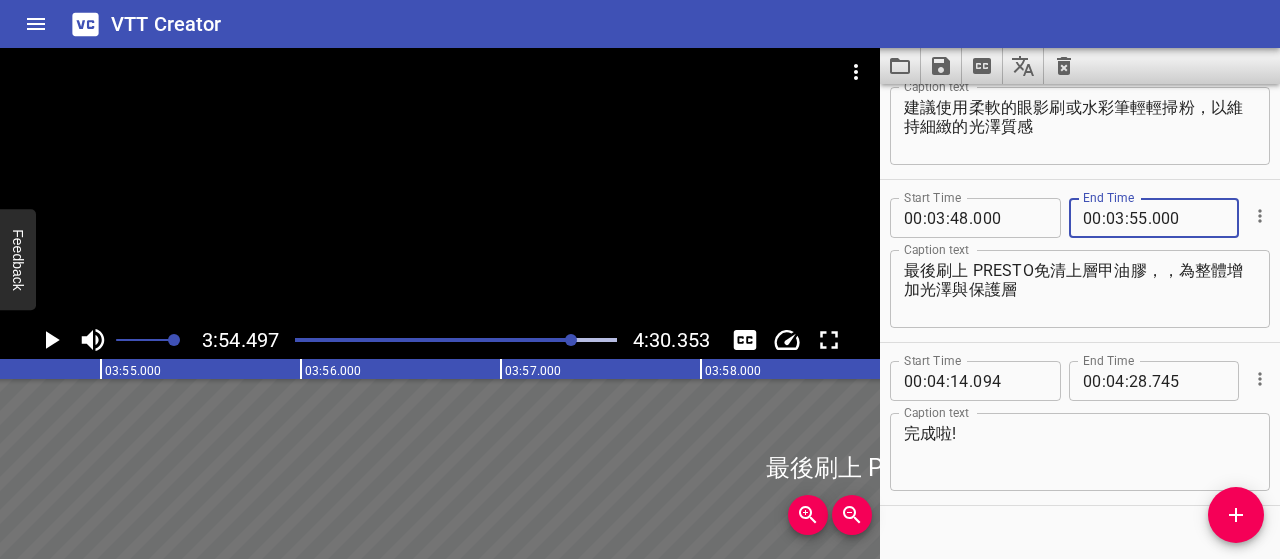 type on "000" 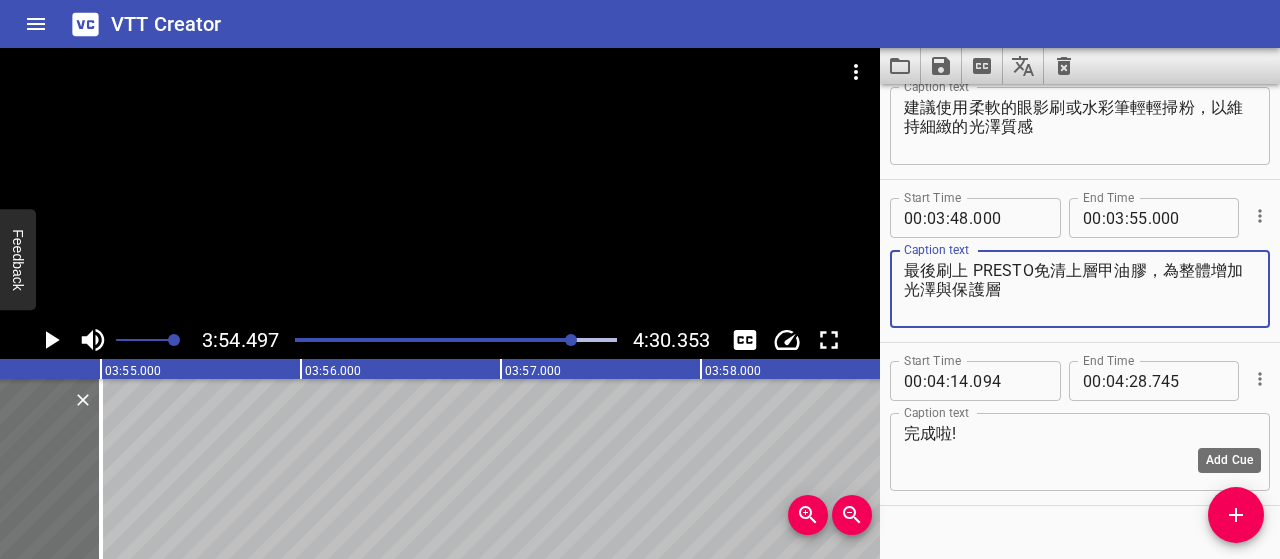 type on "最後刷上 PRESTO免清上層甲油膠，為整體增加光澤與保護層" 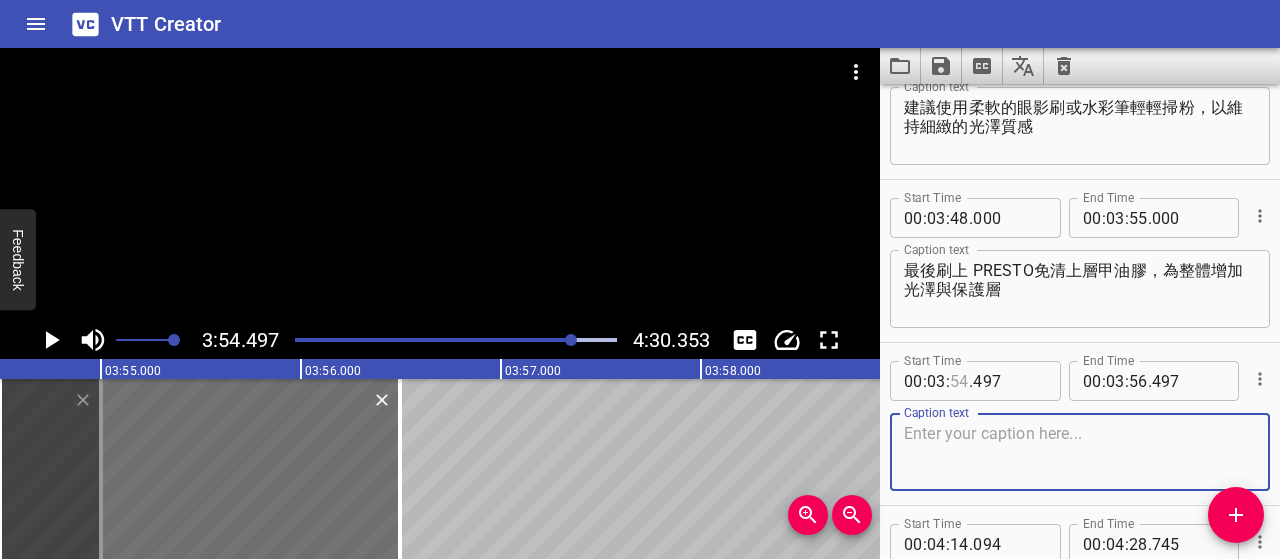 click at bounding box center (959, 381) 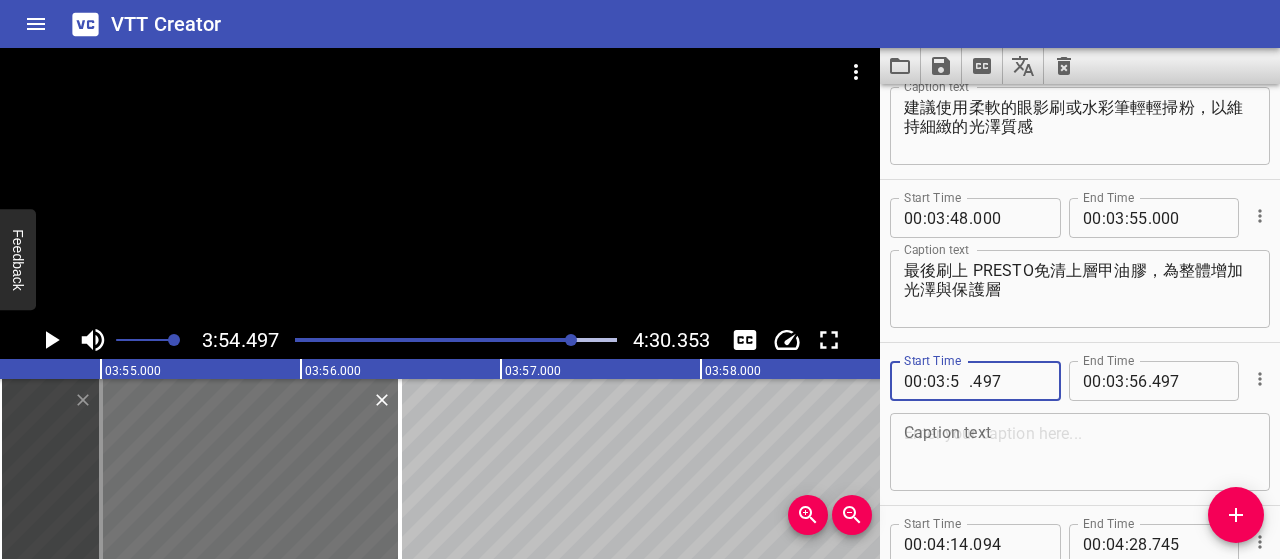 type on "55" 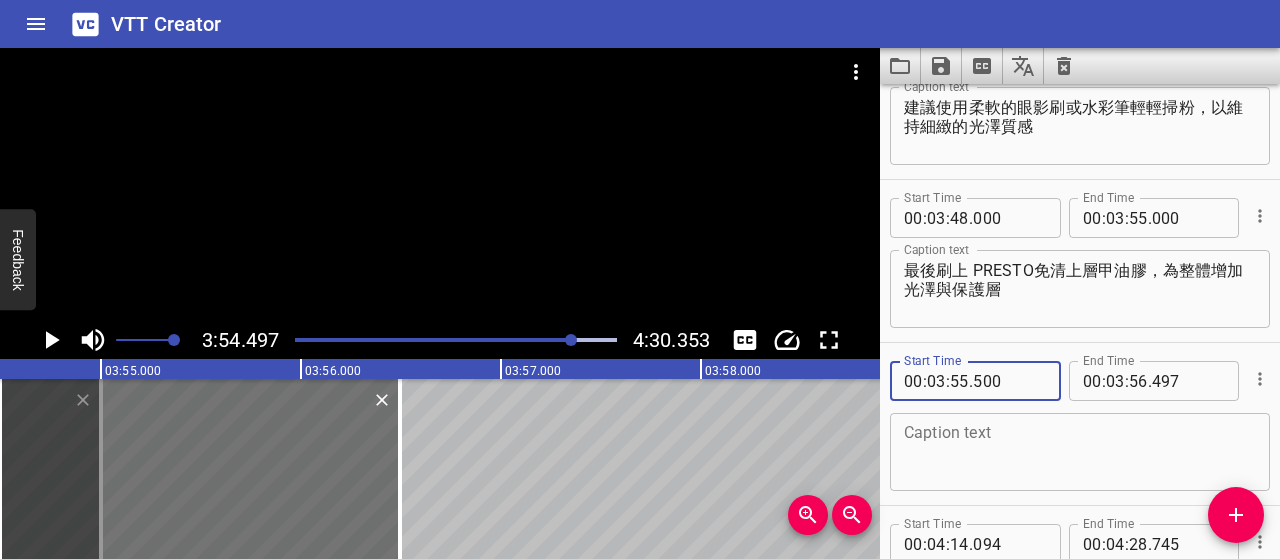 type on "500" 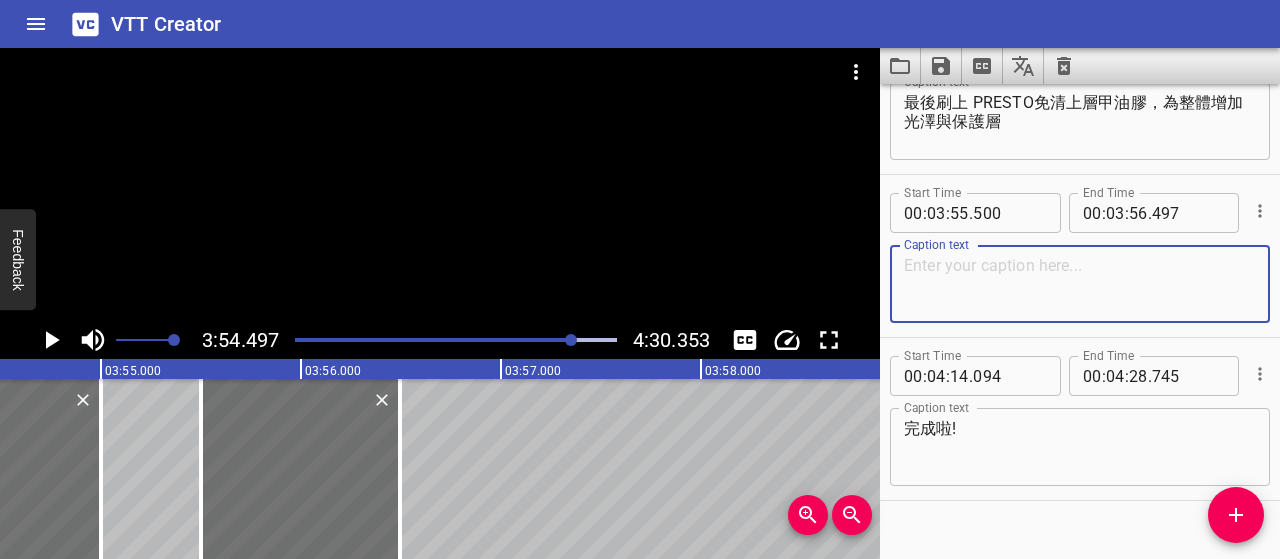 scroll, scrollTop: 4672, scrollLeft: 0, axis: vertical 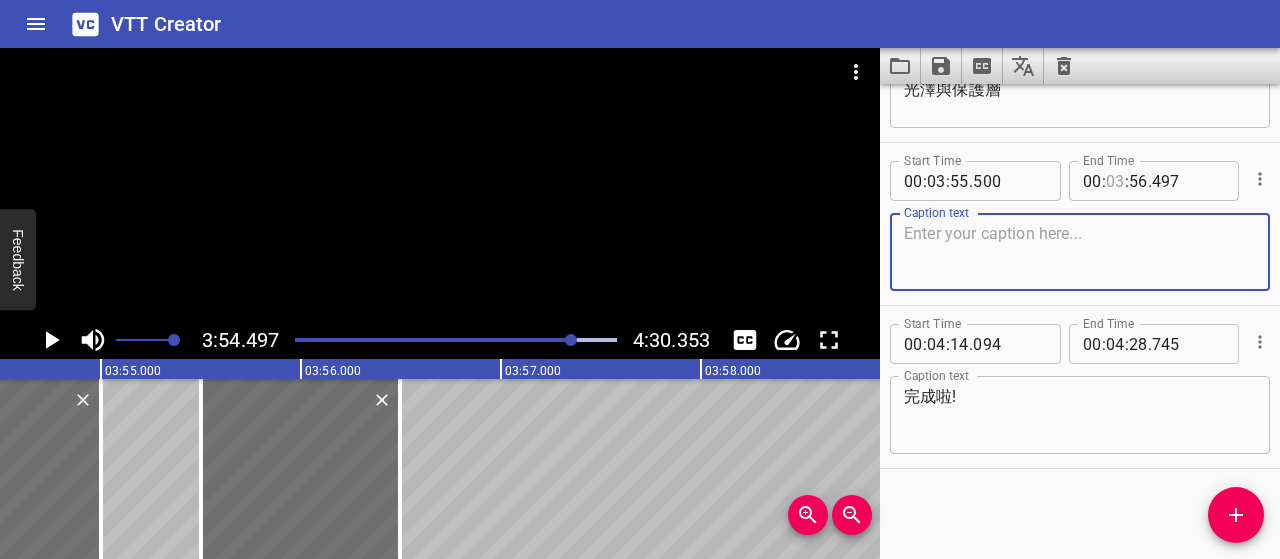 click at bounding box center [1115, 181] 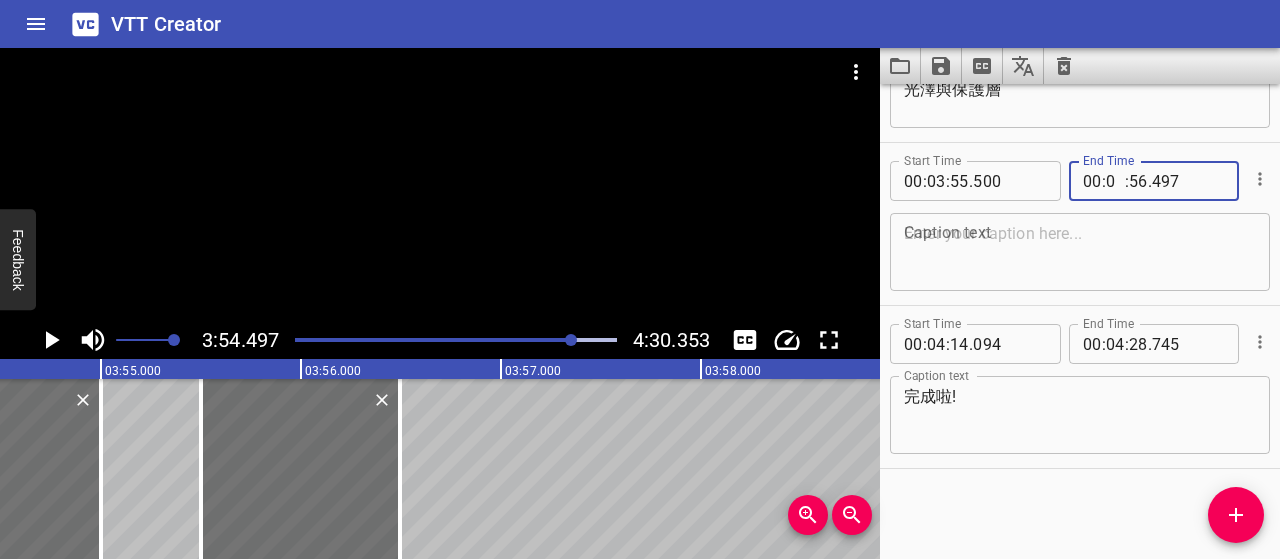 type on "04" 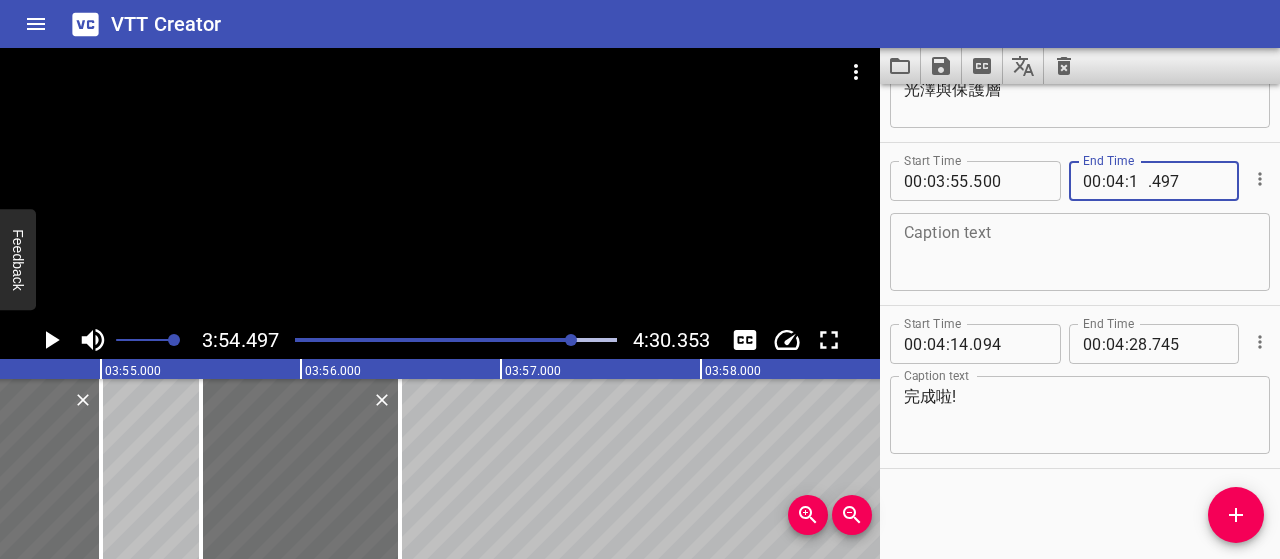 type on "11" 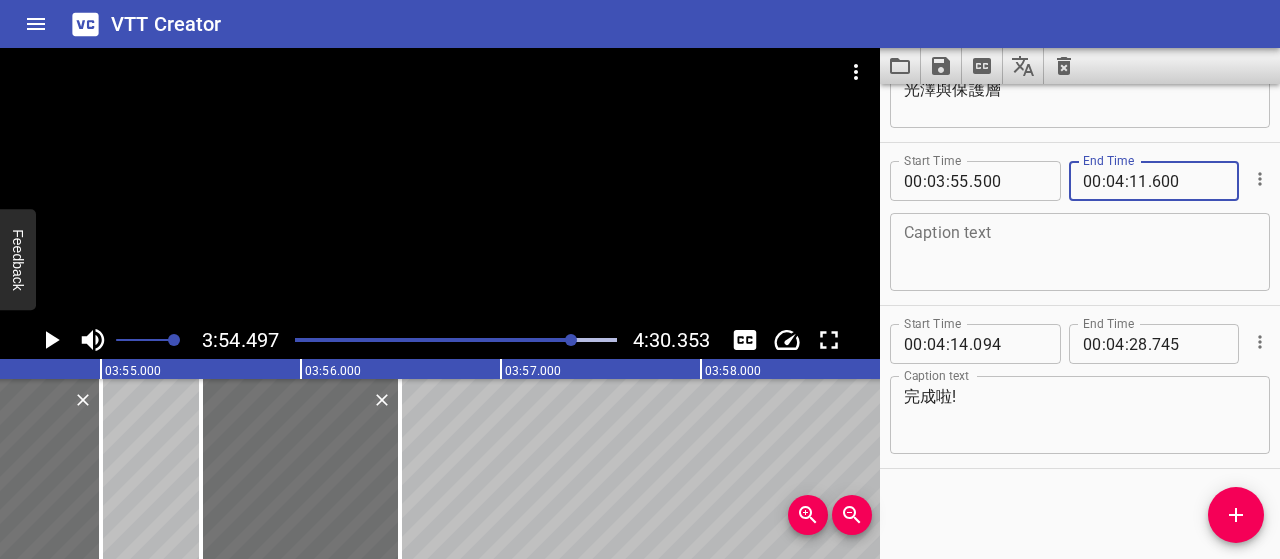 type on "600" 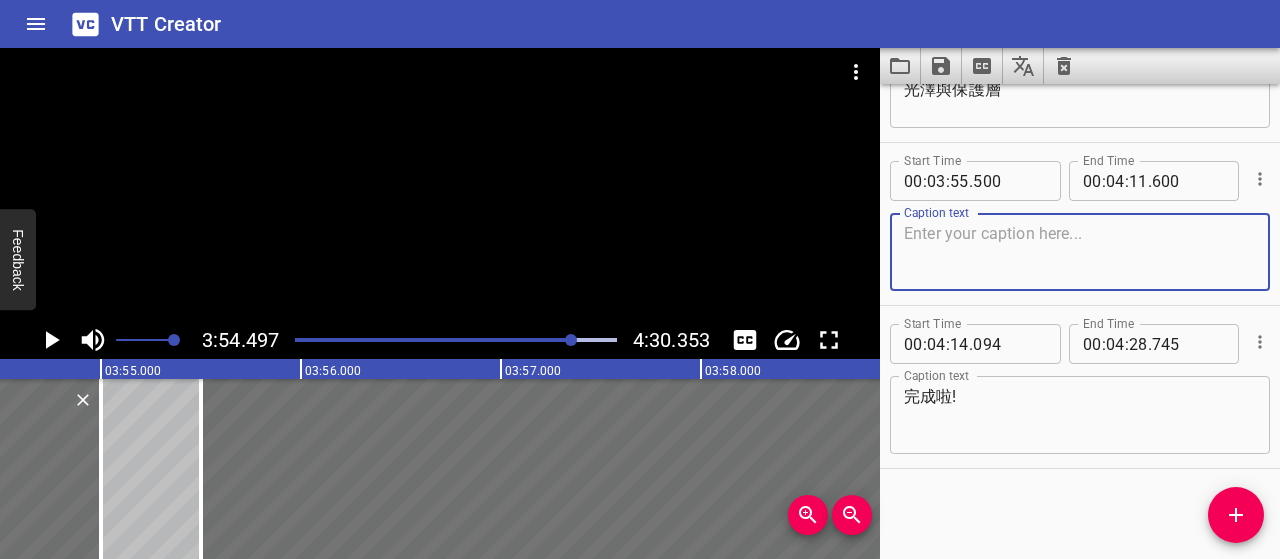 click at bounding box center [1080, 252] 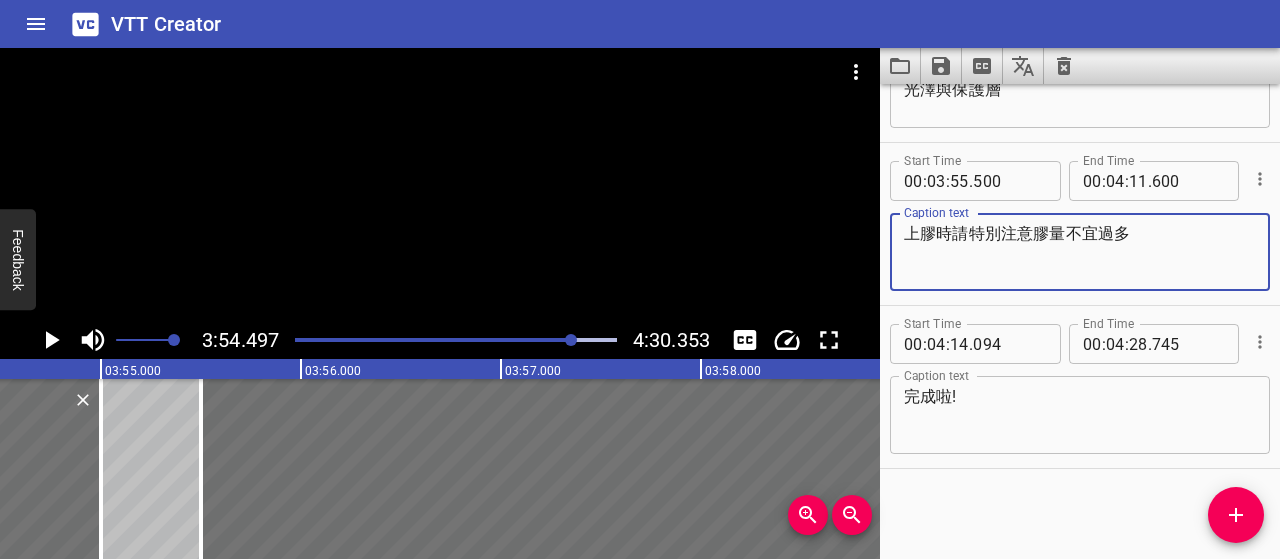 type on "上膠時請特別注意膠量不宜過多" 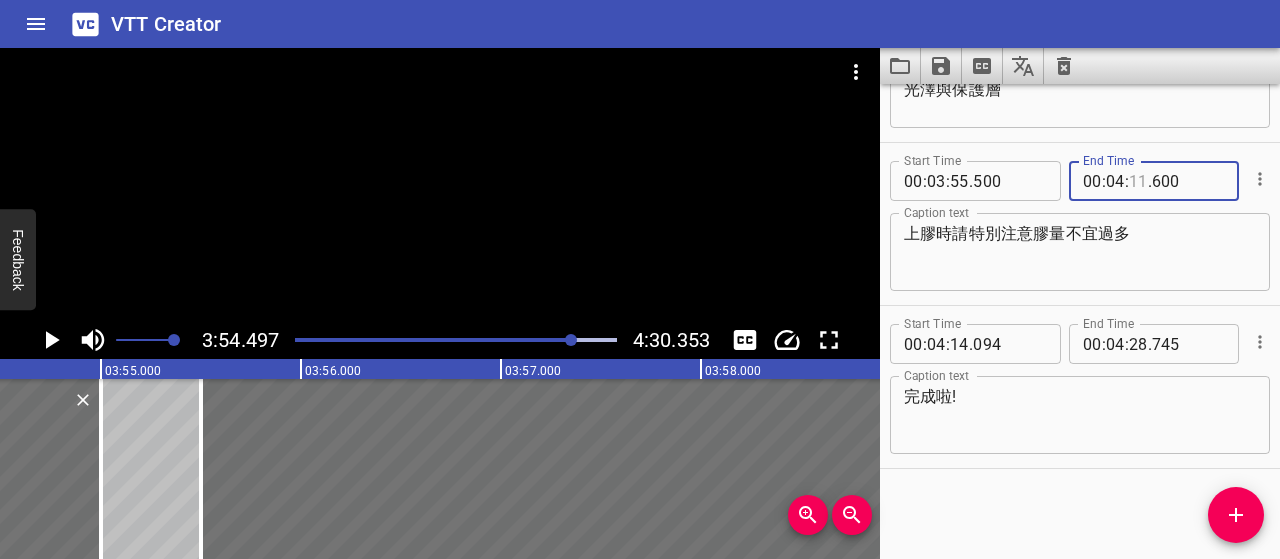 click at bounding box center (1138, 181) 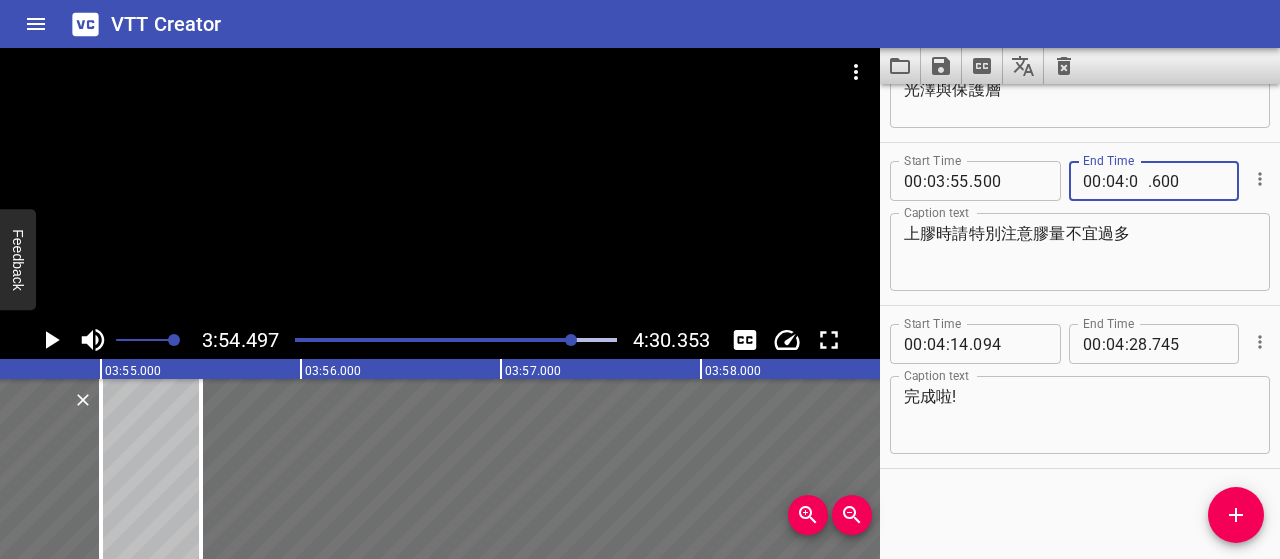 type on "02" 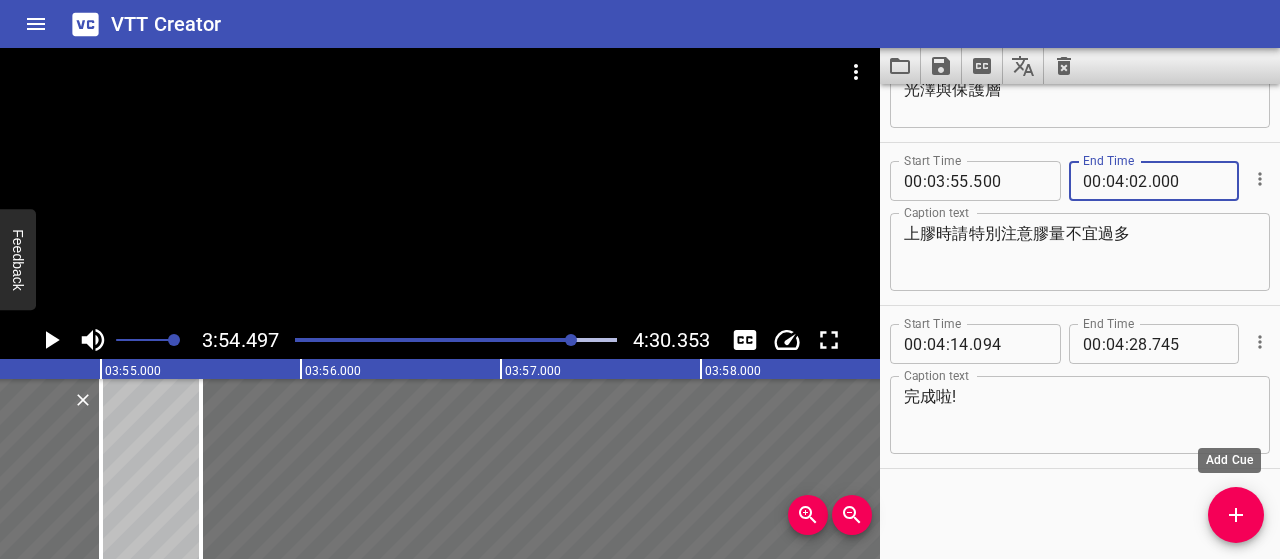 type on "000" 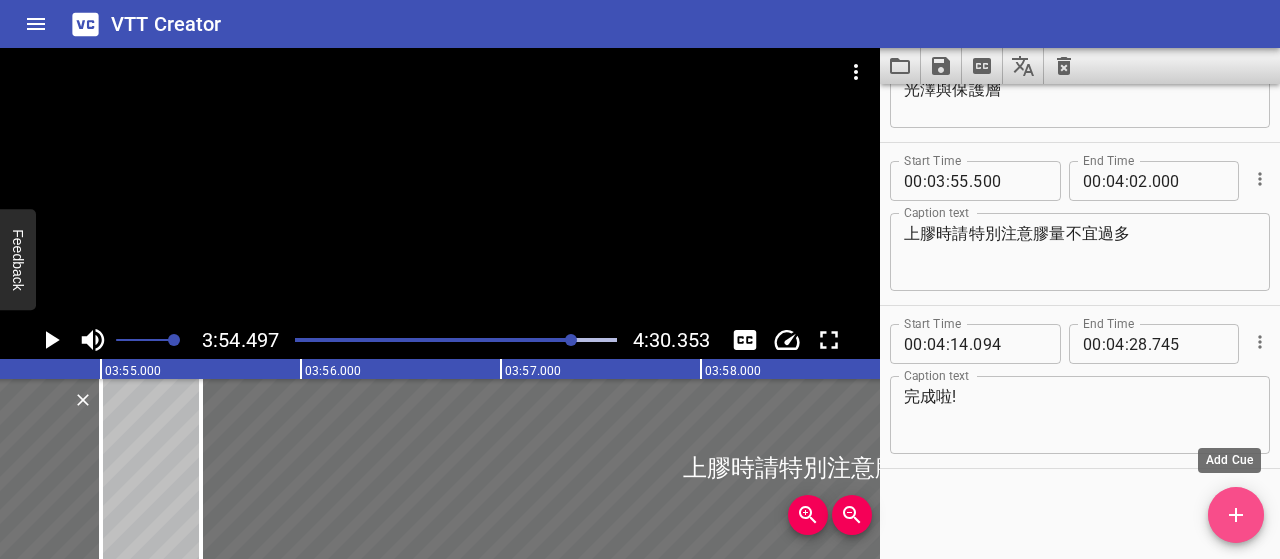 click 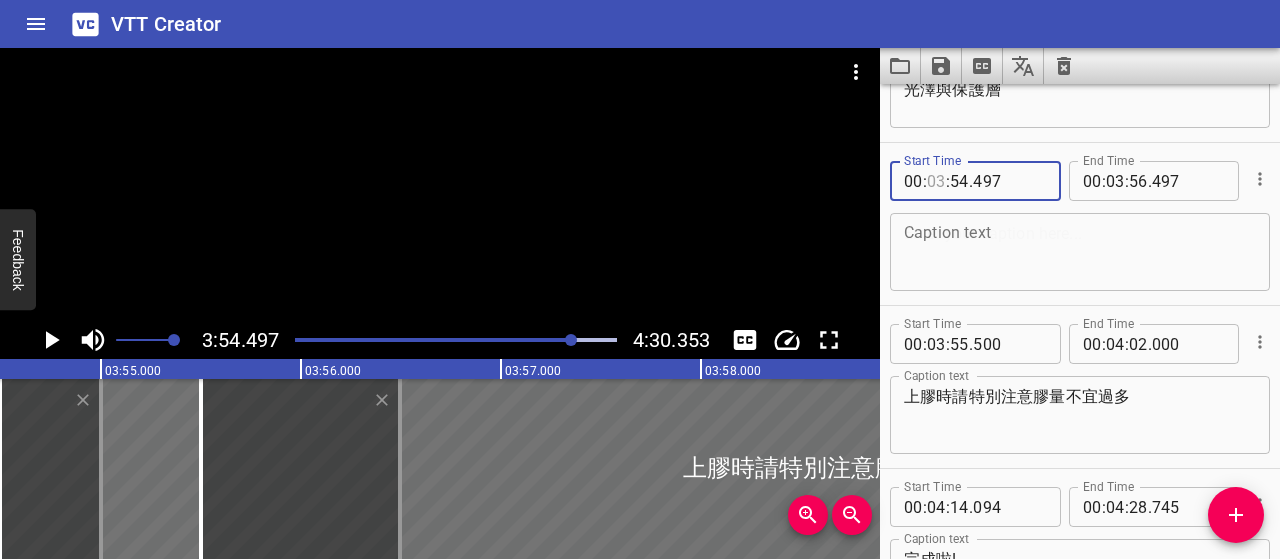 click at bounding box center (936, 181) 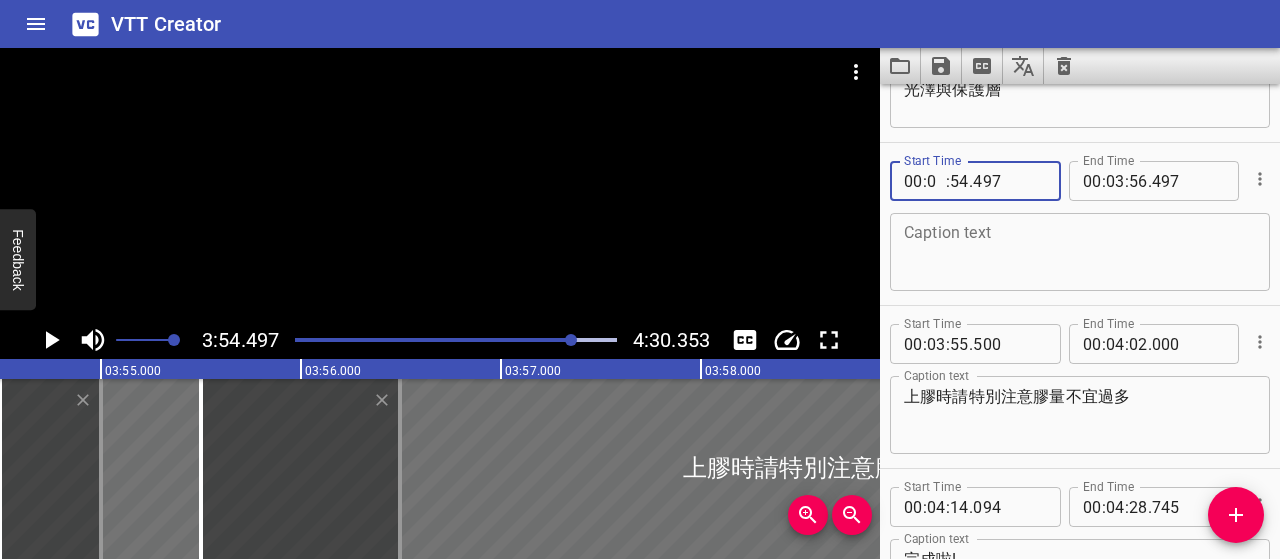 type on "02" 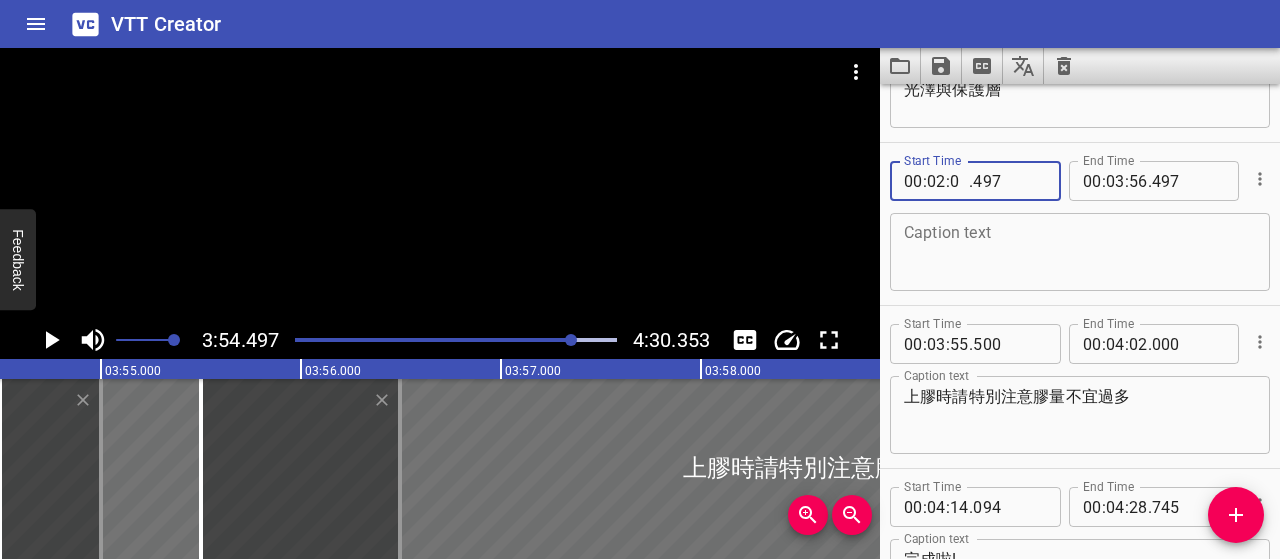 type on "0" 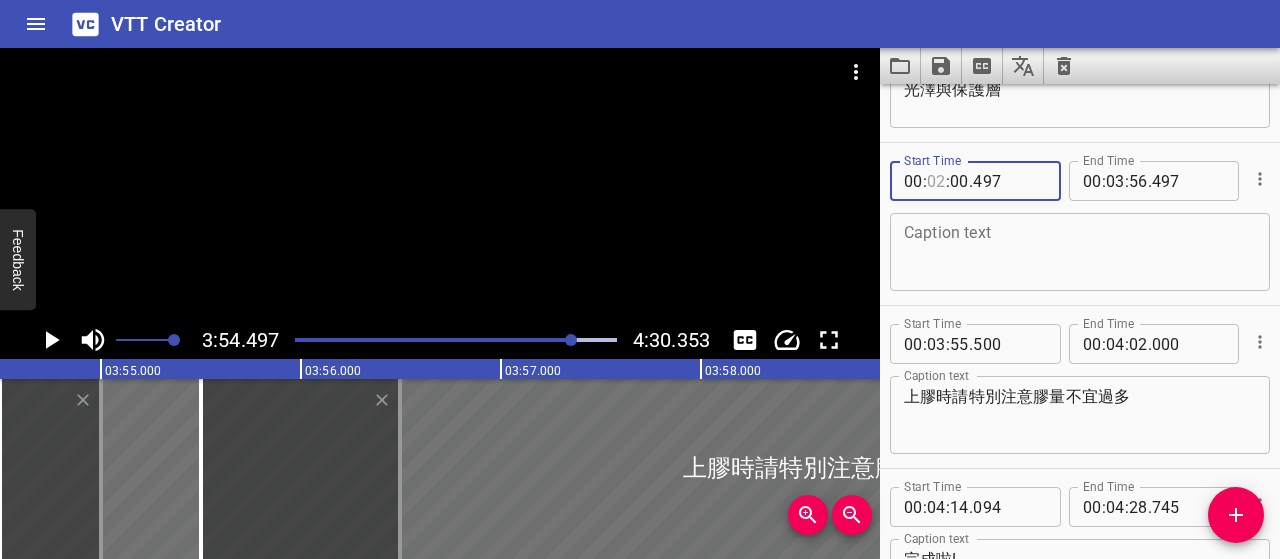 click at bounding box center [936, 181] 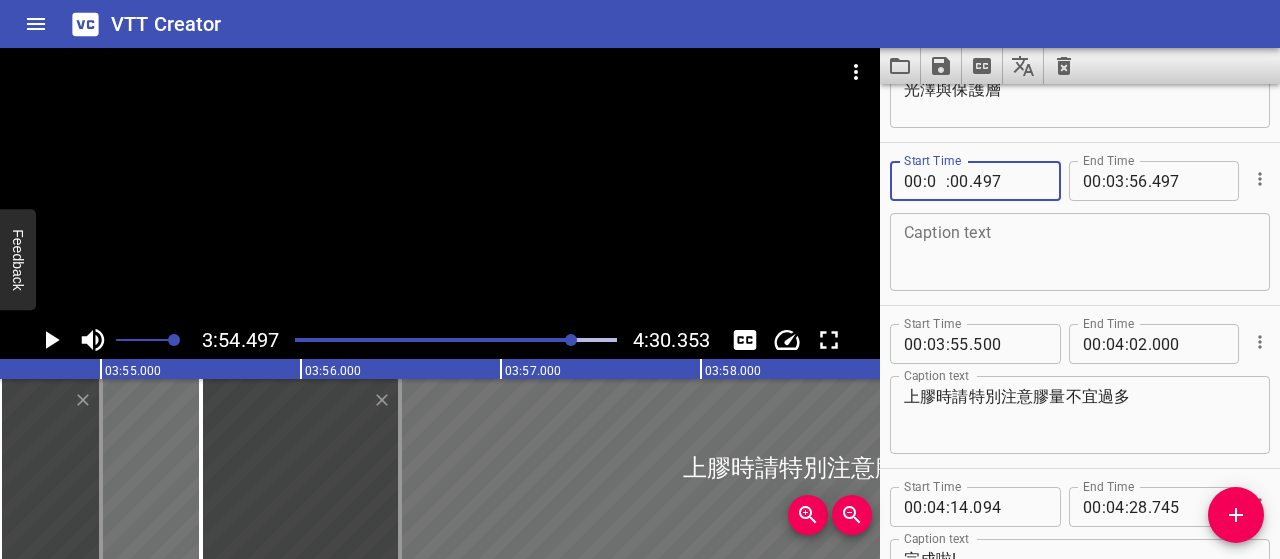 type on "04" 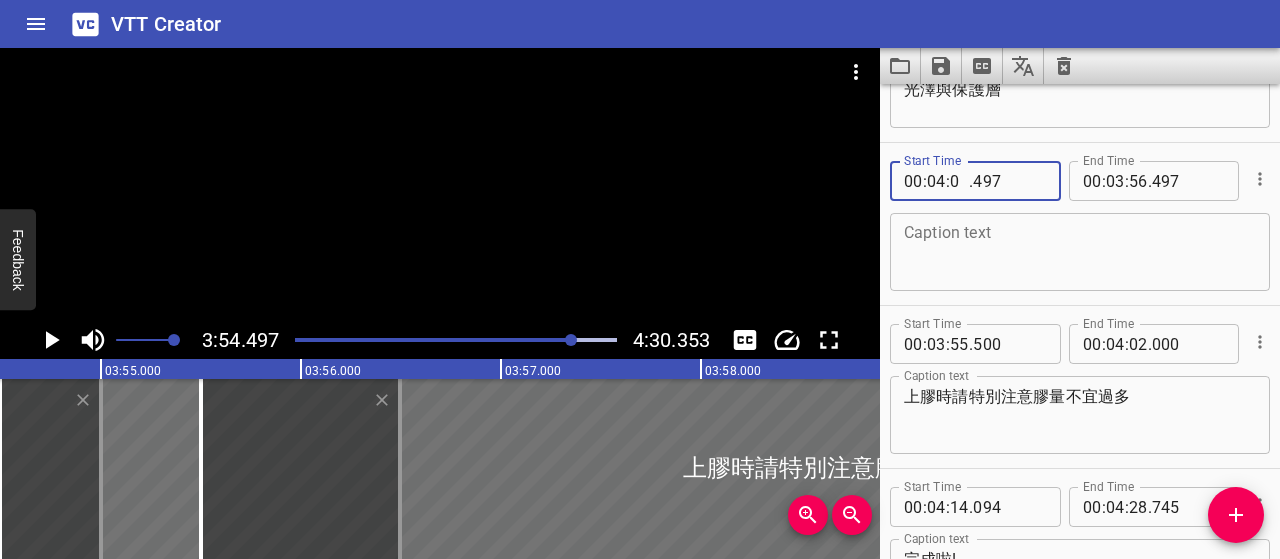 type on "02" 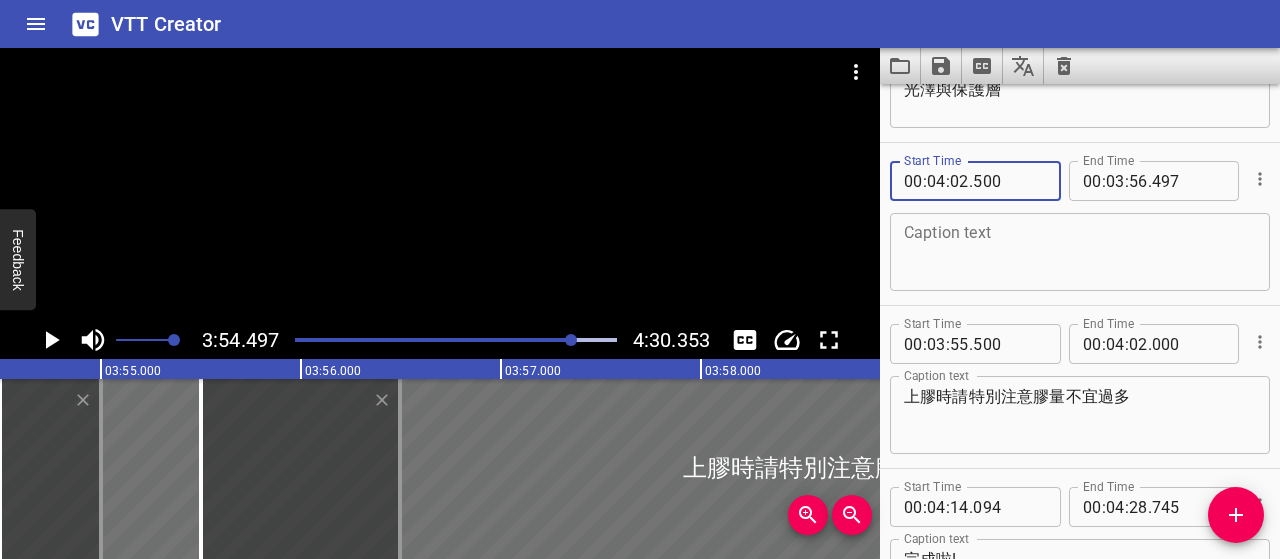 type on "500" 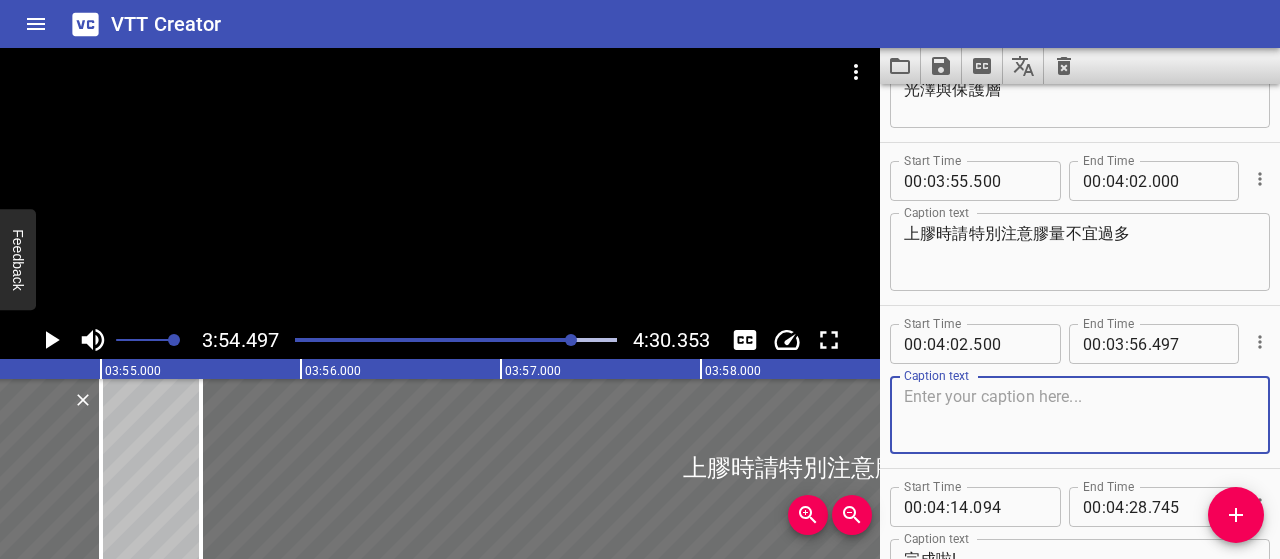 scroll, scrollTop: 4772, scrollLeft: 0, axis: vertical 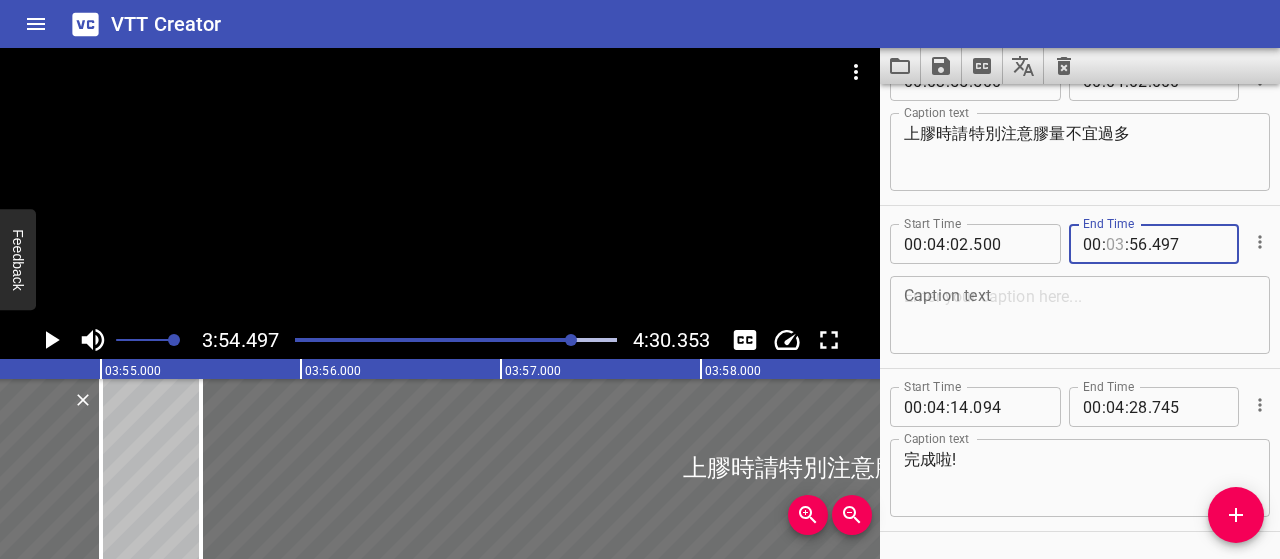 click at bounding box center (1115, 244) 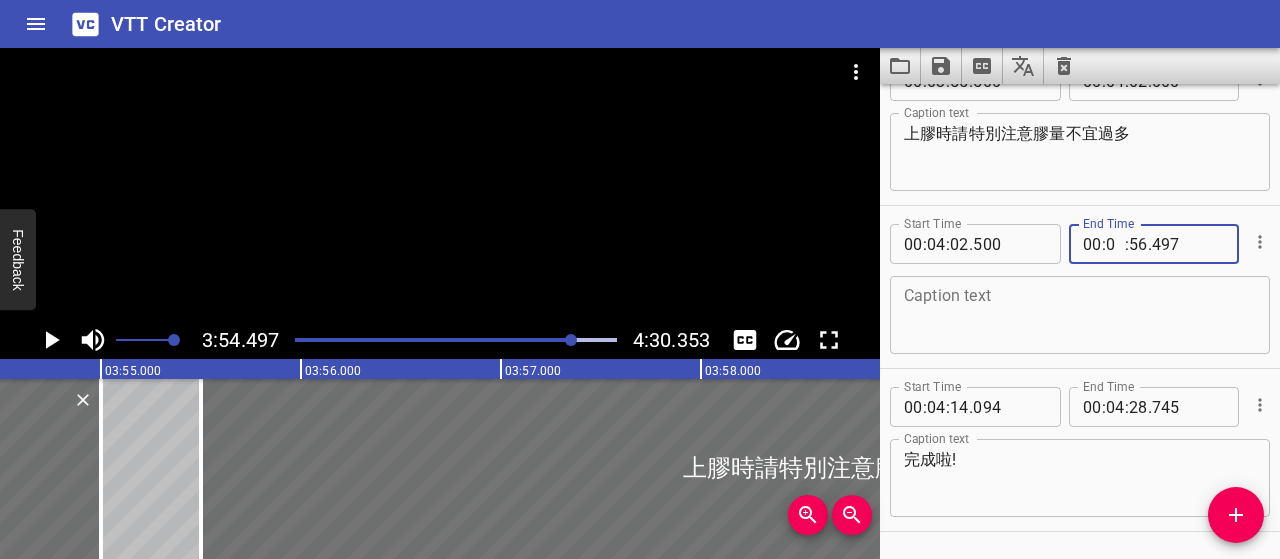 type on "04" 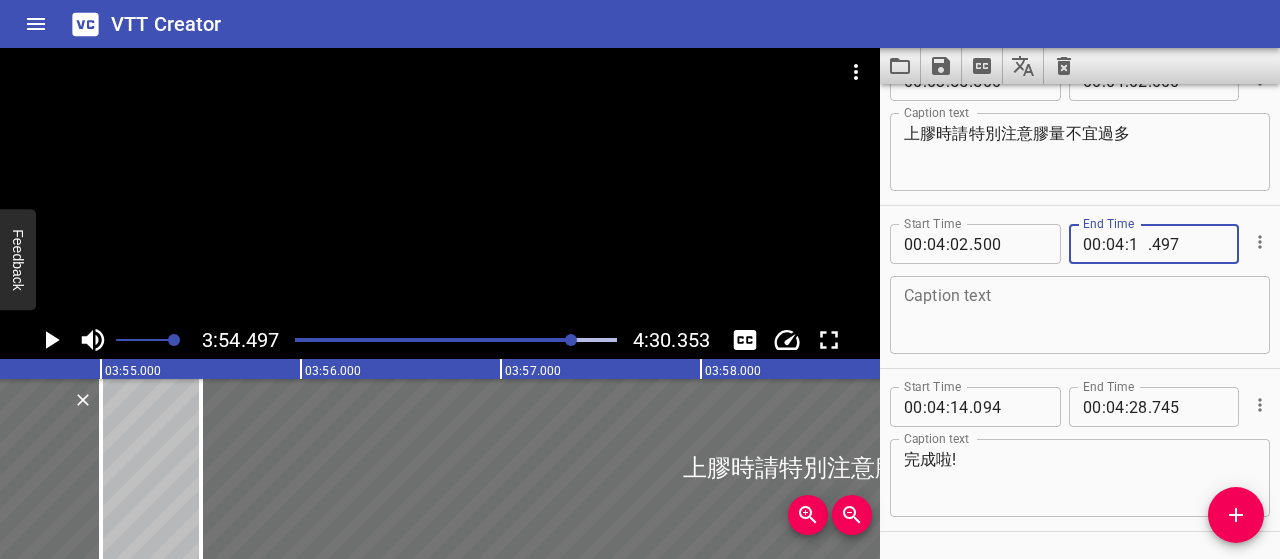 type on "12" 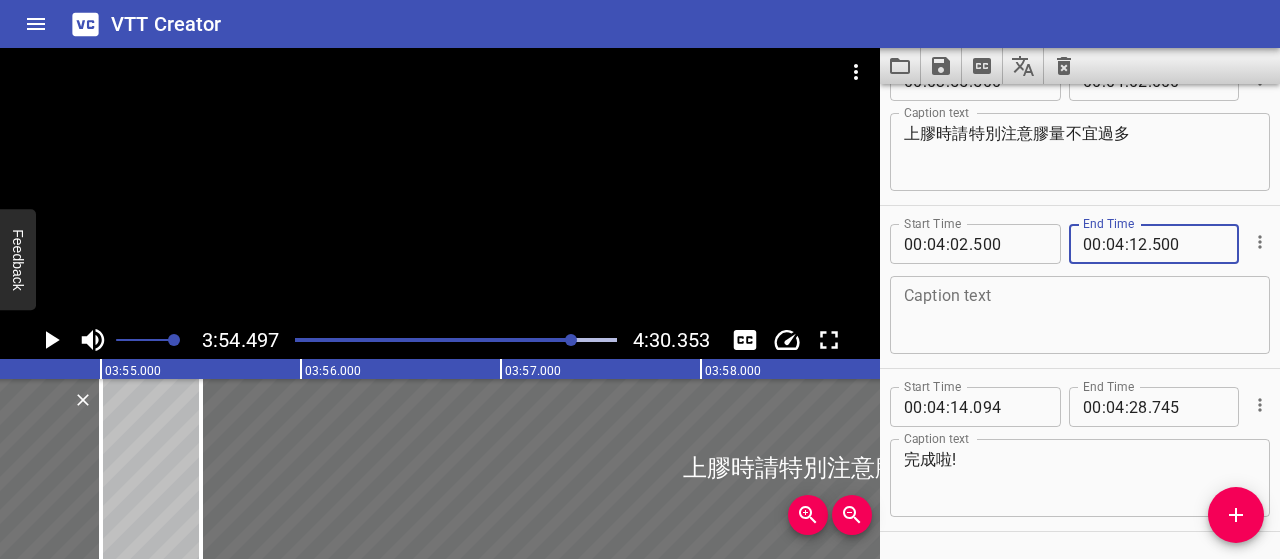 type on "500" 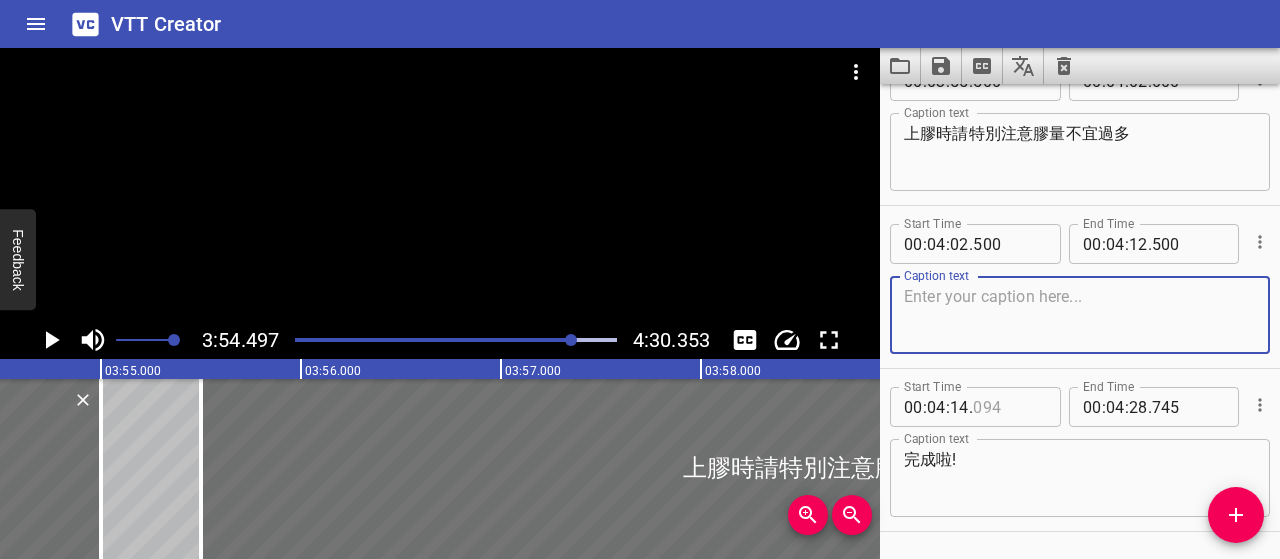 click at bounding box center (1009, 407) 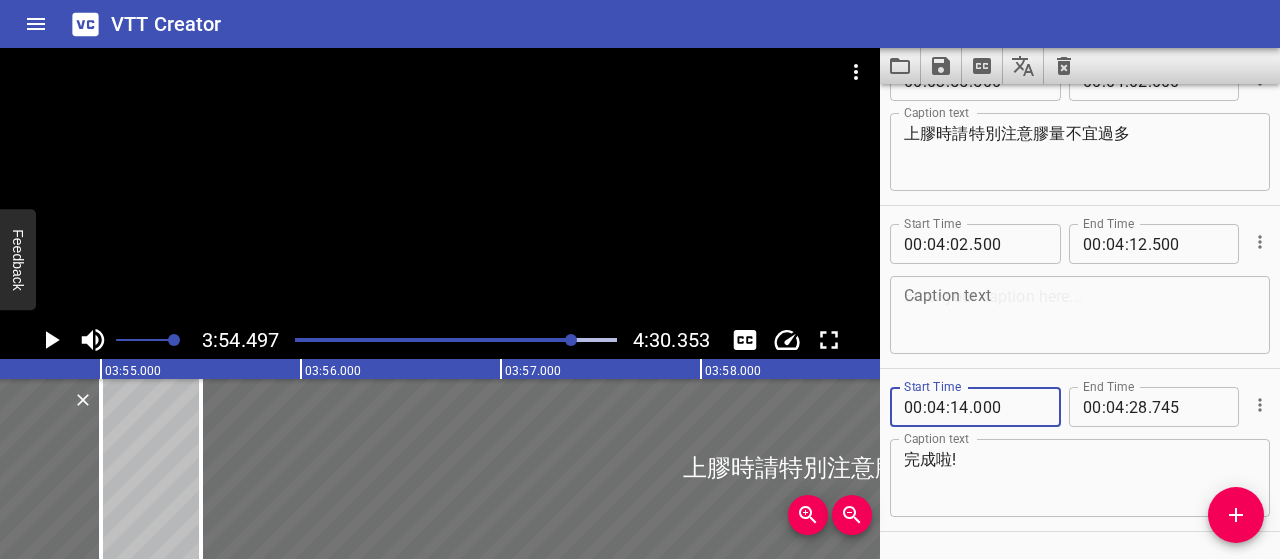 type on "000" 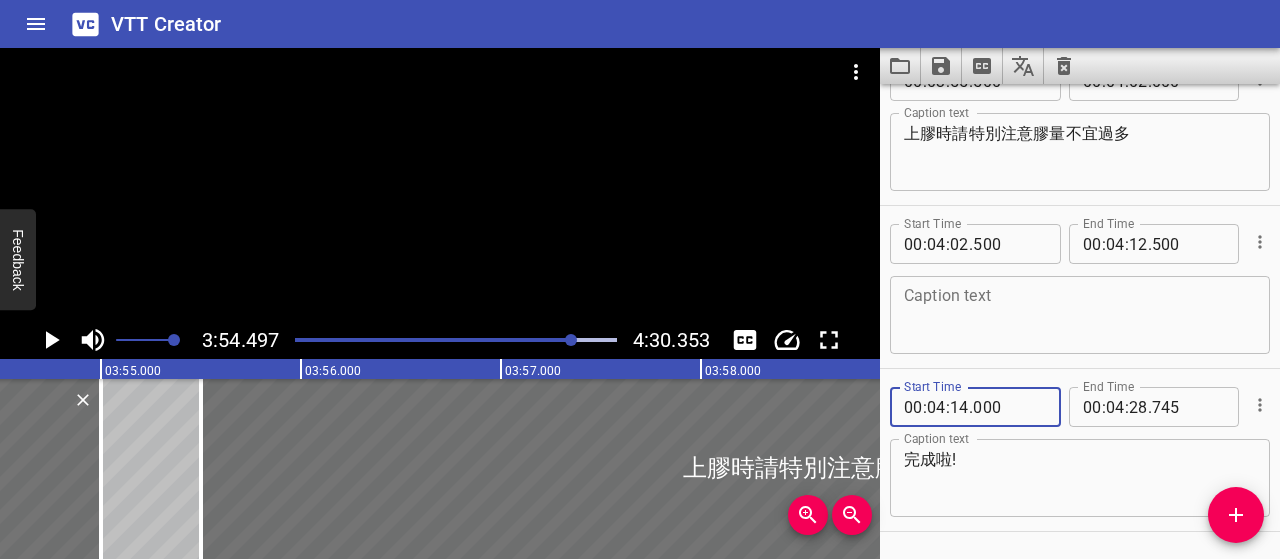 click on "完成啦!" at bounding box center (1080, 478) 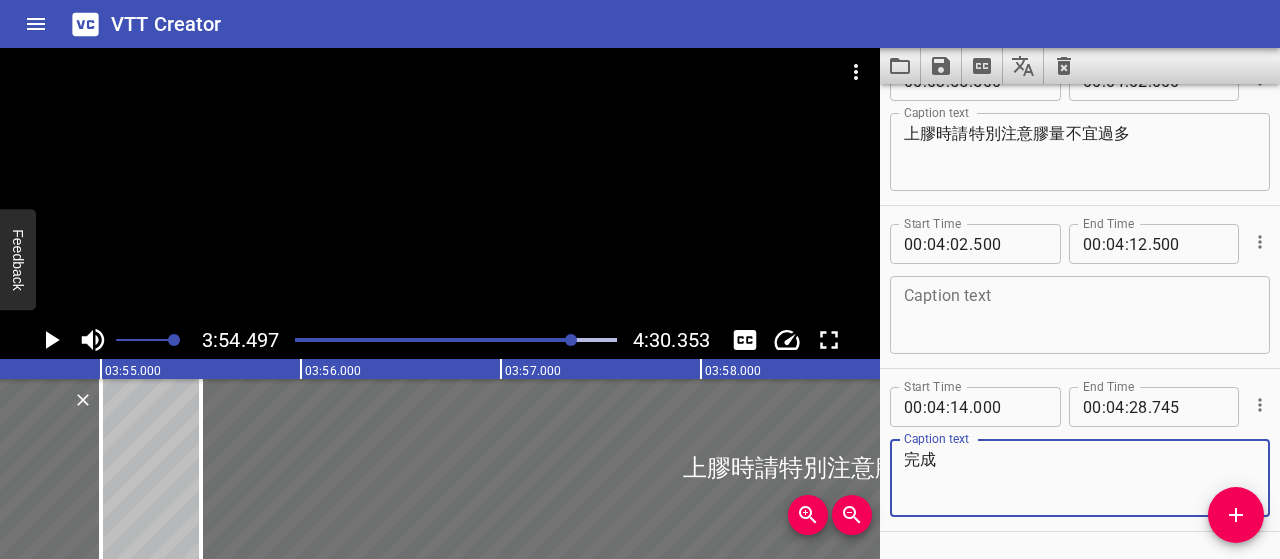 type on "完成" 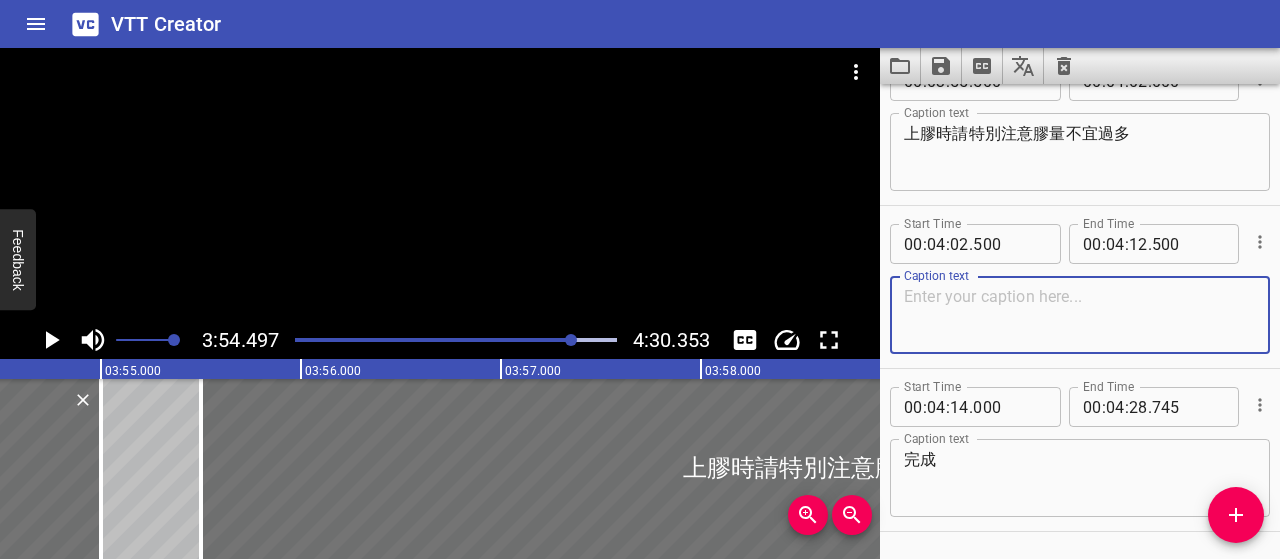 paste on "以免將刻意打造出的立體切面填平，反而讓紋理感不易顯現" 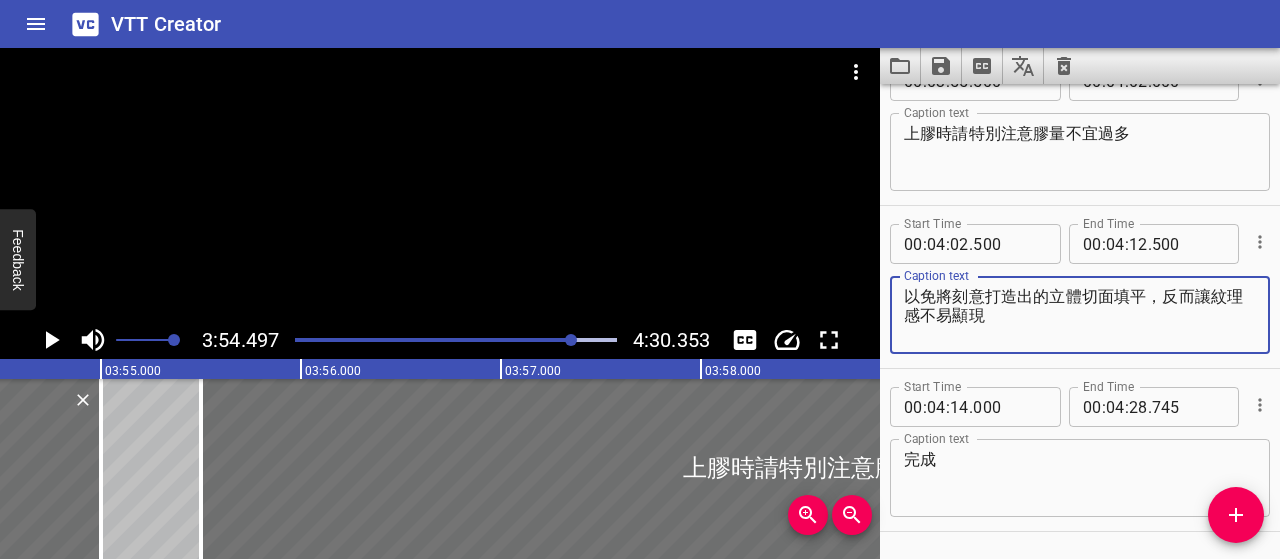 type on "以免將刻意打造出的立體切面填平，反而讓紋理感不易顯現" 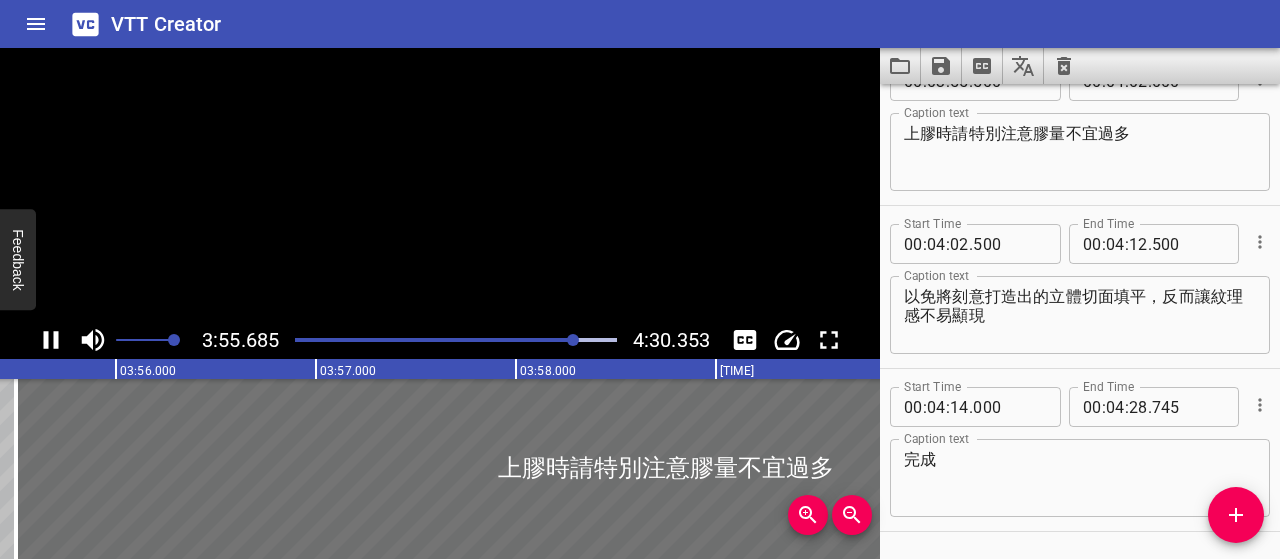 scroll, scrollTop: 0, scrollLeft: 47137, axis: horizontal 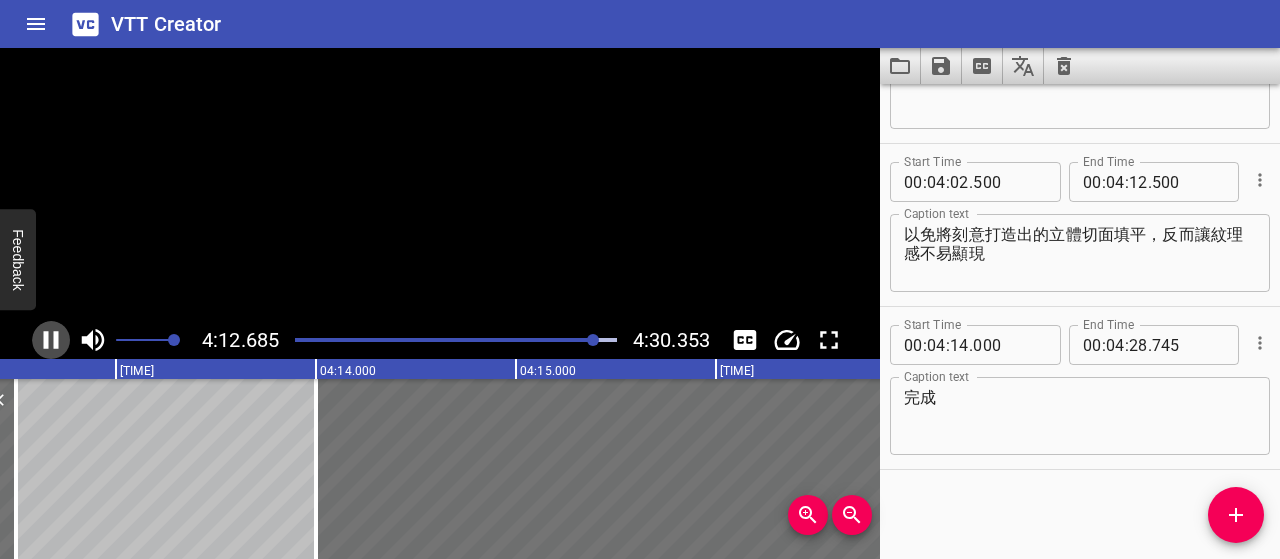 click 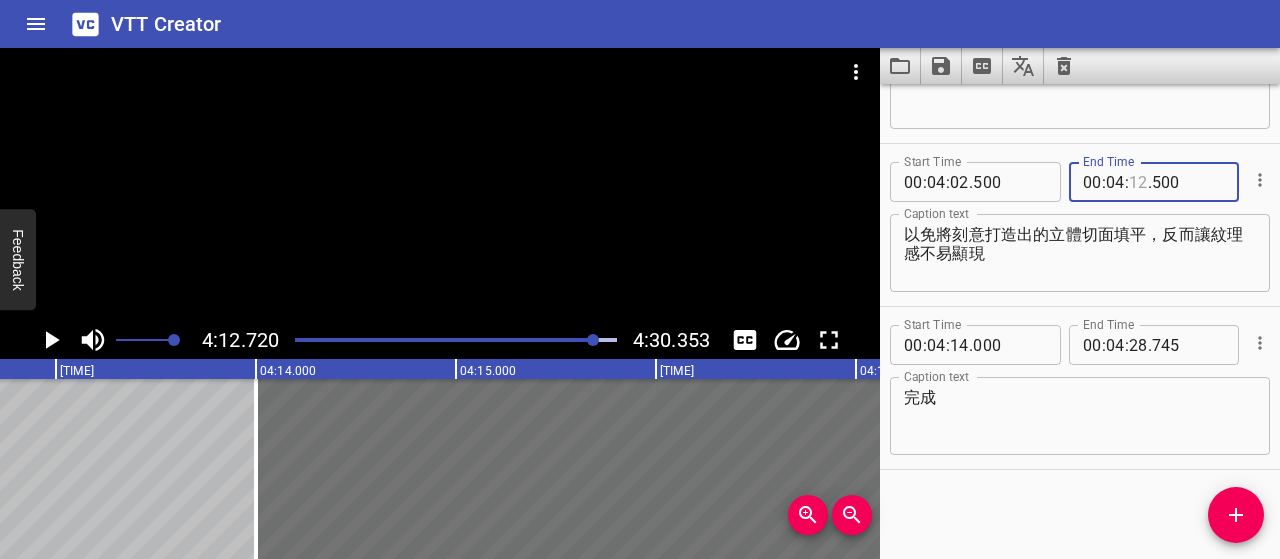 click at bounding box center (1138, 182) 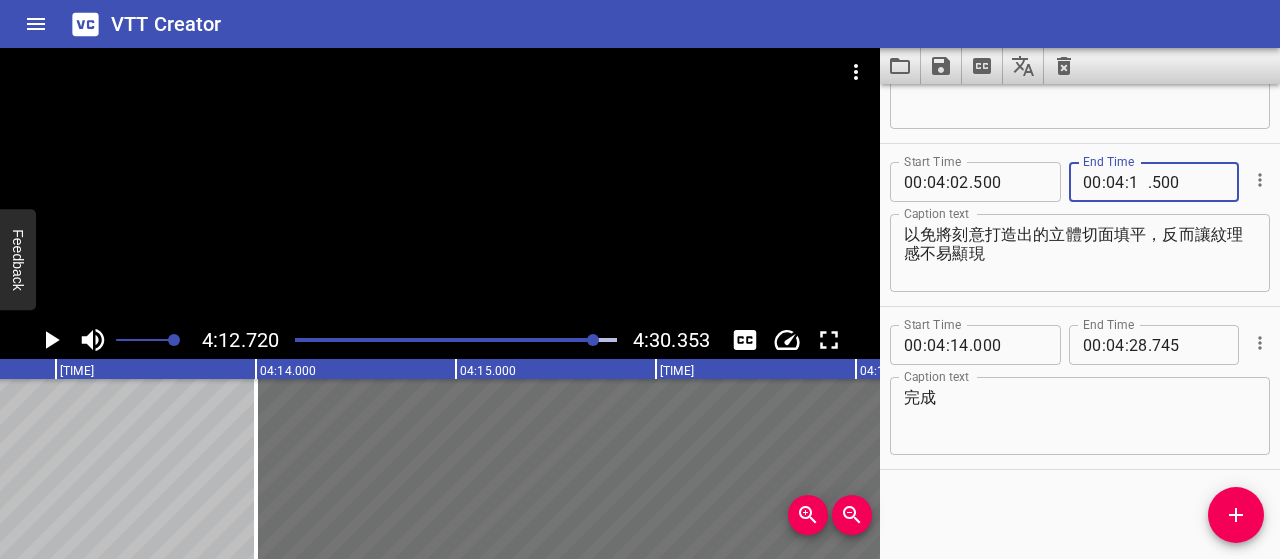 type on "11" 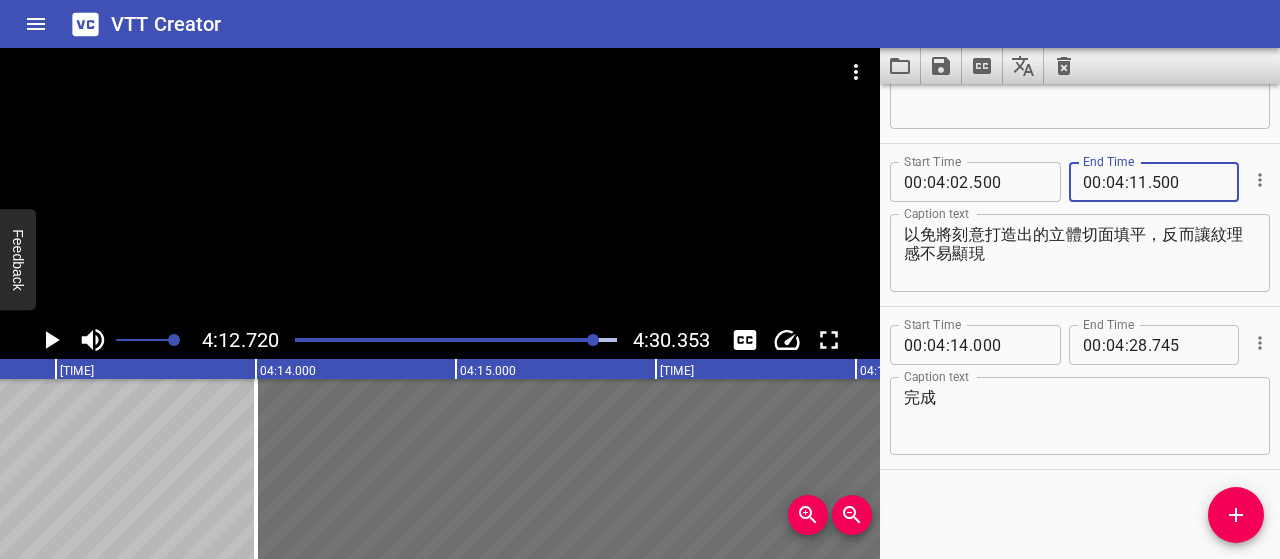 type on "500" 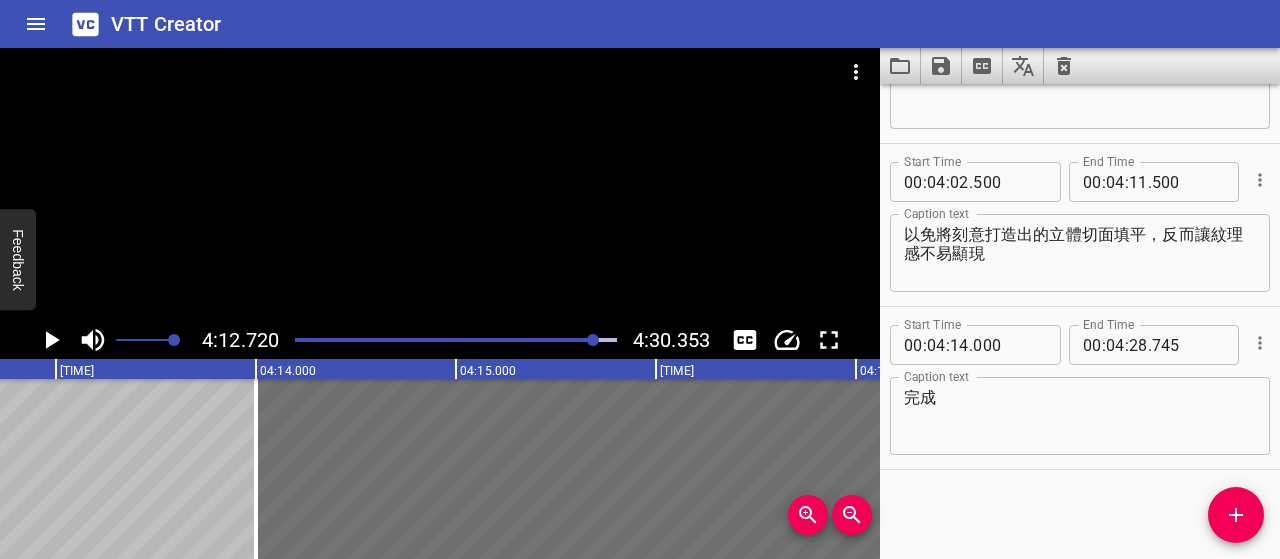 click on "以免將刻意打造出的立體切面填平，反而讓紋理感不易顯現 Caption text" at bounding box center [1080, 253] 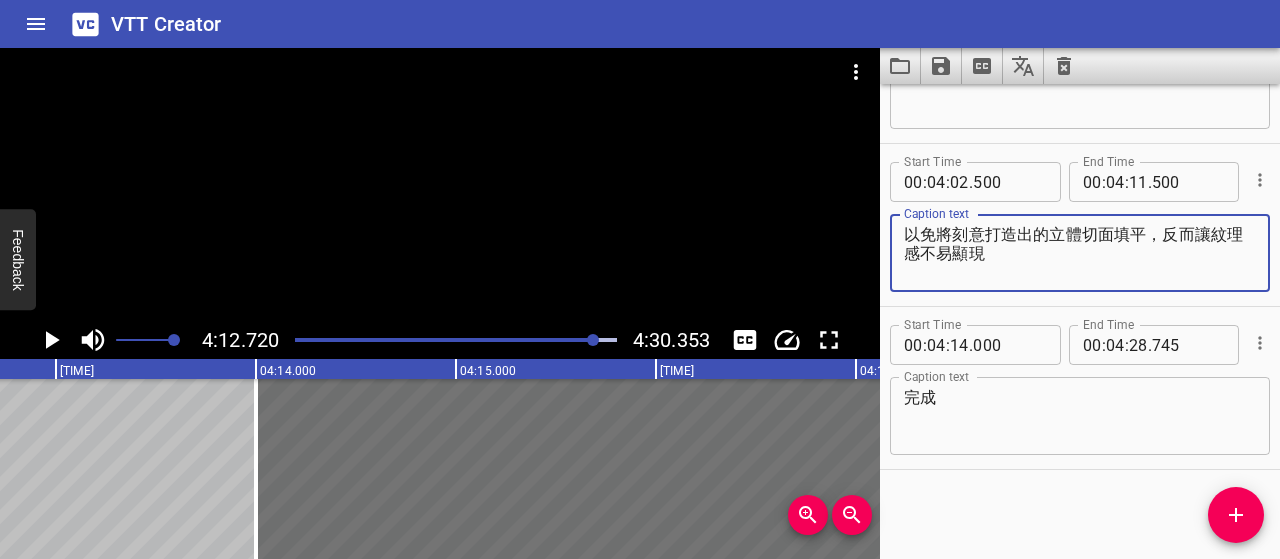 click 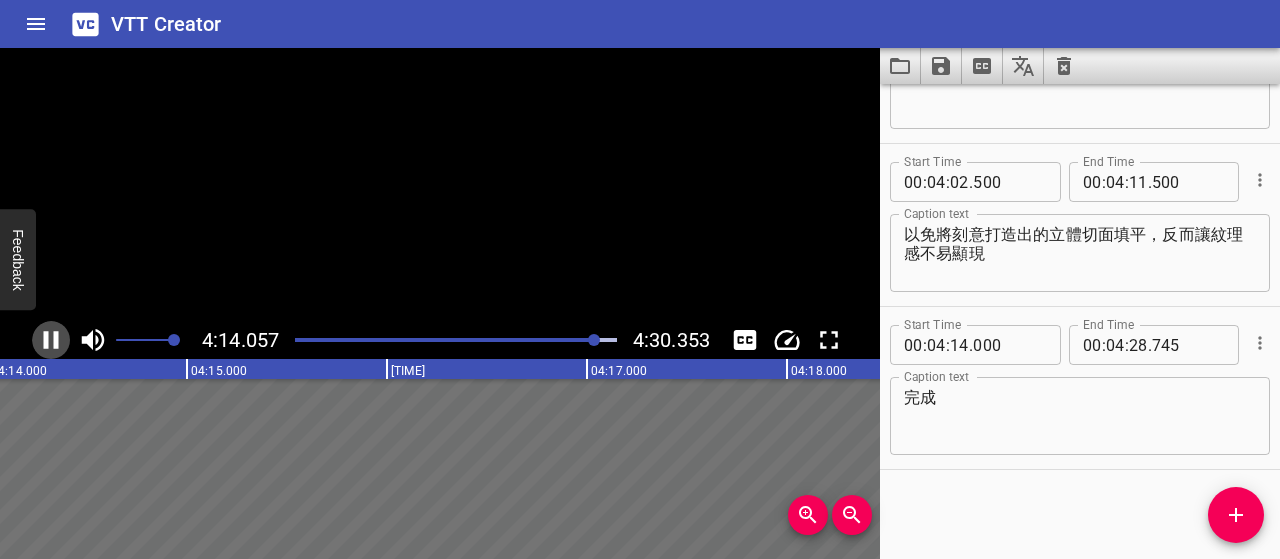 click 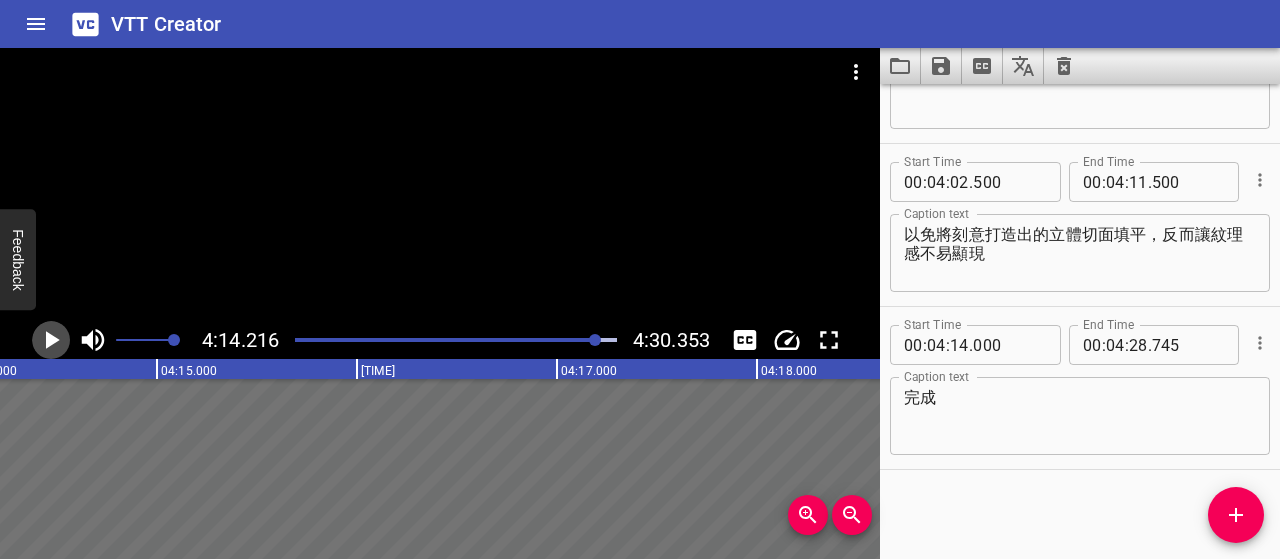 click 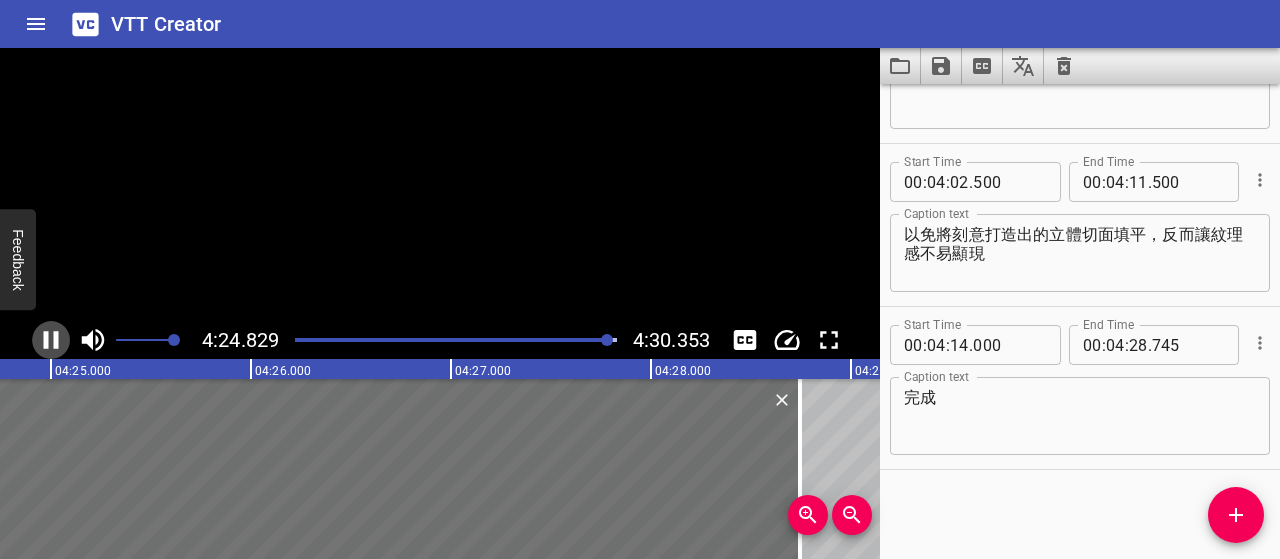 click 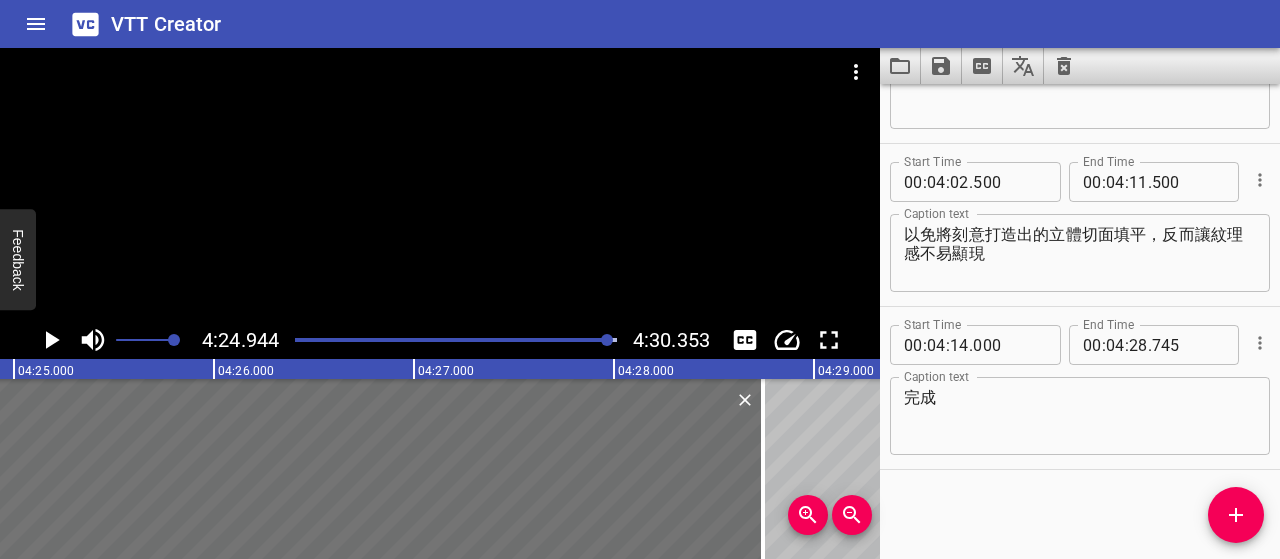 scroll, scrollTop: 0, scrollLeft: 52988, axis: horizontal 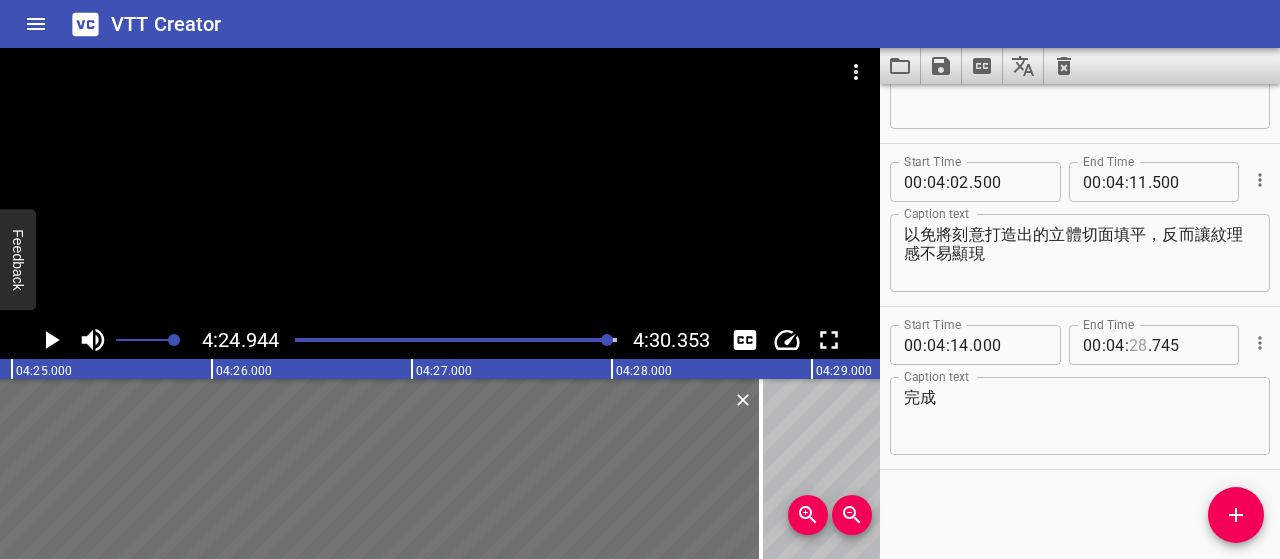 click at bounding box center [1138, 345] 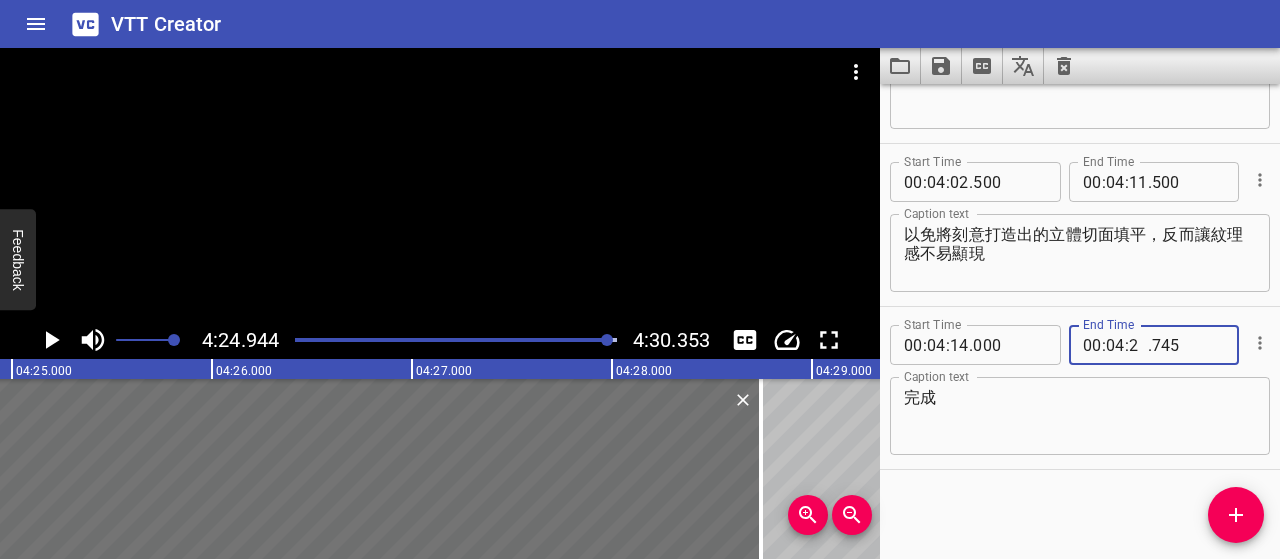 click on "2" at bounding box center [1138, 345] 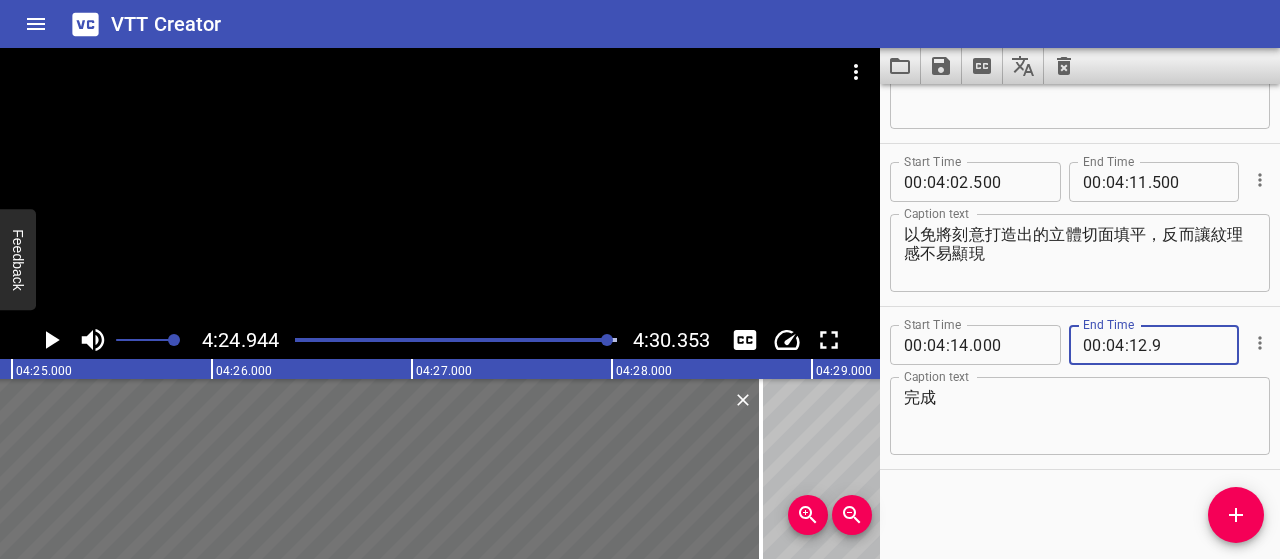 type on "9" 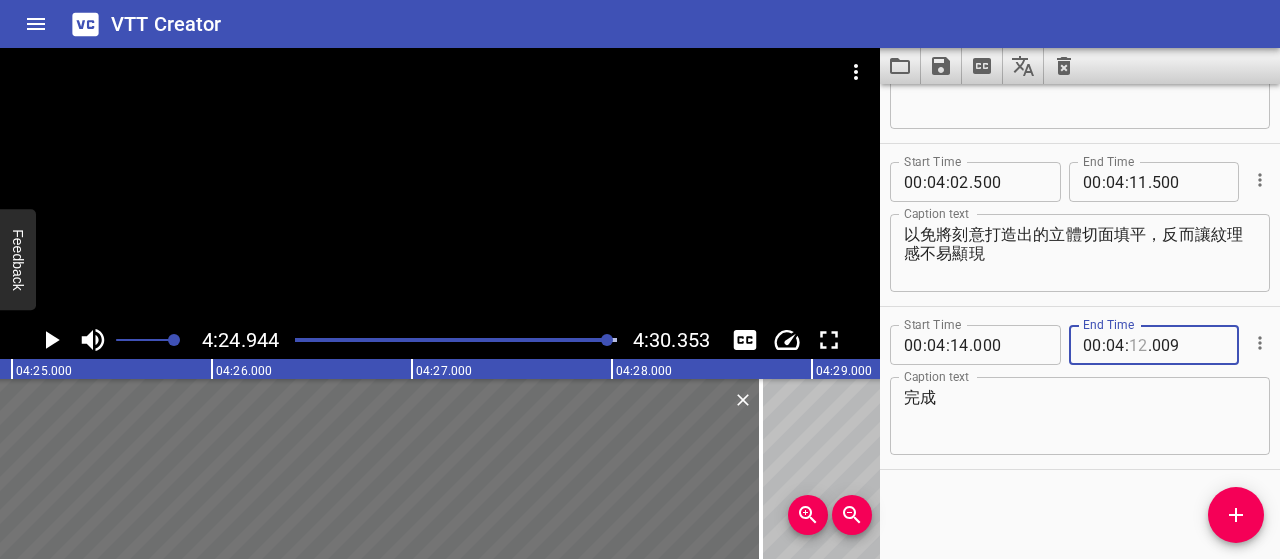 click at bounding box center [1138, 345] 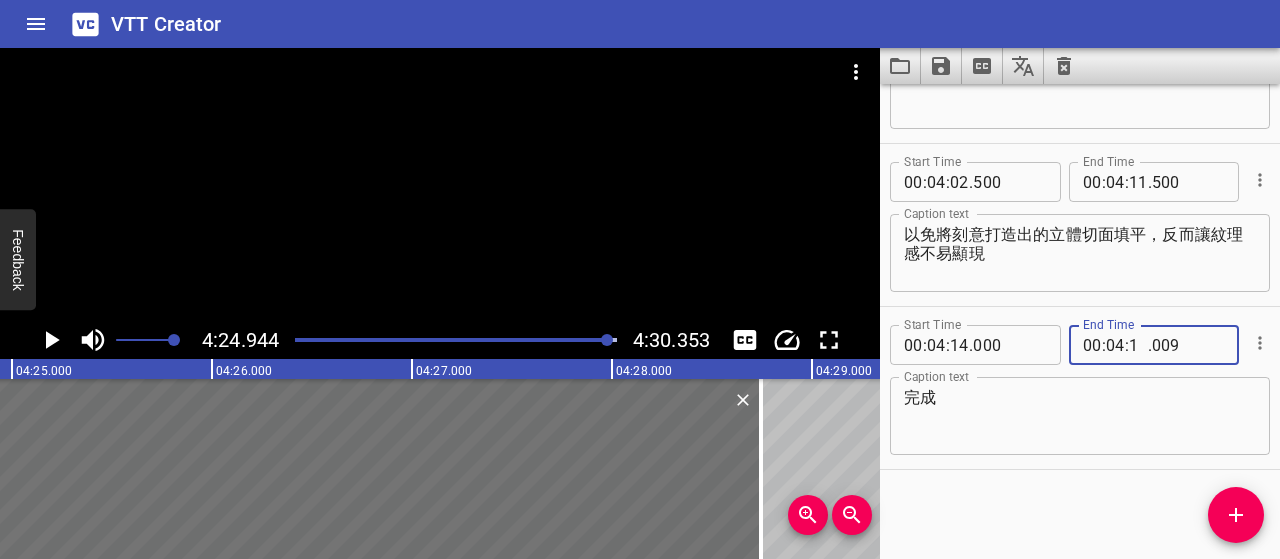 type on "19" 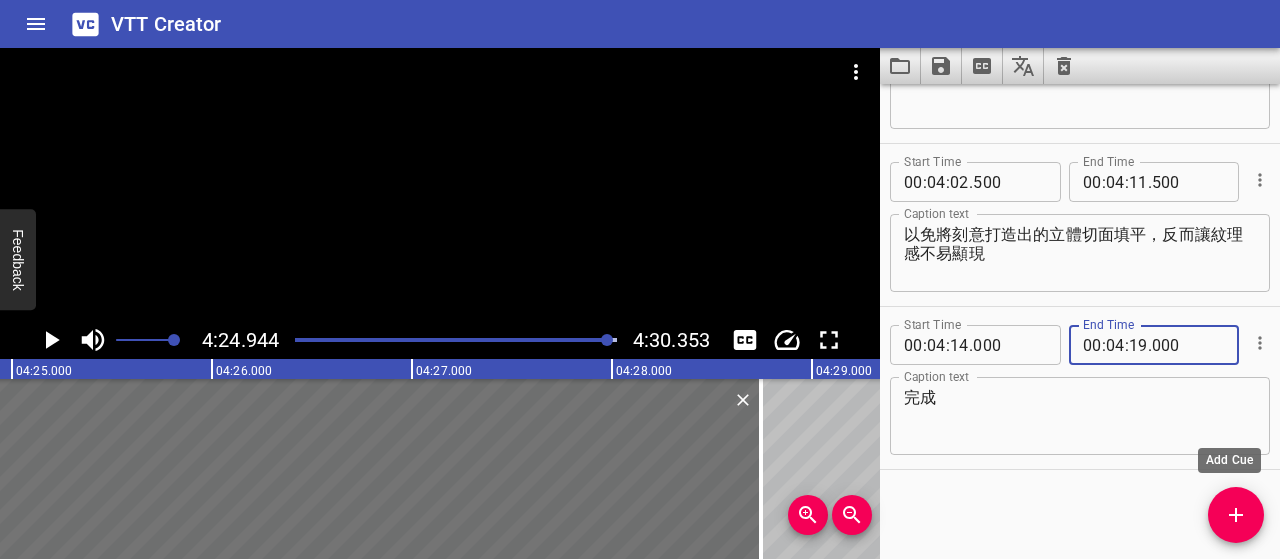type on "000" 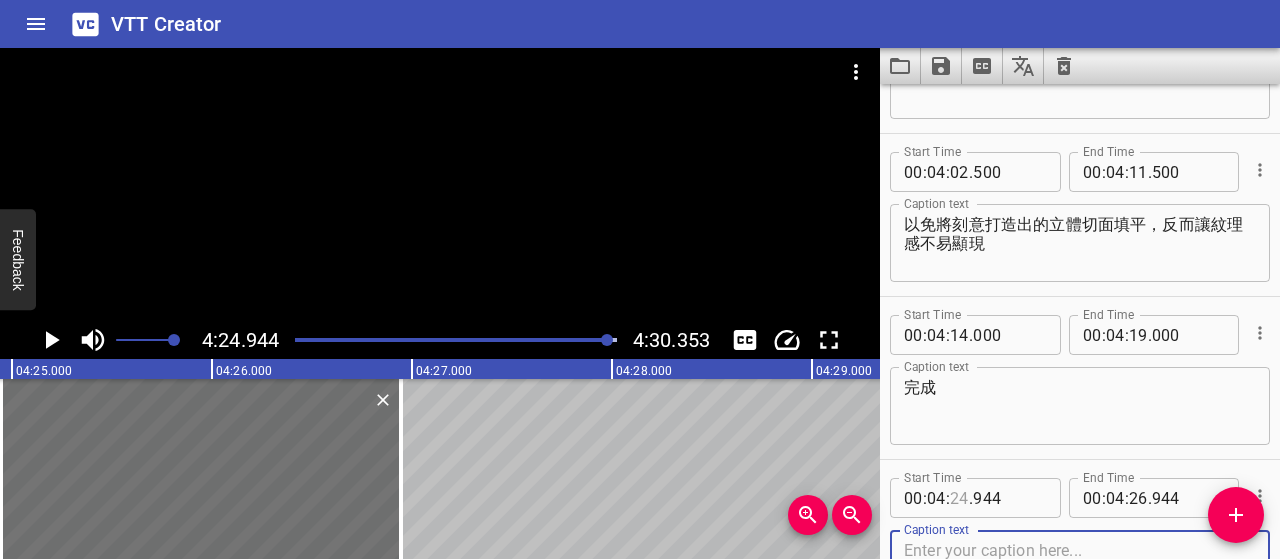 click at bounding box center [959, 498] 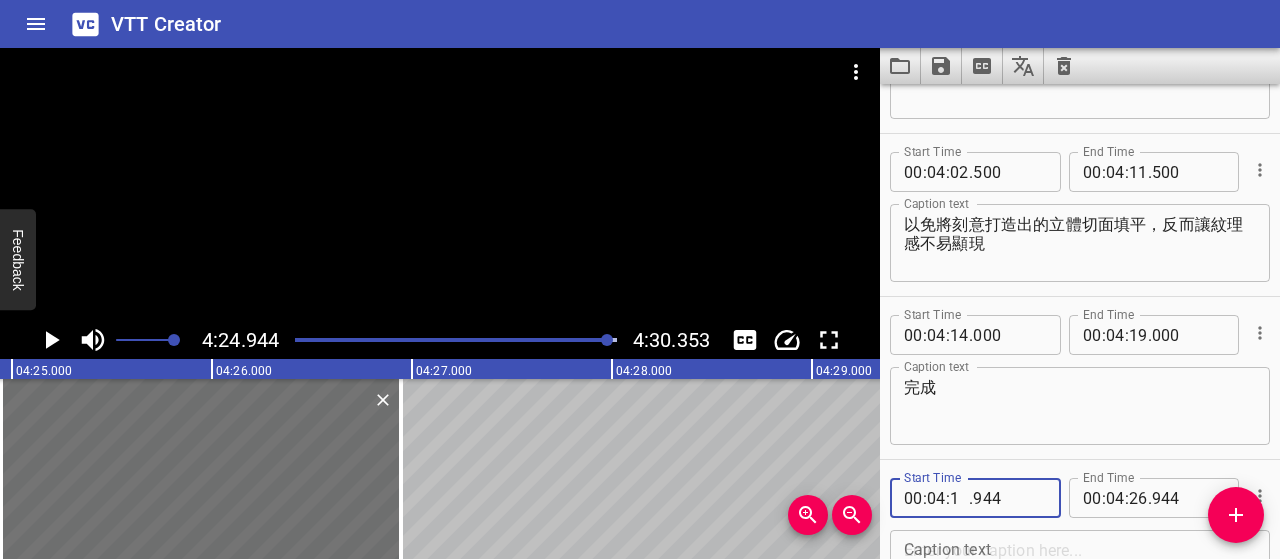 type on "19" 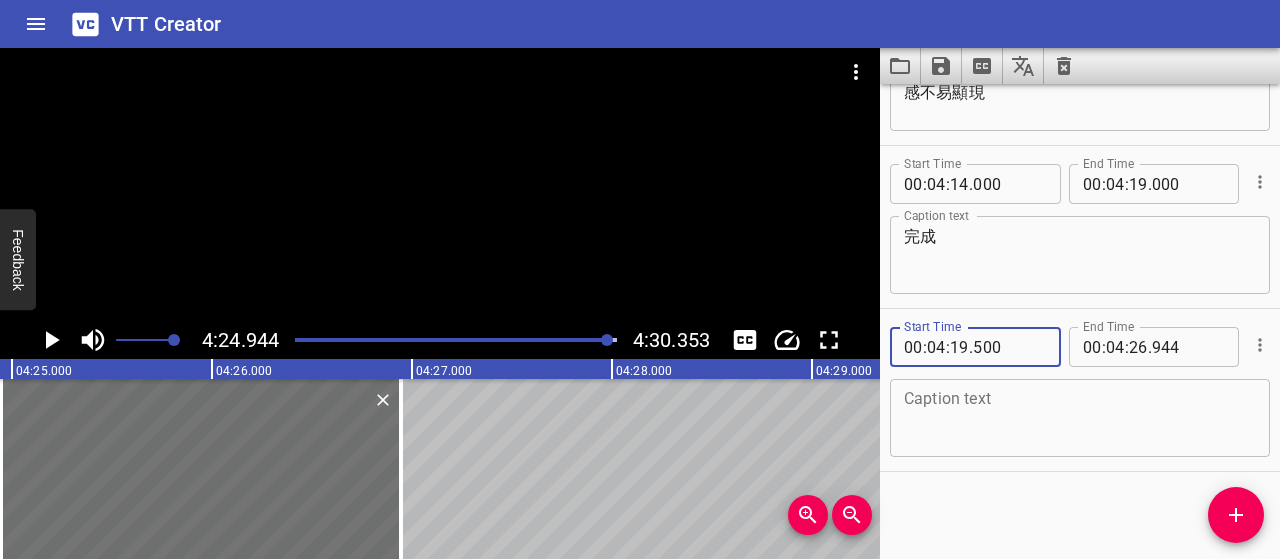 scroll, scrollTop: 4998, scrollLeft: 0, axis: vertical 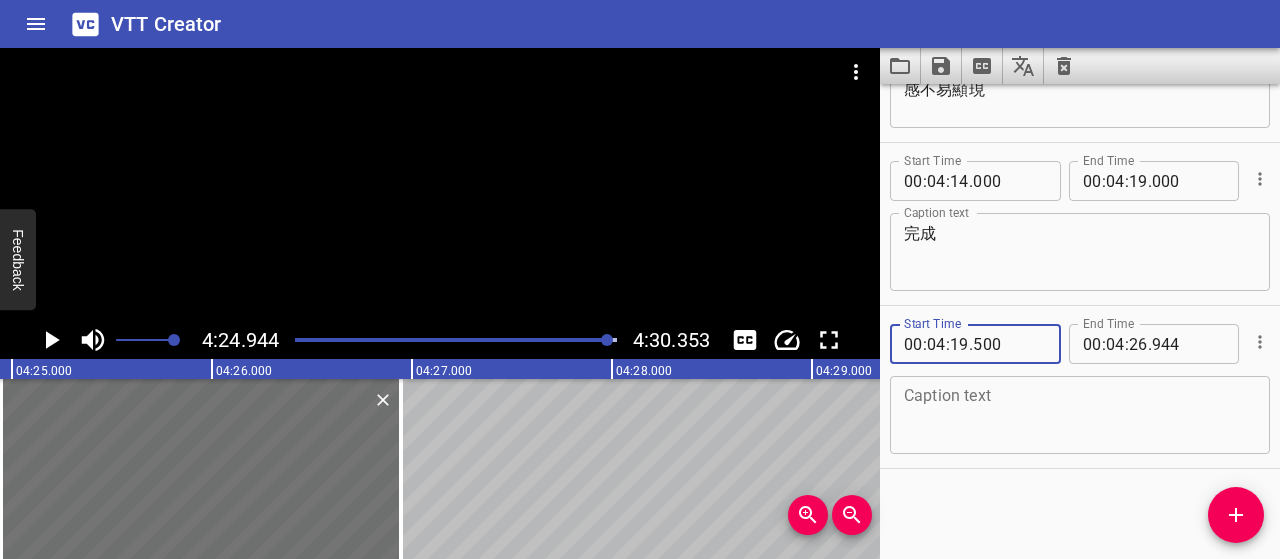 type on "500" 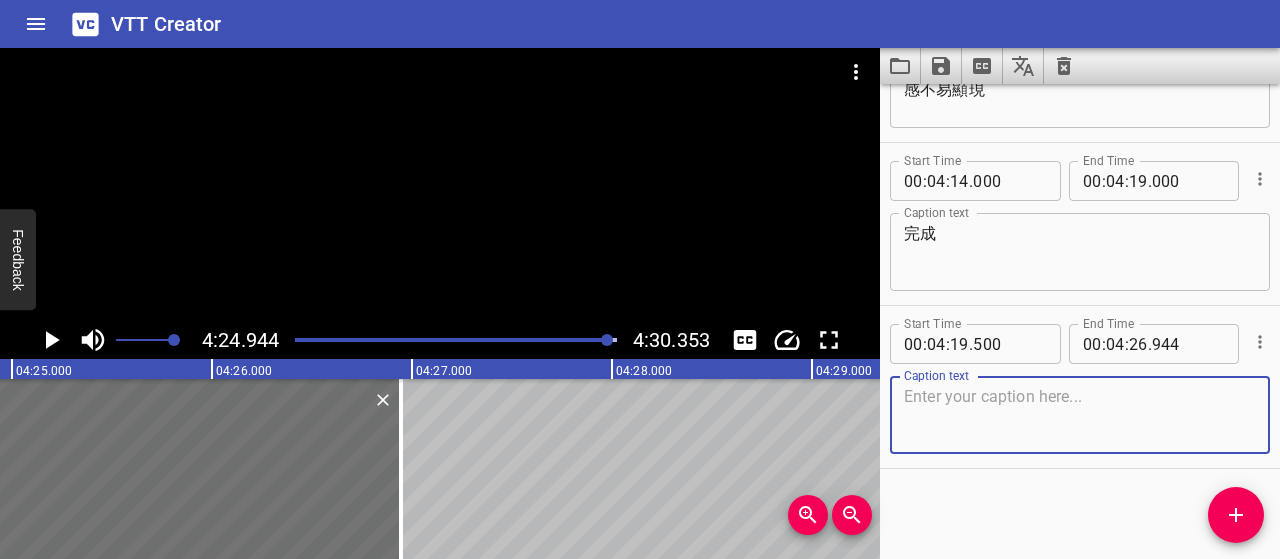 paste on "現在，就拿起你手邊的工具和材料，跟著影片一起試試看吧！" 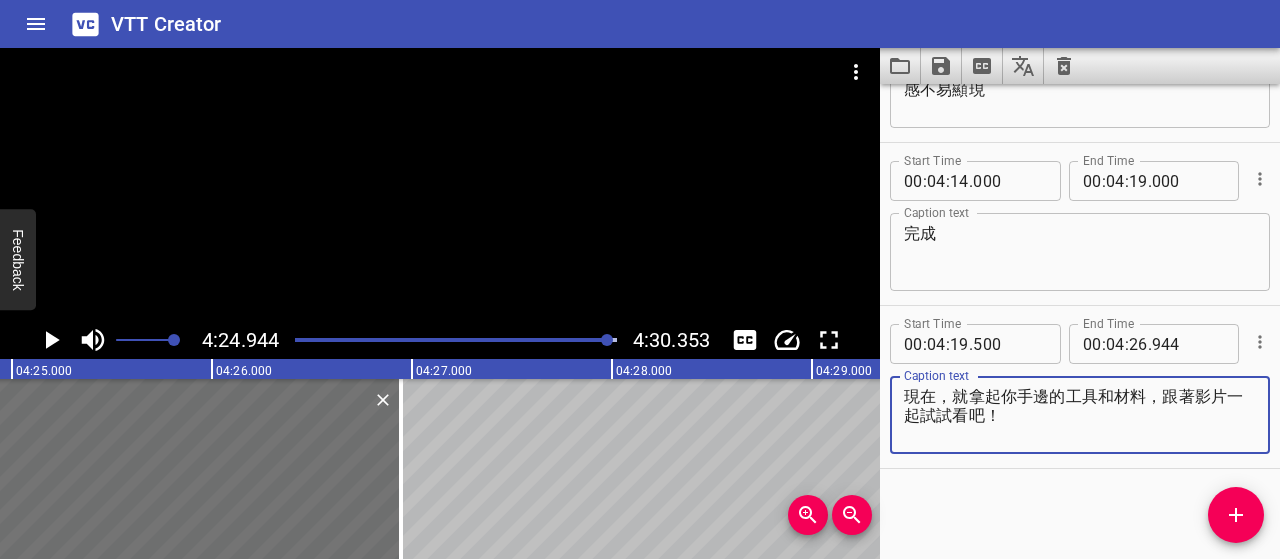 type on "現在，就拿起你手邊的工具和材料，跟著影片一起試試看吧！" 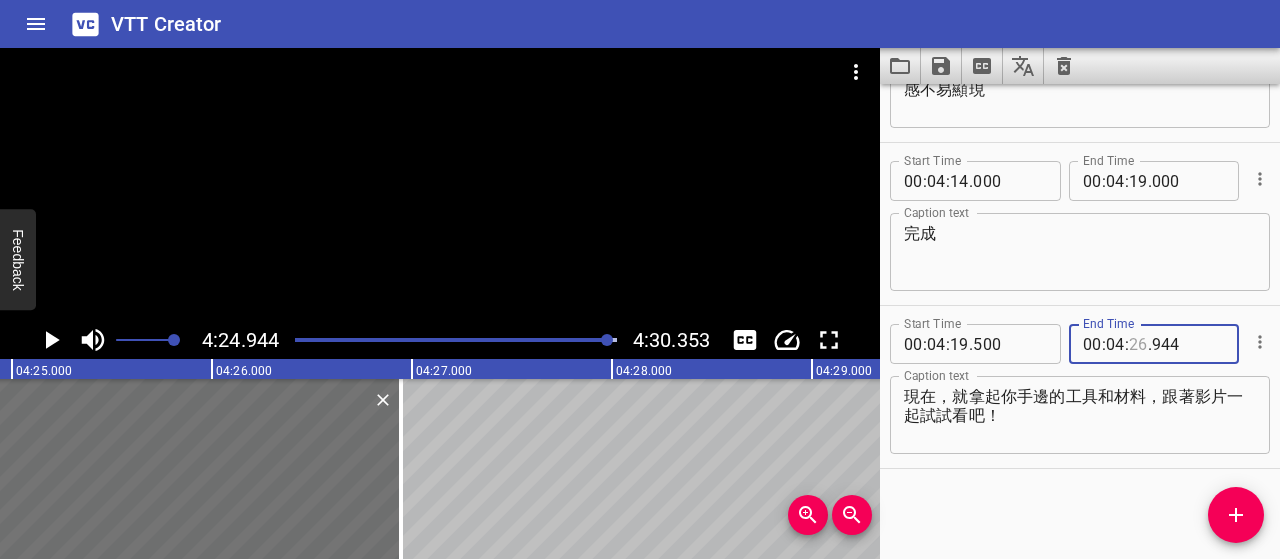 click at bounding box center (1138, 344) 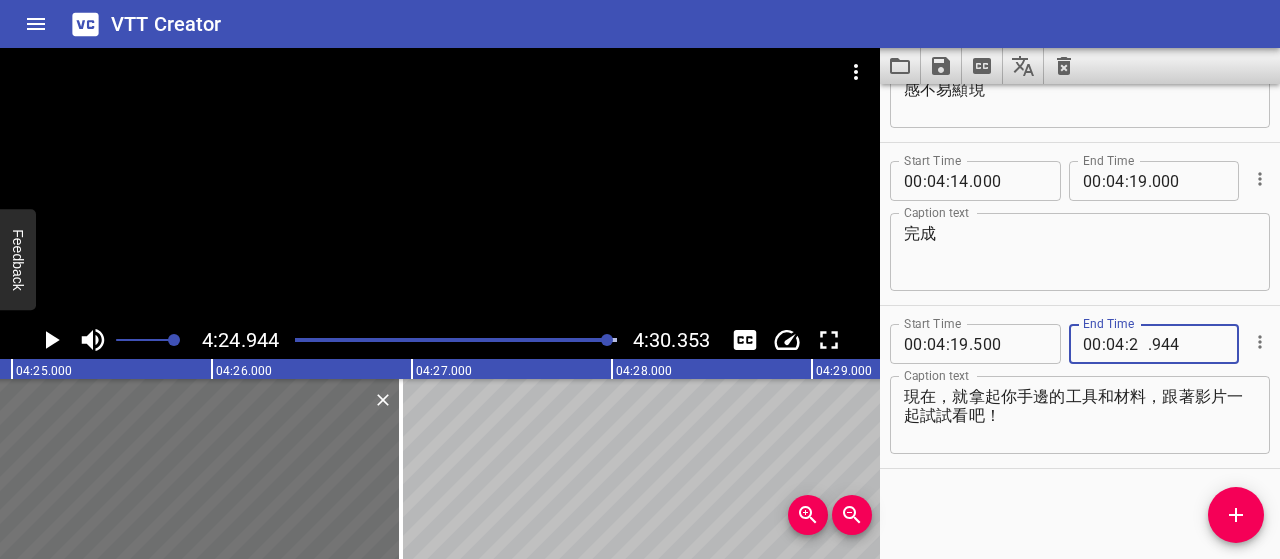 type on "25" 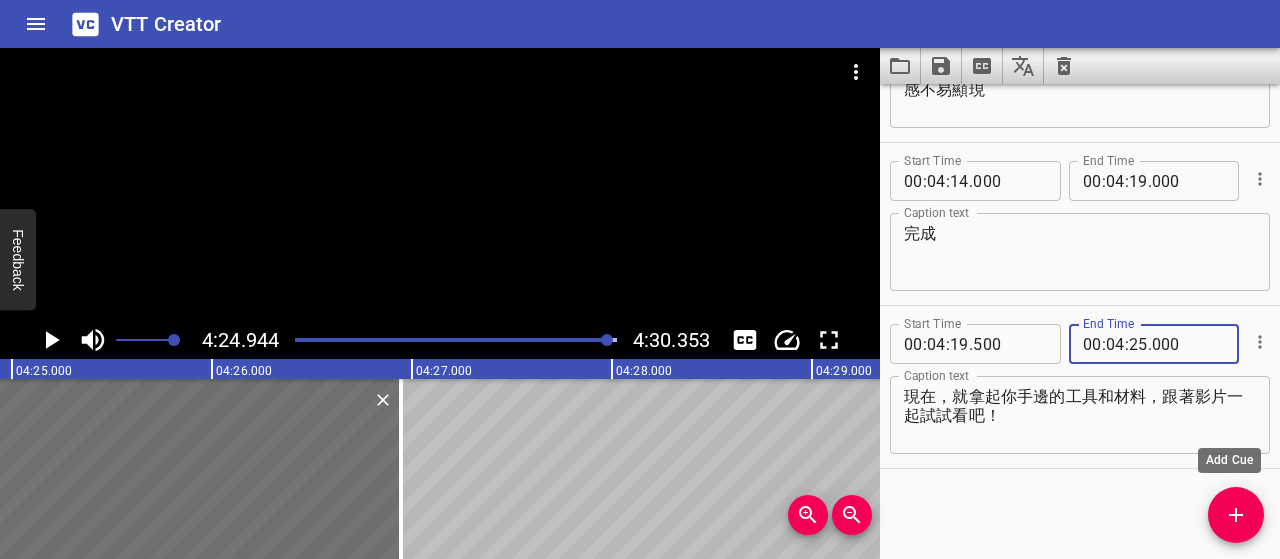 type on "000" 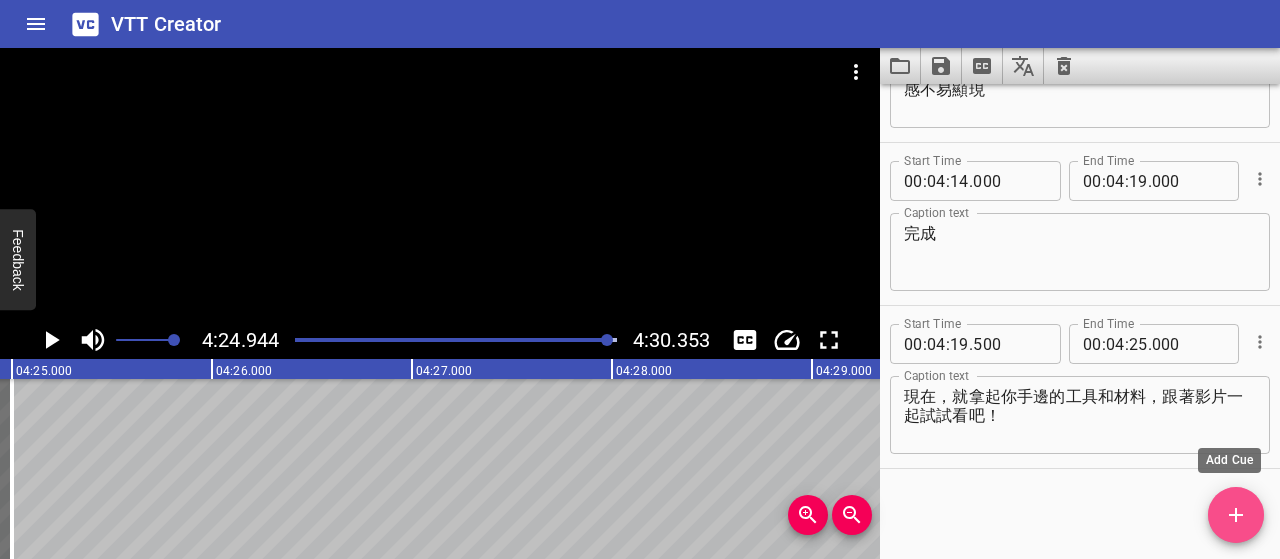 click at bounding box center (1236, 515) 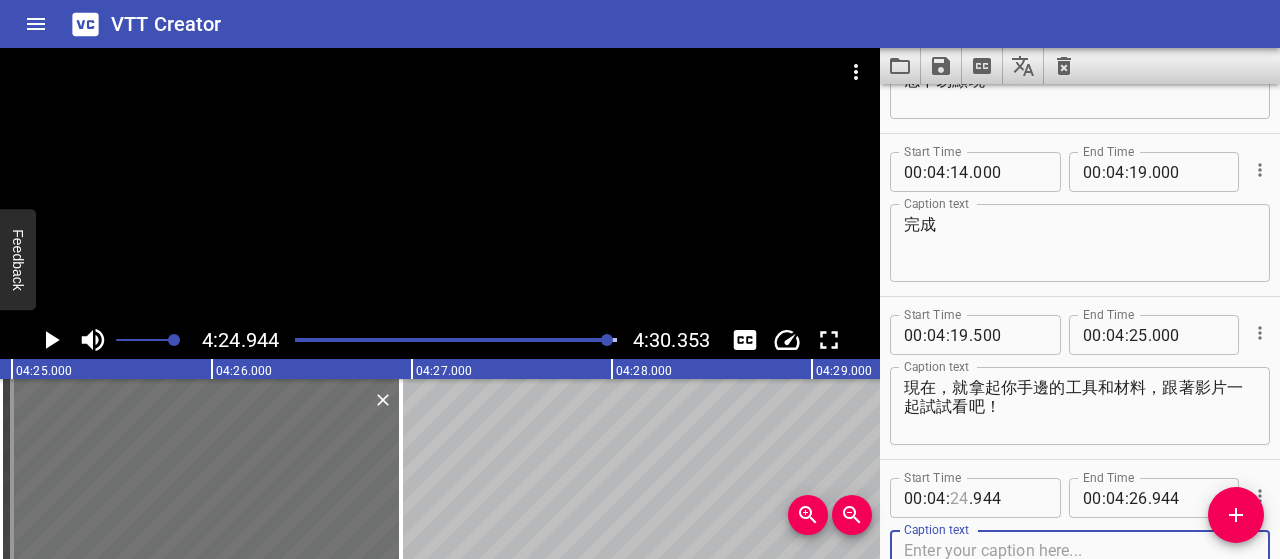 click at bounding box center [959, 498] 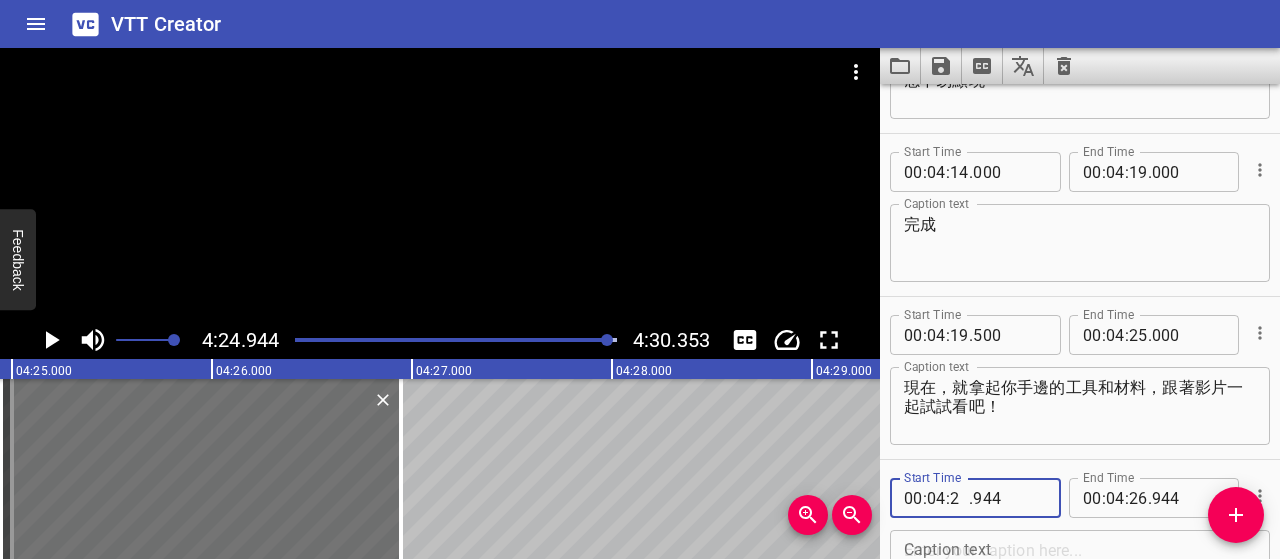 type on "25" 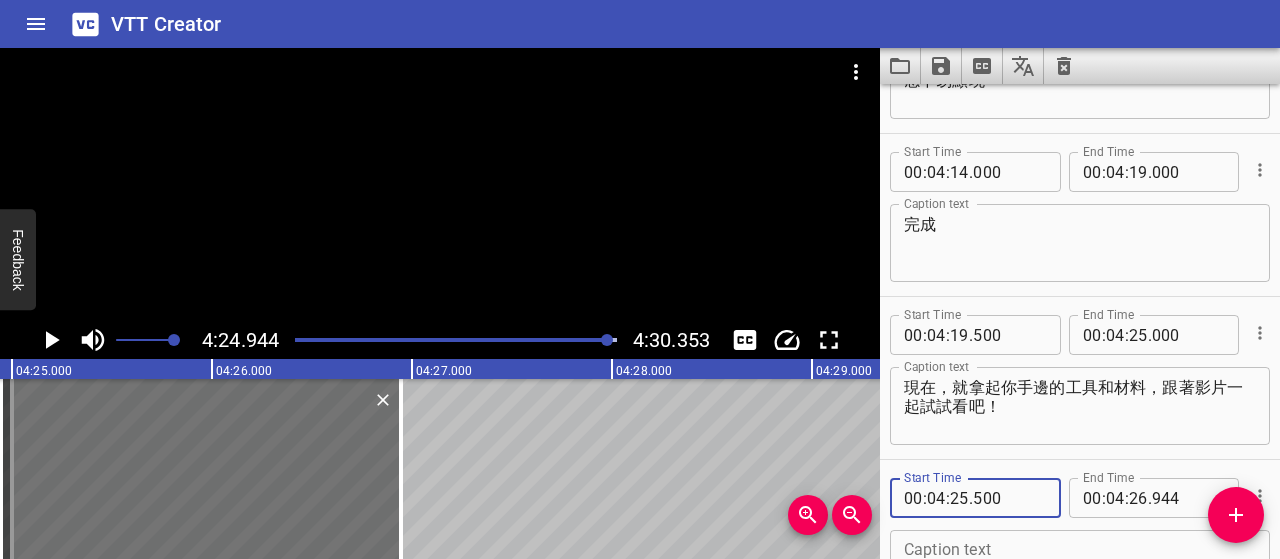 type on "500" 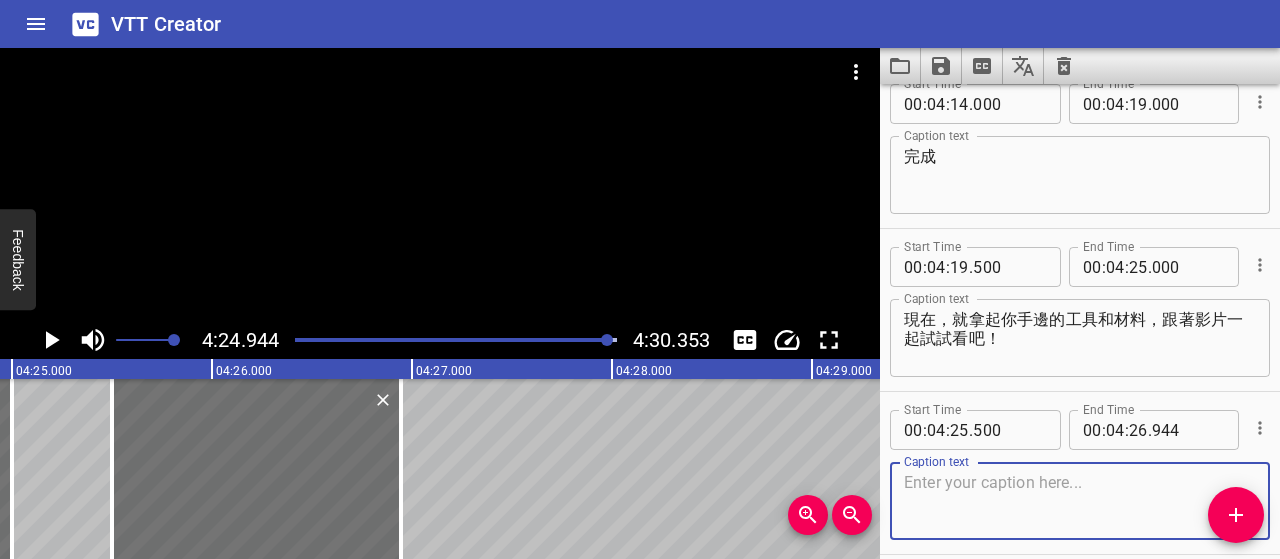 scroll, scrollTop: 5107, scrollLeft: 0, axis: vertical 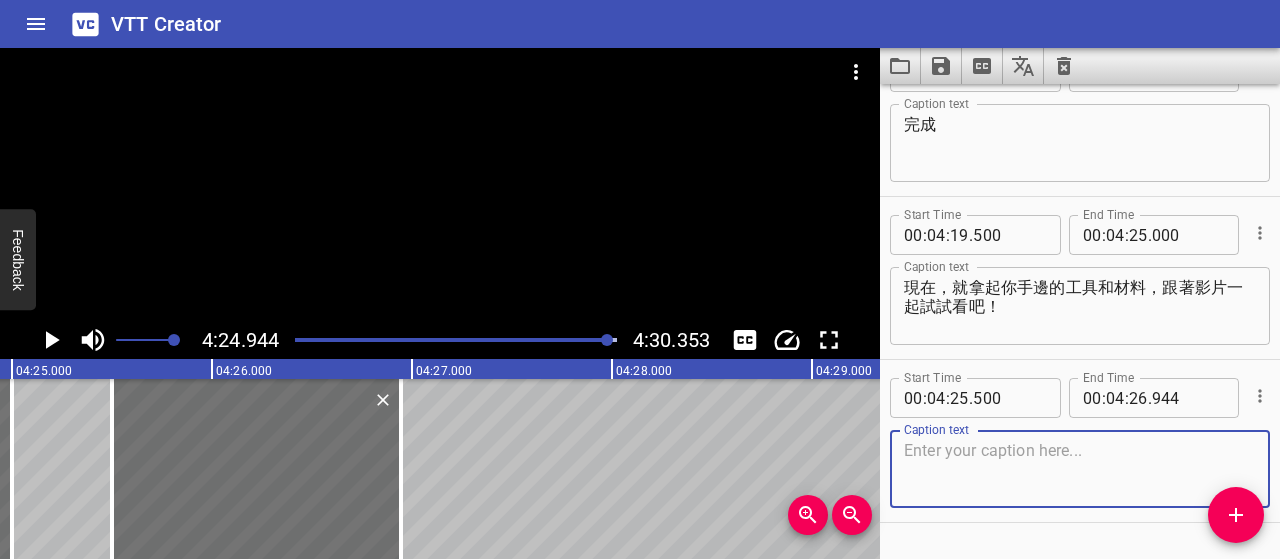 click at bounding box center [1080, 469] 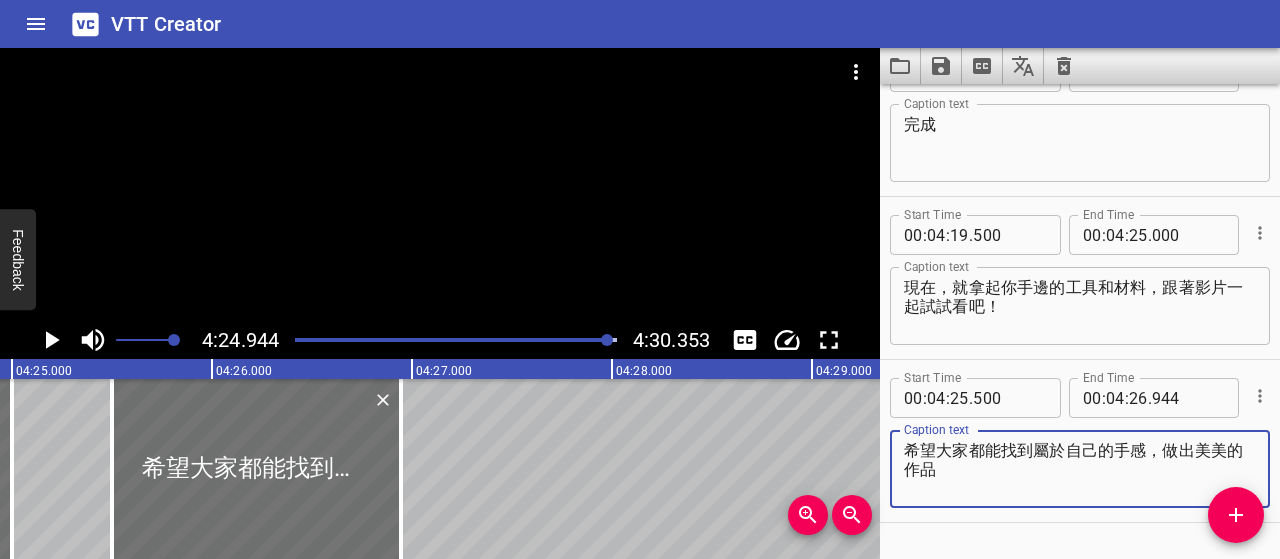 type on "希望大家都能找到屬於自己的手感，做出美美的作品" 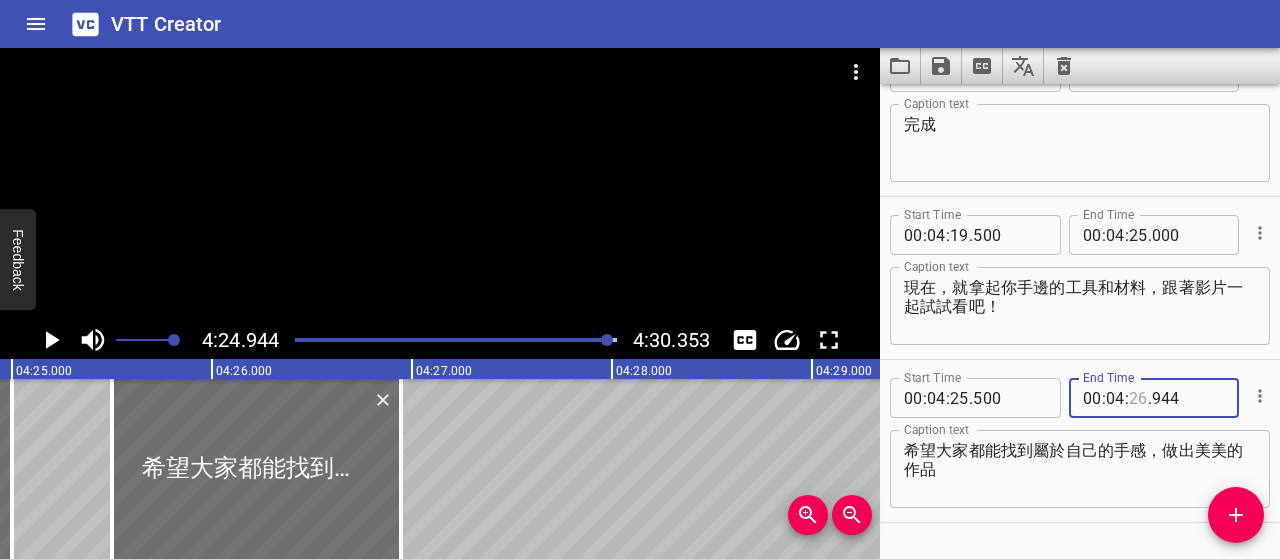 click at bounding box center [1138, 398] 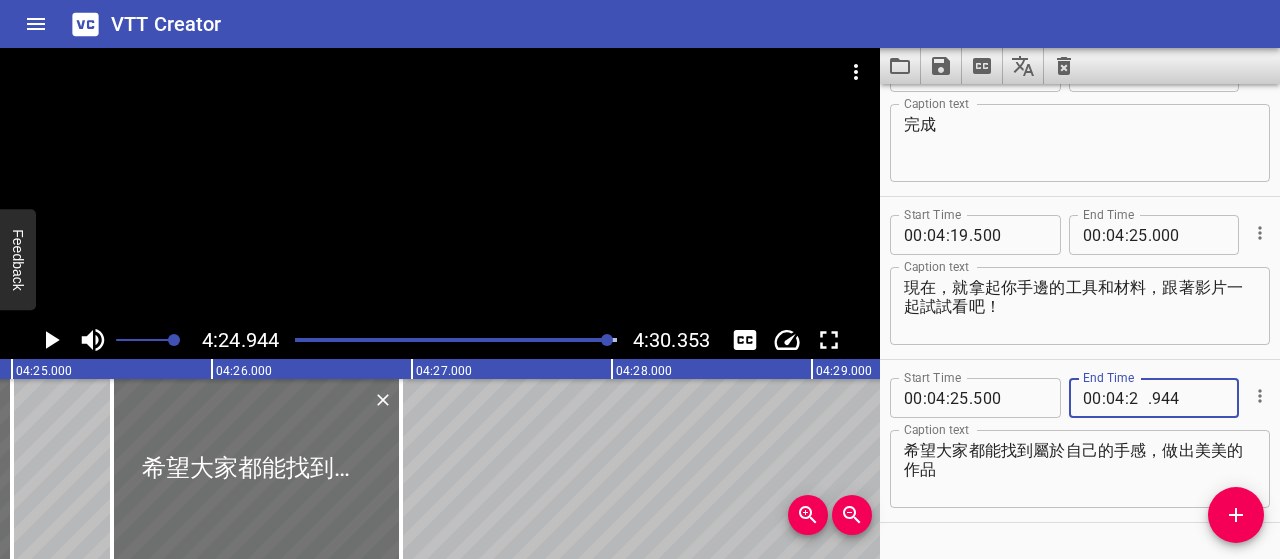 type on "29" 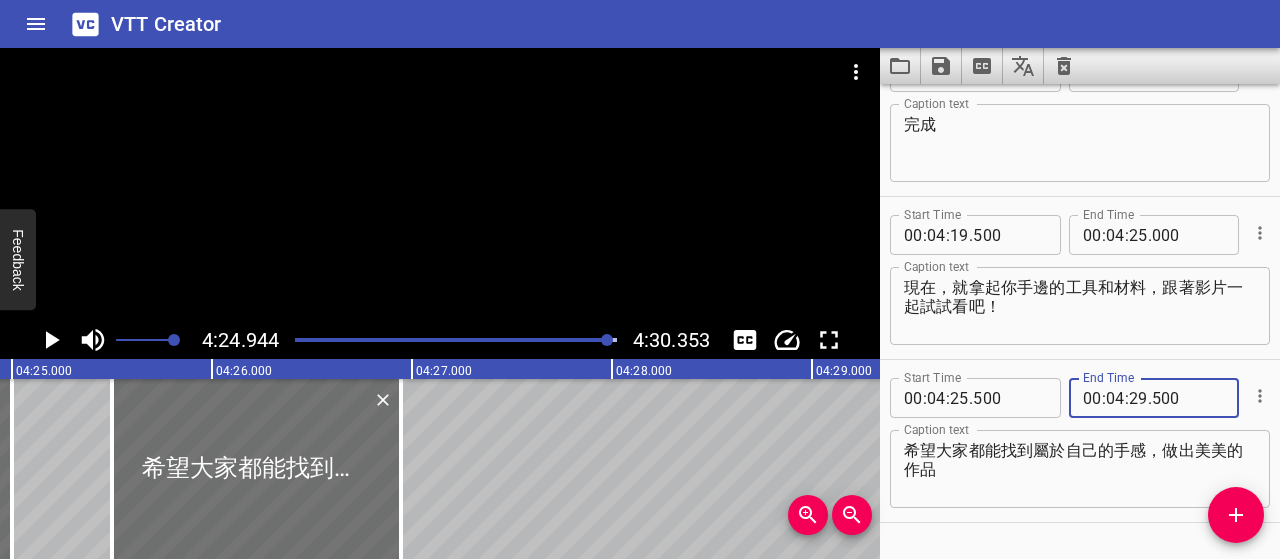 type on "500" 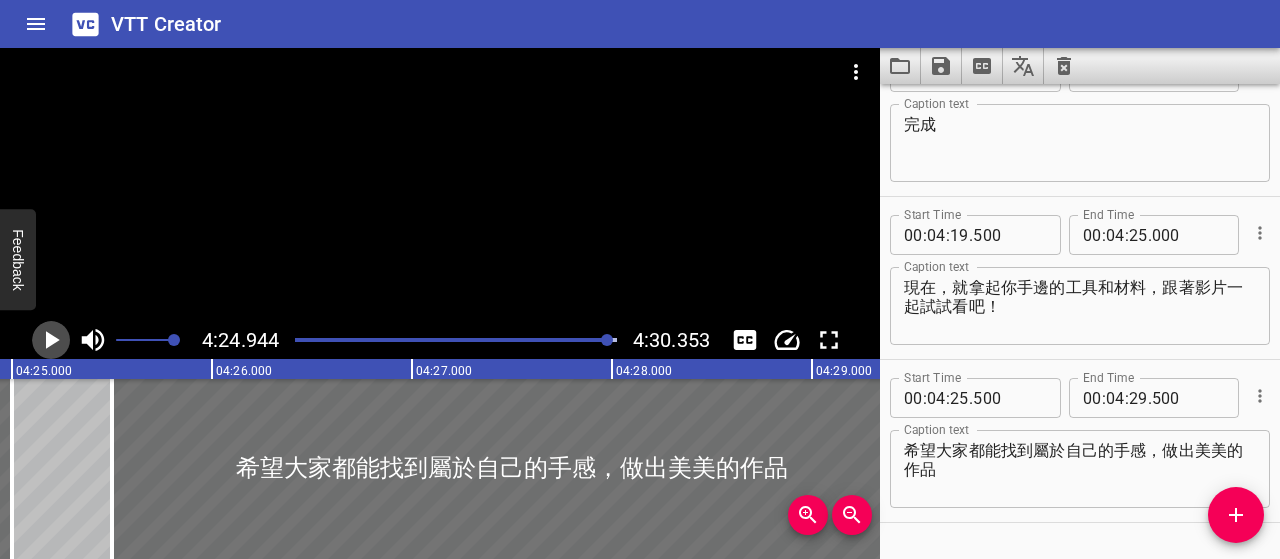 click 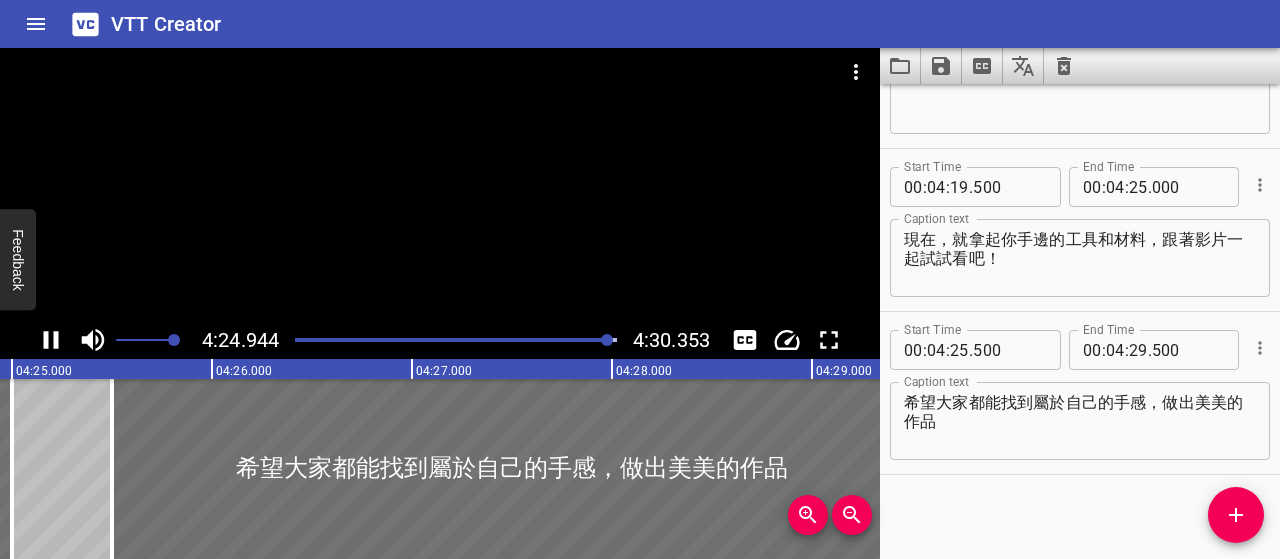 scroll, scrollTop: 5160, scrollLeft: 0, axis: vertical 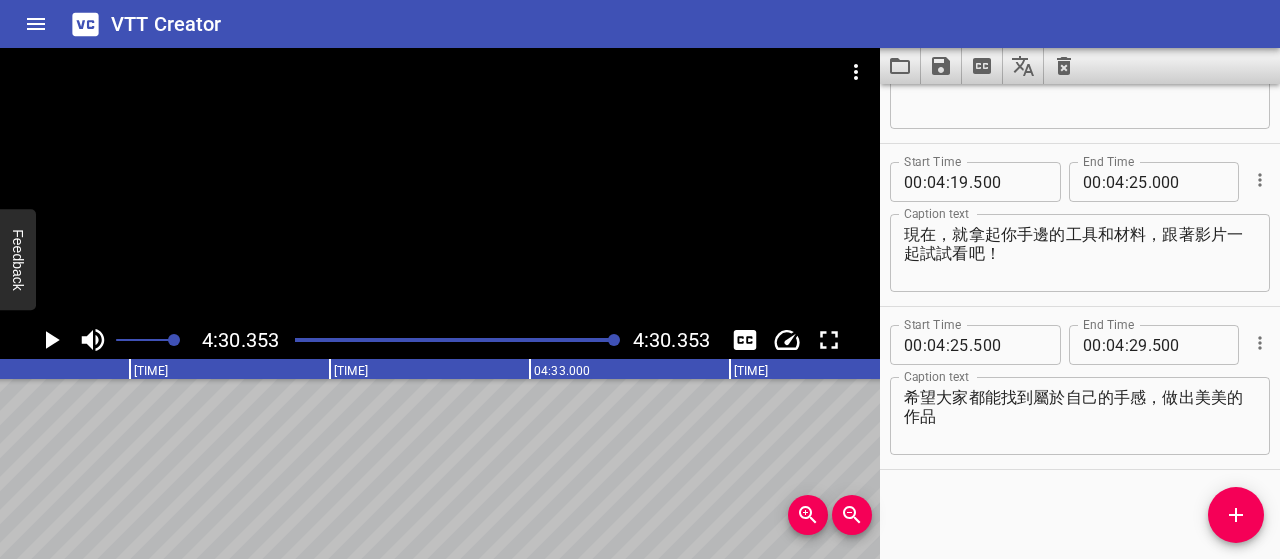 click 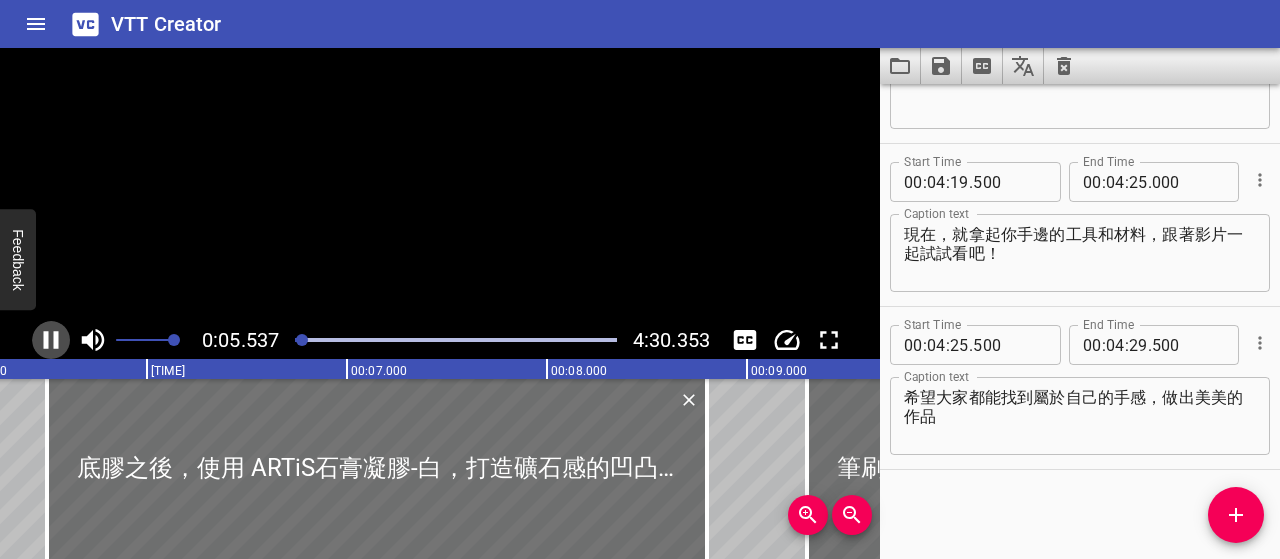 scroll, scrollTop: 0, scrollLeft: 1133, axis: horizontal 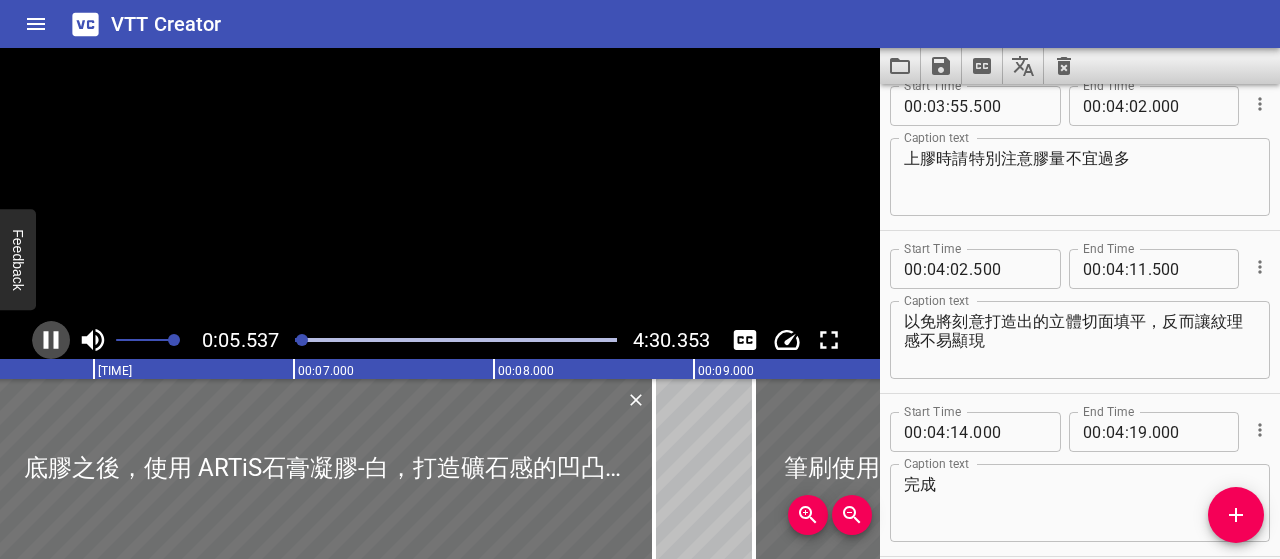 click 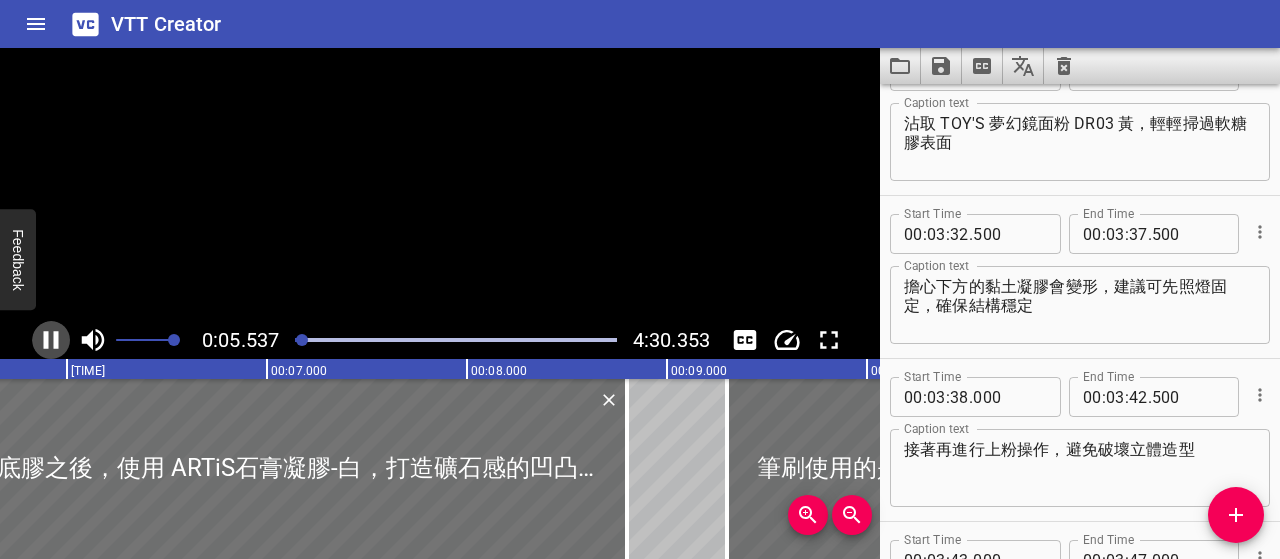 scroll, scrollTop: 0, scrollLeft: 1136, axis: horizontal 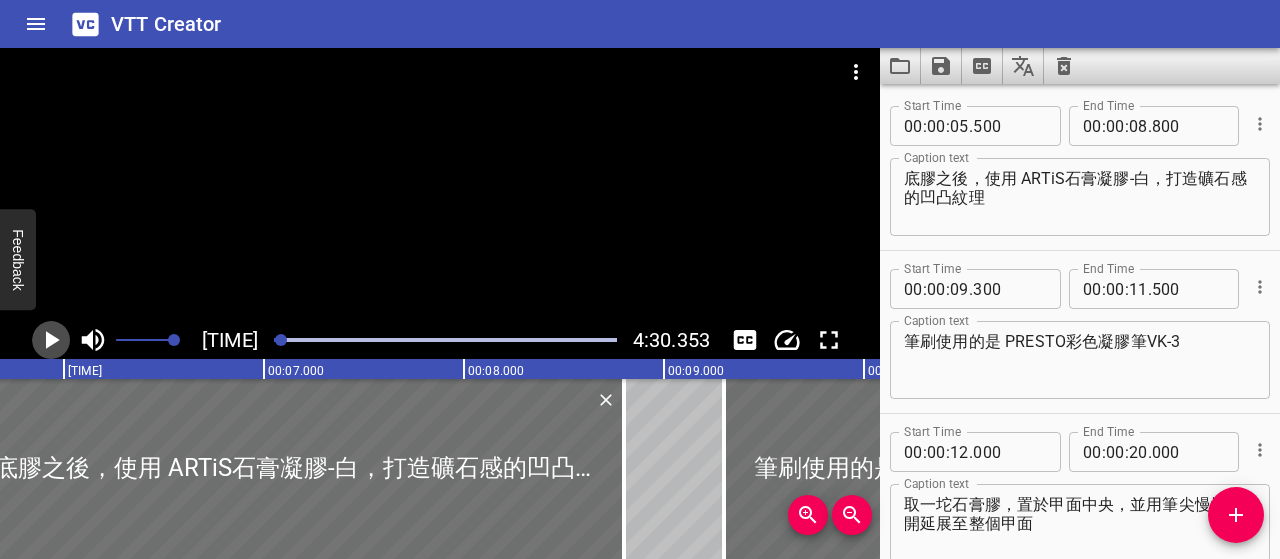 click 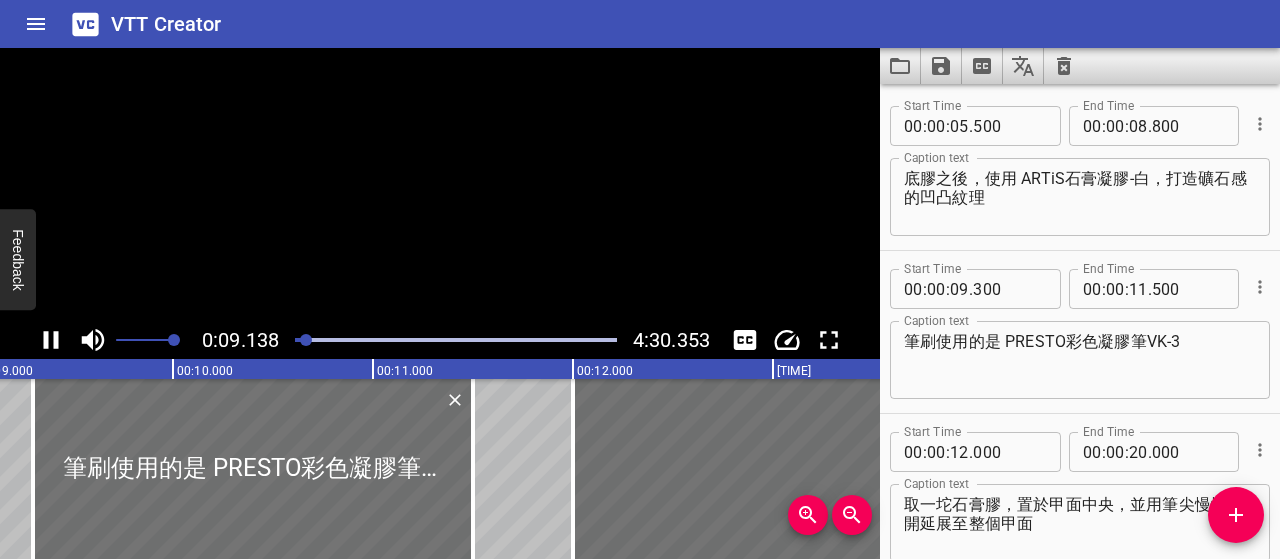 click 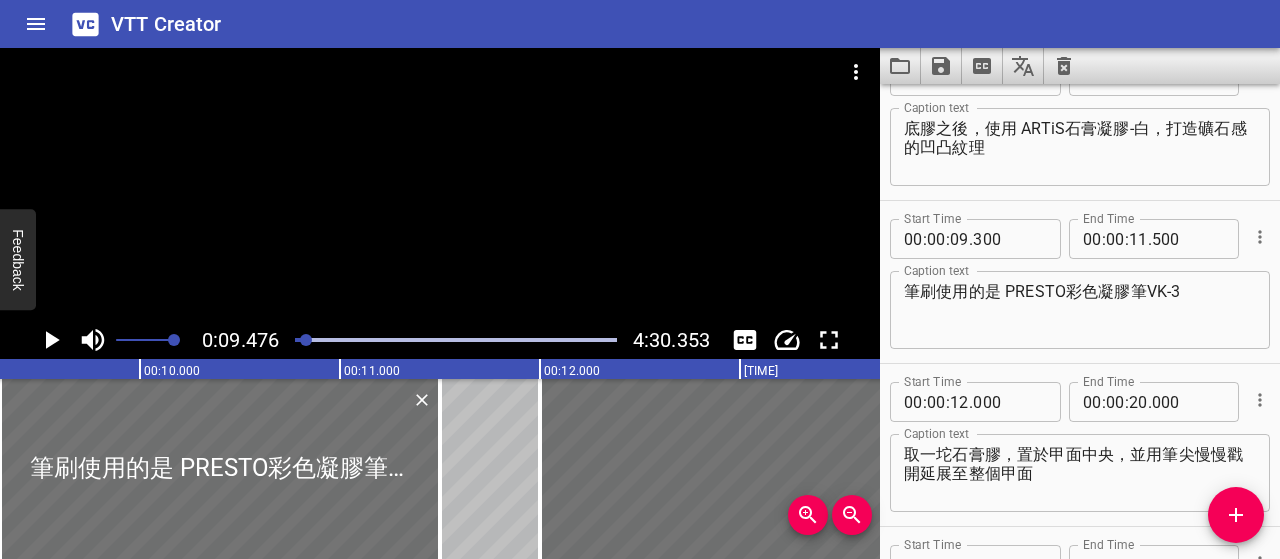 scroll, scrollTop: 0, scrollLeft: 1895, axis: horizontal 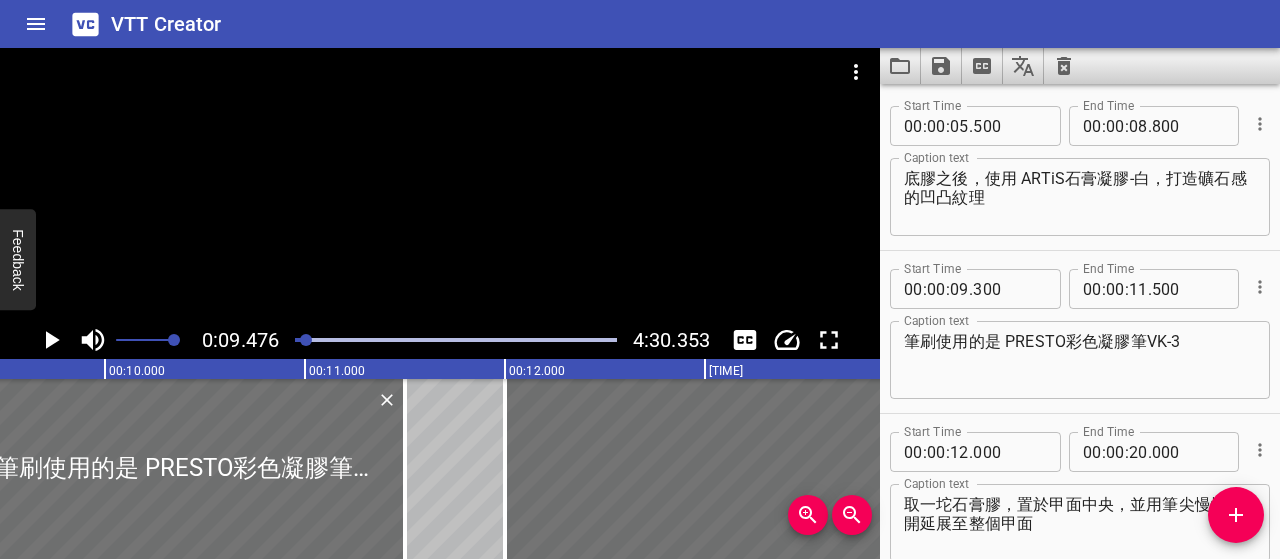 click on "底膠之後，使用 ARTiS石膏凝膠-白，打造礦石感的凹凸紋理" at bounding box center [1080, 197] 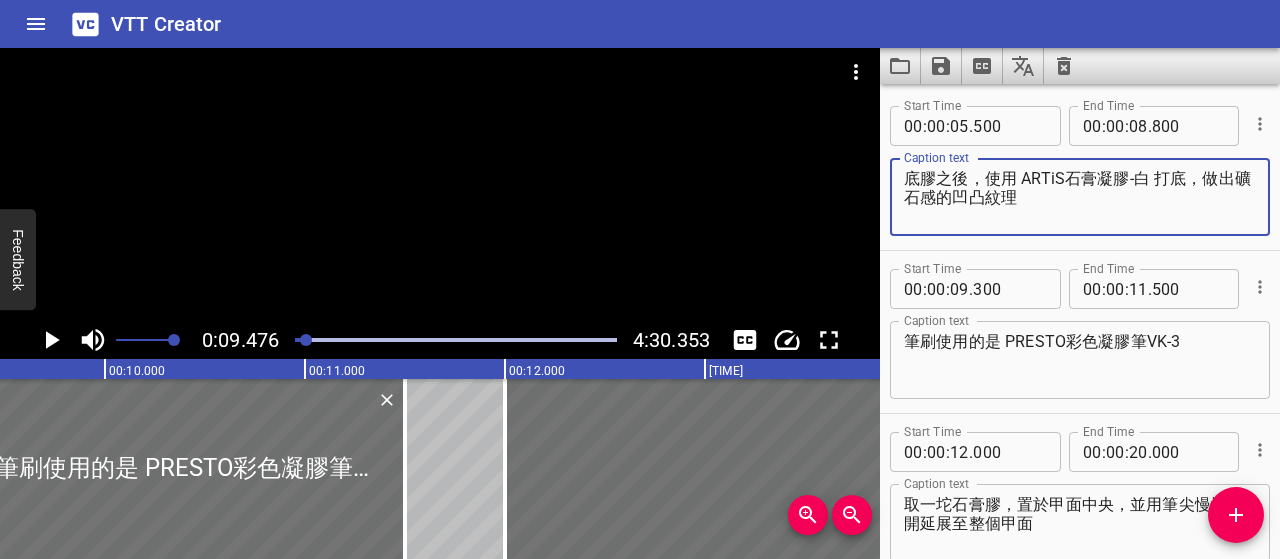 click on "底膠之後，使用 ARTiS石膏凝膠-白 打底，做出礦石感的凹凸紋理" at bounding box center [1080, 197] 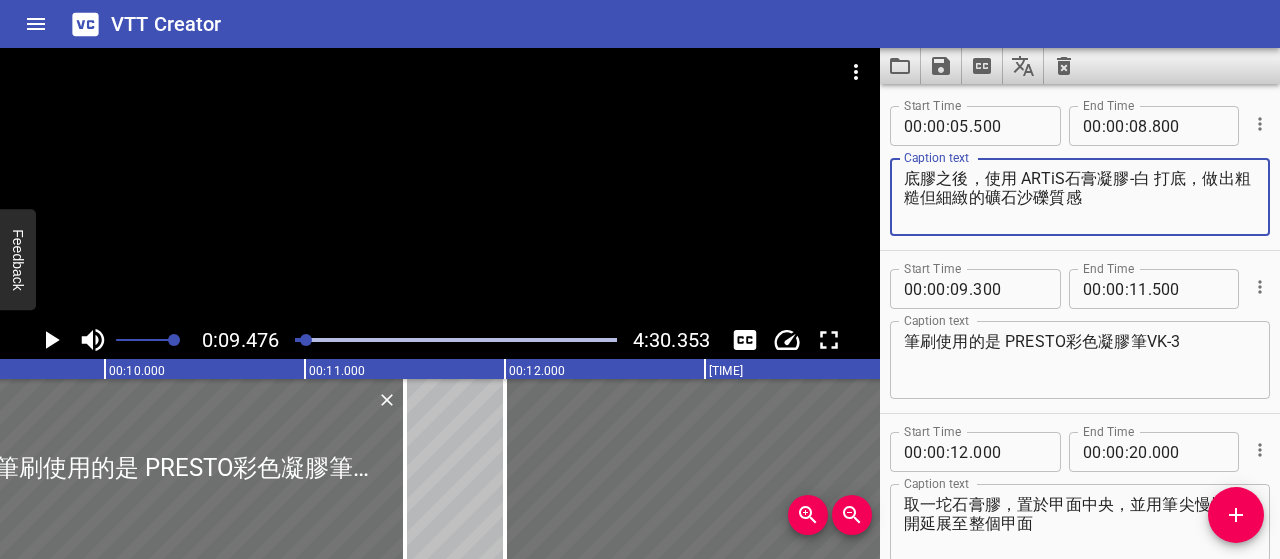 type on "底膠之後，使用 ARTiS石膏凝膠-白 打底，做出粗糙但細緻的礦石沙礫質感" 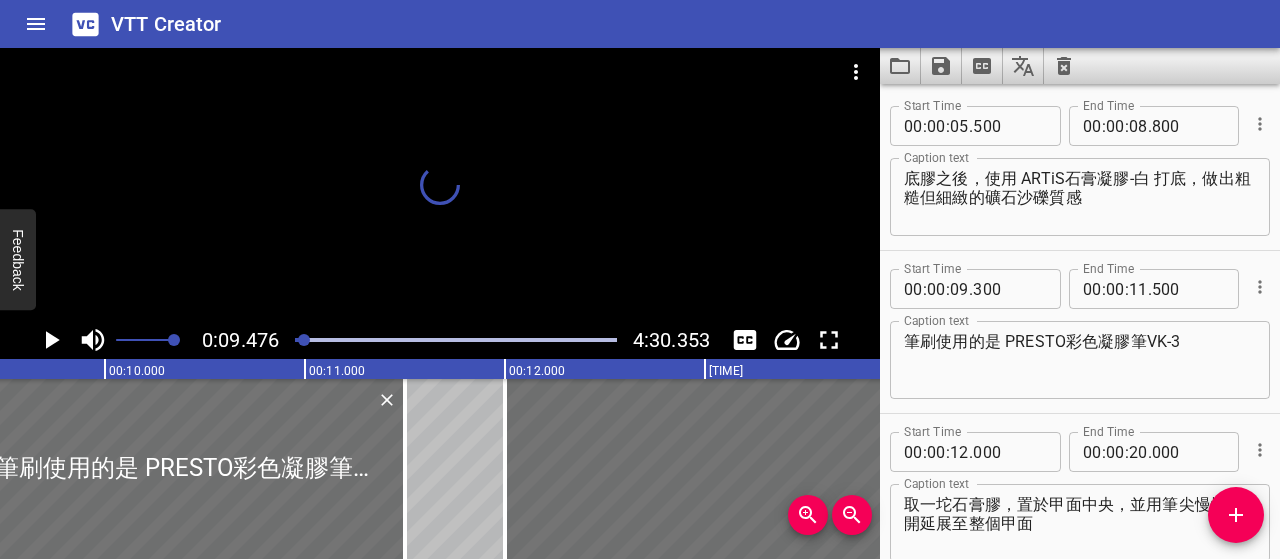 scroll, scrollTop: 0, scrollLeft: 1827, axis: horizontal 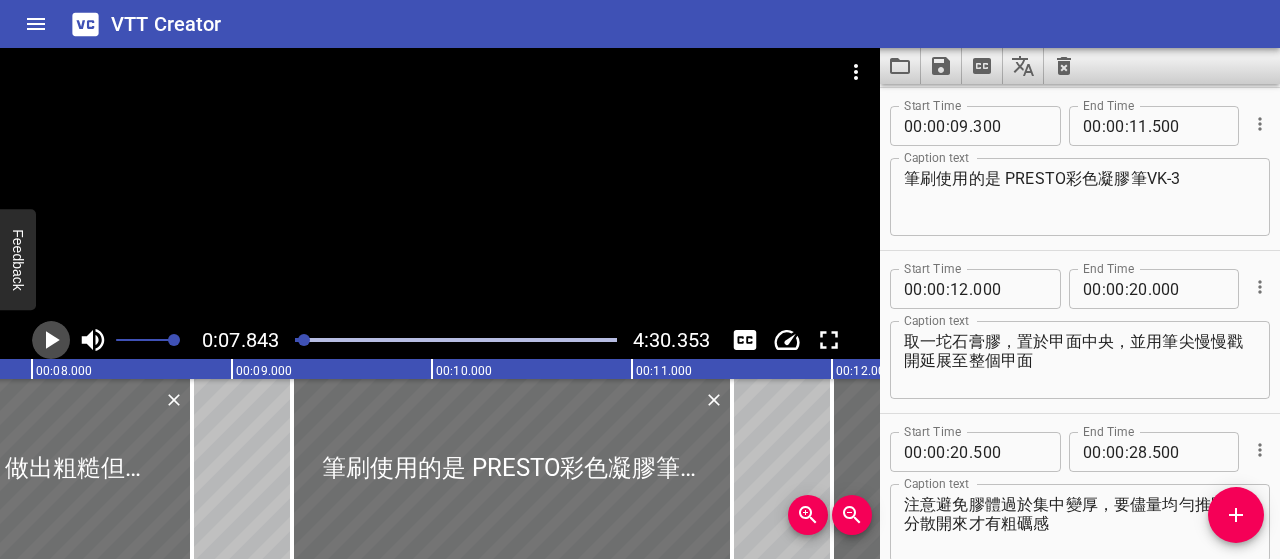 click 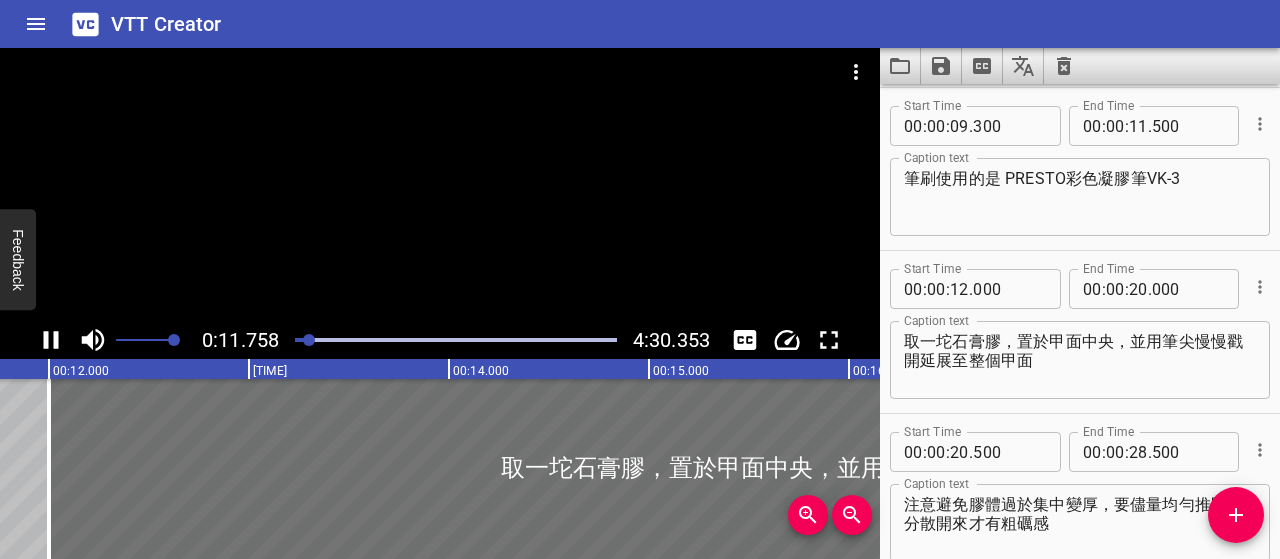 scroll, scrollTop: 0, scrollLeft: 2400, axis: horizontal 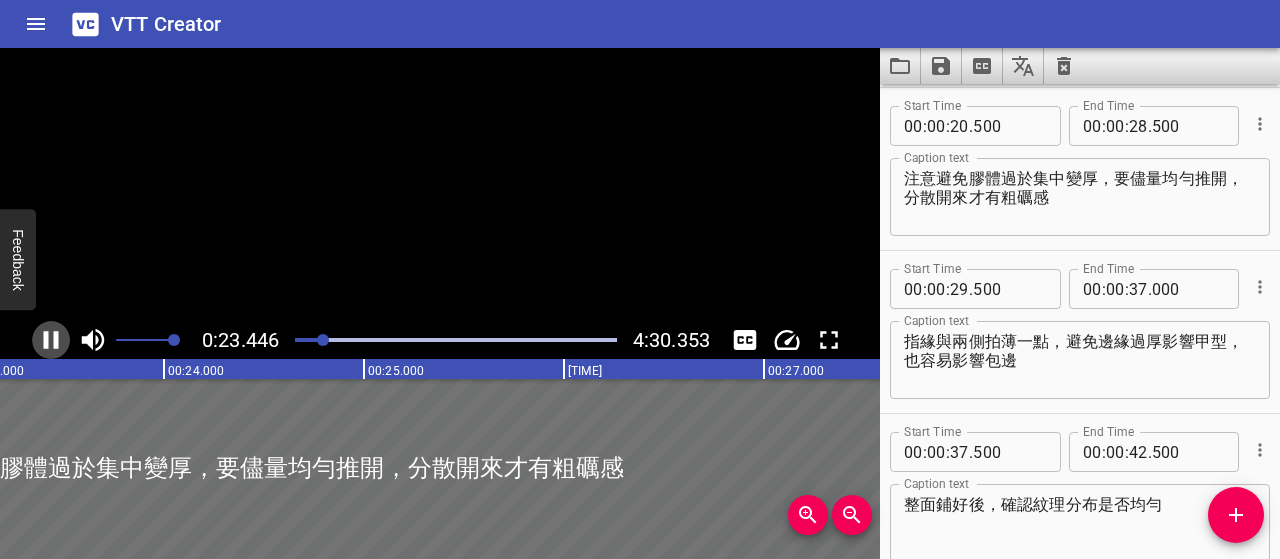 click 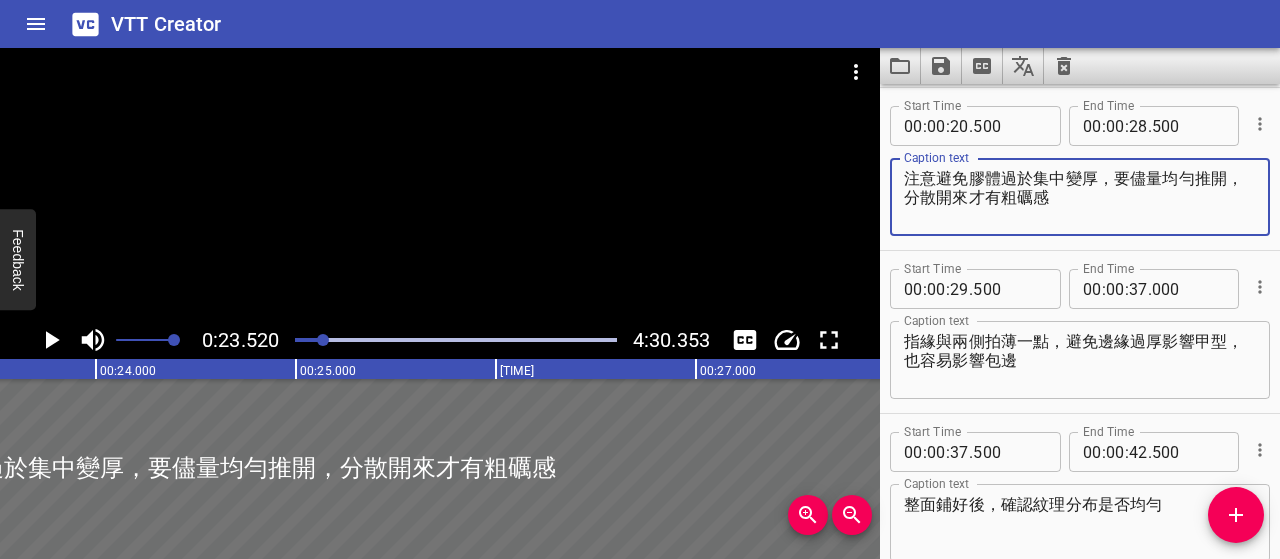 drag, startPoint x: 1130, startPoint y: 178, endPoint x: 890, endPoint y: 169, distance: 240.16869 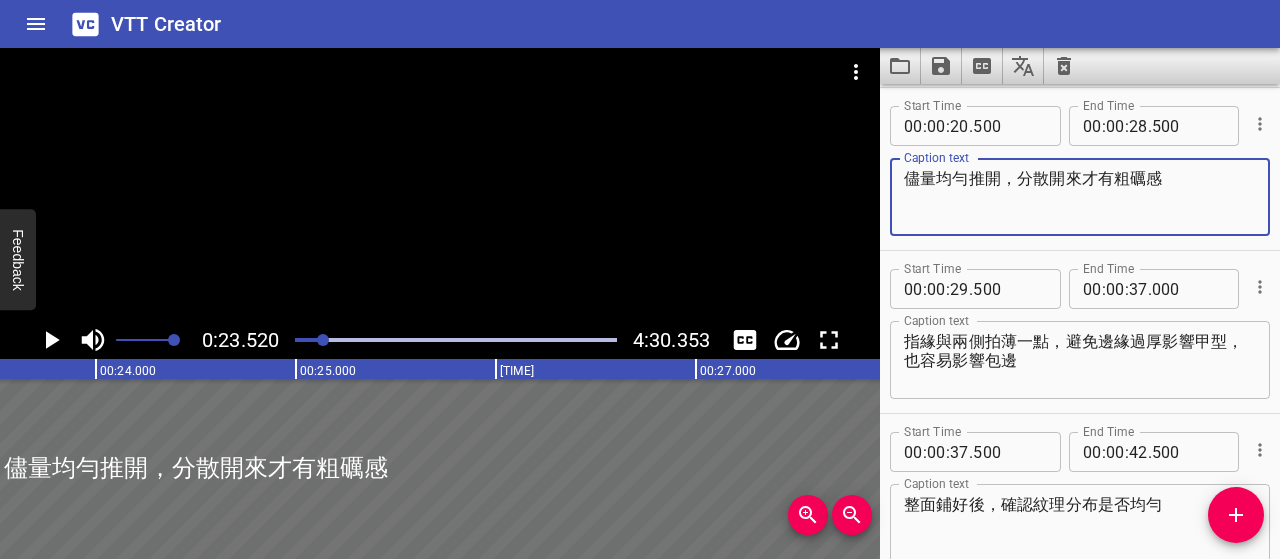 click on "儘量均勻推開，分散開來才有粗礪感" at bounding box center (1080, 197) 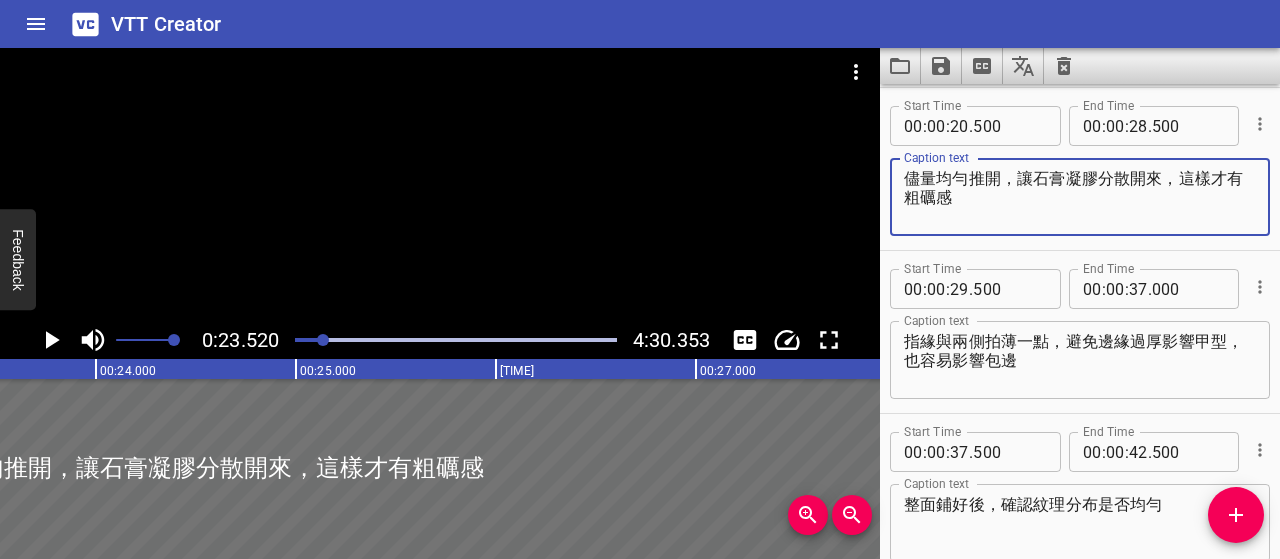 click on "儘量均勻推開，讓石膏凝膠分散開來，這樣才有粗礪感" at bounding box center [1080, 197] 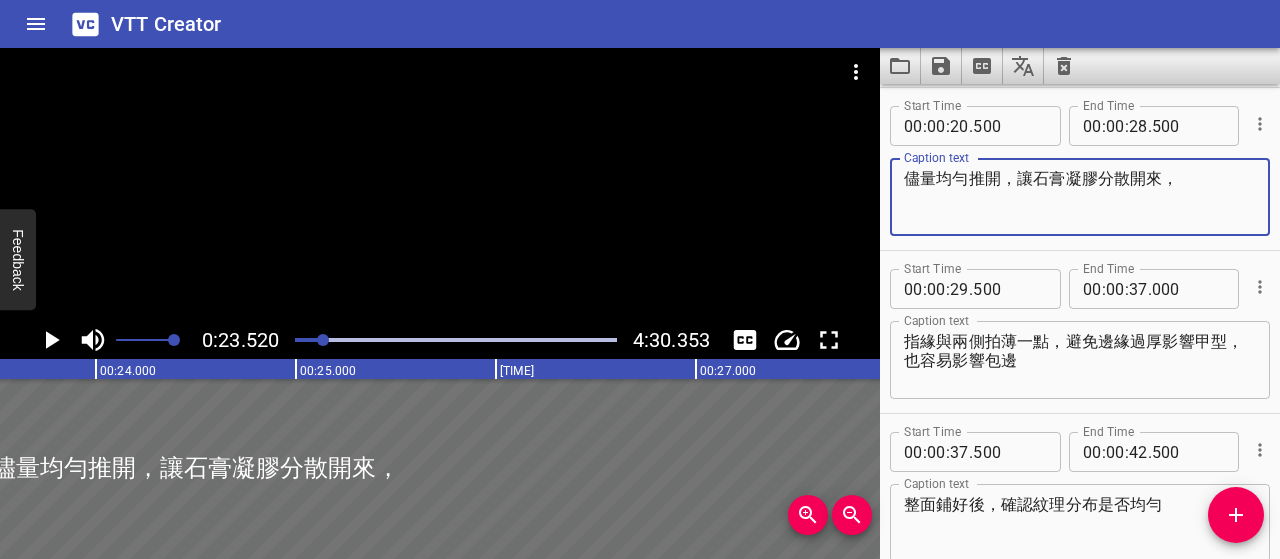 paste on "讓整體質感更接近天然礦石或岩石表面" 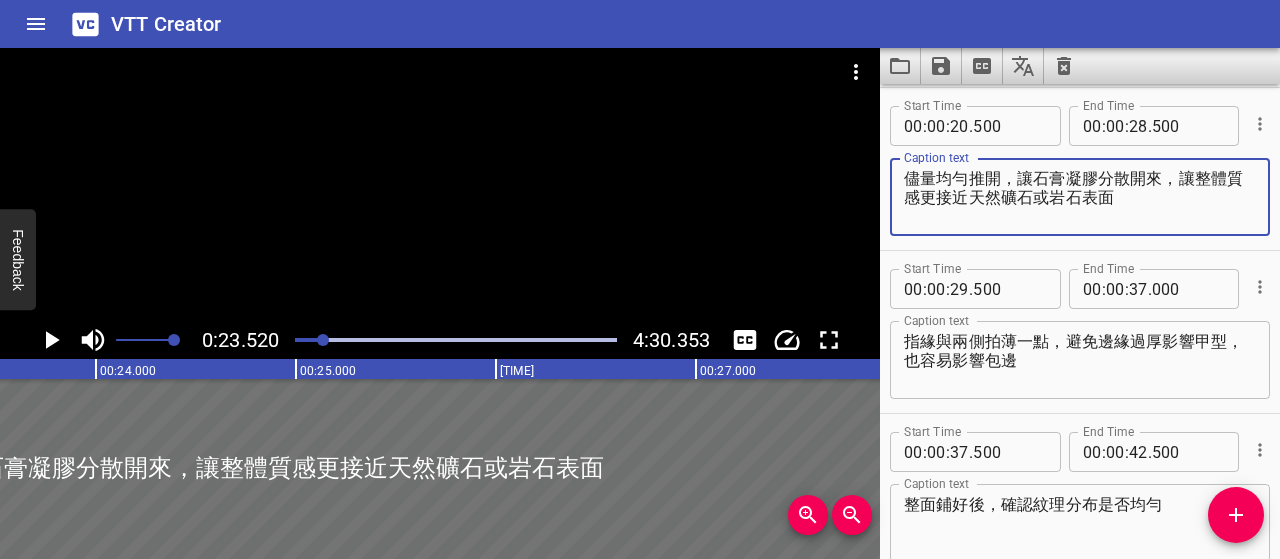 click on "儘量均勻推開，讓石膏凝膠分散開來，讓整體質感更接近天然礦石或岩石表面" at bounding box center [1080, 197] 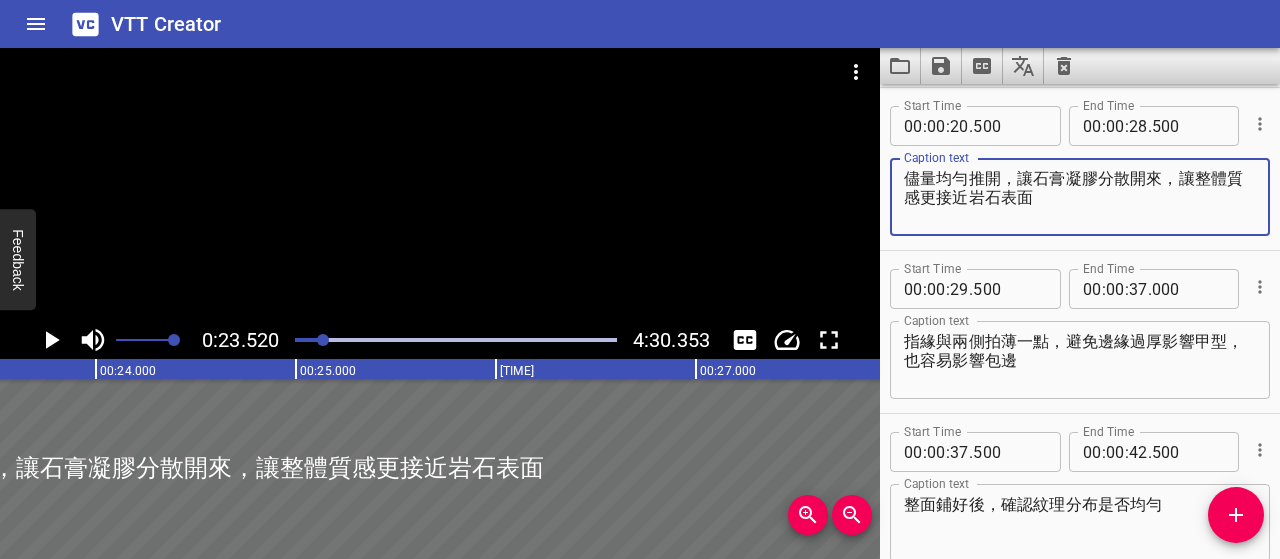 click on "儘量均勻推開，讓石膏凝膠分散開來，讓整體質感更接近岩石表面" at bounding box center (1080, 197) 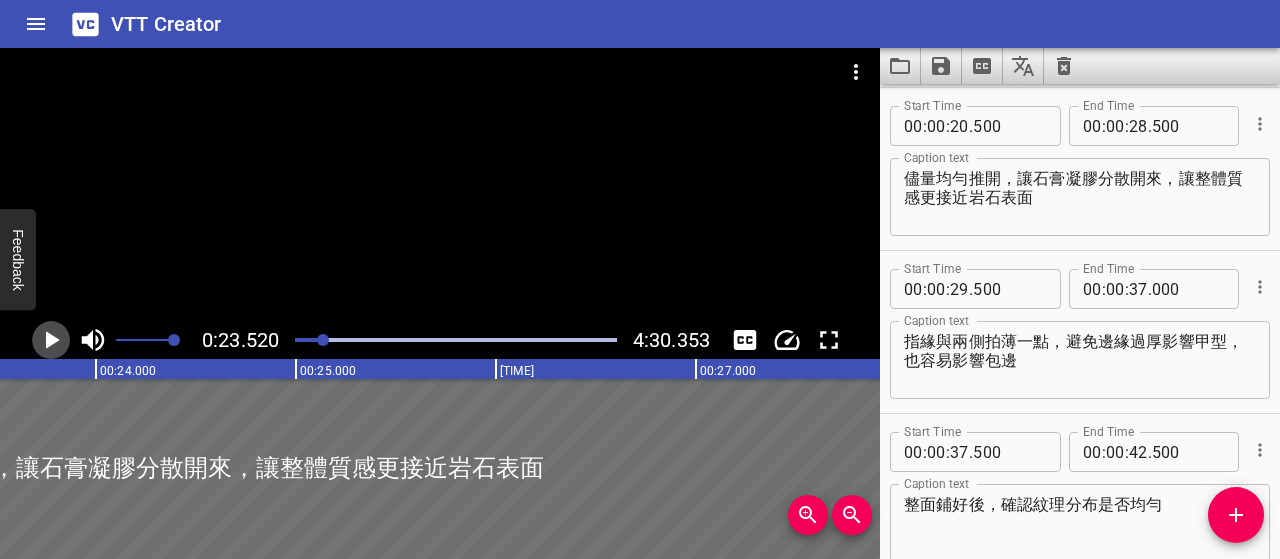 click 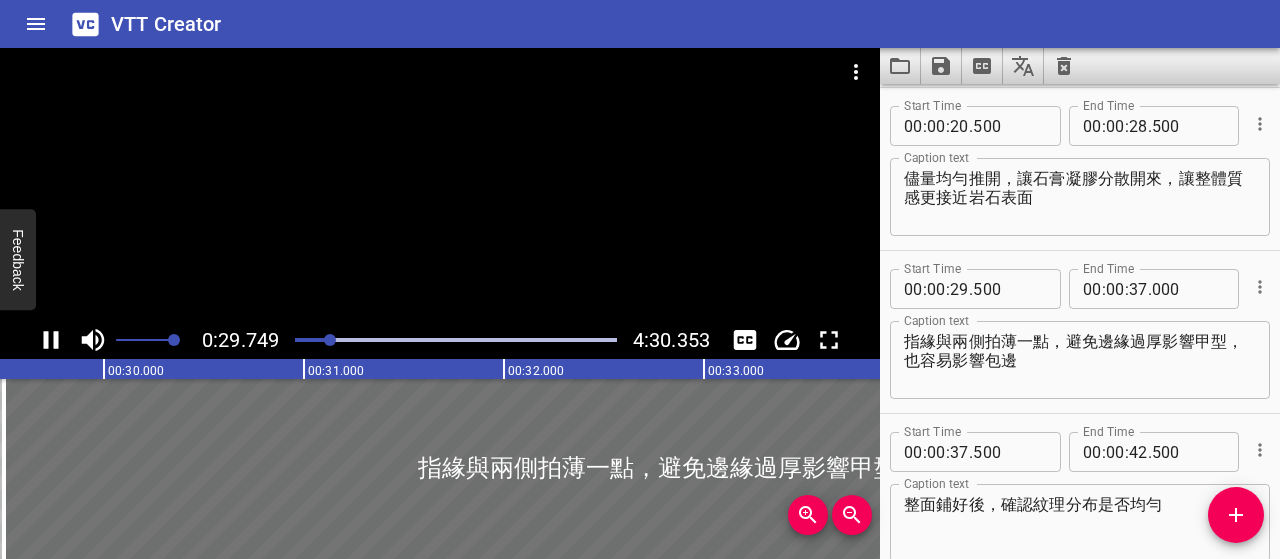 scroll, scrollTop: 0, scrollLeft: 5950, axis: horizontal 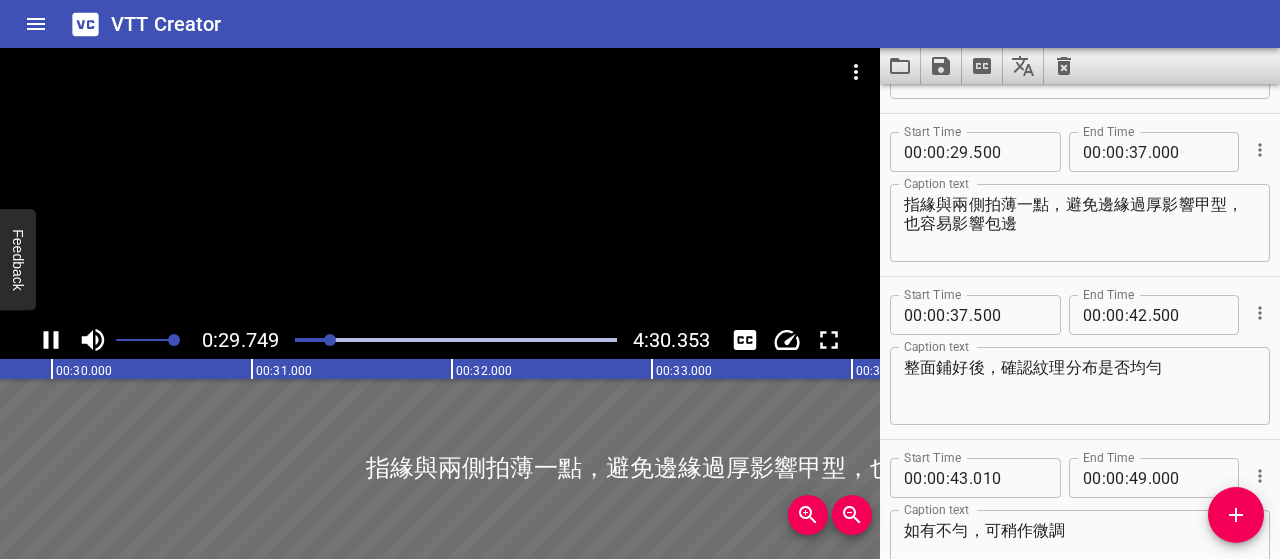 click 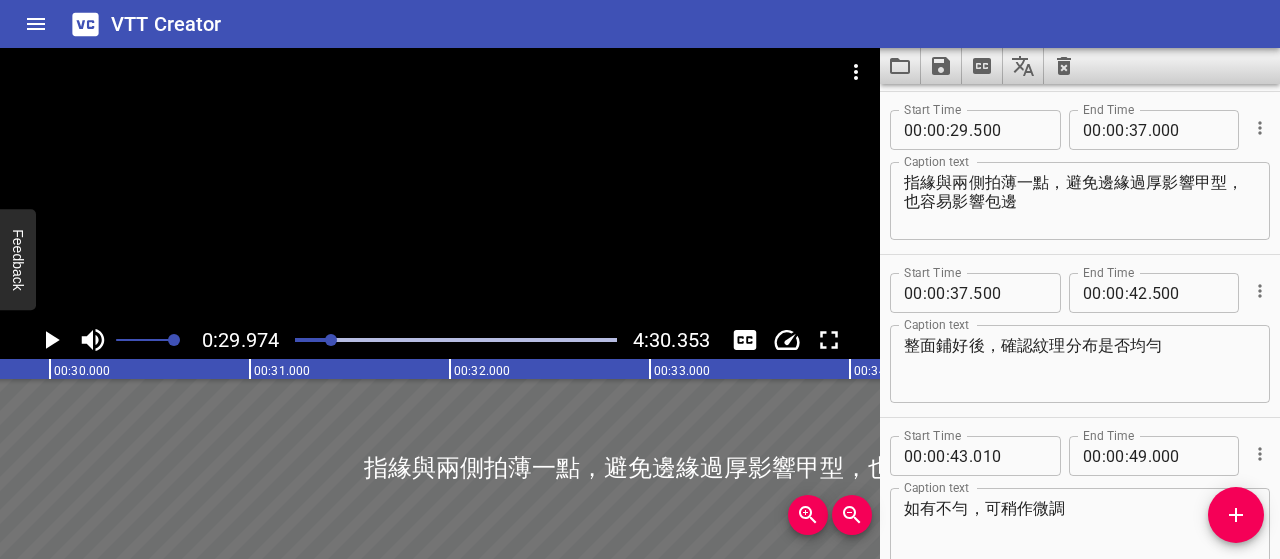 scroll, scrollTop: 0, scrollLeft: 5994, axis: horizontal 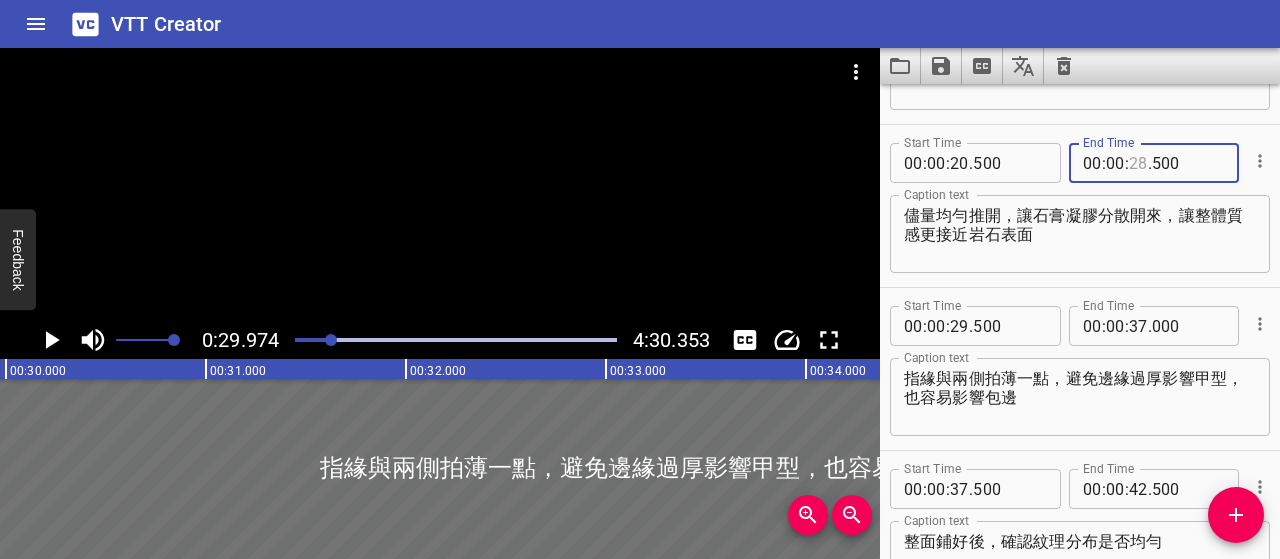 click at bounding box center [1138, 163] 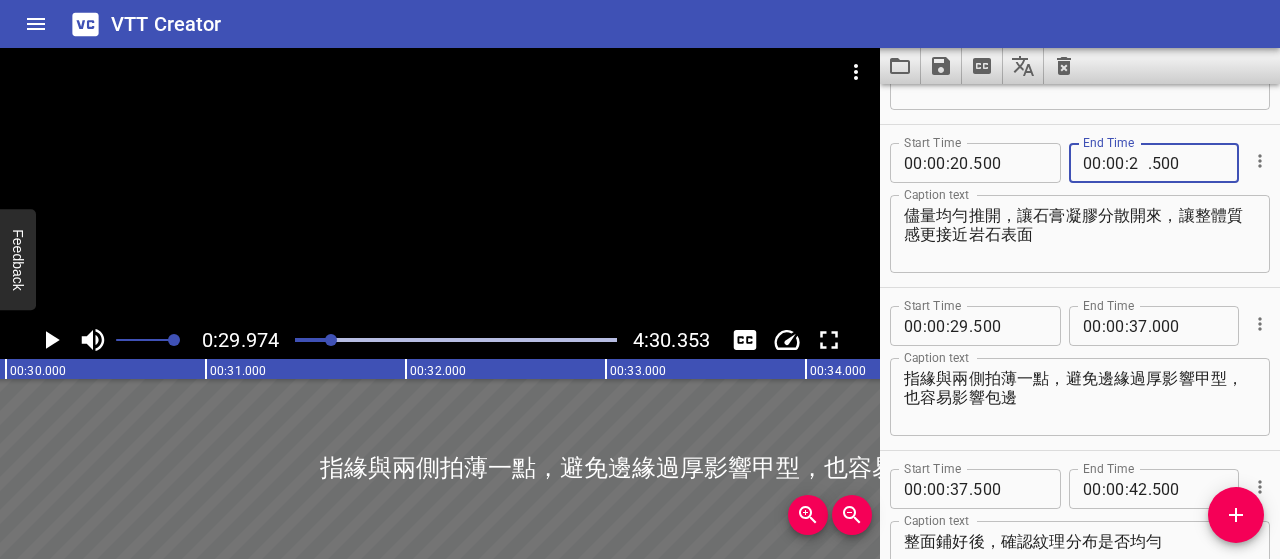 type on "29" 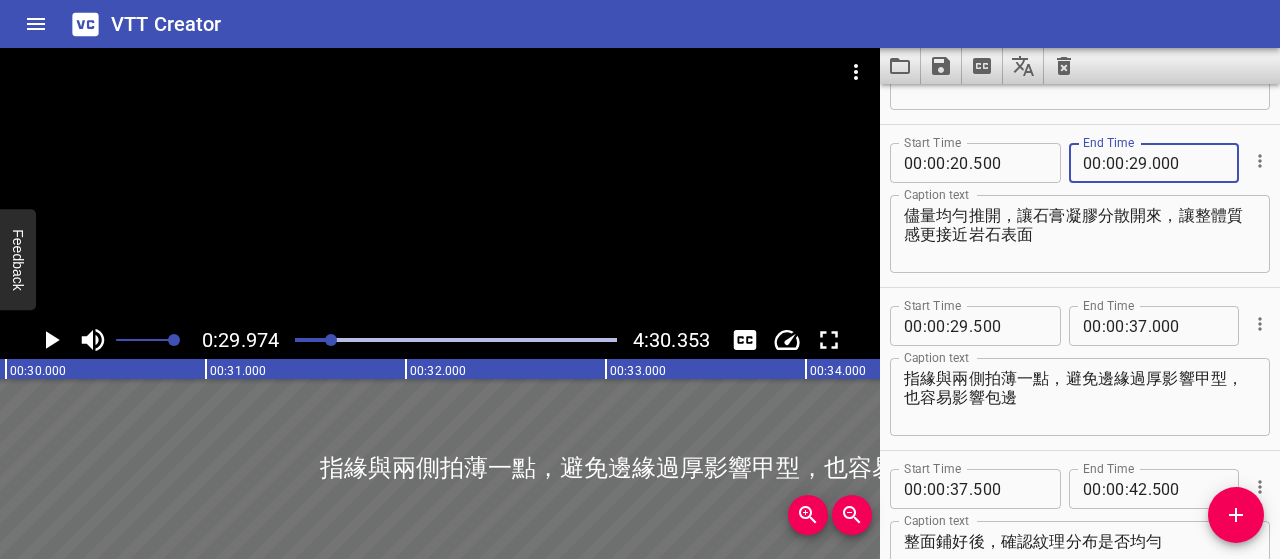 type on "000" 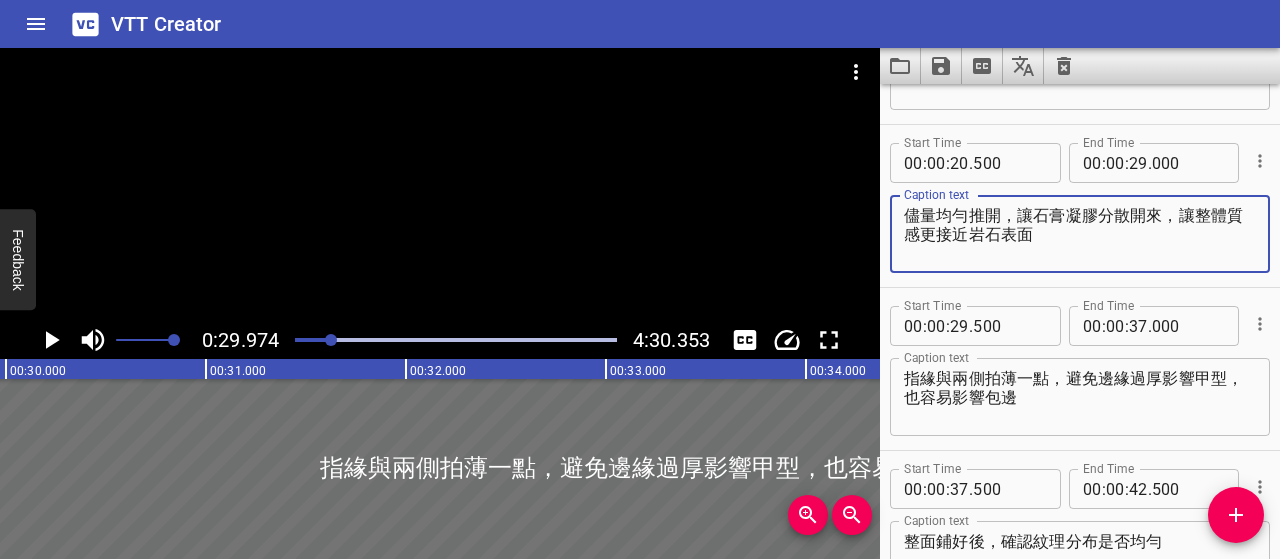 click on "儘量均勻推開，讓石膏凝膠分散開來，讓整體質感更接近岩石表面" at bounding box center (1080, 234) 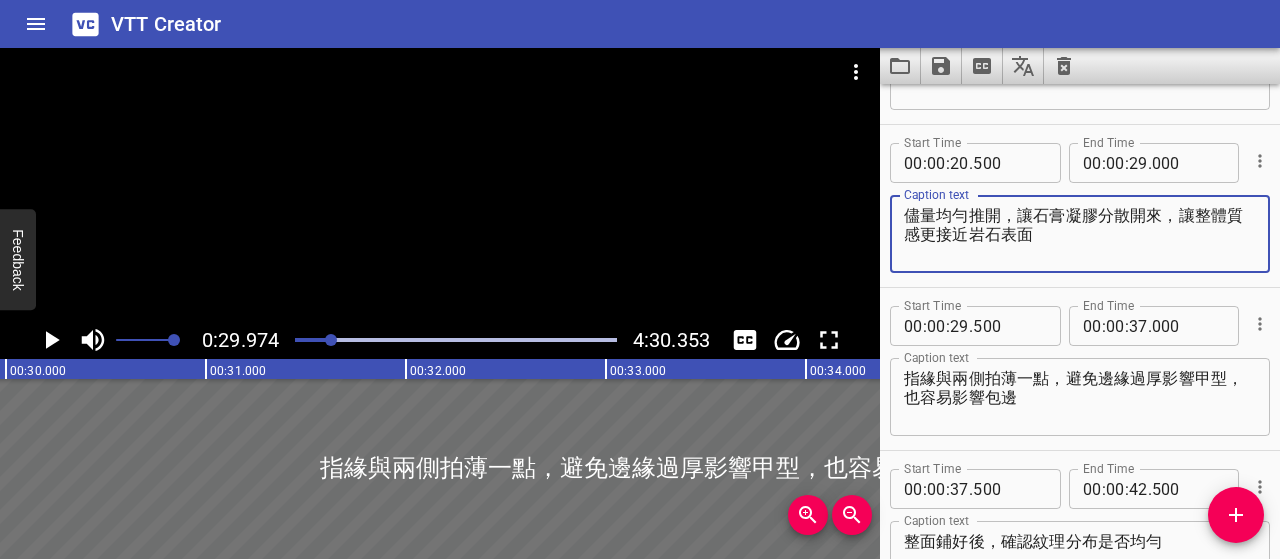 click at bounding box center [170, 340] 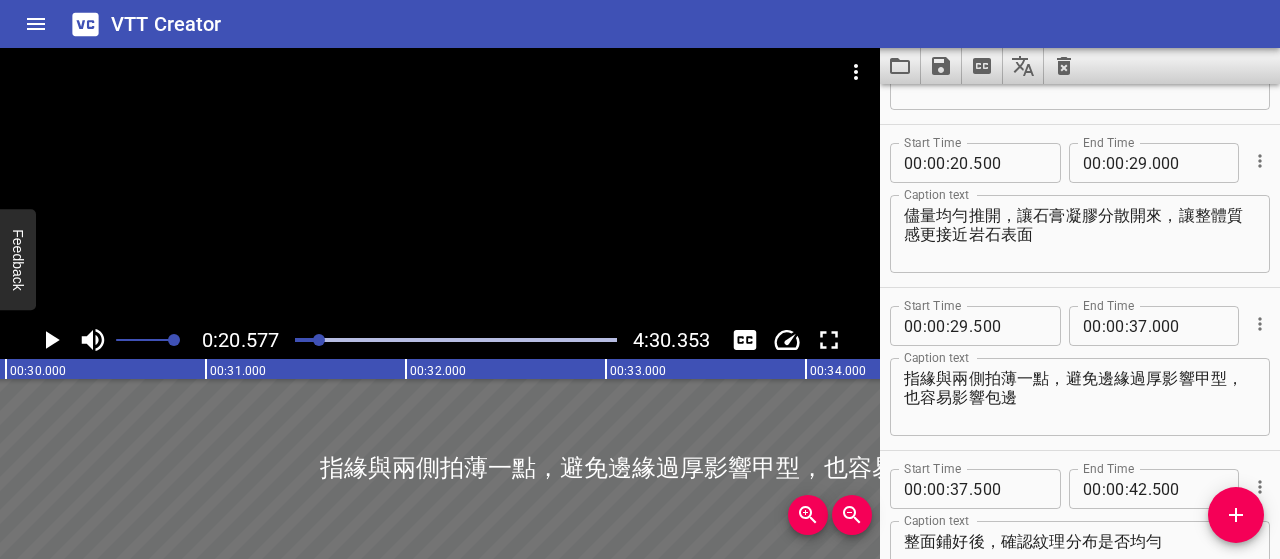 scroll, scrollTop: 0, scrollLeft: 5560, axis: horizontal 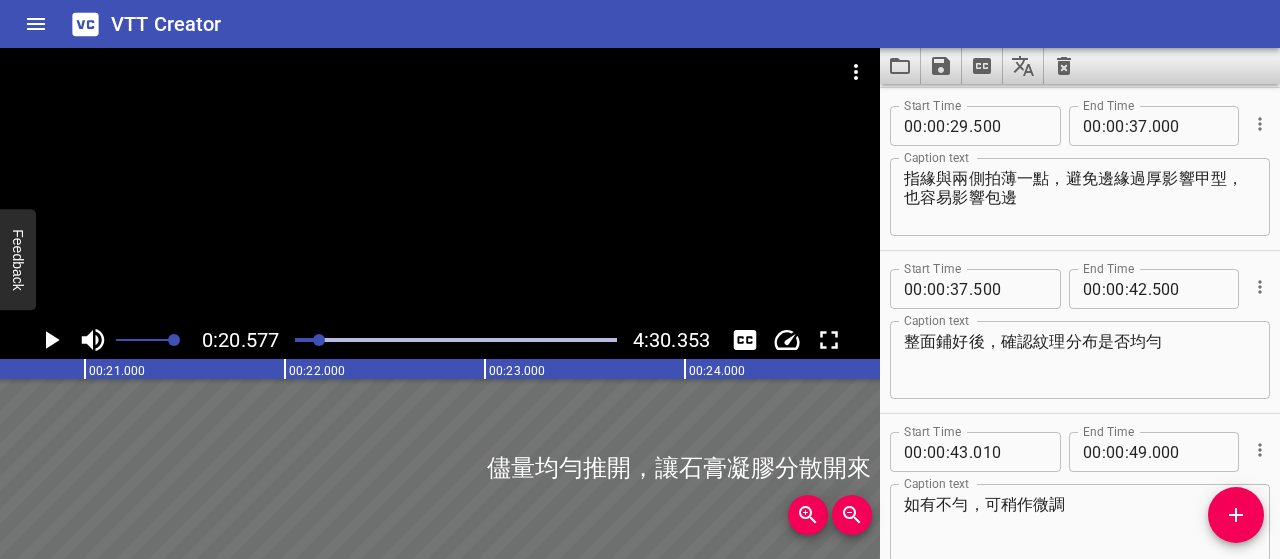 click 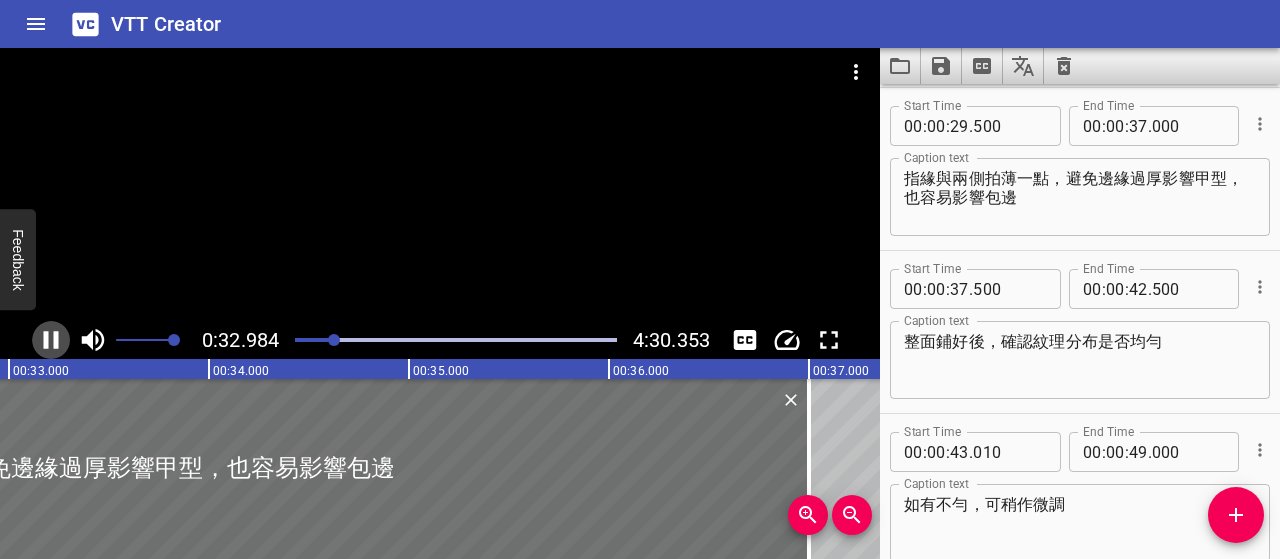 click 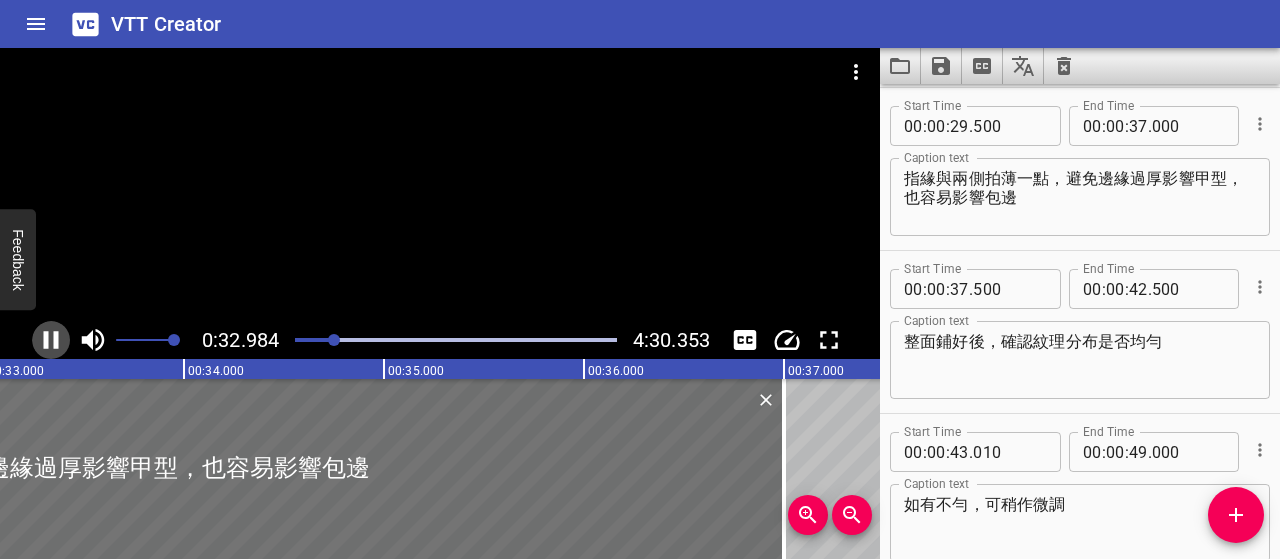 scroll, scrollTop: 0, scrollLeft: 6626, axis: horizontal 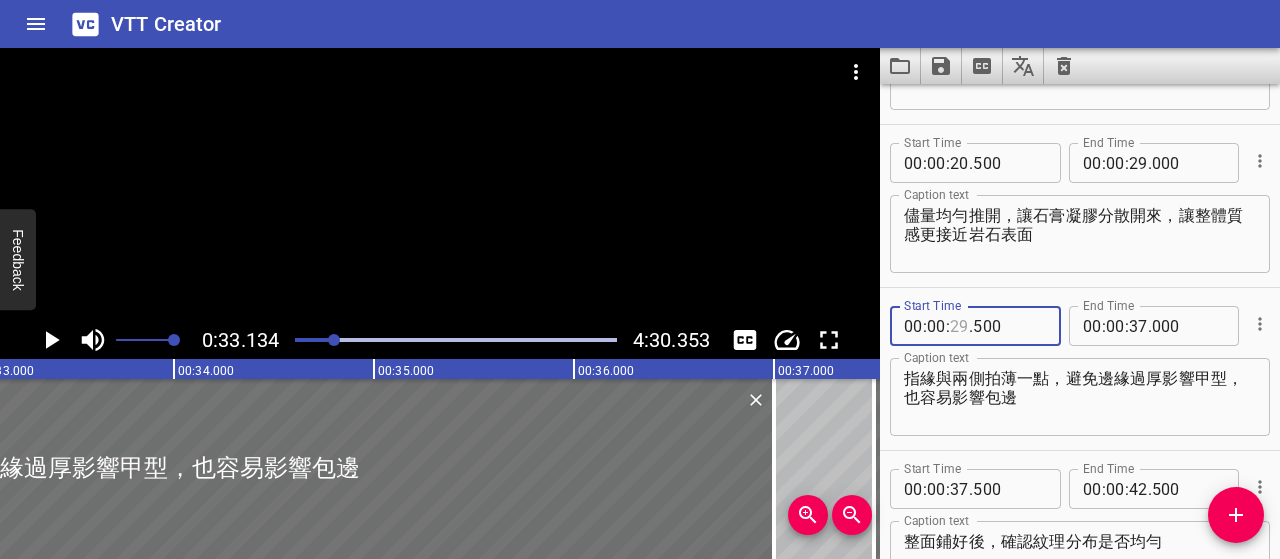 click at bounding box center (959, 326) 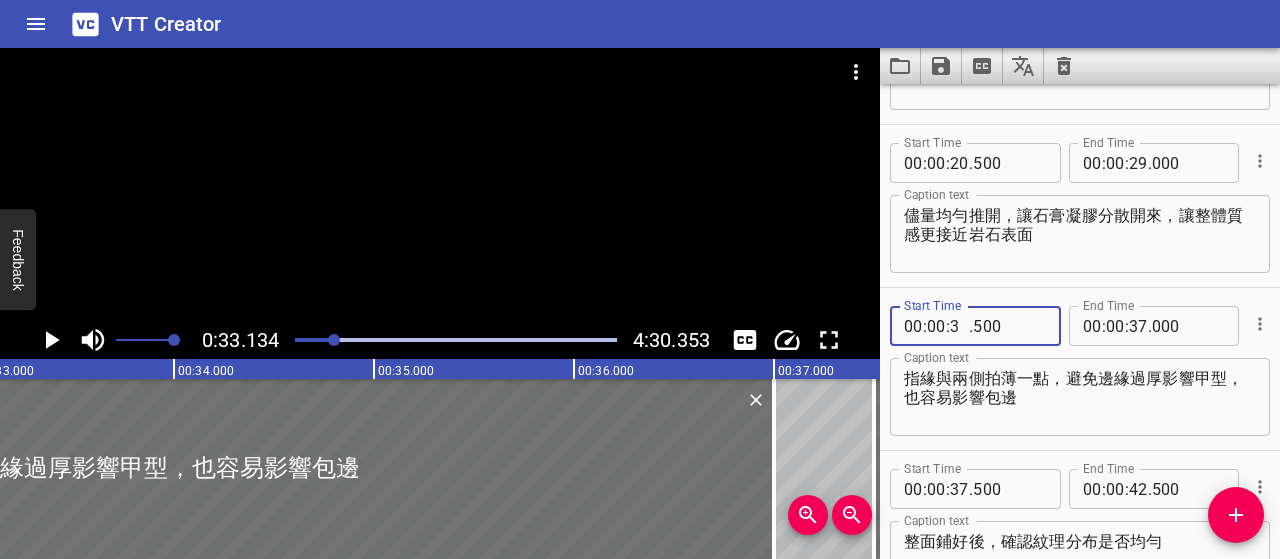 type on "30" 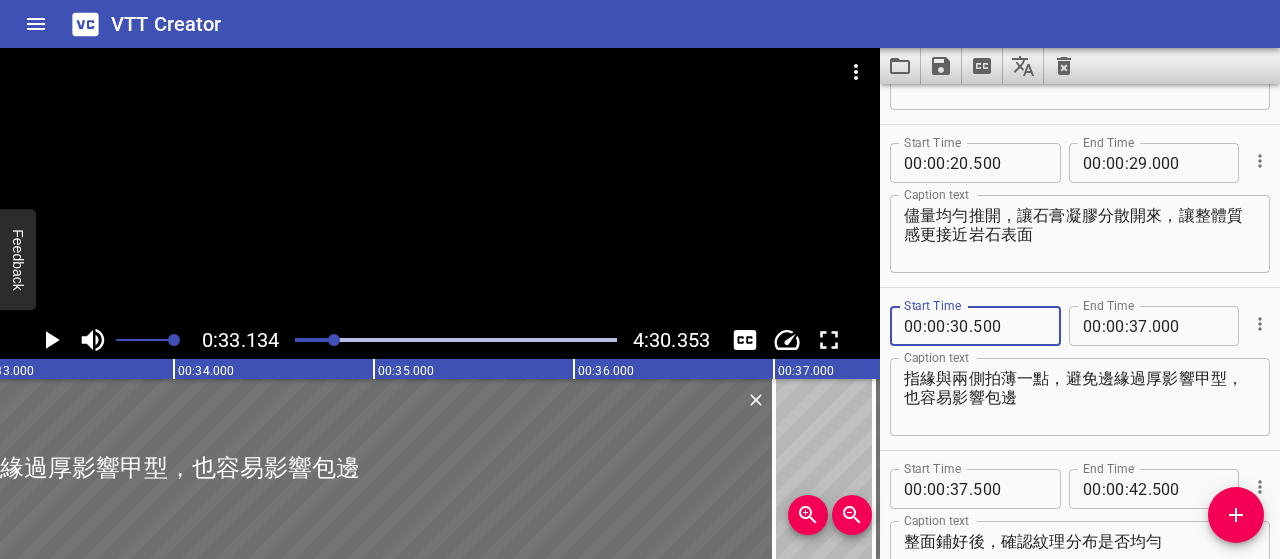 type on "500" 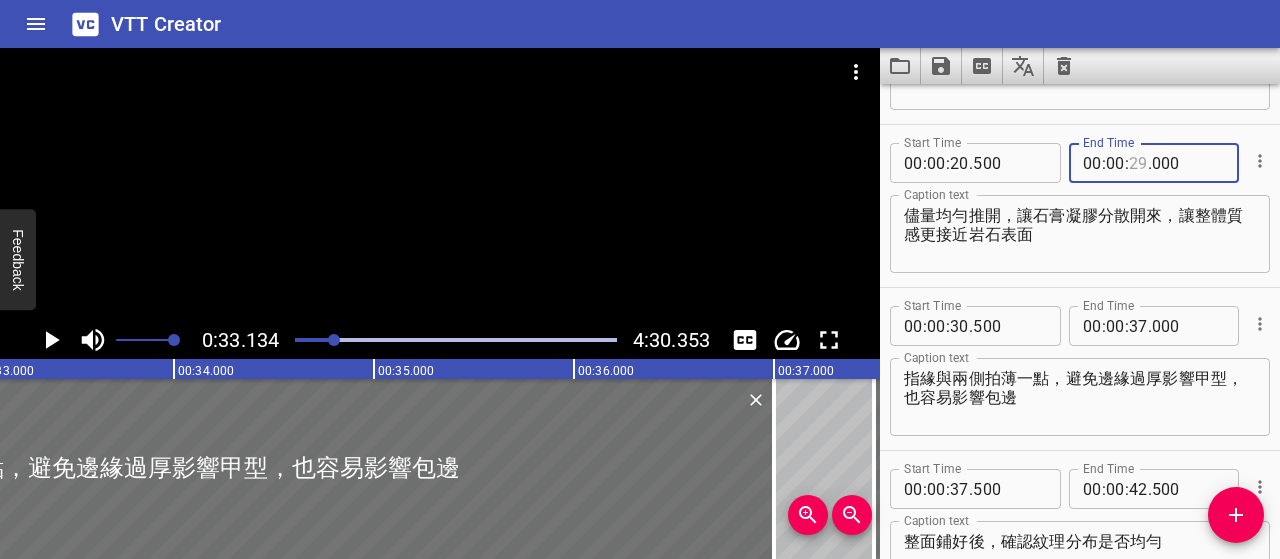 click at bounding box center [1138, 163] 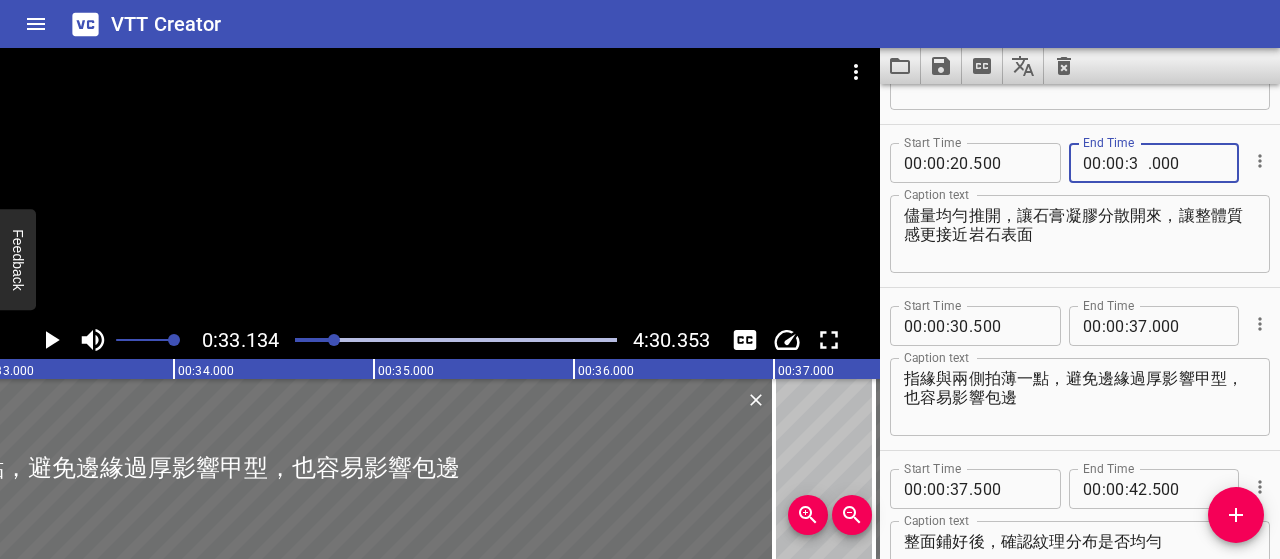 type on "30" 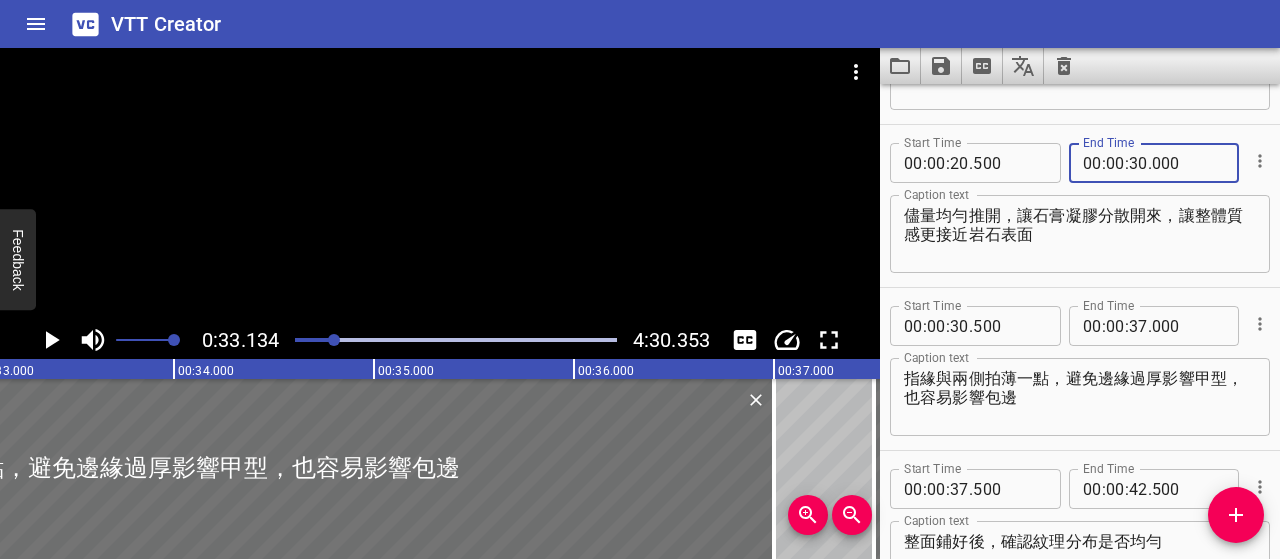 type on "000" 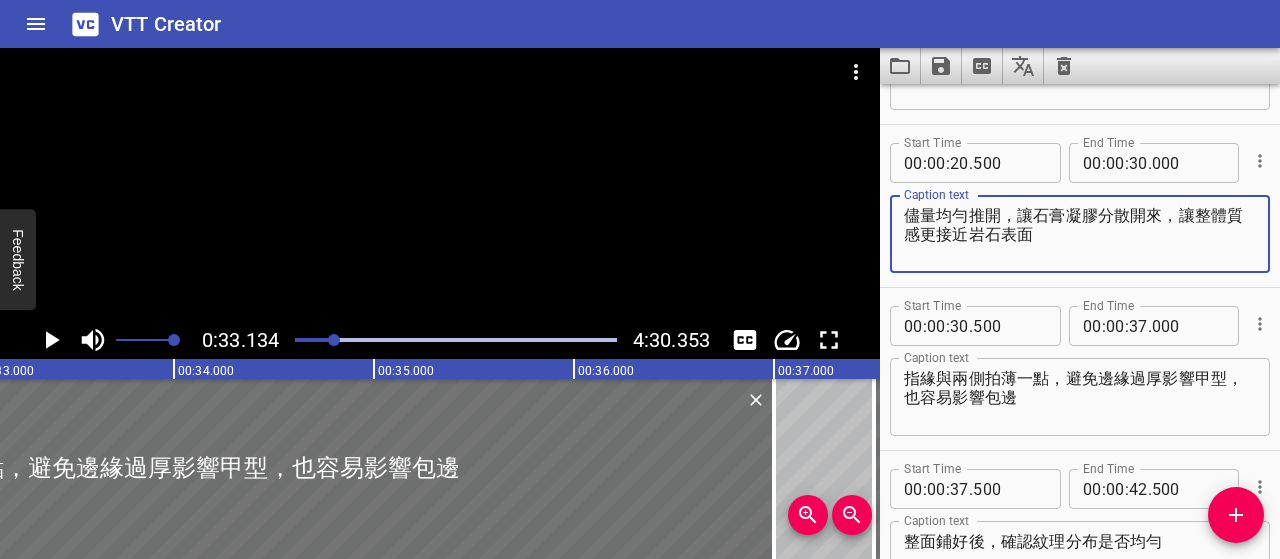 click at bounding box center [334, 340] 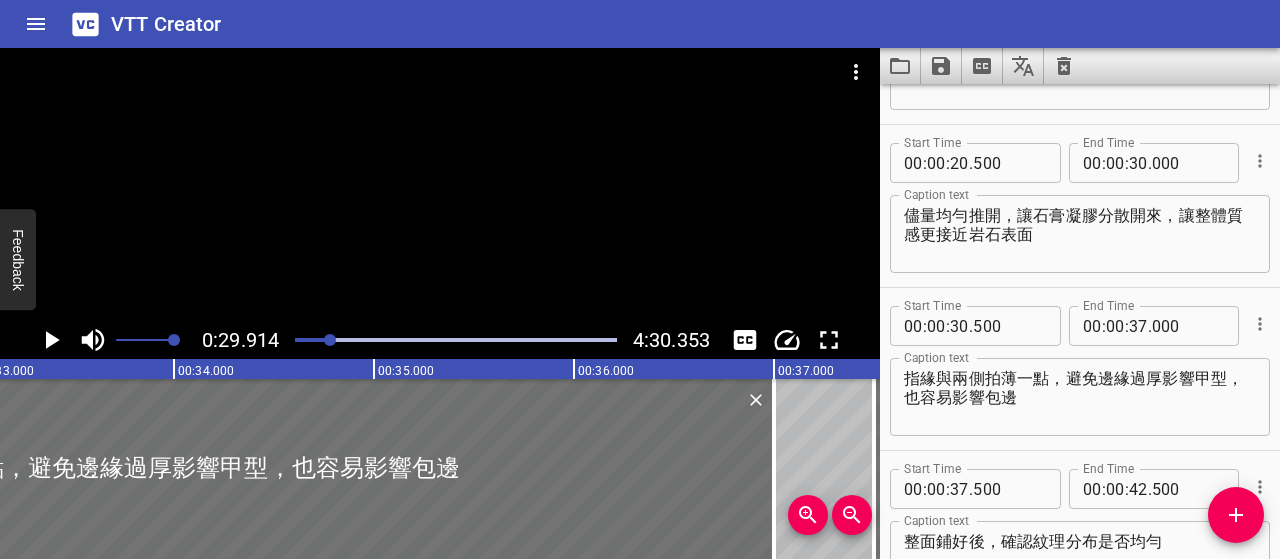 scroll, scrollTop: 0, scrollLeft: 6359, axis: horizontal 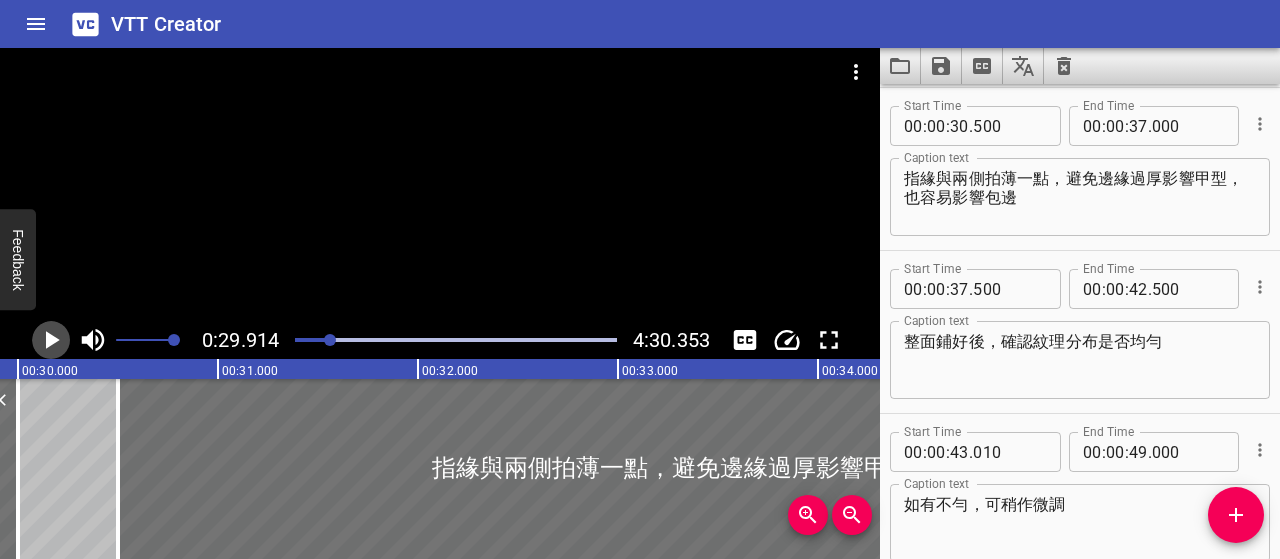 click 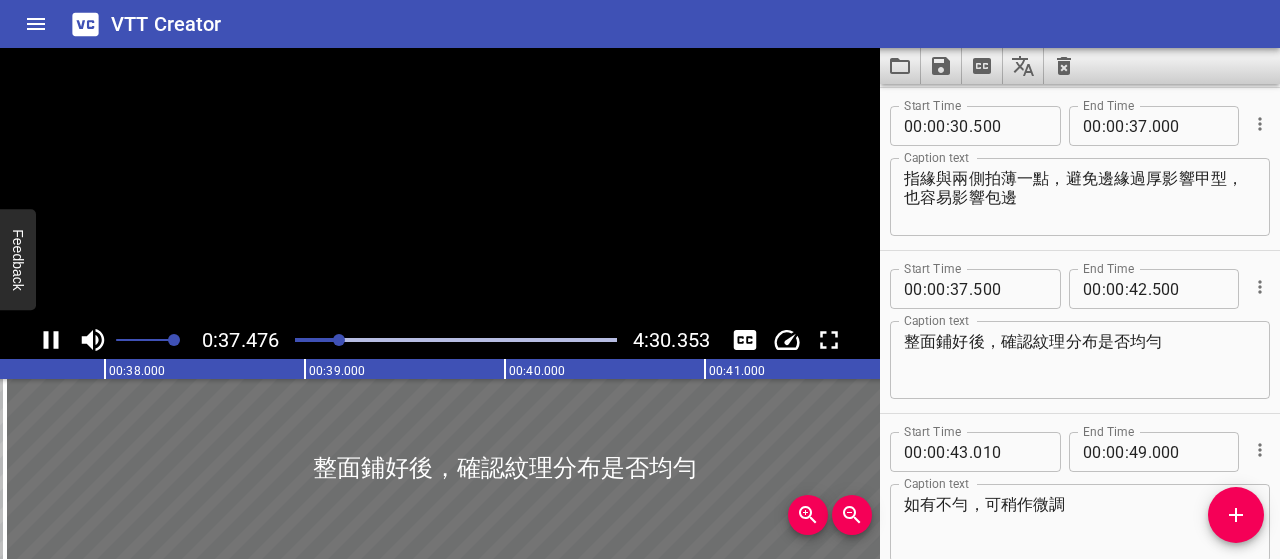 scroll, scrollTop: 0, scrollLeft: 7543, axis: horizontal 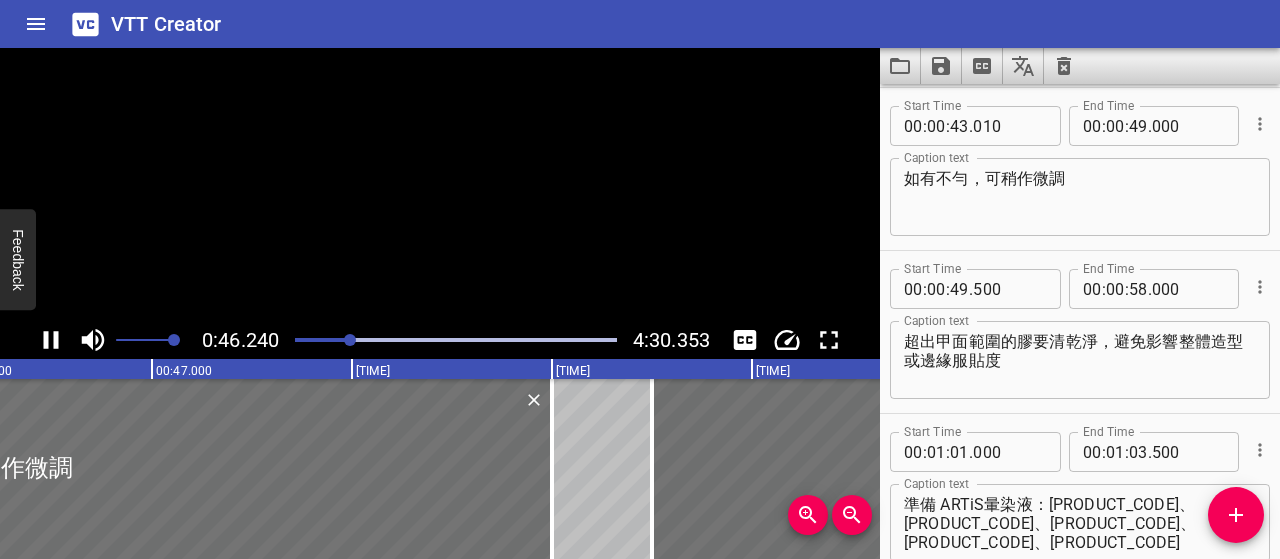 click 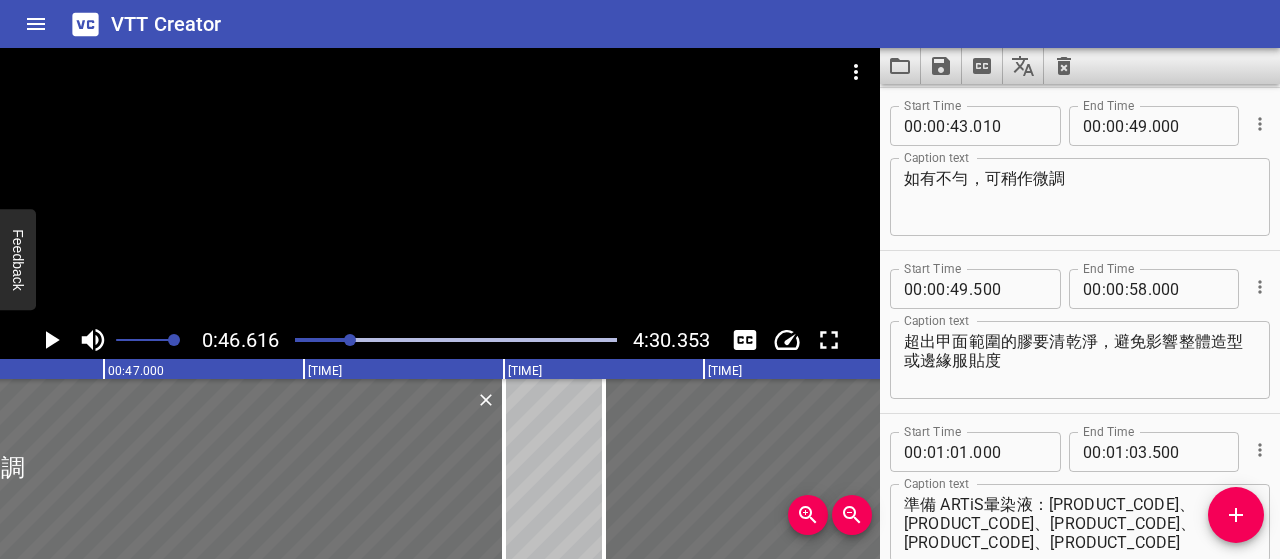 scroll, scrollTop: 0, scrollLeft: 9323, axis: horizontal 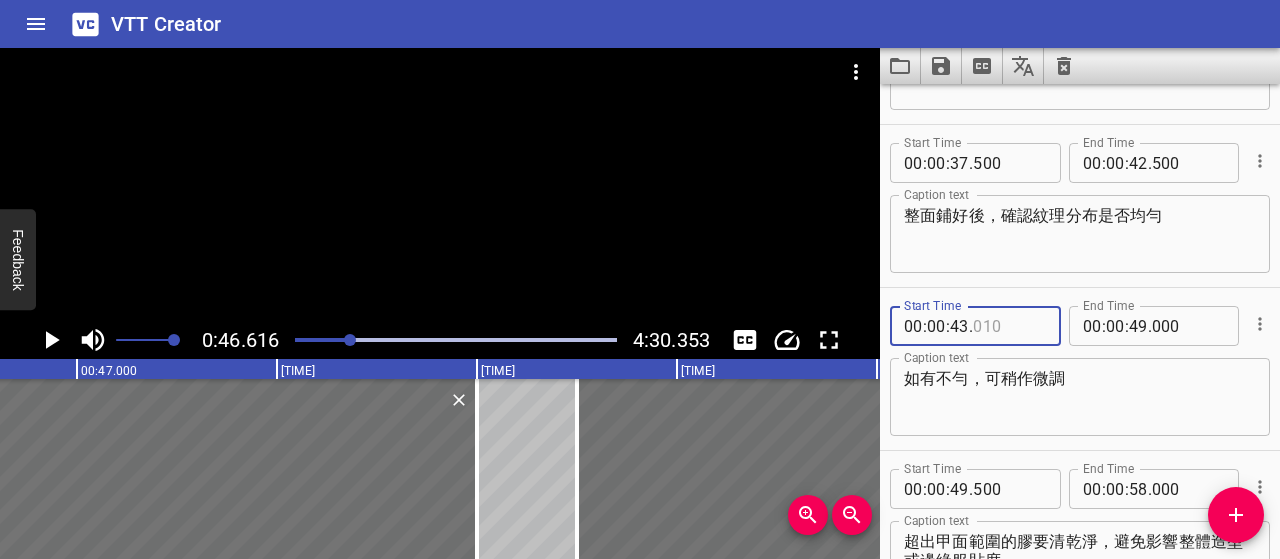 click at bounding box center (1009, 326) 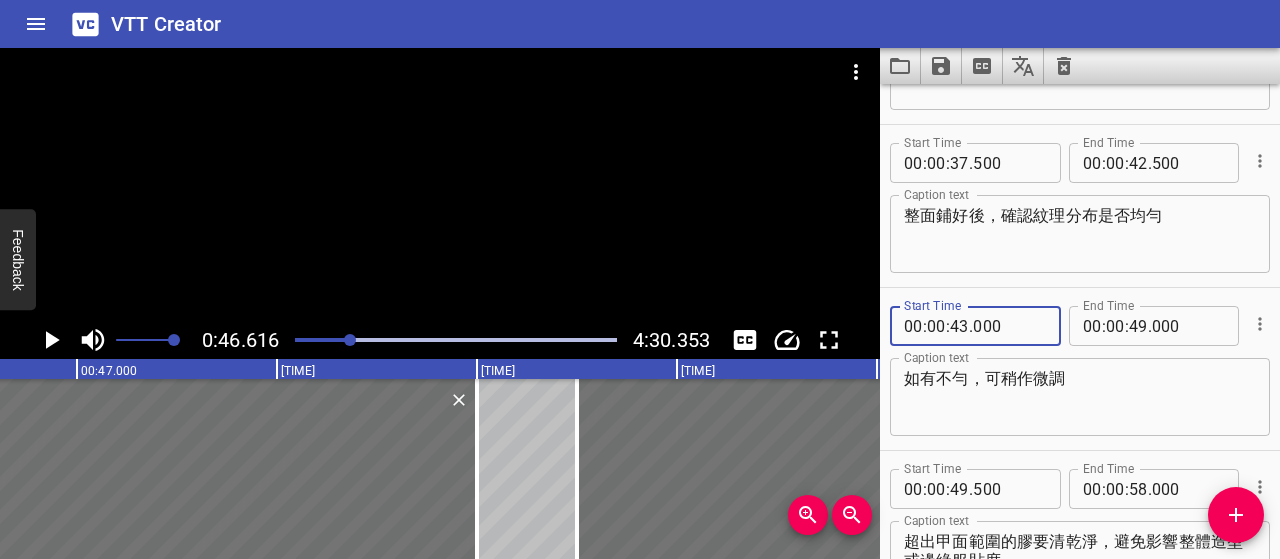 type on "000" 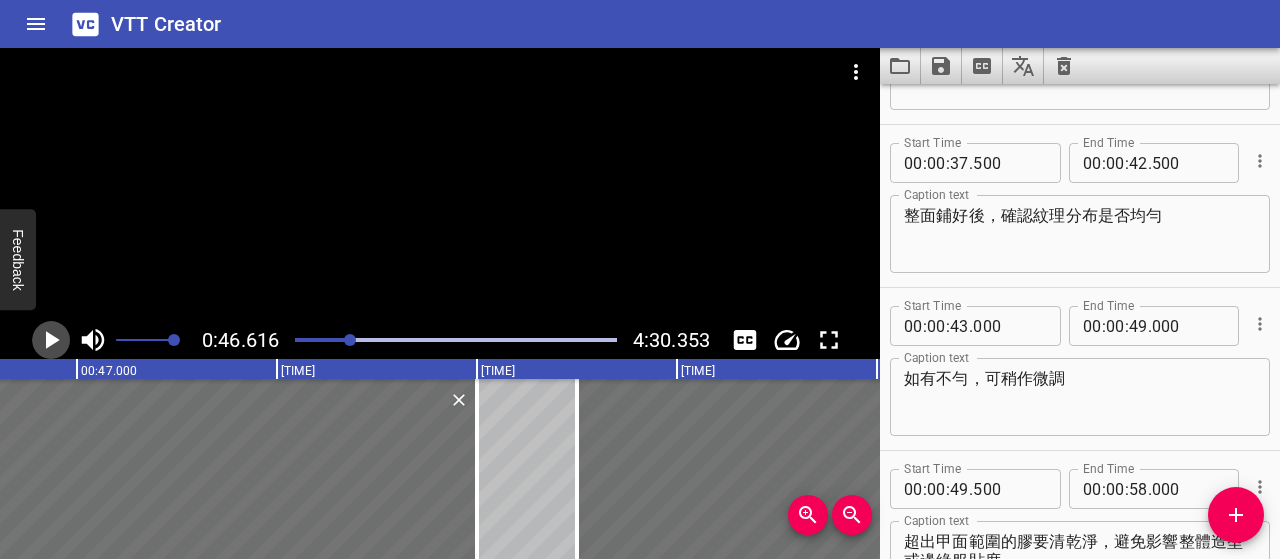 click 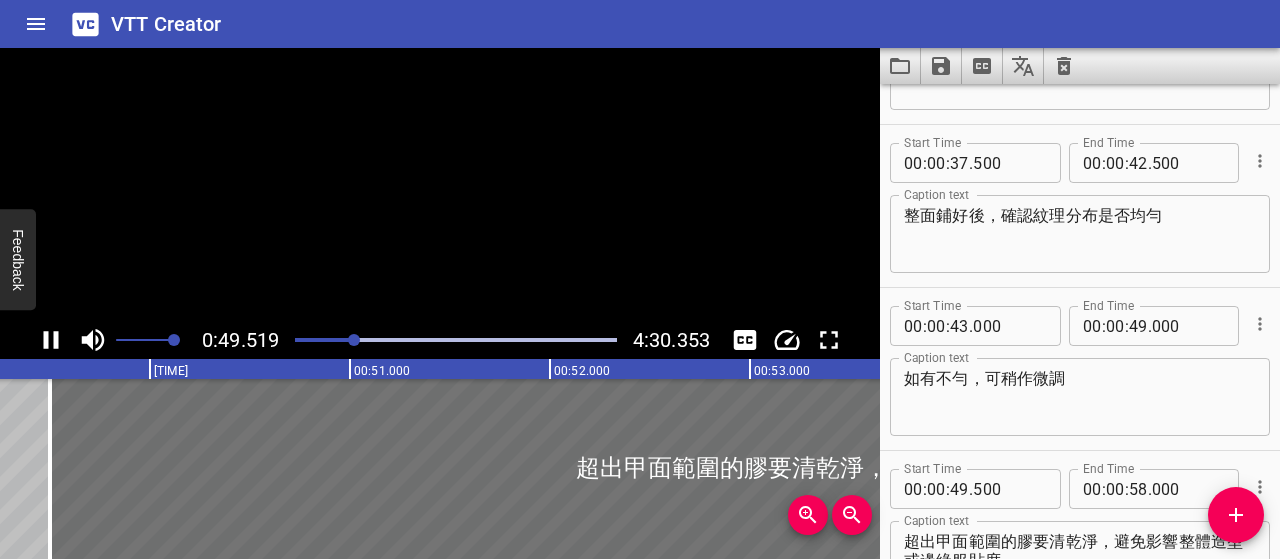scroll, scrollTop: 0, scrollLeft: 9904, axis: horizontal 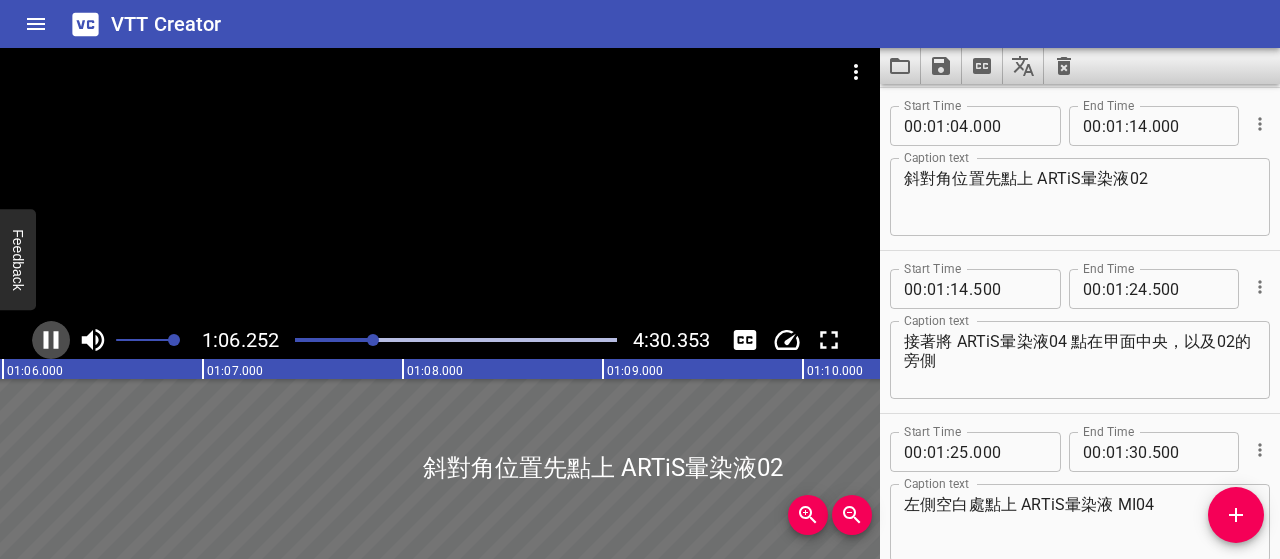 click 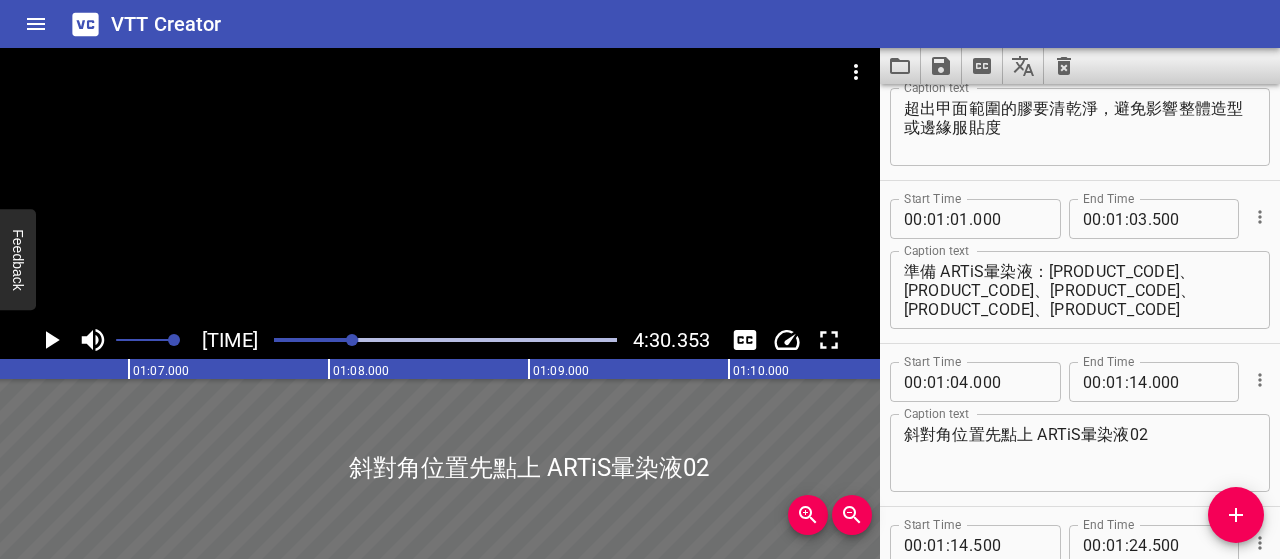 scroll, scrollTop: 1167, scrollLeft: 0, axis: vertical 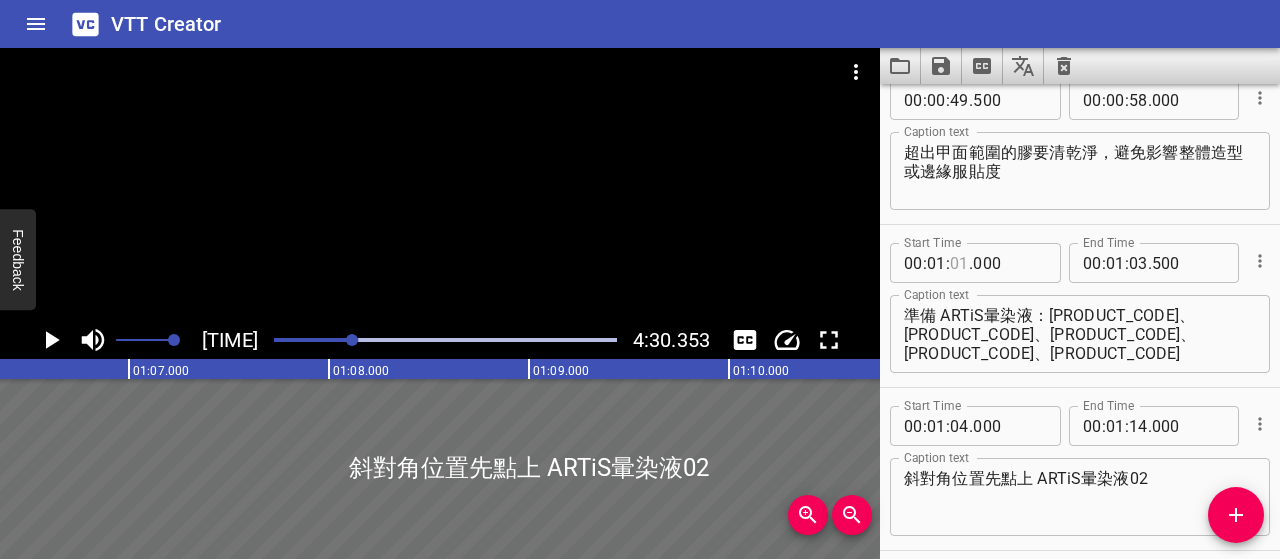 click at bounding box center (959, 263) 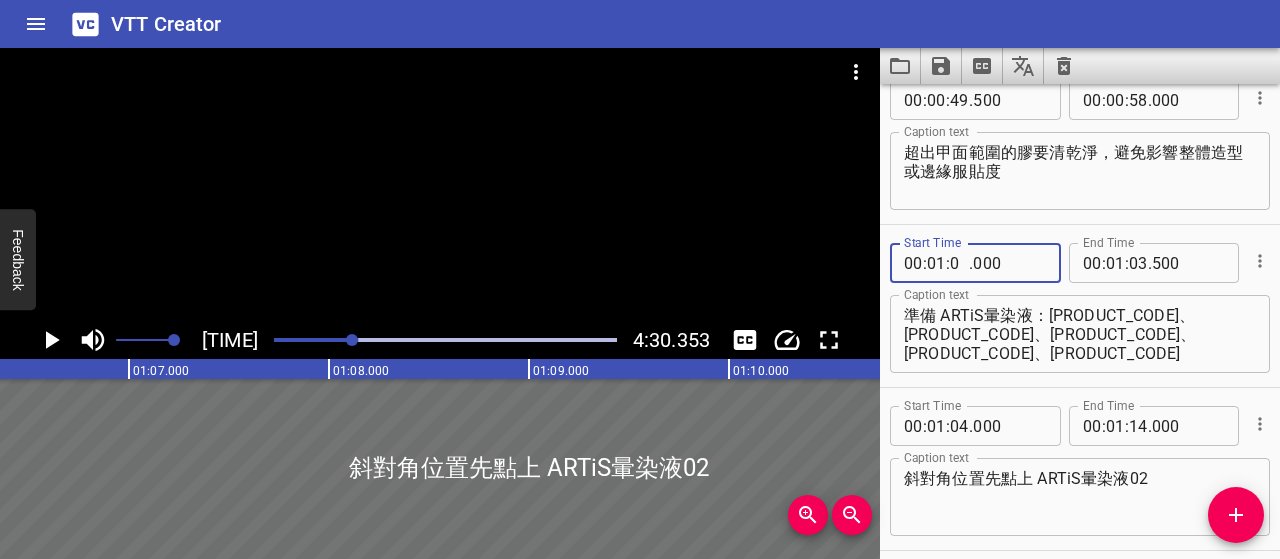 type on "00" 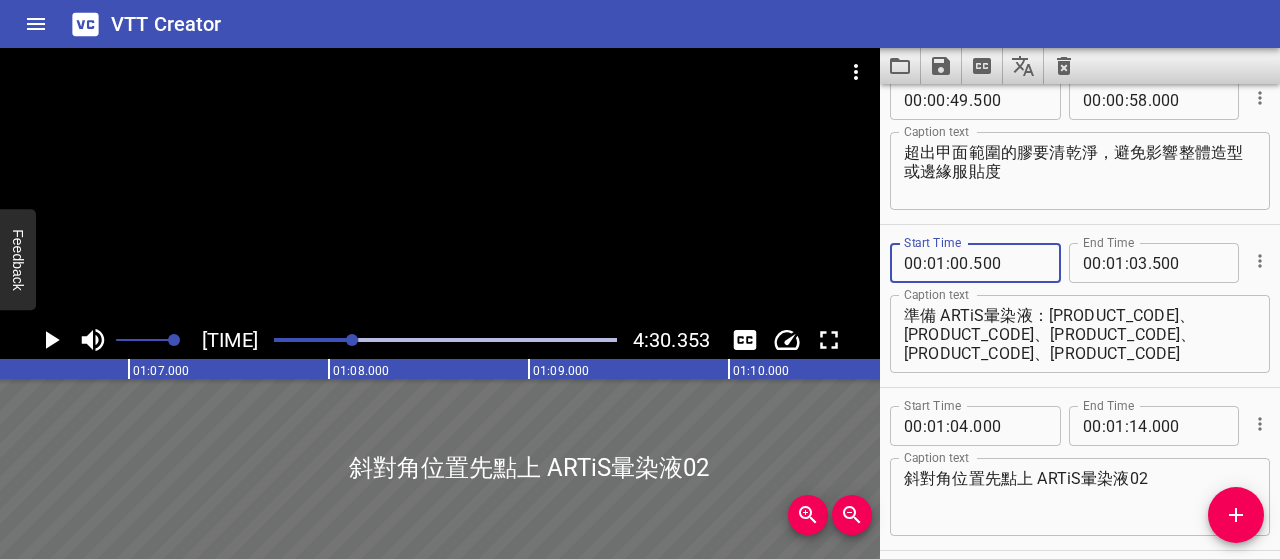 type on "500" 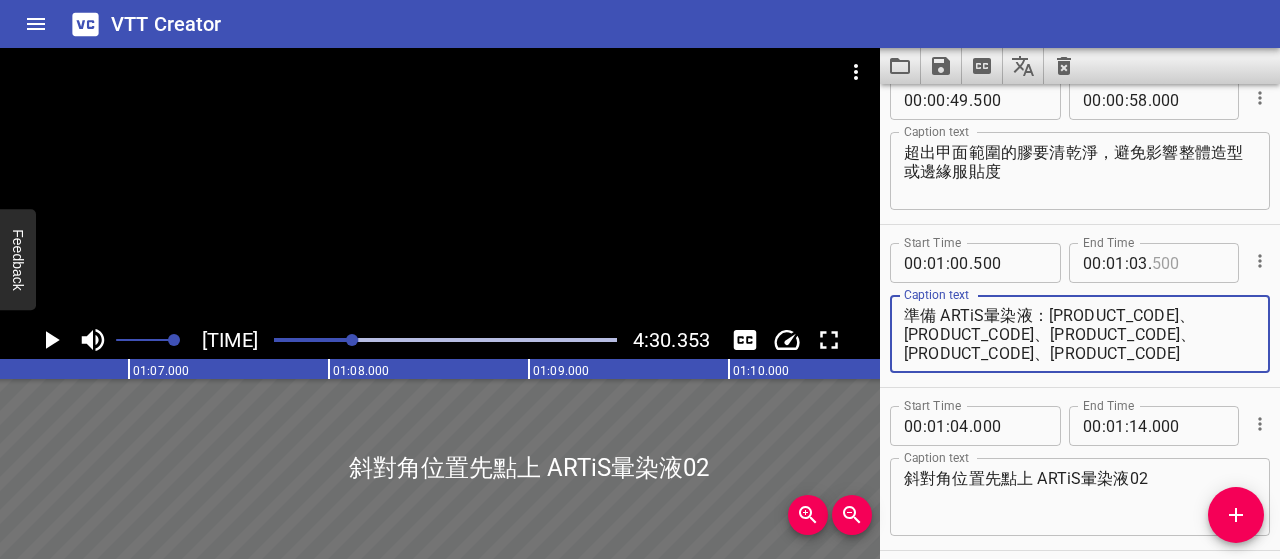 click at bounding box center (1188, 263) 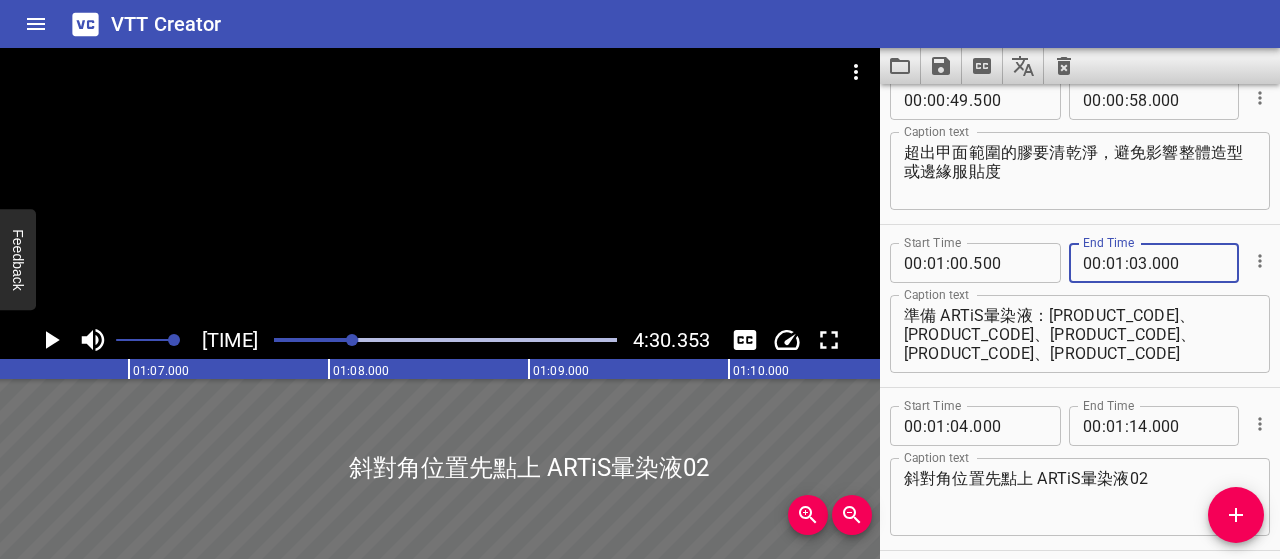 type on "000" 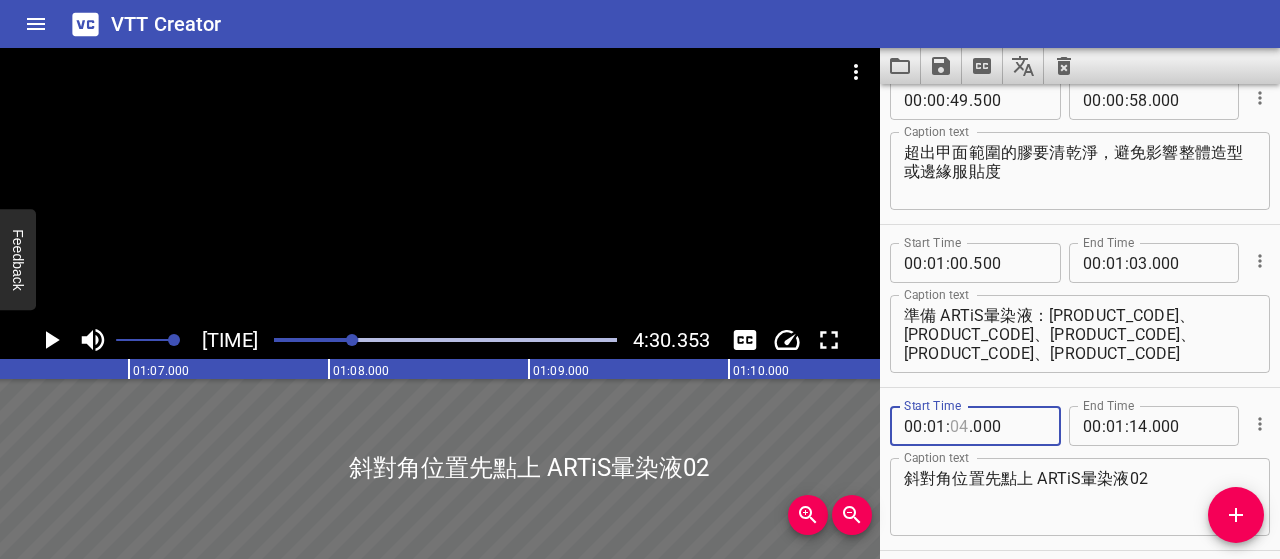click at bounding box center (959, 426) 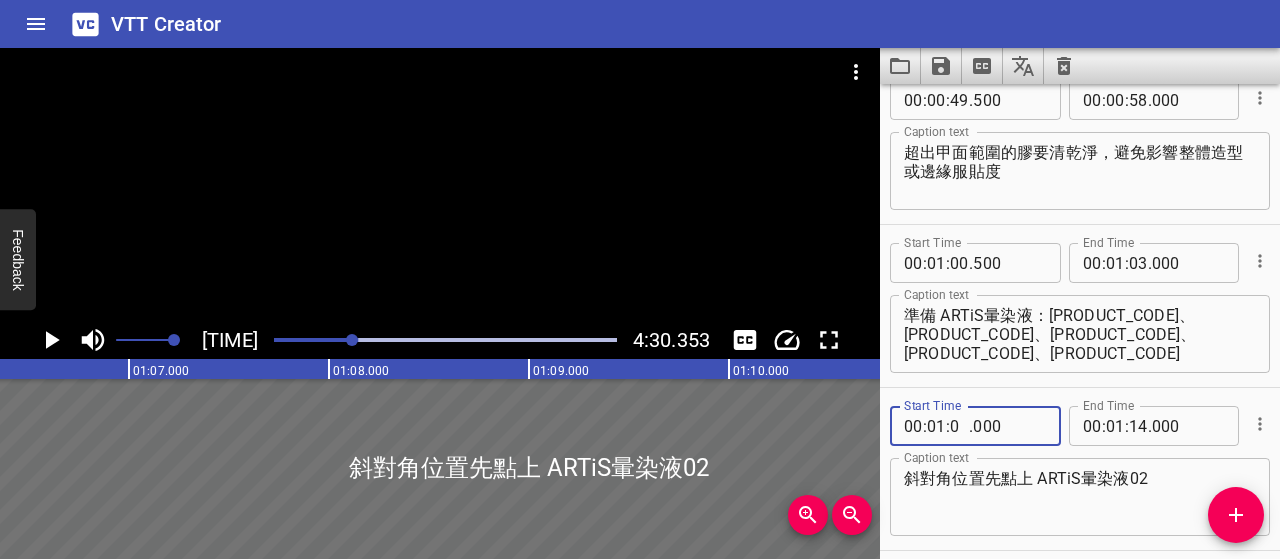 type on "03" 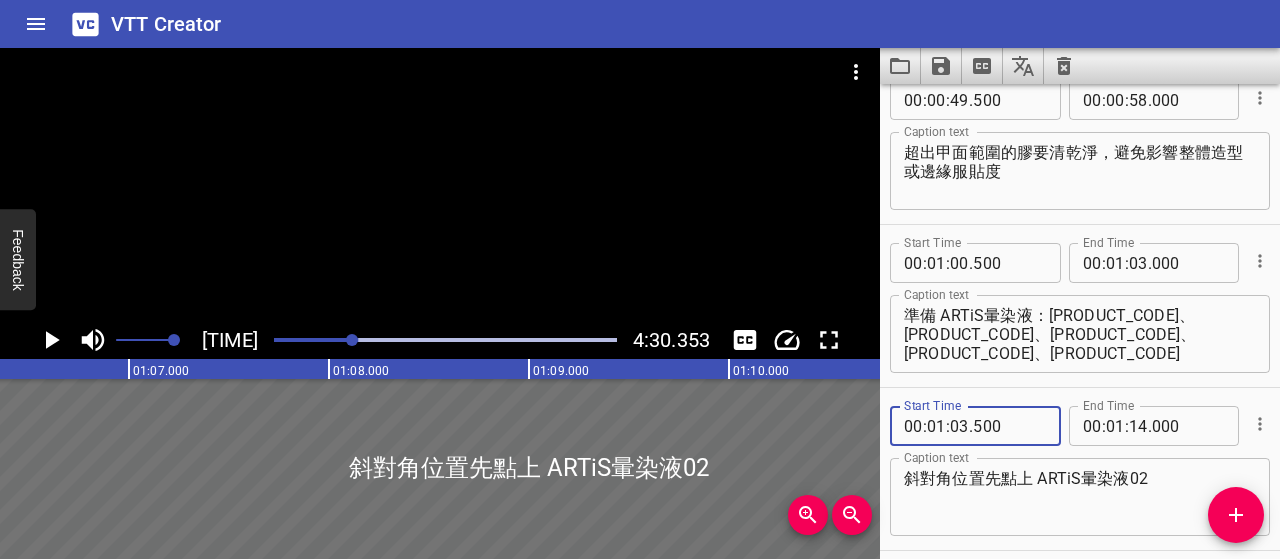 type on "500" 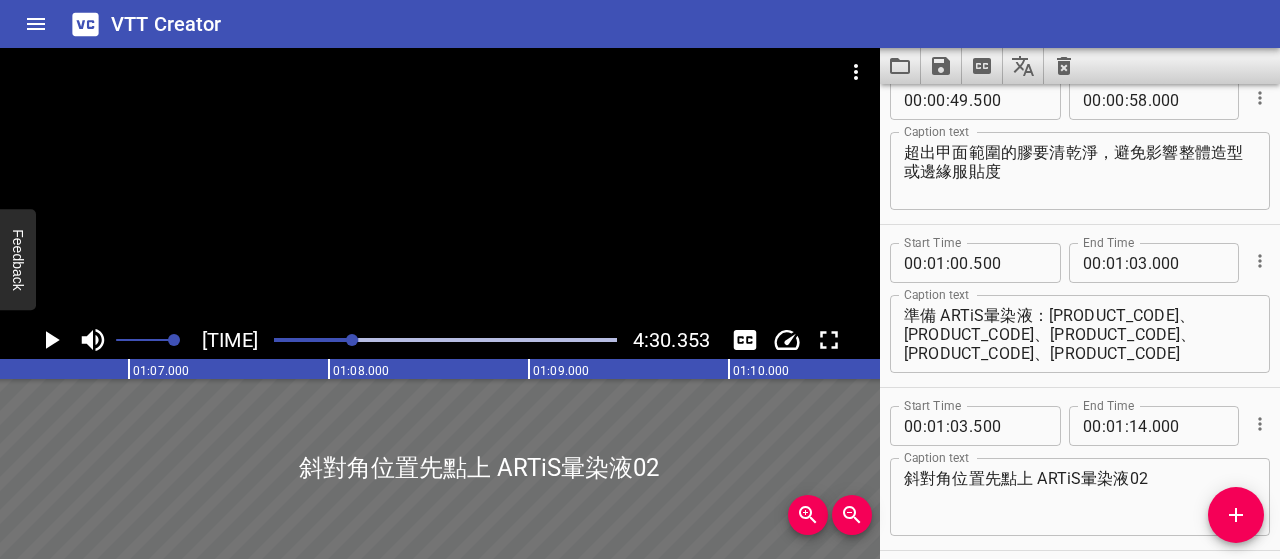 click at bounding box center [186, 340] 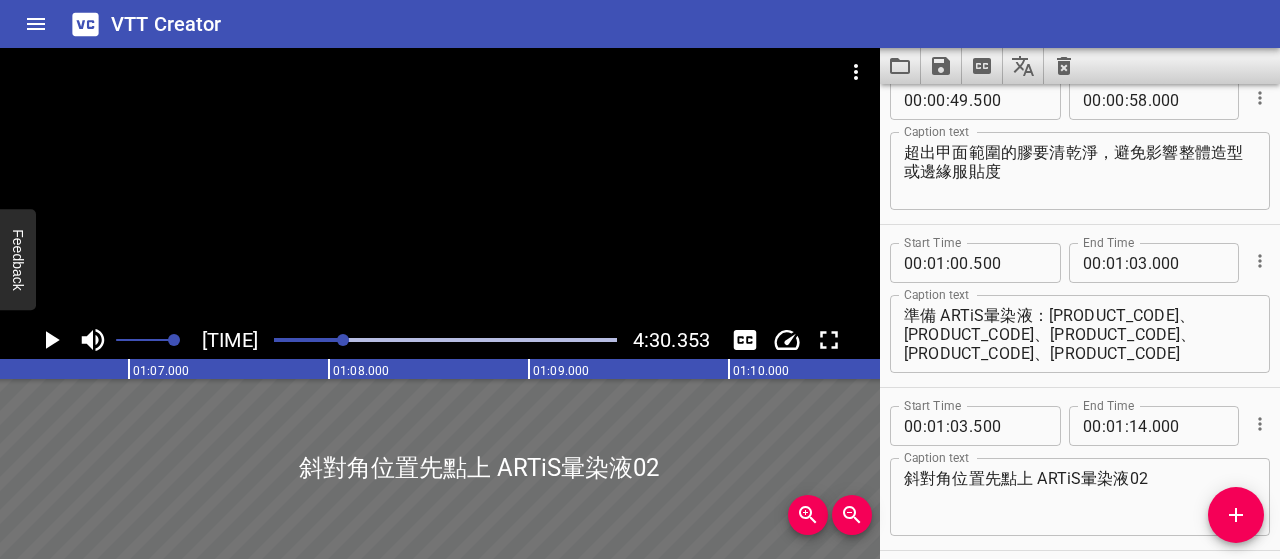 scroll, scrollTop: 0, scrollLeft: 12919, axis: horizontal 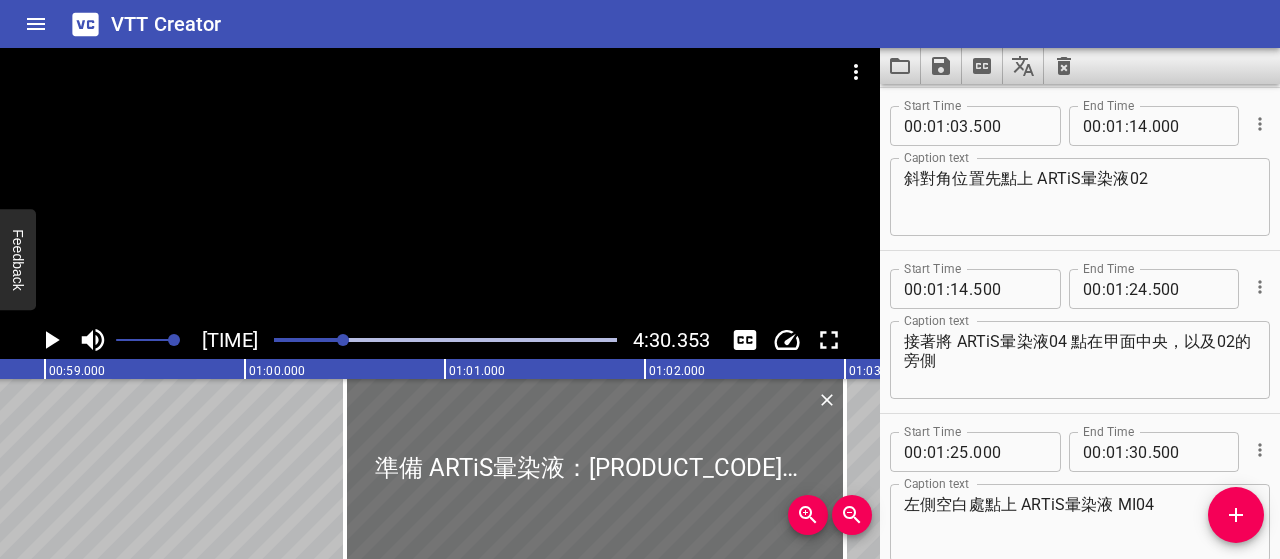 click 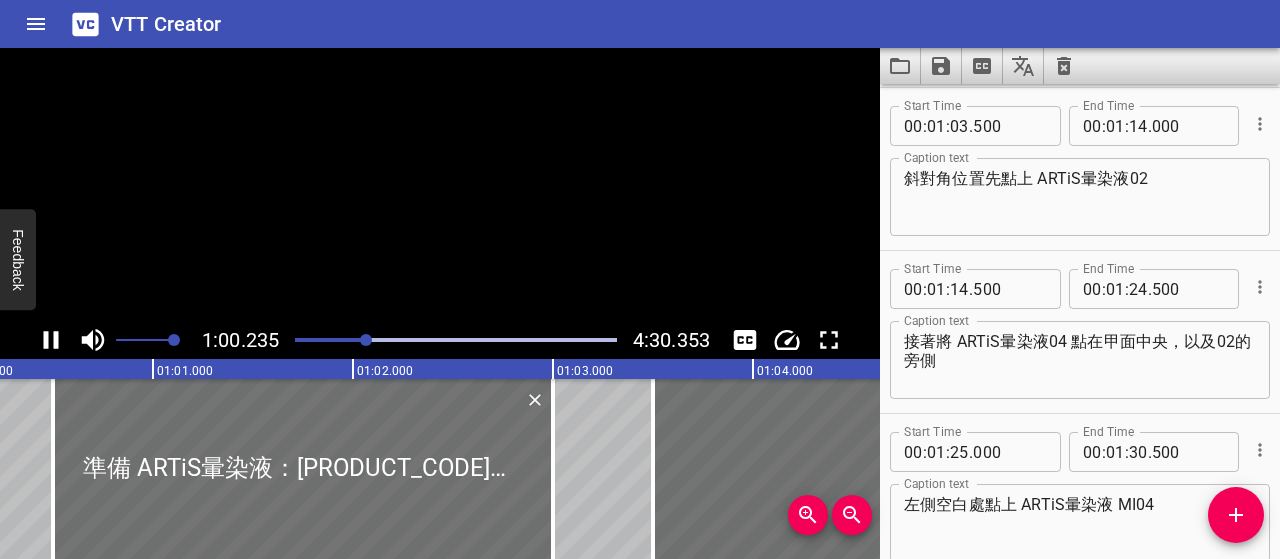 scroll, scrollTop: 0, scrollLeft: 12095, axis: horizontal 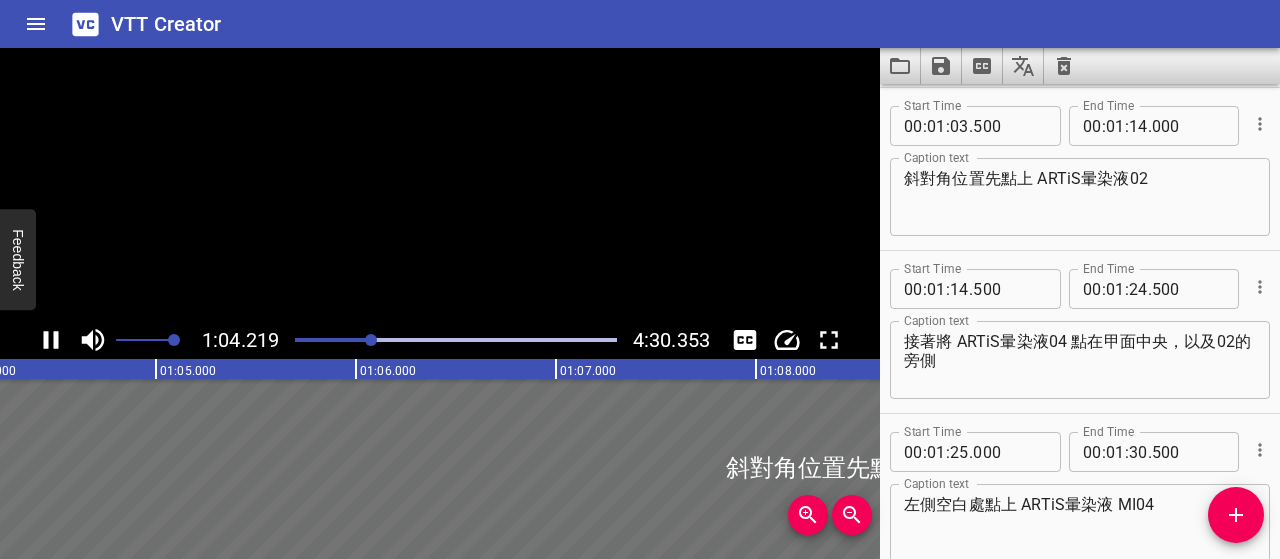 click on "1:04.219 4:30.353" at bounding box center (440, 340) 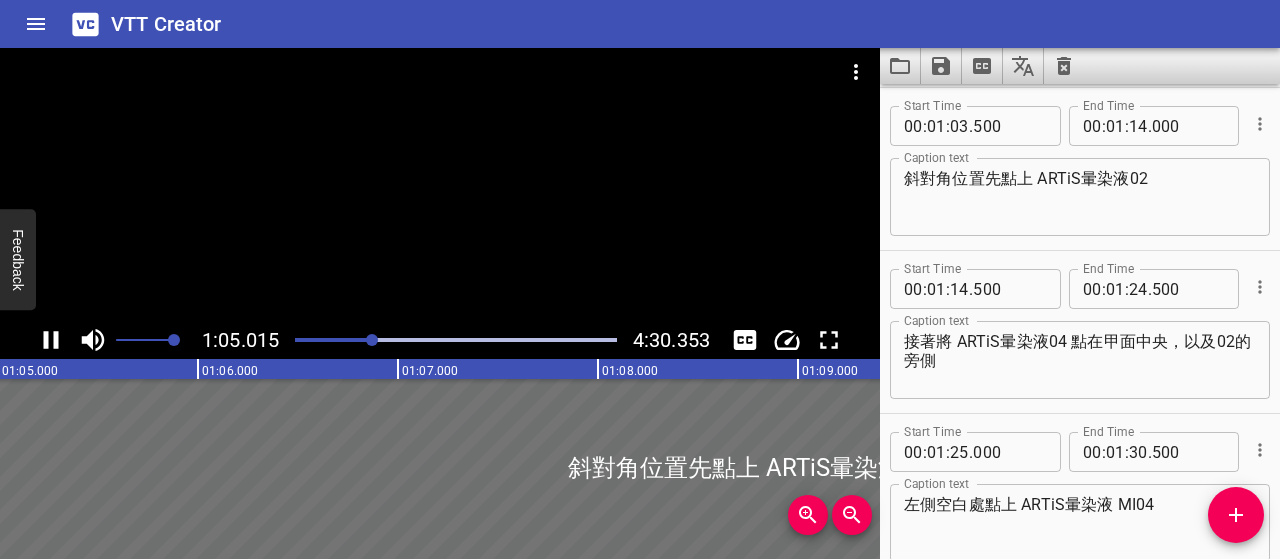 click 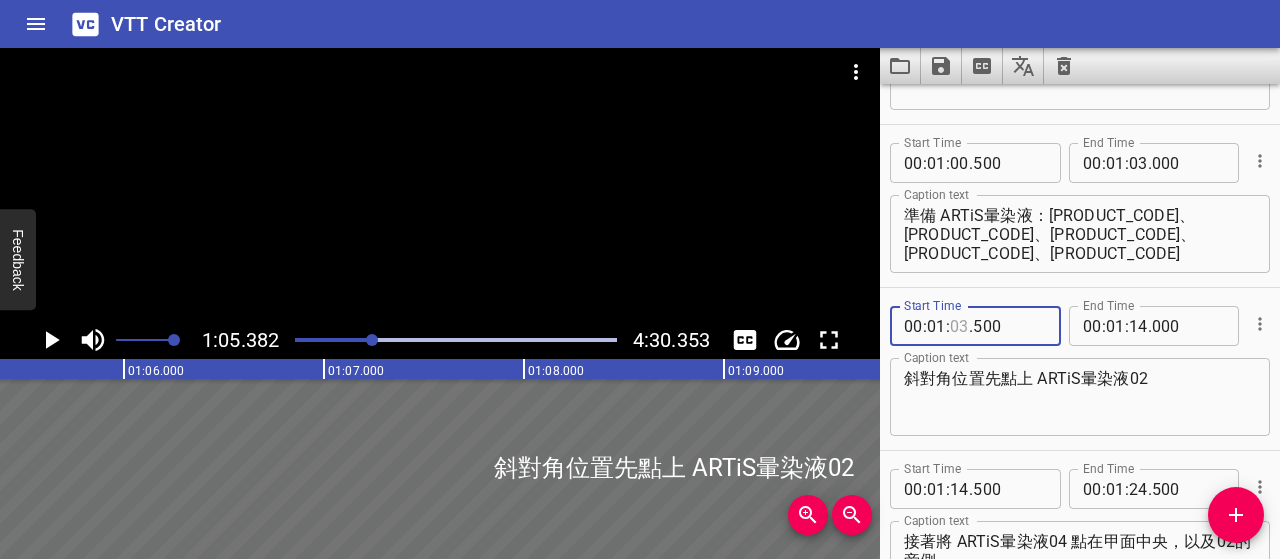click at bounding box center [959, 326] 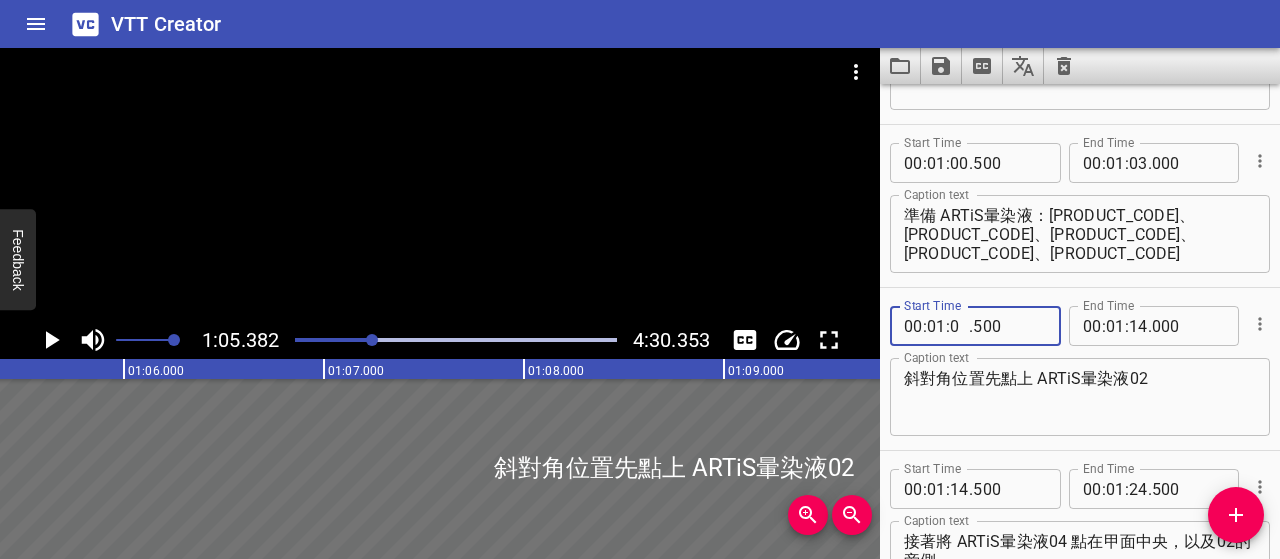 type on "04" 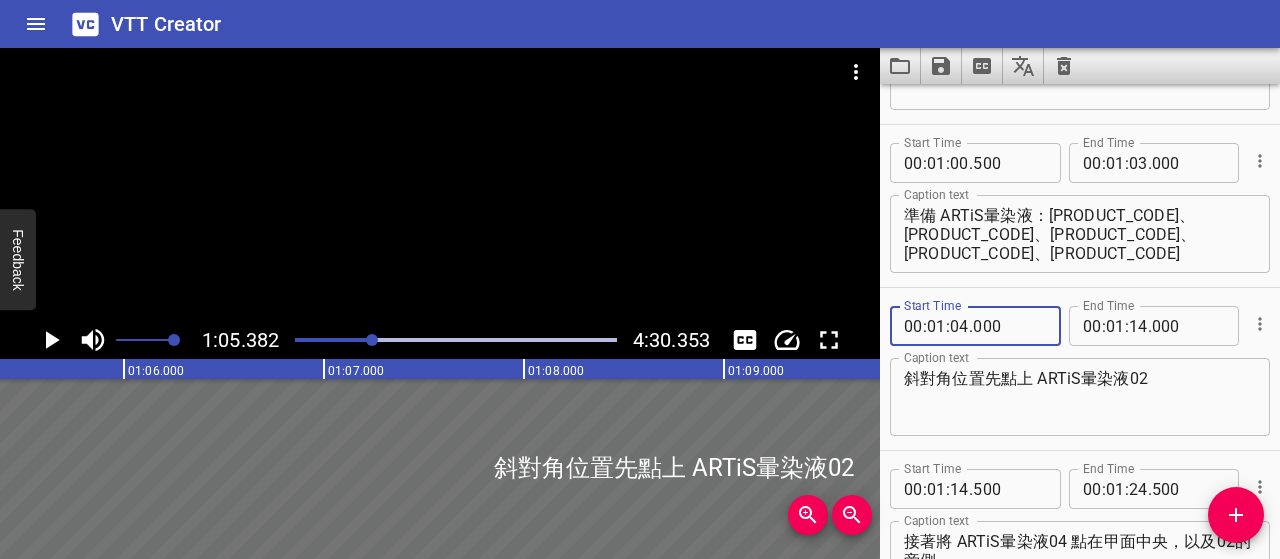 type on "000" 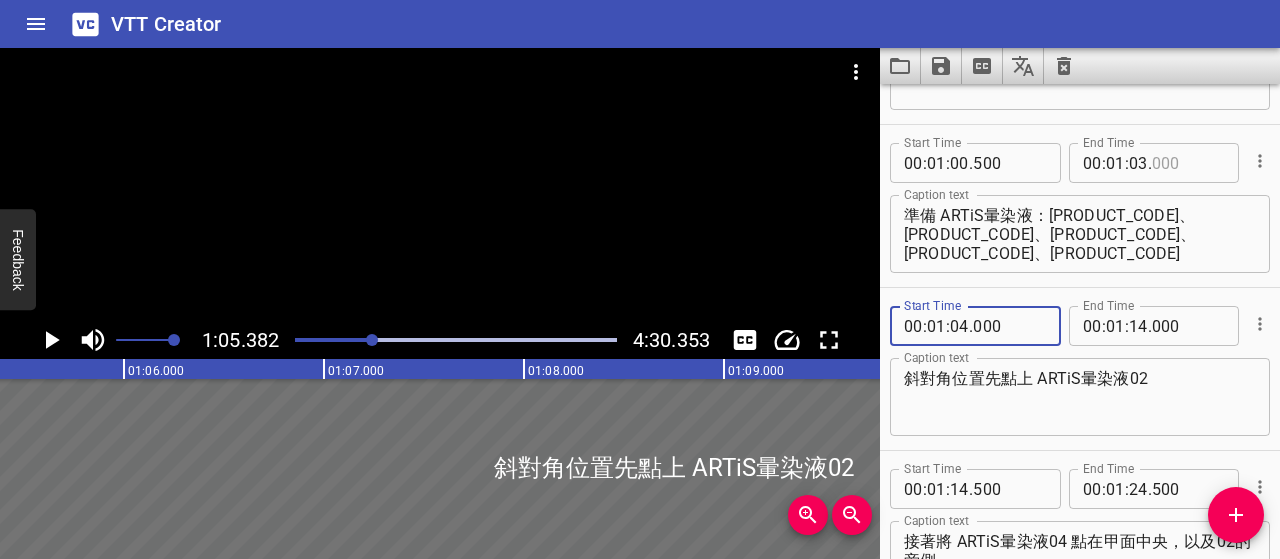 click at bounding box center (1188, 163) 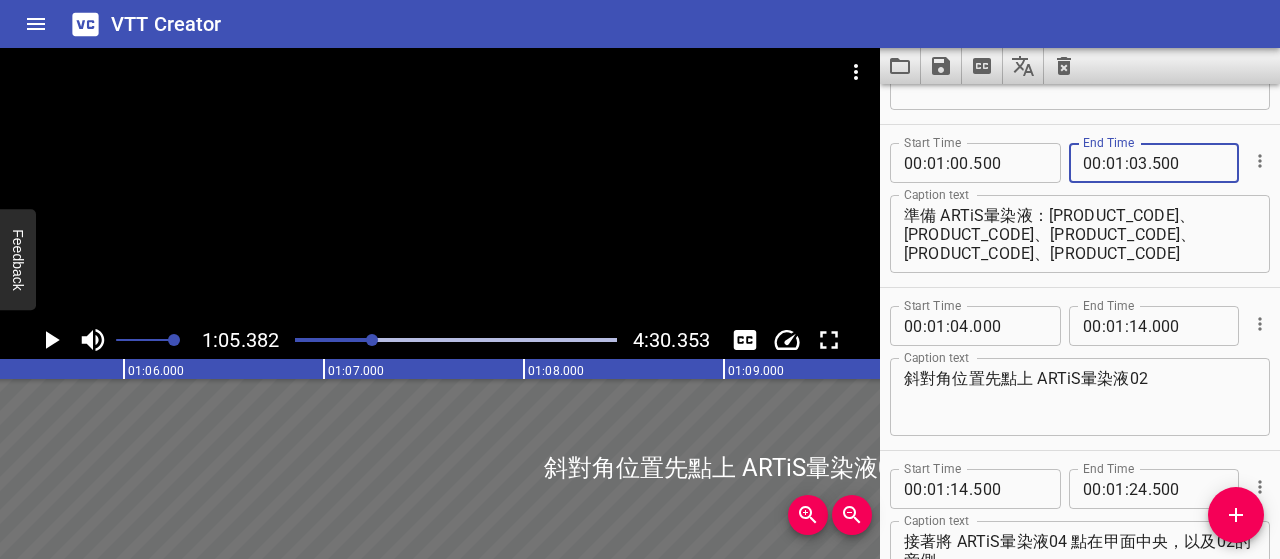 type on "500" 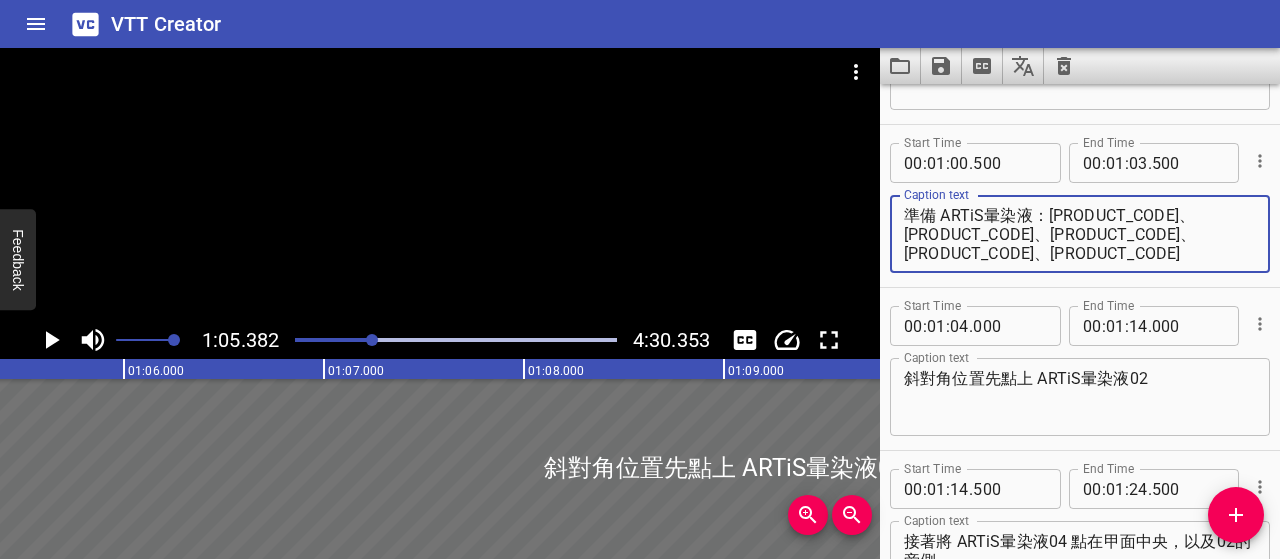 click on "準備 ARTiS暈染液：[PRODUCT_CODE]、[PRODUCT_CODE]、[PRODUCT_CODE]、[PRODUCT_CODE]、[PRODUCT_CODE]" at bounding box center [1080, 234] 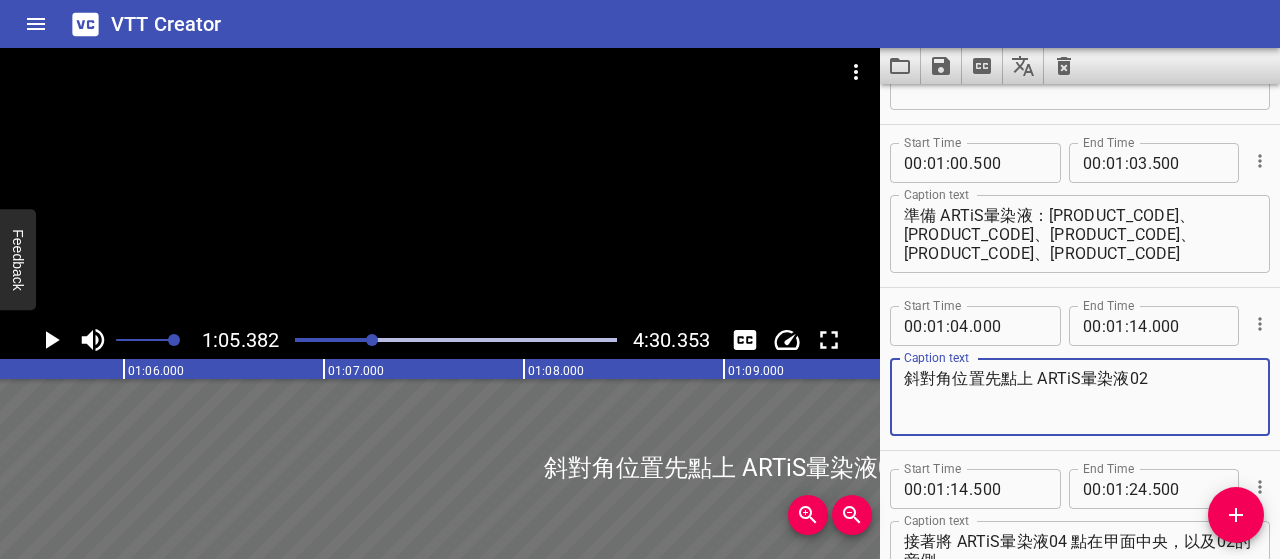 click on "斜對角位置先點上 ARTiS暈染液02" at bounding box center [1080, 397] 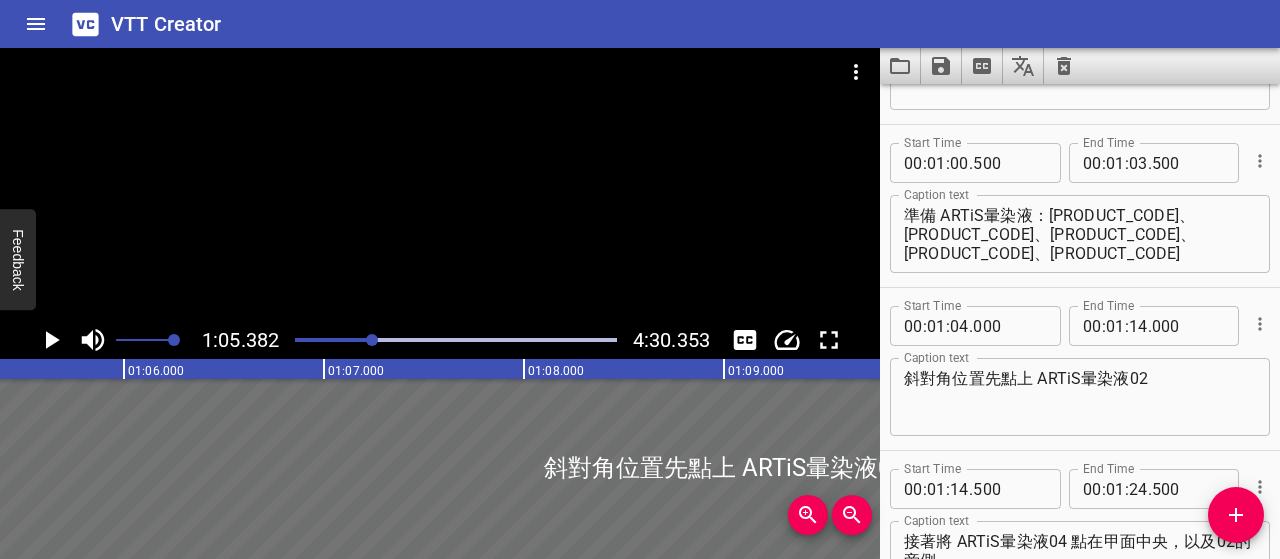 click at bounding box center [212, 340] 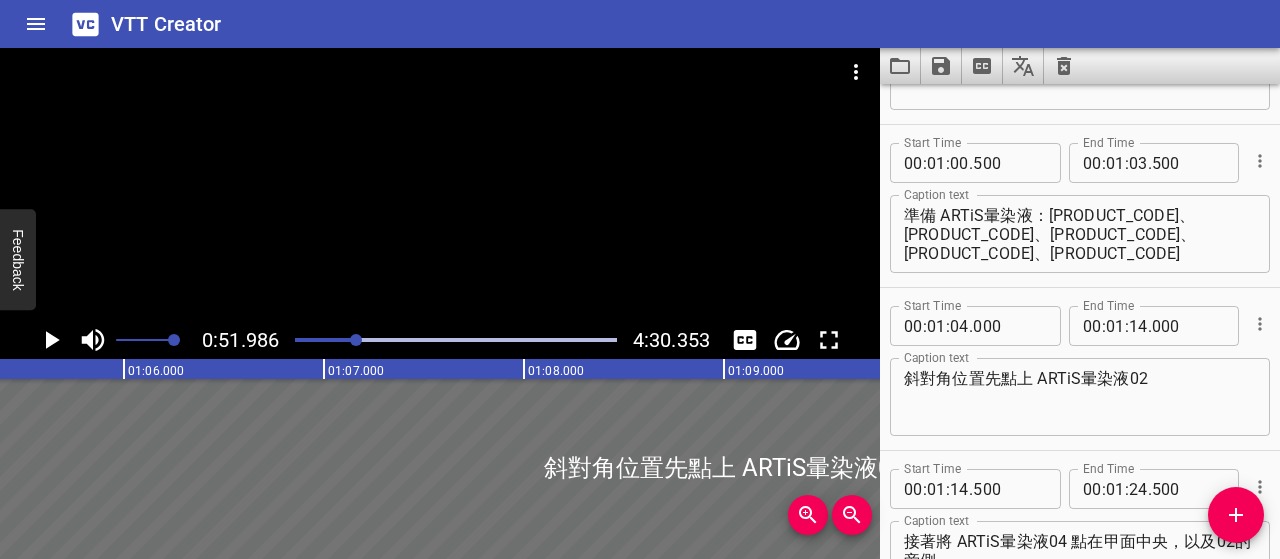 scroll, scrollTop: 0, scrollLeft: 12456, axis: horizontal 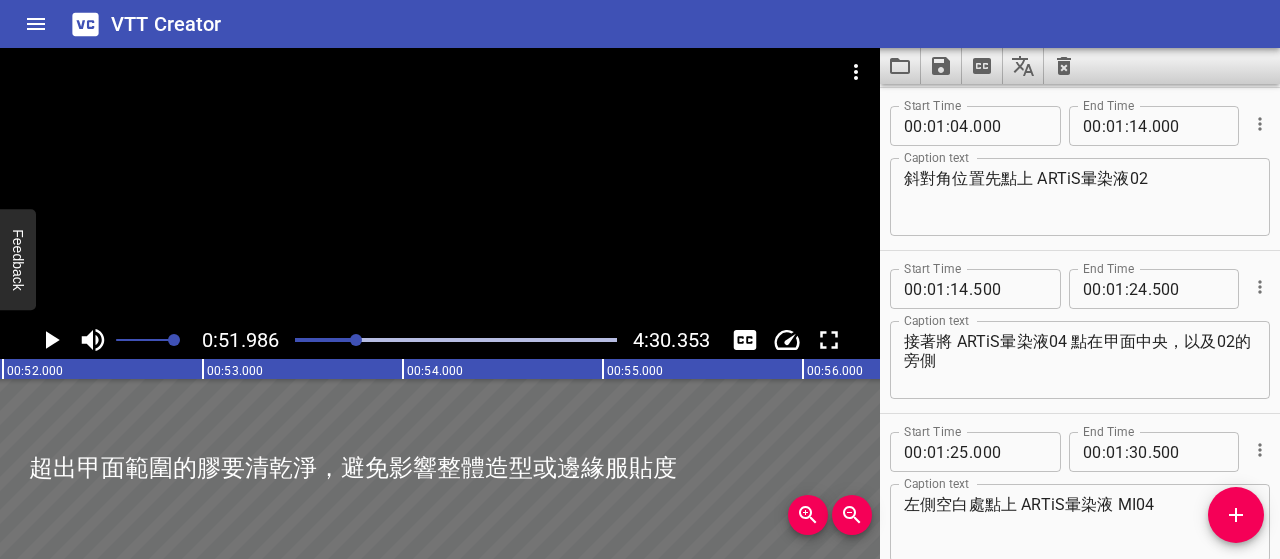 click 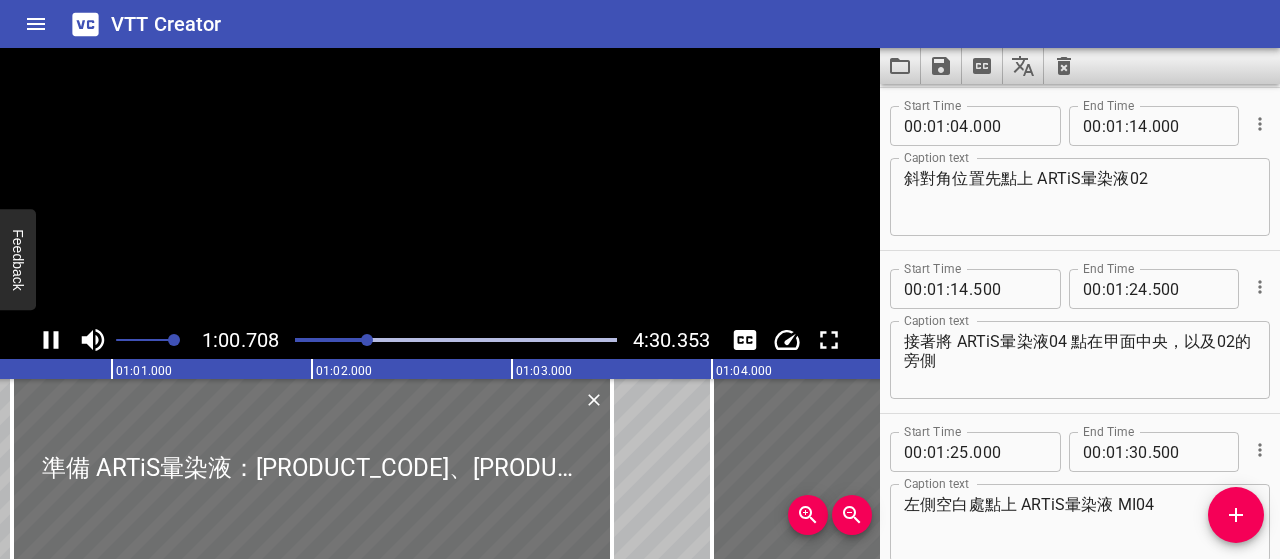 scroll, scrollTop: 0, scrollLeft: 12141, axis: horizontal 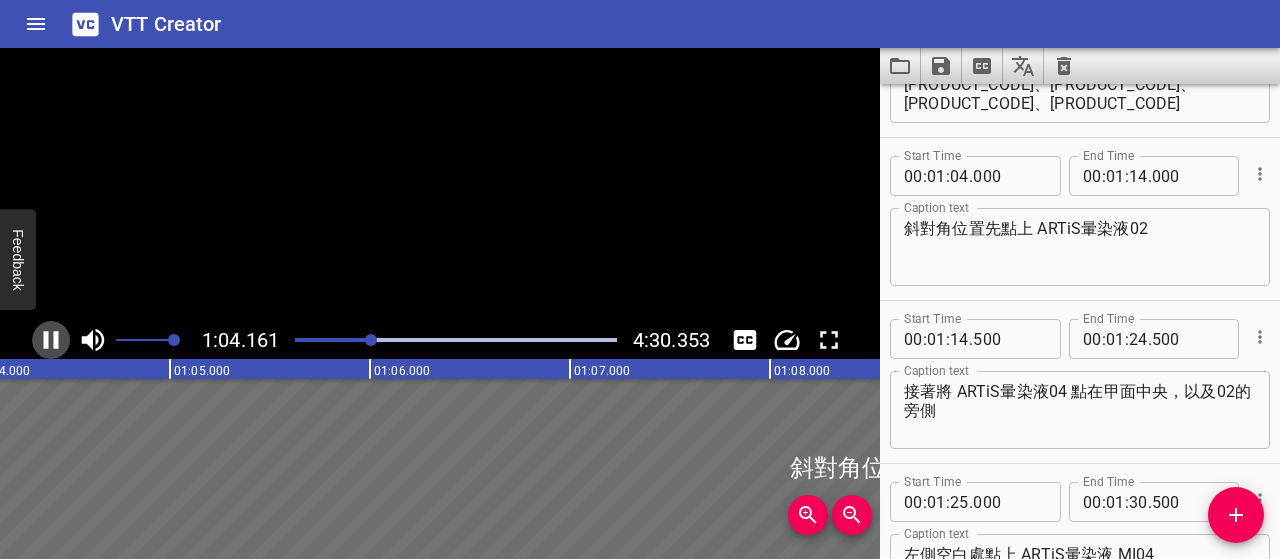 click 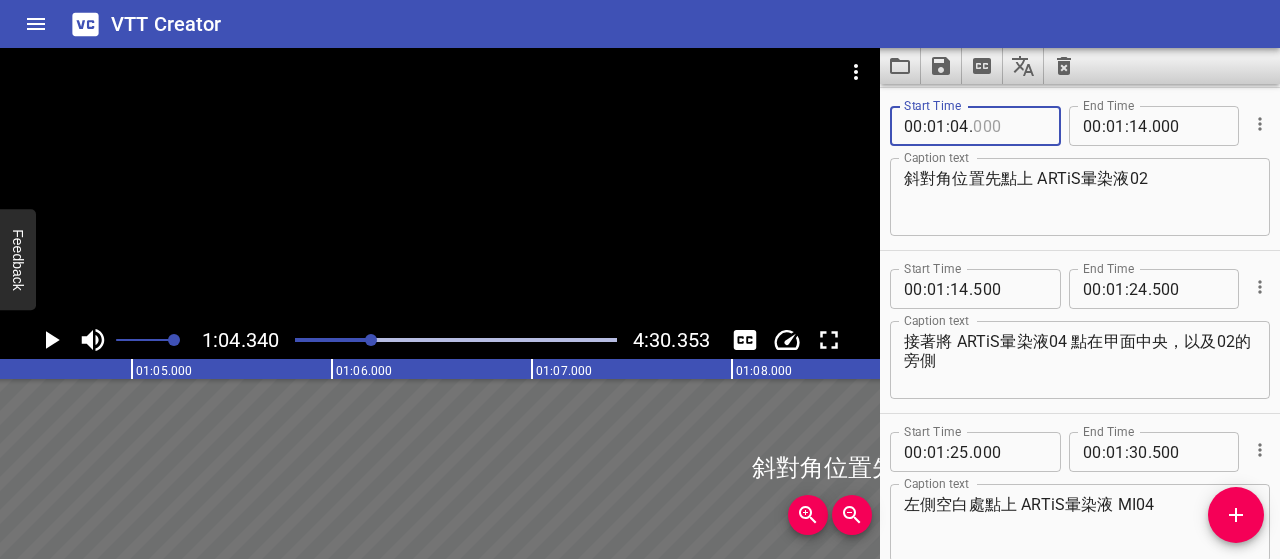 click at bounding box center (1009, 126) 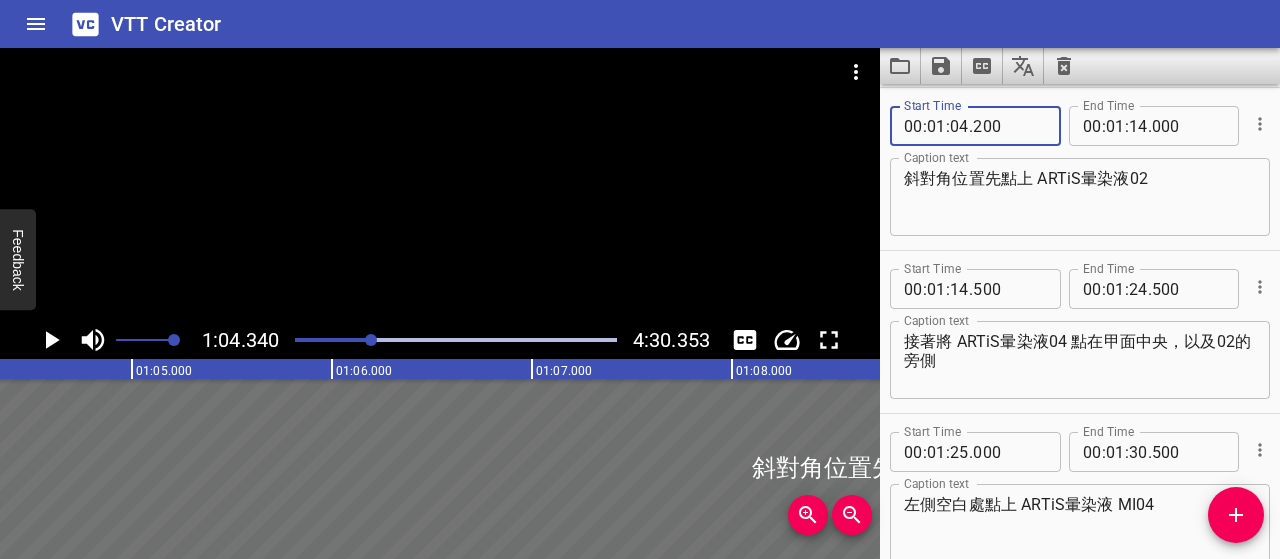 type on "200" 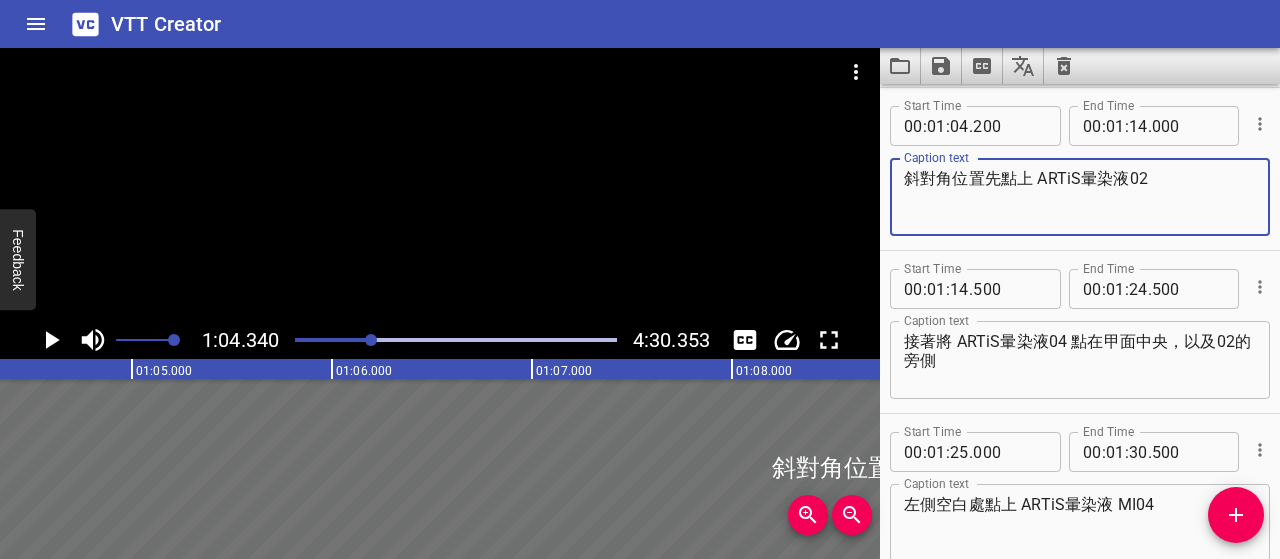 click on "斜對角位置先點上 ARTiS暈染液02" at bounding box center (1080, 197) 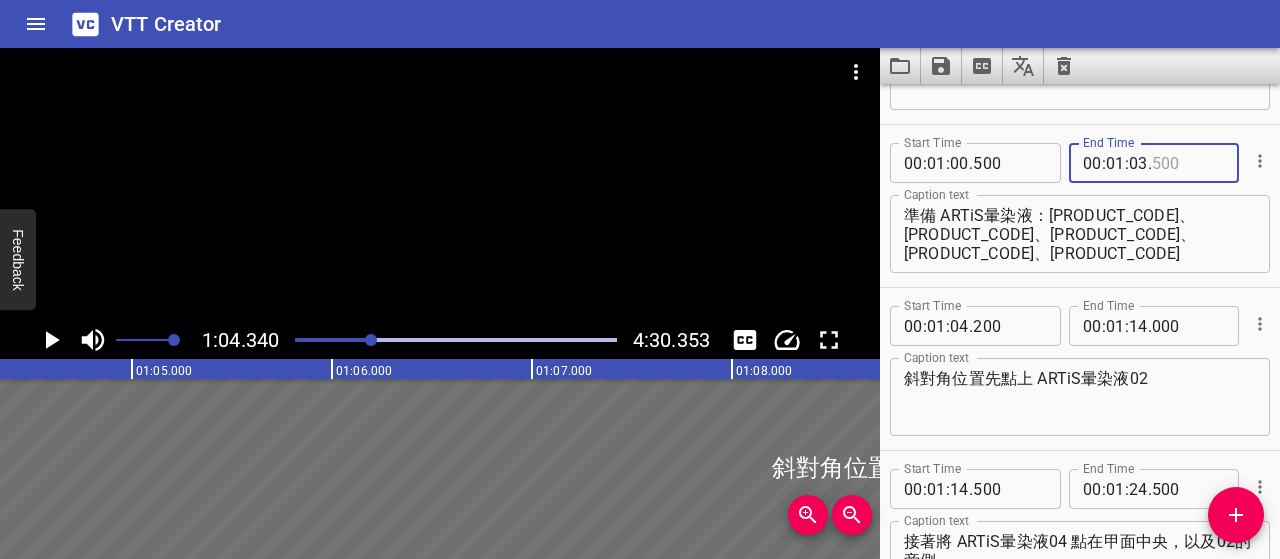 click at bounding box center [1188, 163] 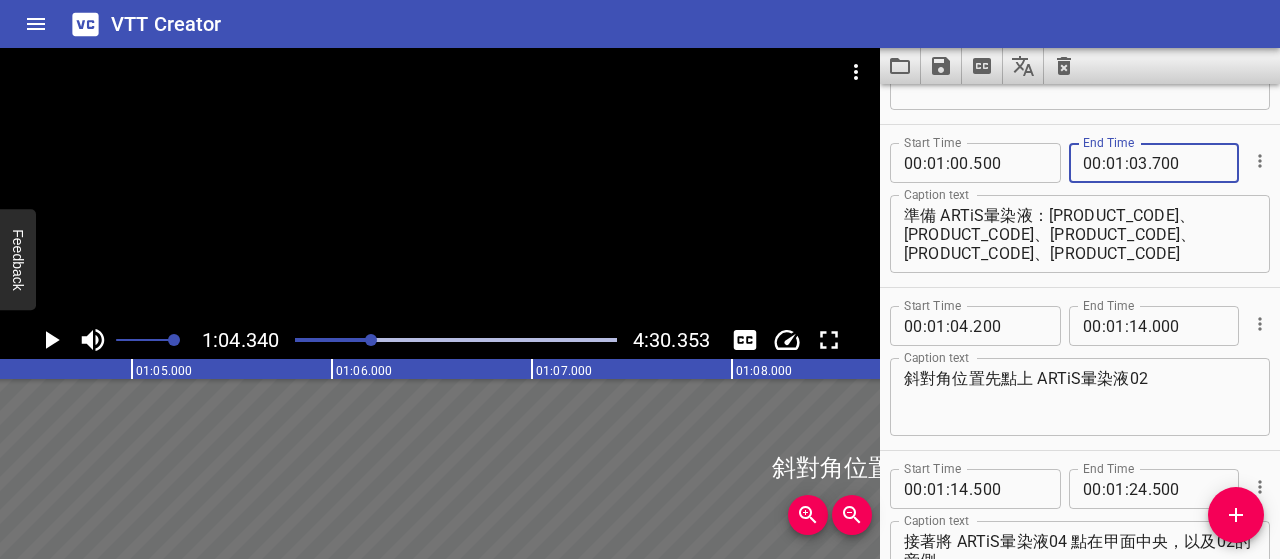 type on "700" 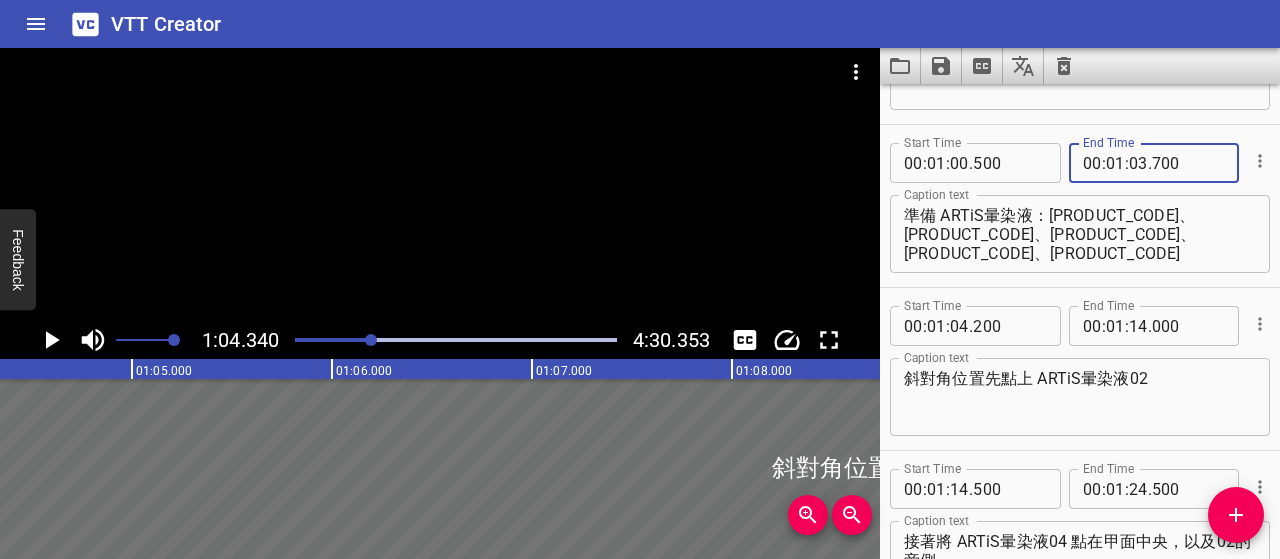 click on "準備 ARTiS暈染液：[PRODUCT_CODE]、[PRODUCT_CODE]、[PRODUCT_CODE]、[PRODUCT_CODE]、[PRODUCT_CODE]" at bounding box center (1080, 234) 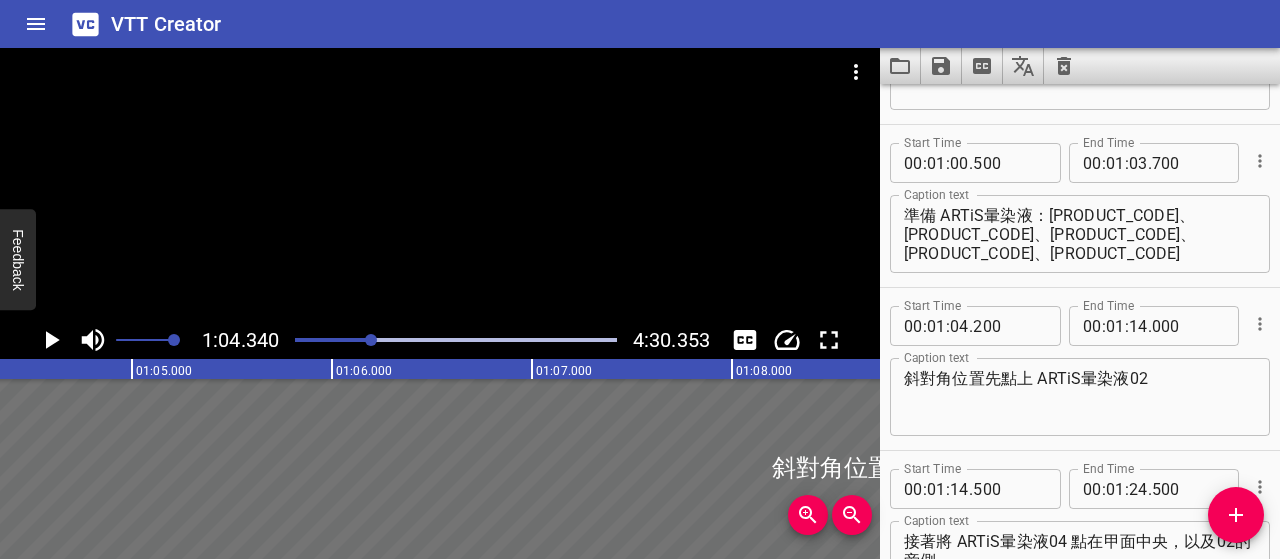click at bounding box center (211, 340) 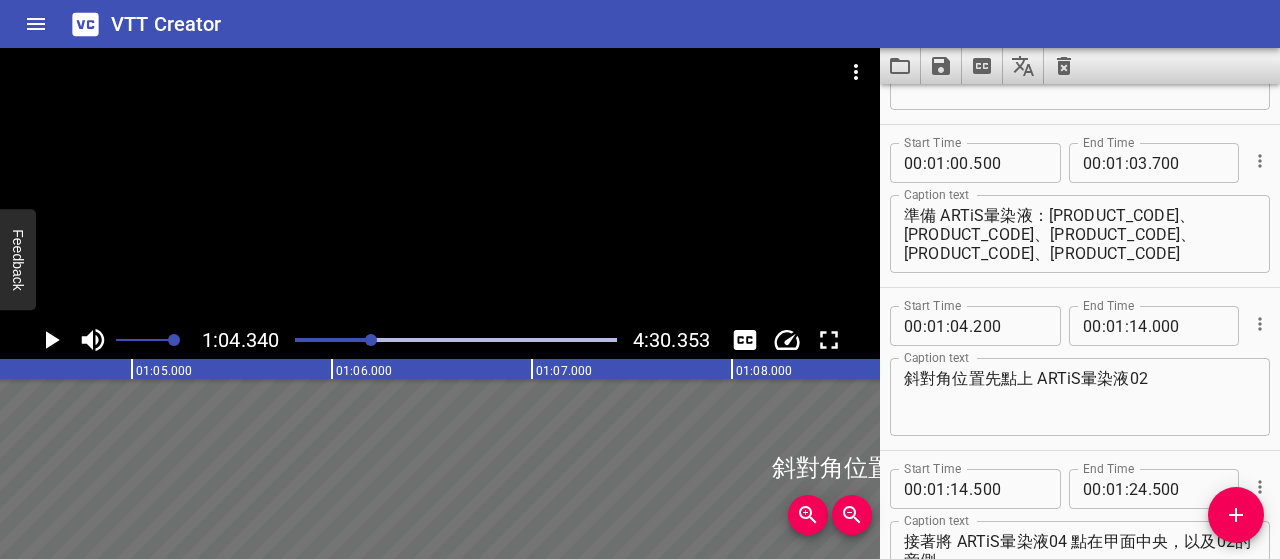 scroll, scrollTop: 0, scrollLeft: 12729, axis: horizontal 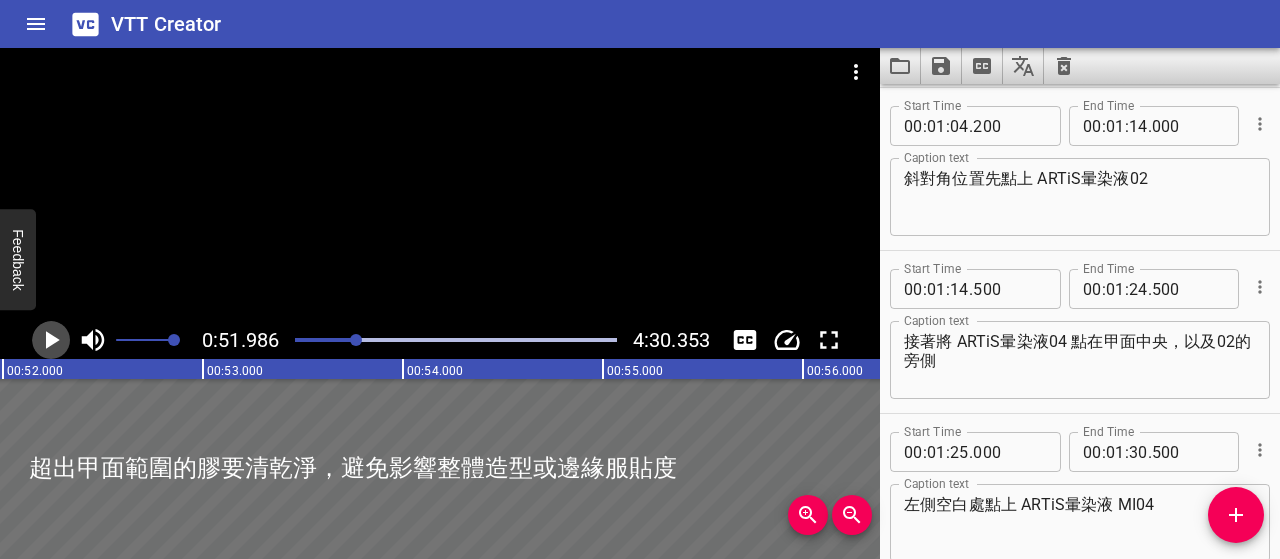 click 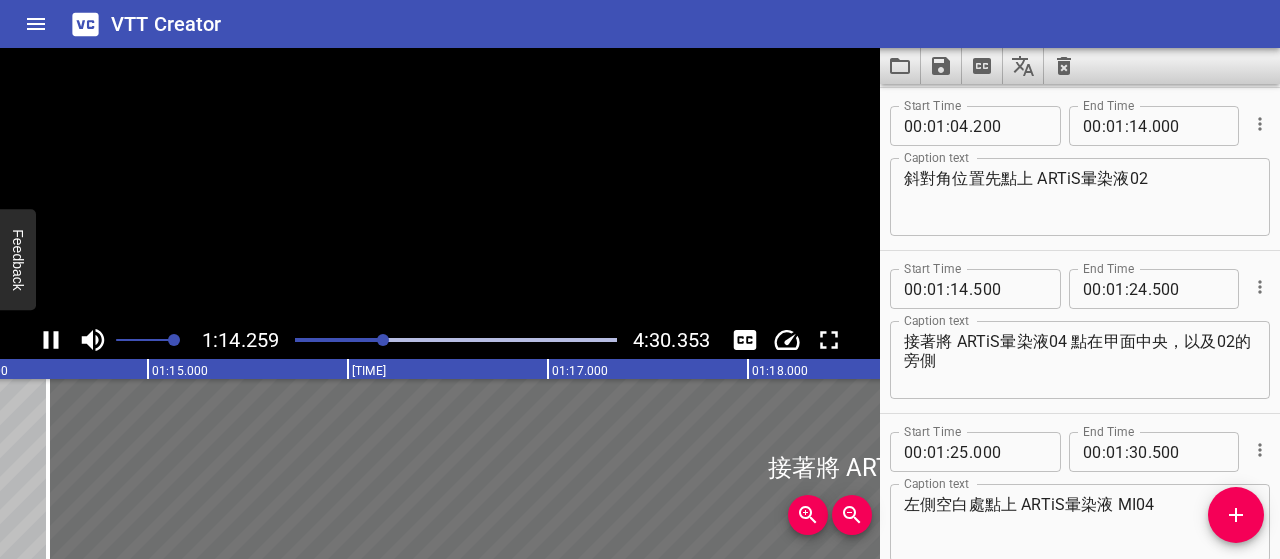 scroll, scrollTop: 0, scrollLeft: 14900, axis: horizontal 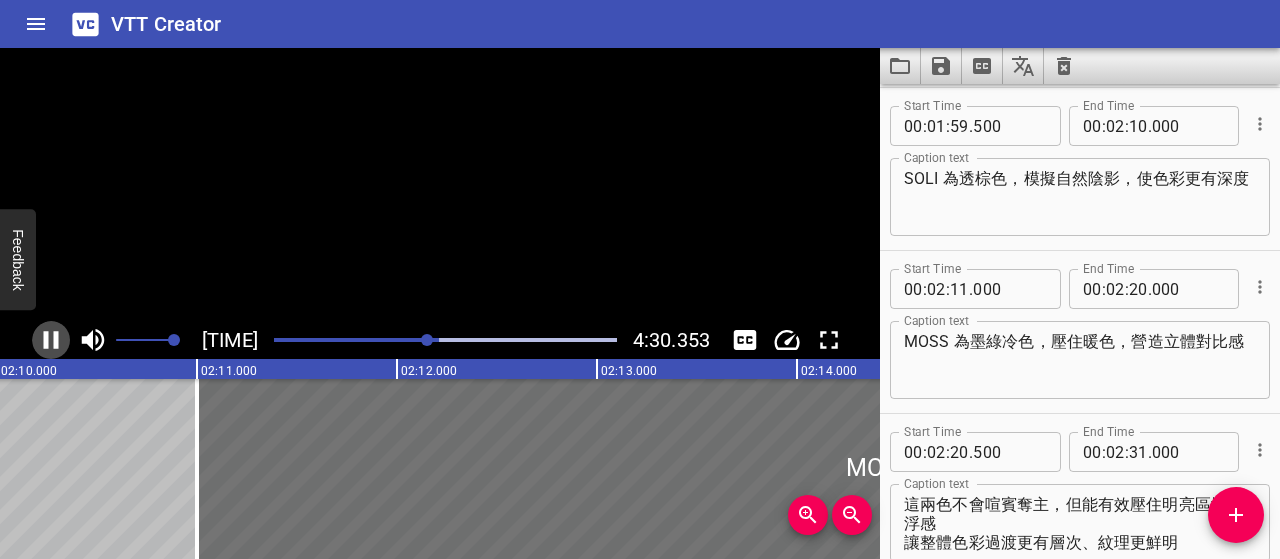 click 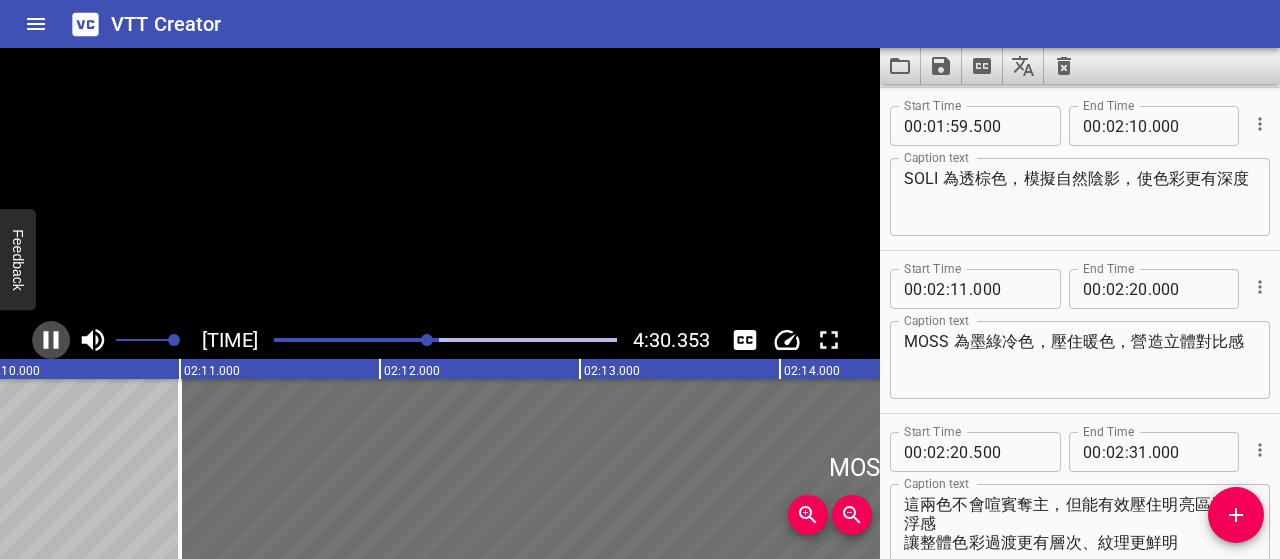 scroll, scrollTop: 0, scrollLeft: 26044, axis: horizontal 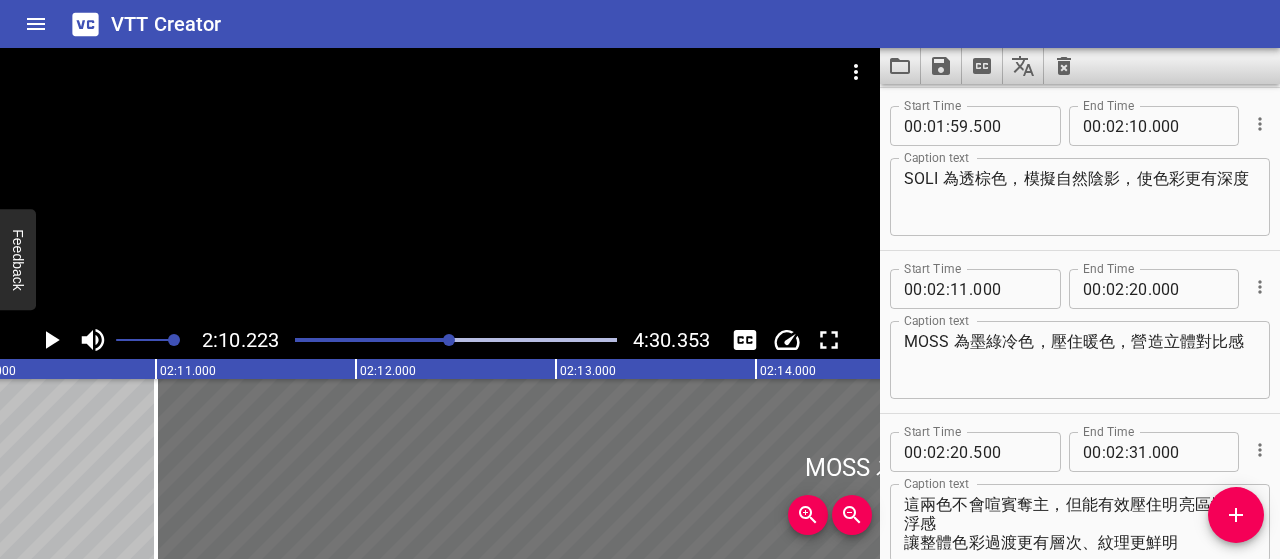 click 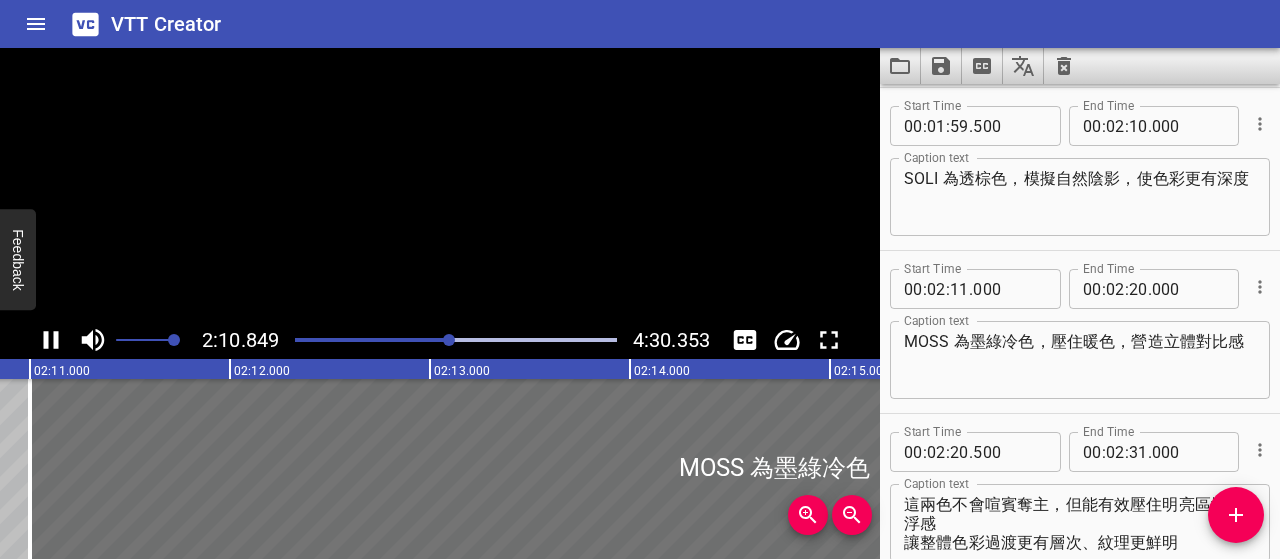 scroll, scrollTop: 0, scrollLeft: 26218, axis: horizontal 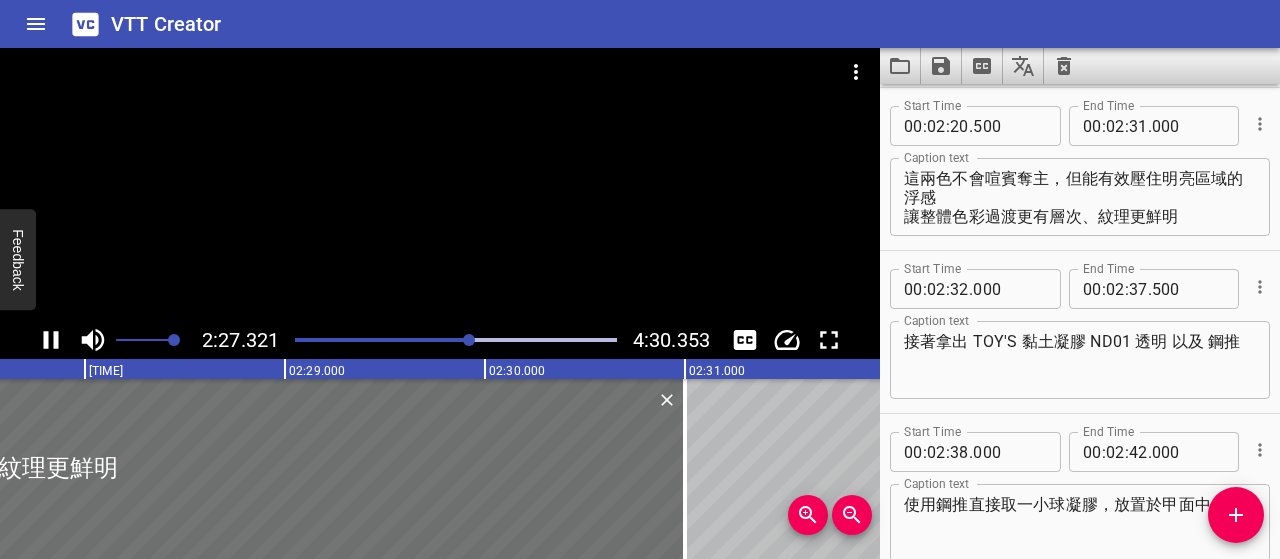 click 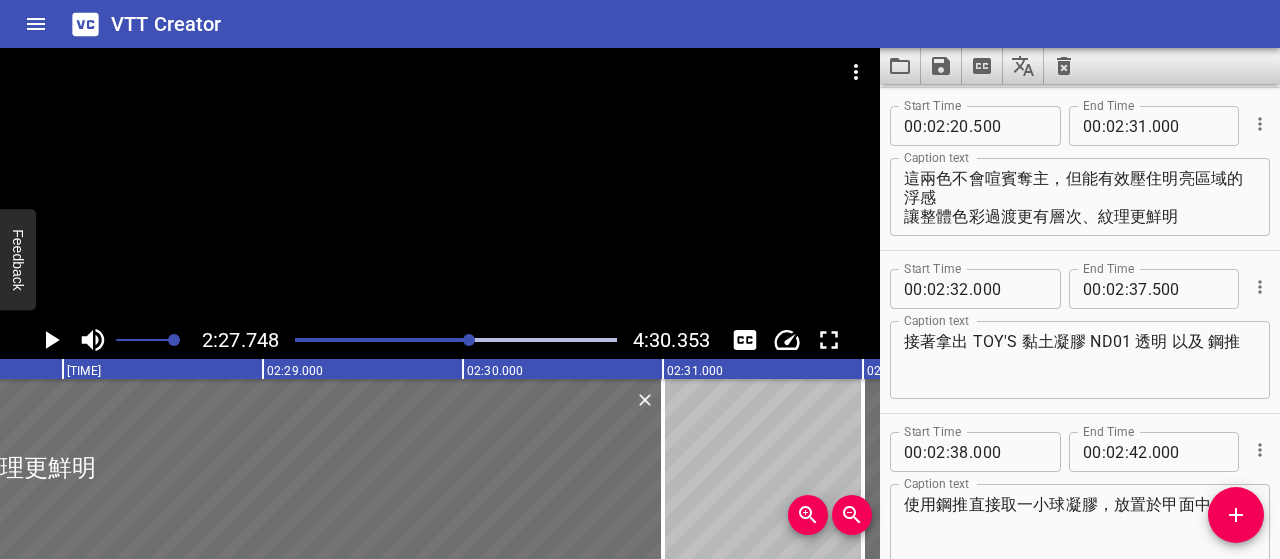 scroll, scrollTop: 0, scrollLeft: 29549, axis: horizontal 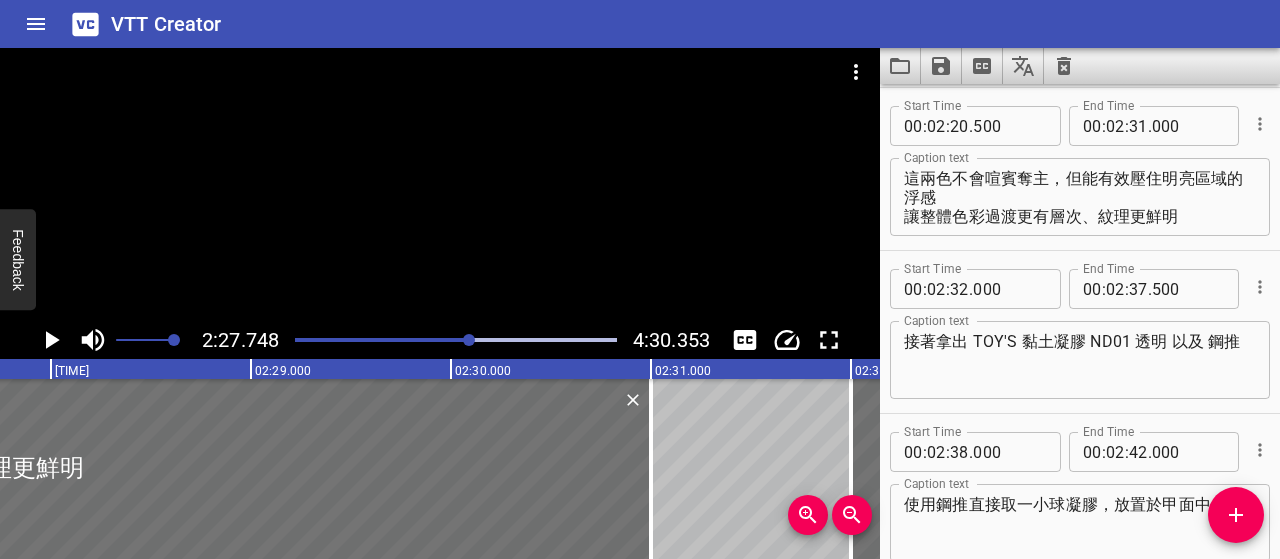 click on "這兩色不會喧賓奪主，但能有效壓住明亮區域的浮感
讓整體色彩過渡更有層次、紋理更鮮明" at bounding box center (1080, 197) 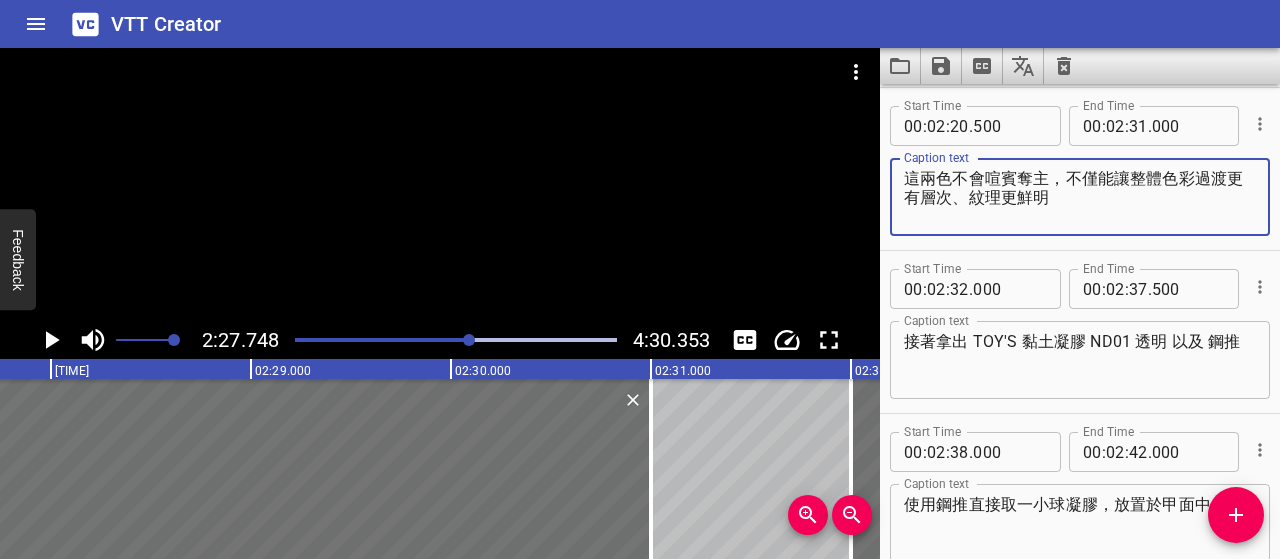 click on "這兩色不會喧賓奪主，不僅能讓整體色彩過渡更有層次、紋理更鮮明" at bounding box center (1080, 197) 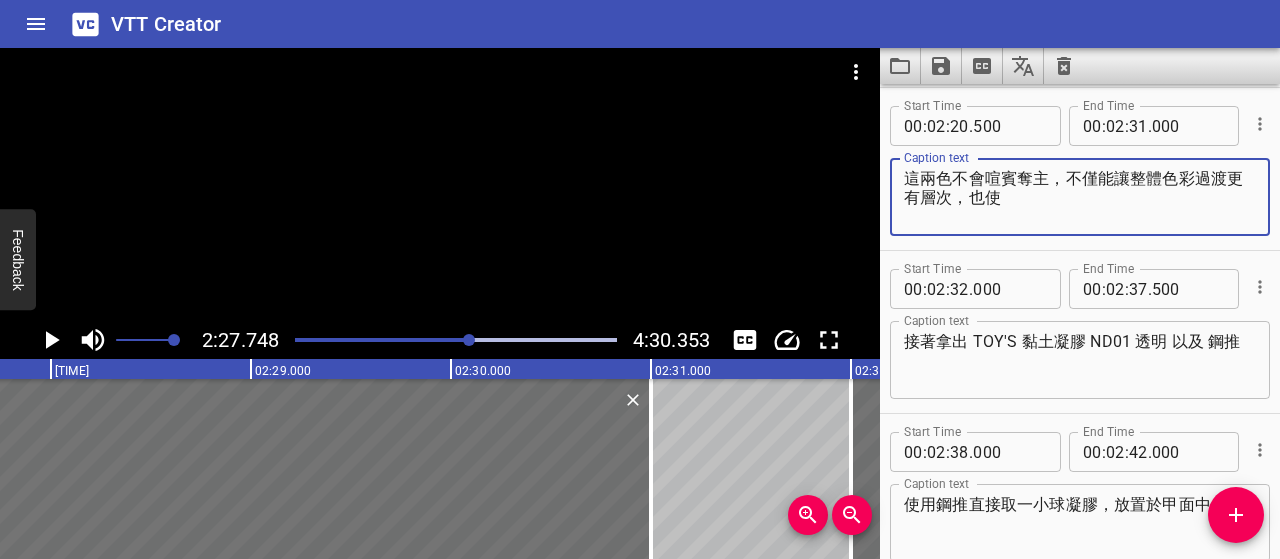 paste on "讓岩石看起來更有立體感和層次" 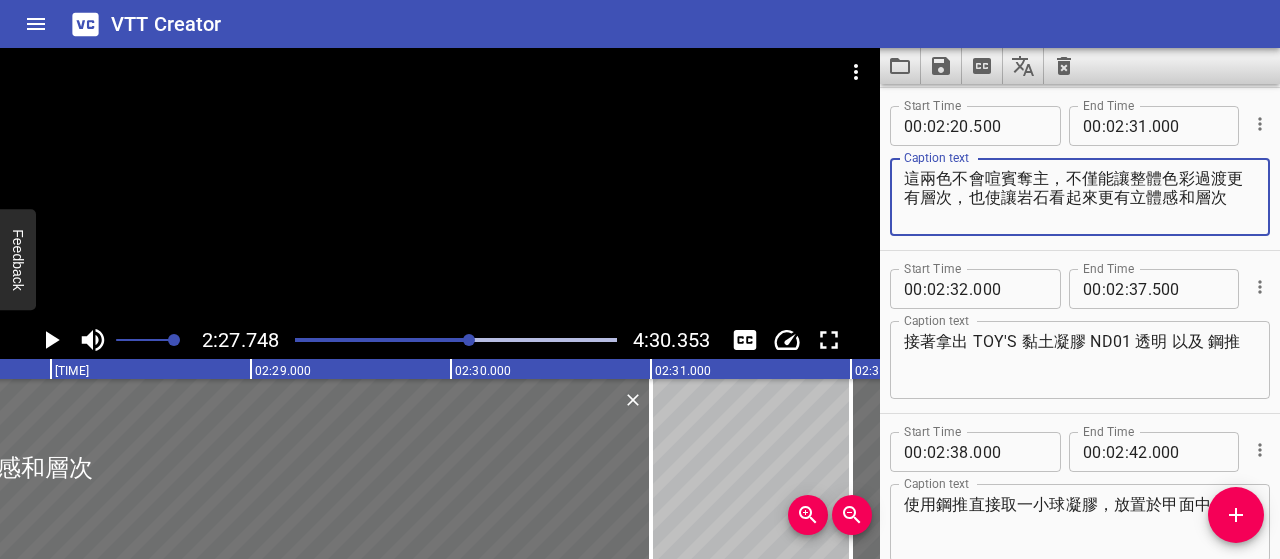 click on "這兩色不會喧賓奪主，不僅能讓整體色彩過渡更有層次，也使讓岩石看起來更有立體感和層次" at bounding box center (1080, 197) 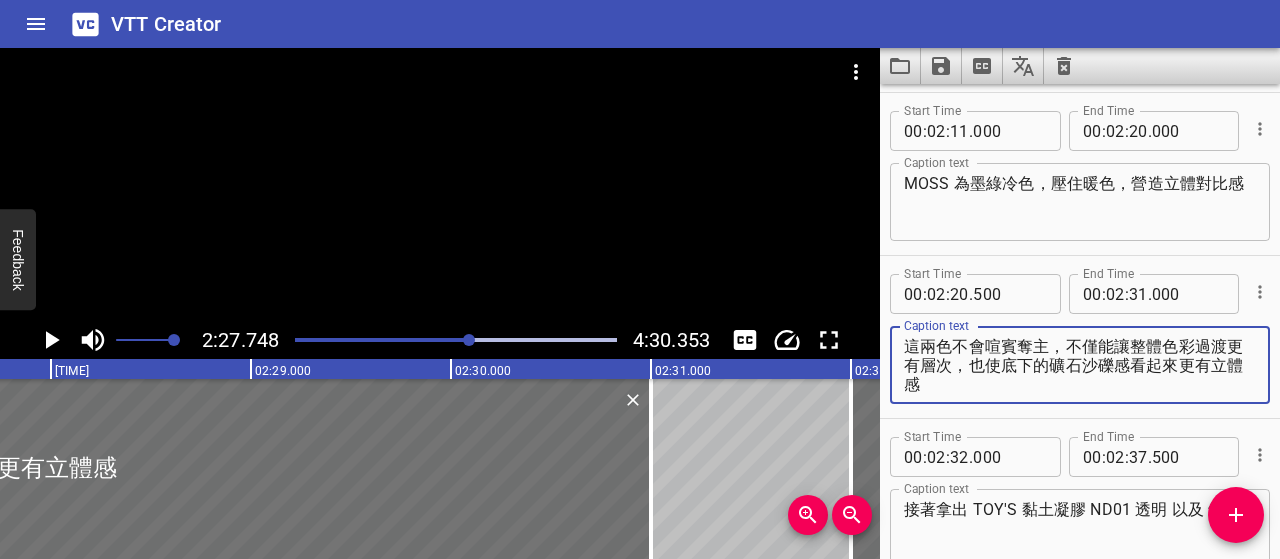 scroll, scrollTop: 2734, scrollLeft: 0, axis: vertical 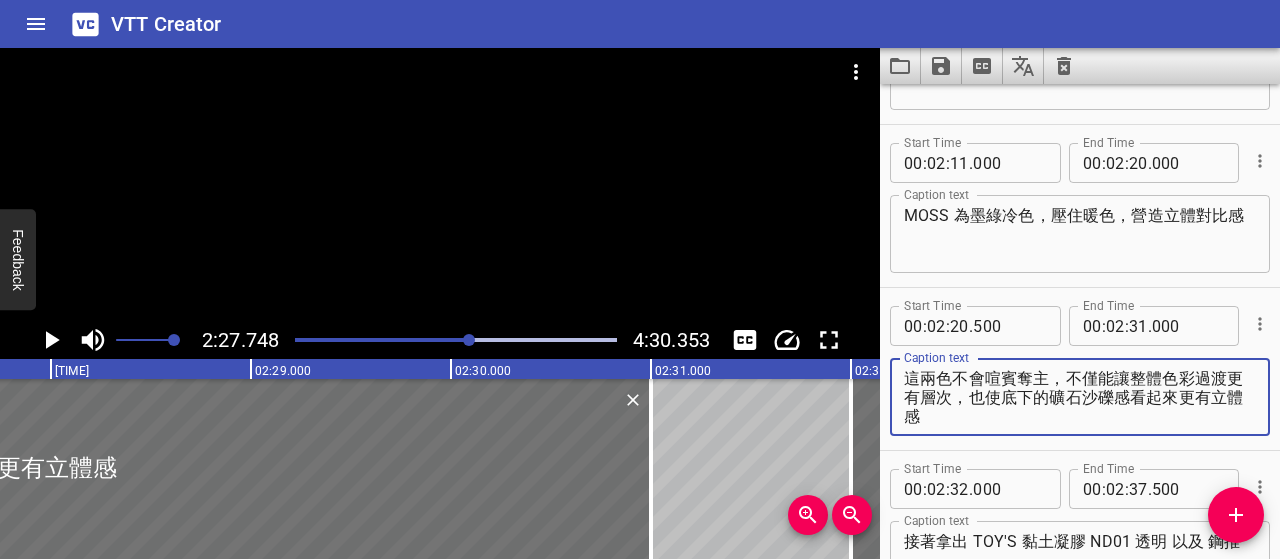 drag, startPoint x: 1066, startPoint y: 376, endPoint x: 844, endPoint y: 376, distance: 222 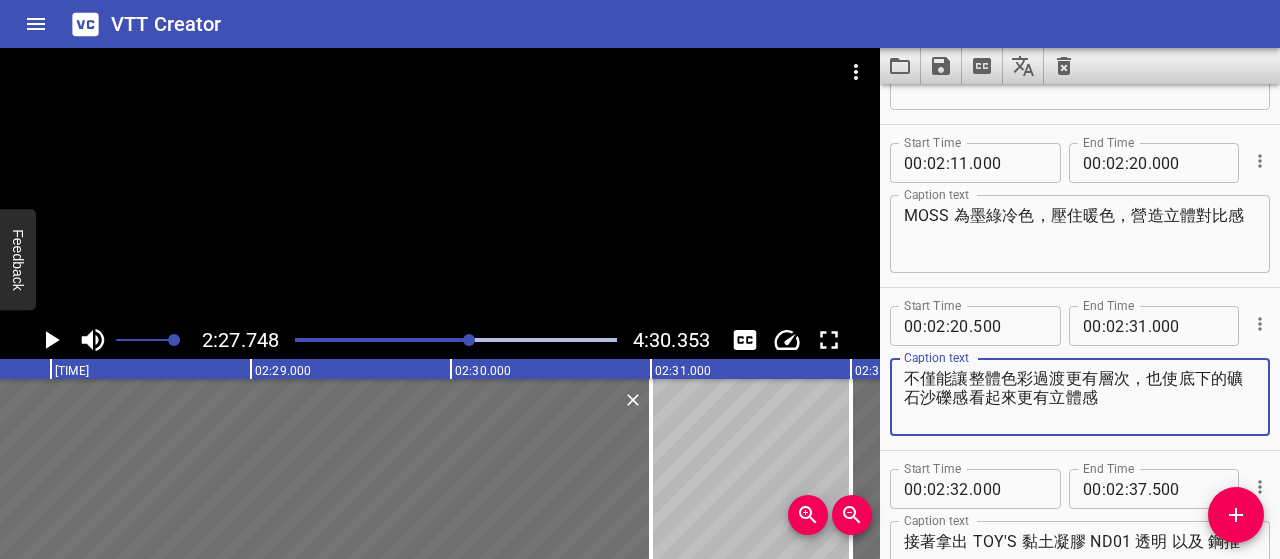 click on "不僅能讓整體色彩過渡更有層次，也使底下的礦石沙礫感看起來更有立體感" at bounding box center (1080, 397) 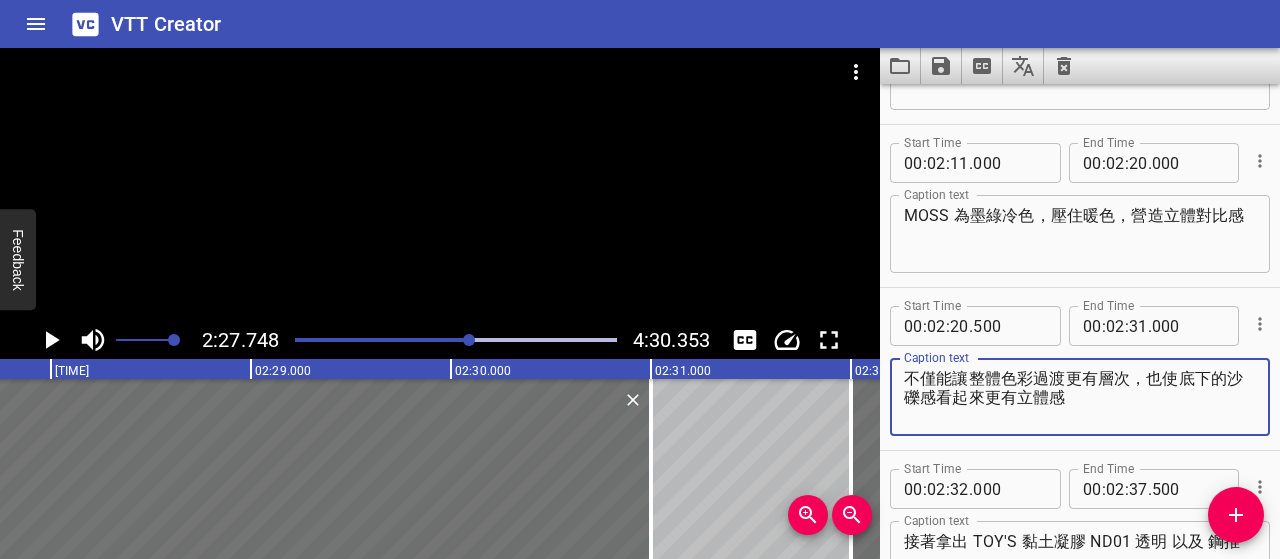 click on "不僅能讓整體色彩過渡更有層次，也使底下的沙礫感看起來更有立體感" at bounding box center [1080, 397] 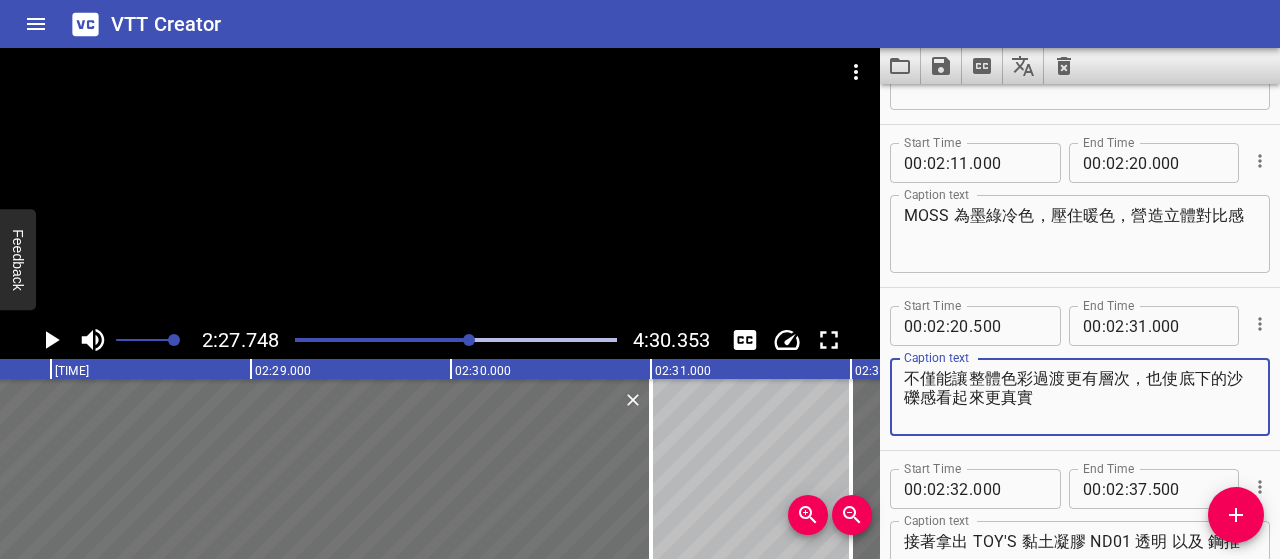 type on "不僅能讓整體色彩過渡更有層次，也使底下的沙礫感看起來更真實" 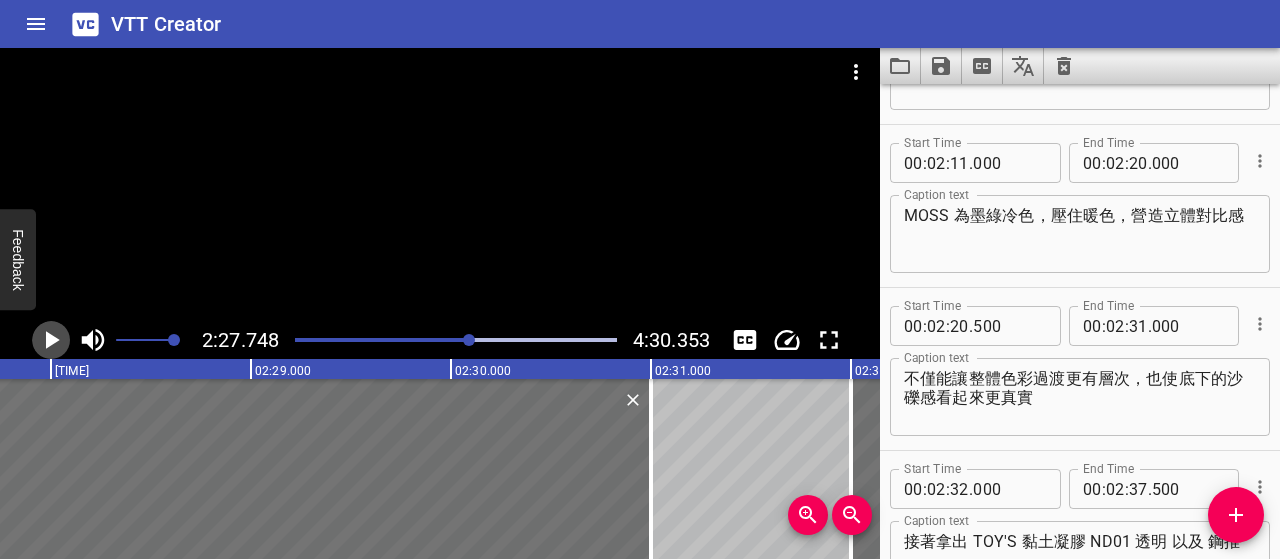 click 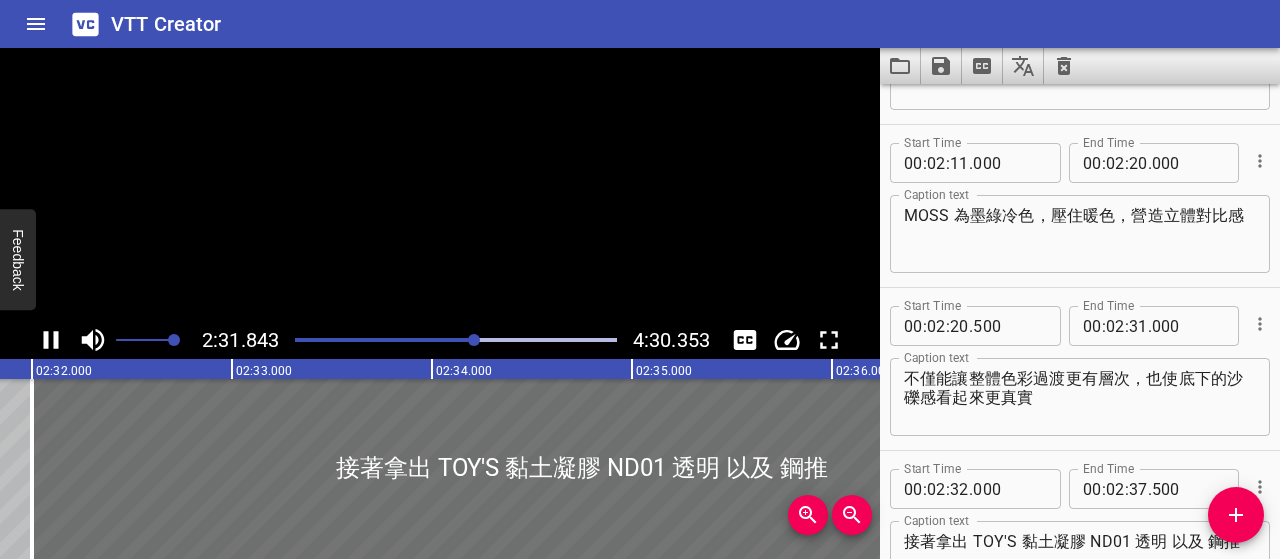 scroll, scrollTop: 0, scrollLeft: 30416, axis: horizontal 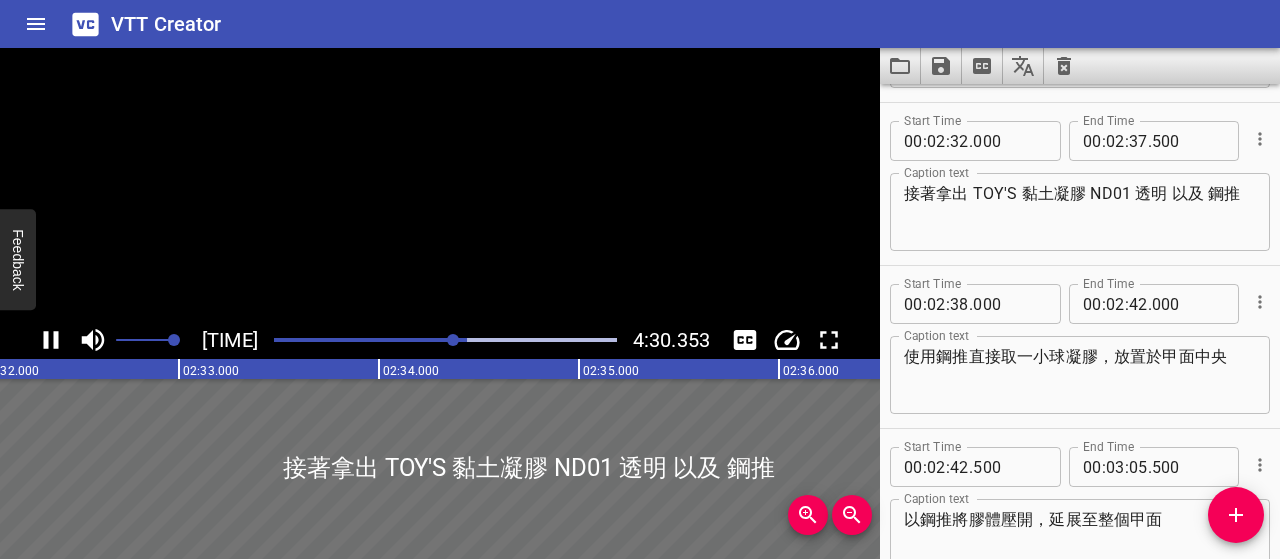 click 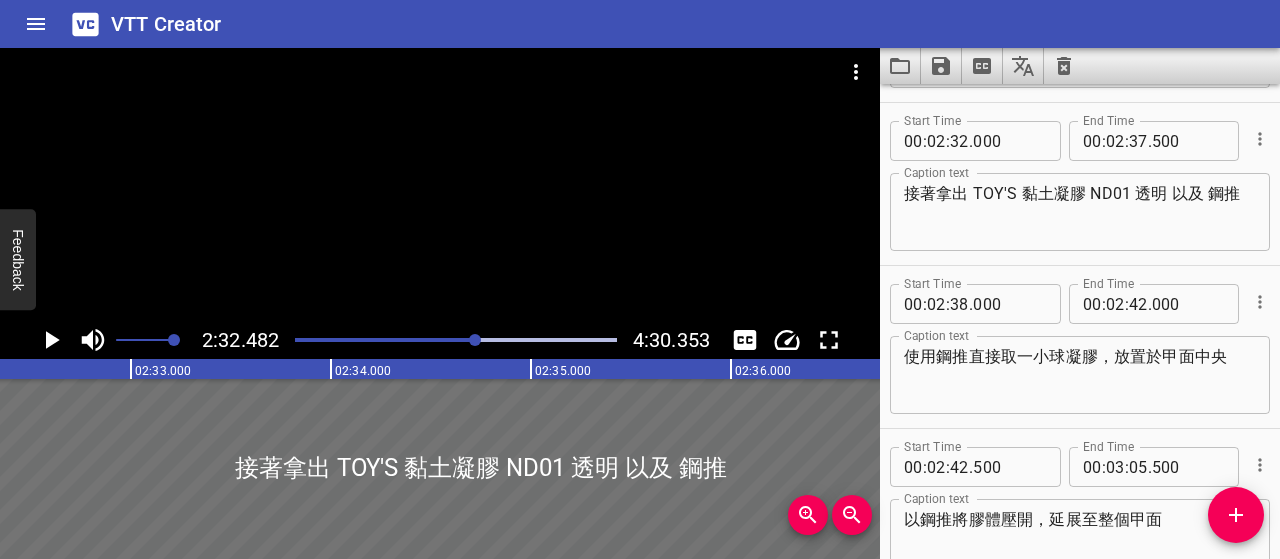 scroll, scrollTop: 3097, scrollLeft: 0, axis: vertical 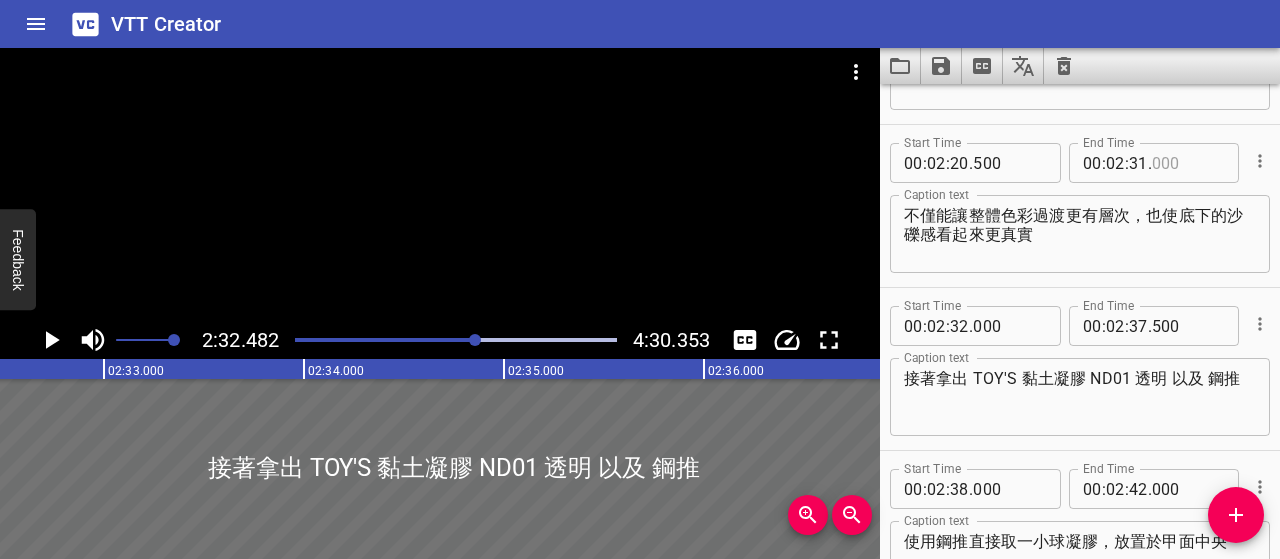 click at bounding box center [1188, 163] 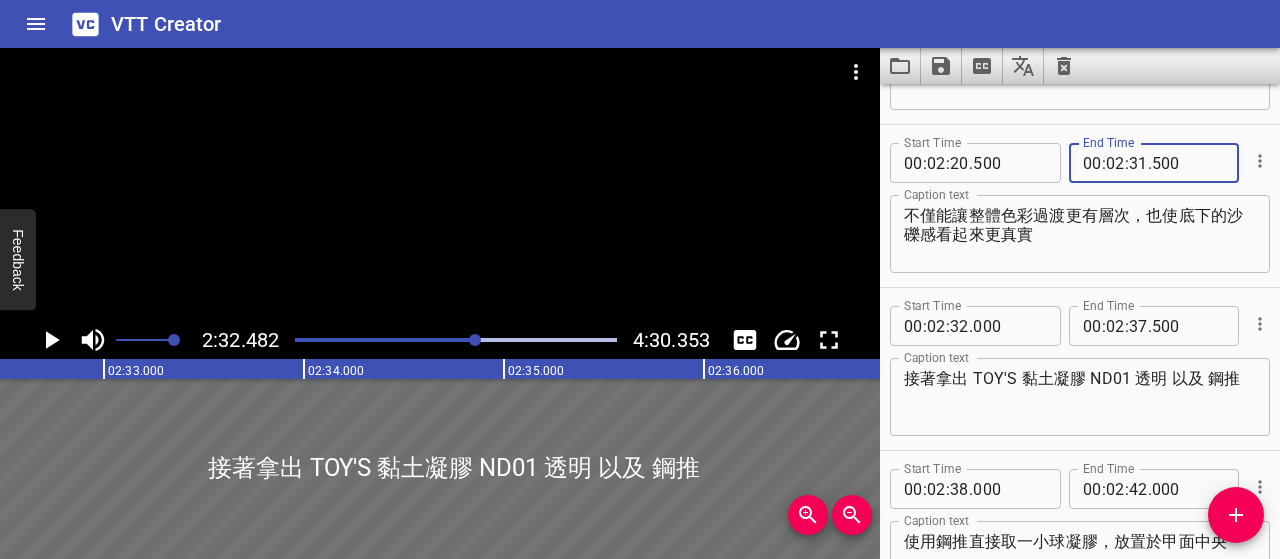 type on "500" 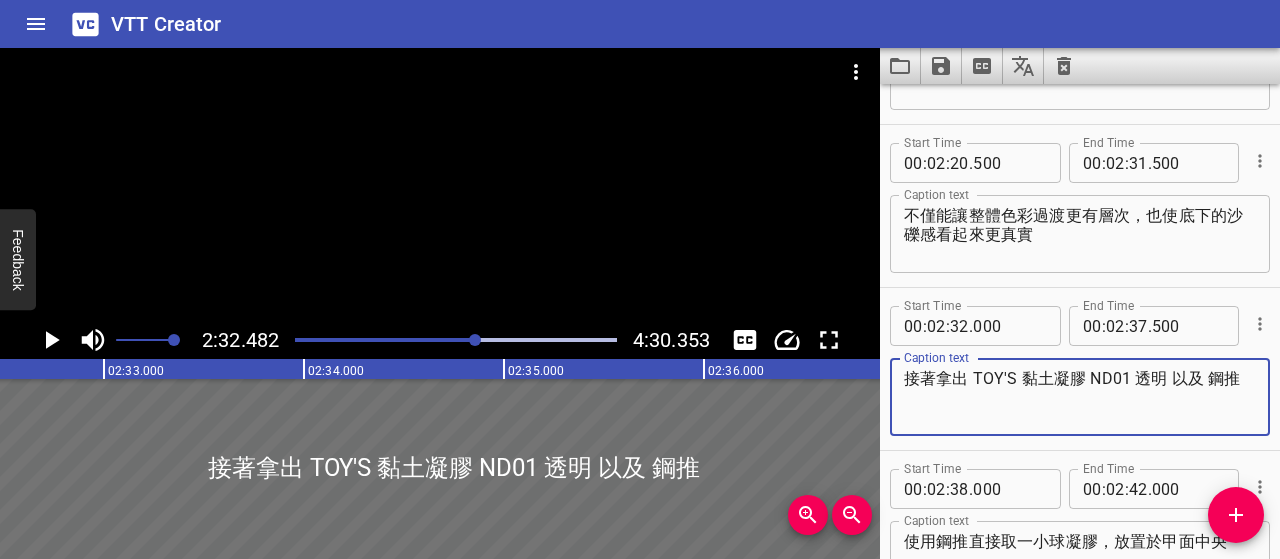 click at bounding box center (456, 340) 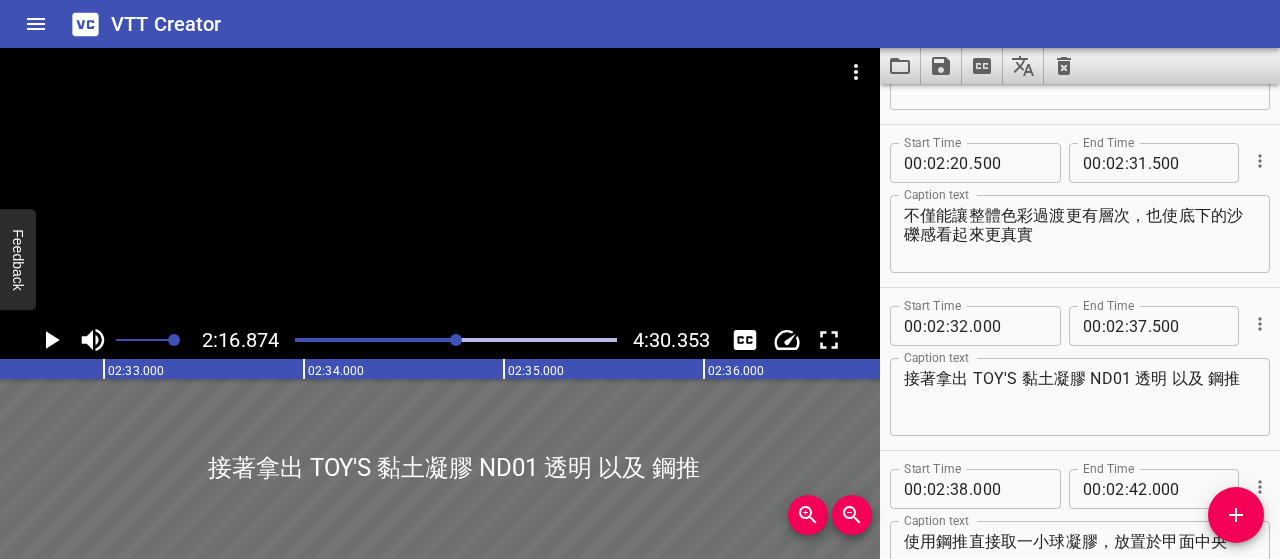 scroll, scrollTop: 0, scrollLeft: 29772, axis: horizontal 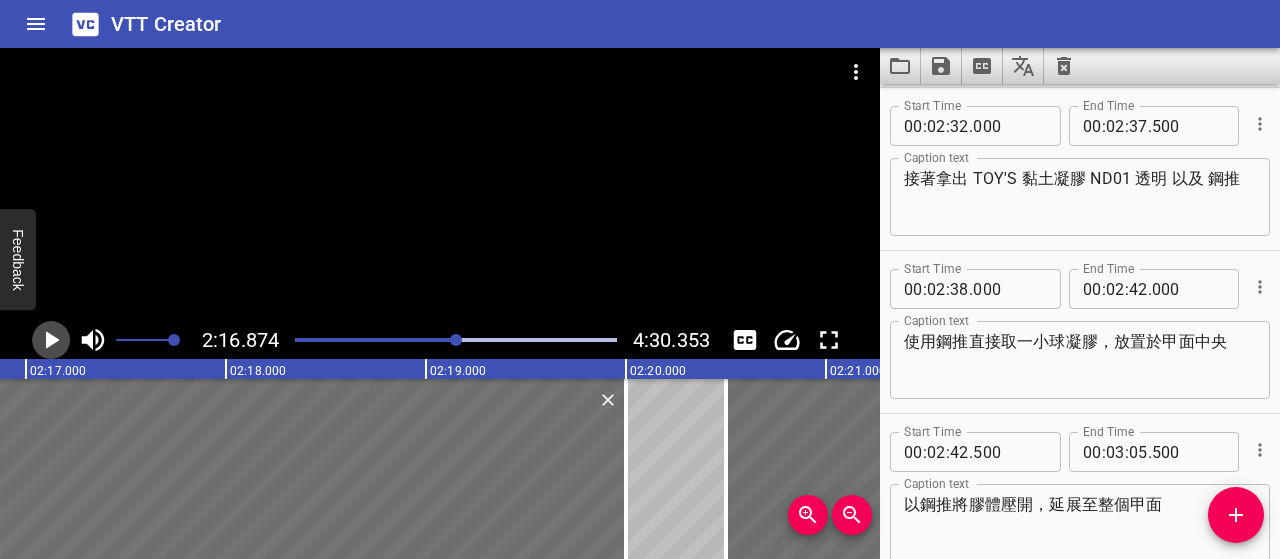 click 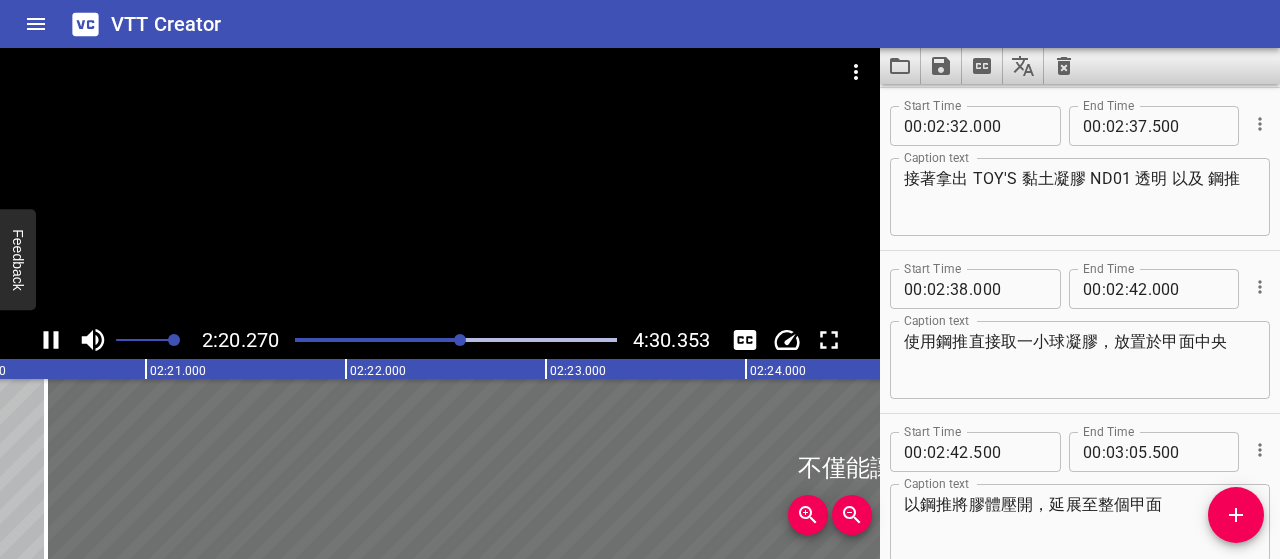 scroll, scrollTop: 0, scrollLeft: 28102, axis: horizontal 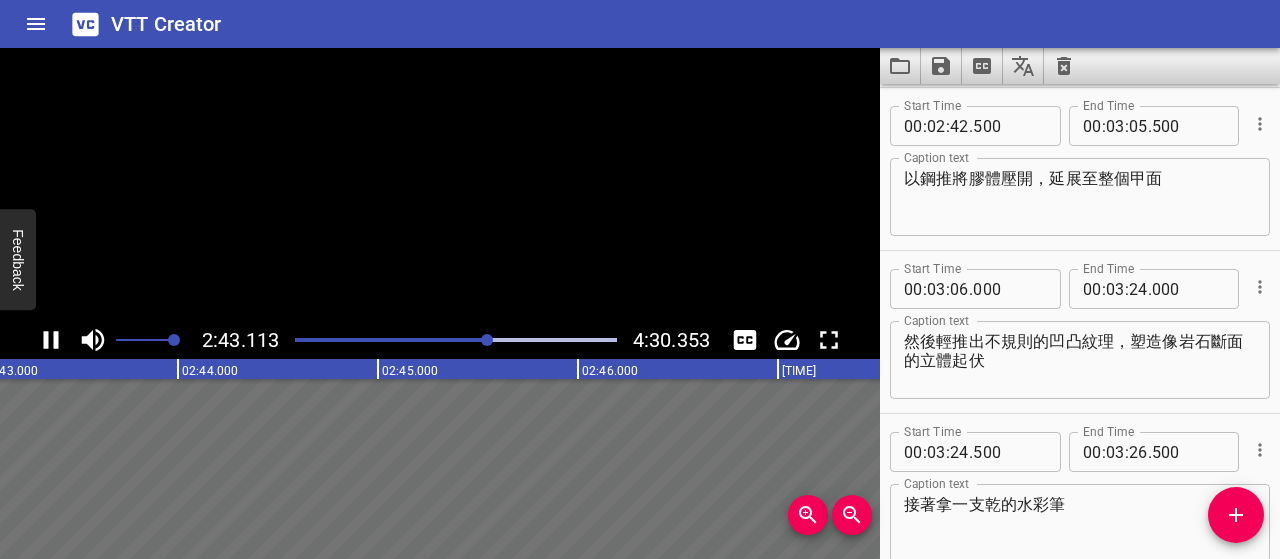 click 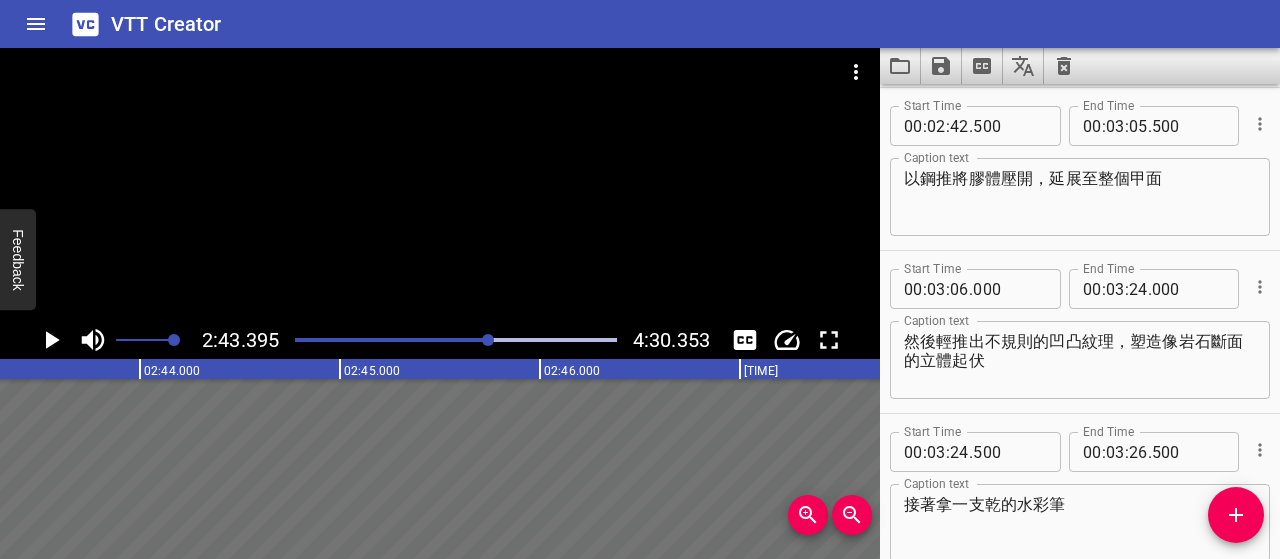 scroll, scrollTop: 0, scrollLeft: 32678, axis: horizontal 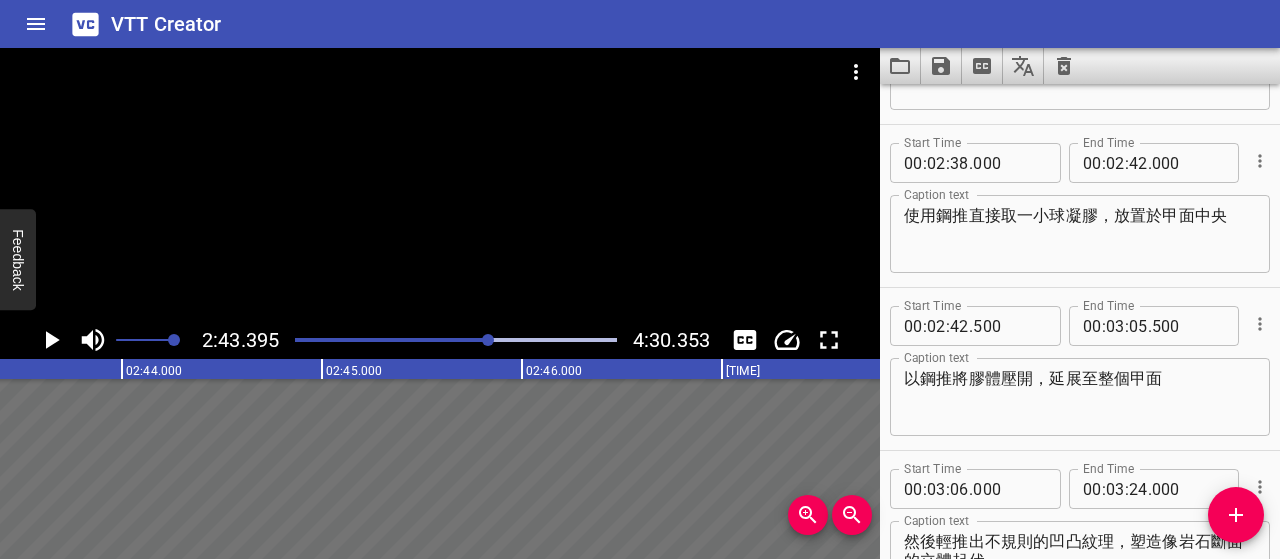 click on "使用鋼推直接取一小球凝膠，放置於甲面中央" at bounding box center [1080, 234] 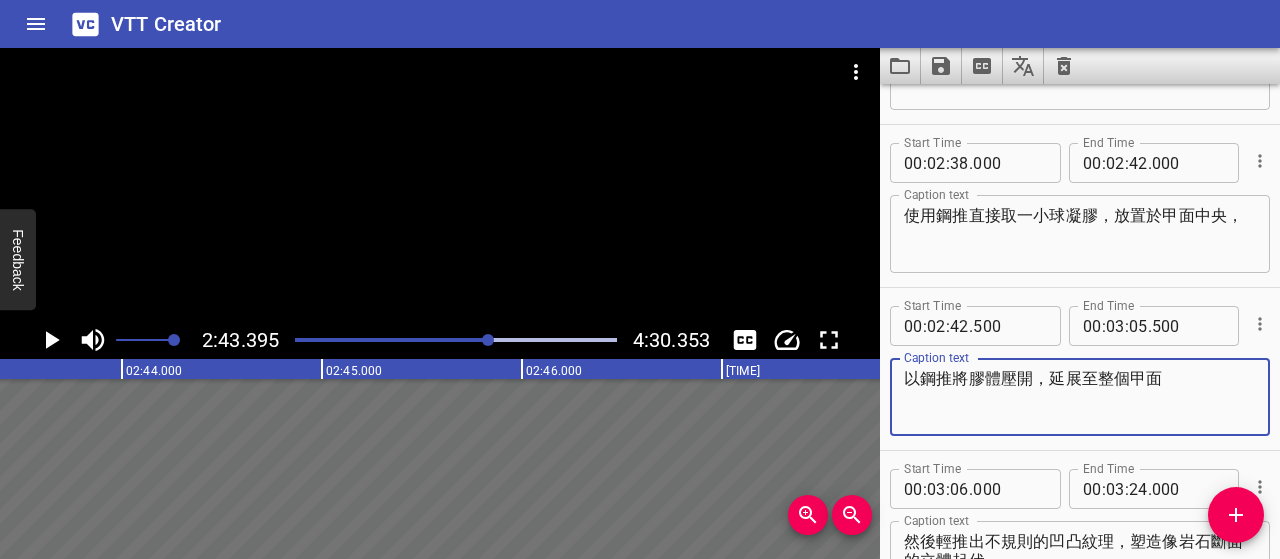 drag, startPoint x: 905, startPoint y: 377, endPoint x: 1177, endPoint y: 376, distance: 272.00183 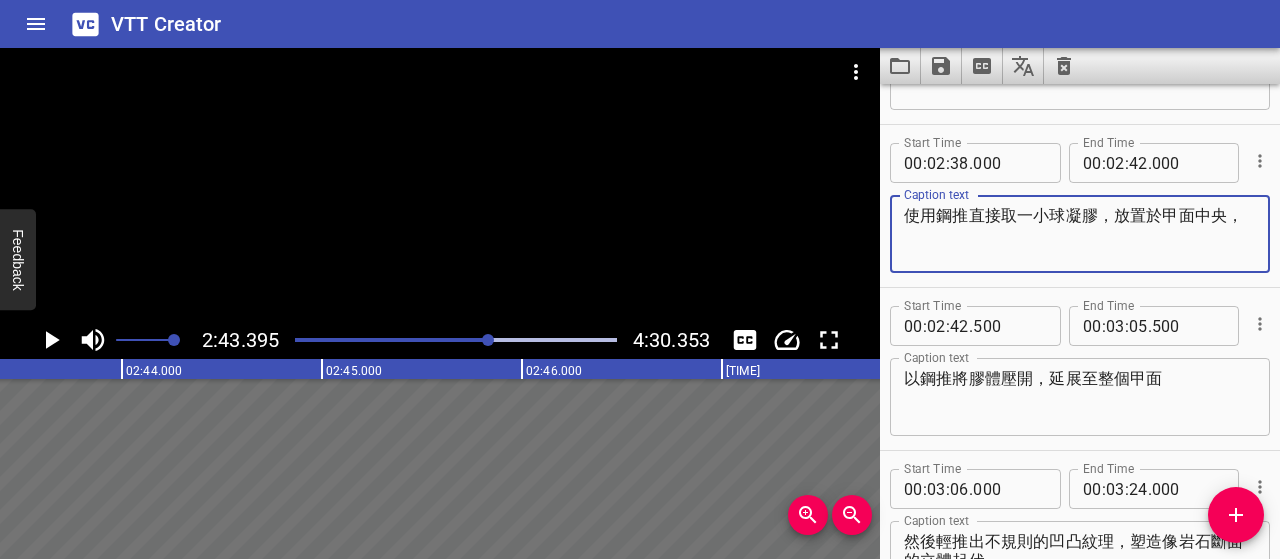 drag, startPoint x: 998, startPoint y: 210, endPoint x: 870, endPoint y: 211, distance: 128.0039 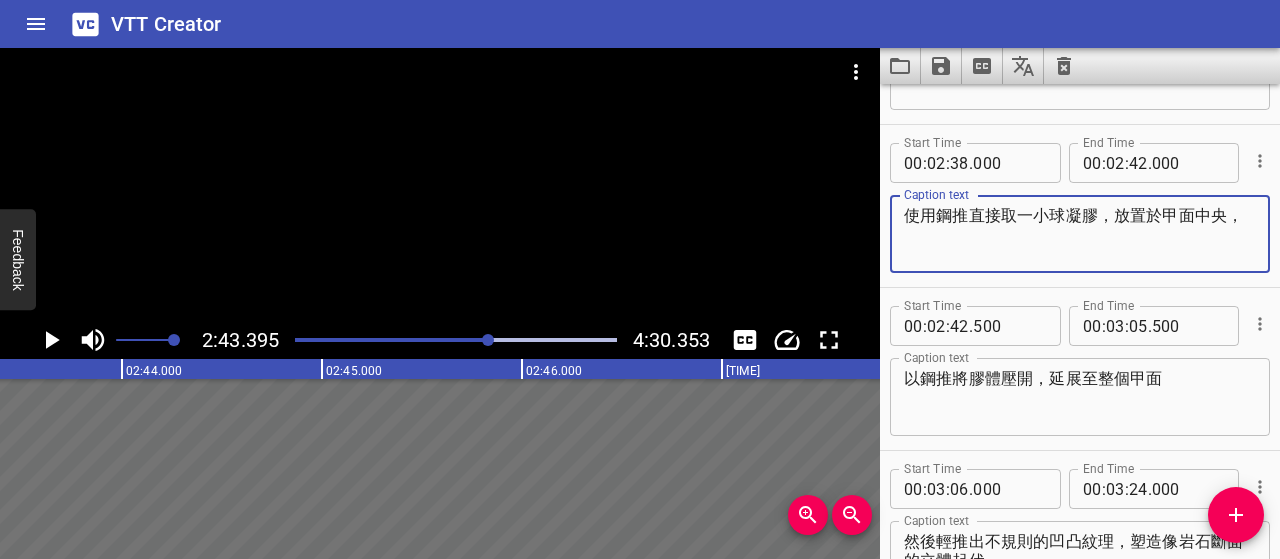 click on "2:43.395 4:30.353 00:00.000 00:01.000 00:02.000 00:03.000 00:04.000 00:05.000 00:06.000 00:07.000 00:08.000 00:09.000 00:10.000 00:11.000 00:12.000 00:13.000 00:14.000 00:15.000 00:16.000 00:17.000 00:18.000 00:19.000 00:20.000 00:21.000 00:22.000 00:23.000 00:24.000 00:25.000 00:25.000 00:26.000 00:27.000 00:28.000 00:29.000 00:30.000 00:31.000 00:32.000 00:33.000 00:34.000 00:35.000 00:36.000 00:37.000 00:38.000 00:39.000 00:40.000 00:41.000 00:42.000 00:43.000 00:44.000 00:45.000 00:46.000 00:47.000 00:48.000 00:49.000 00:50.000 00:50.000 00:51.000 00:52.000 00:53.000 00:54.000 00:55.000 00:56.000 00:57.000 00:58.000 00:59.000 01:00.000 01:01.000 01:02.000 01:03.000 01:04.000 01:05.000 01:06.000 01:07.000 01:08.000 01:09.000 01:10.000 01:11.000 01:12.000 01:13.000 01:14.000 01:15.000 01:15.000 01:16.000 01:17.000 01:18.000 01:19.000 01:20.000 01:21.000 01:22.000 01:23.000 01:24.000 01:25.000 01:26.000 01:27.000 01:28.000 01:29.000 01:30.000 01:31.000 01:32.000 01:33.000 01:34.000 01:35.000 01:36.000 完成" at bounding box center [640, 303] 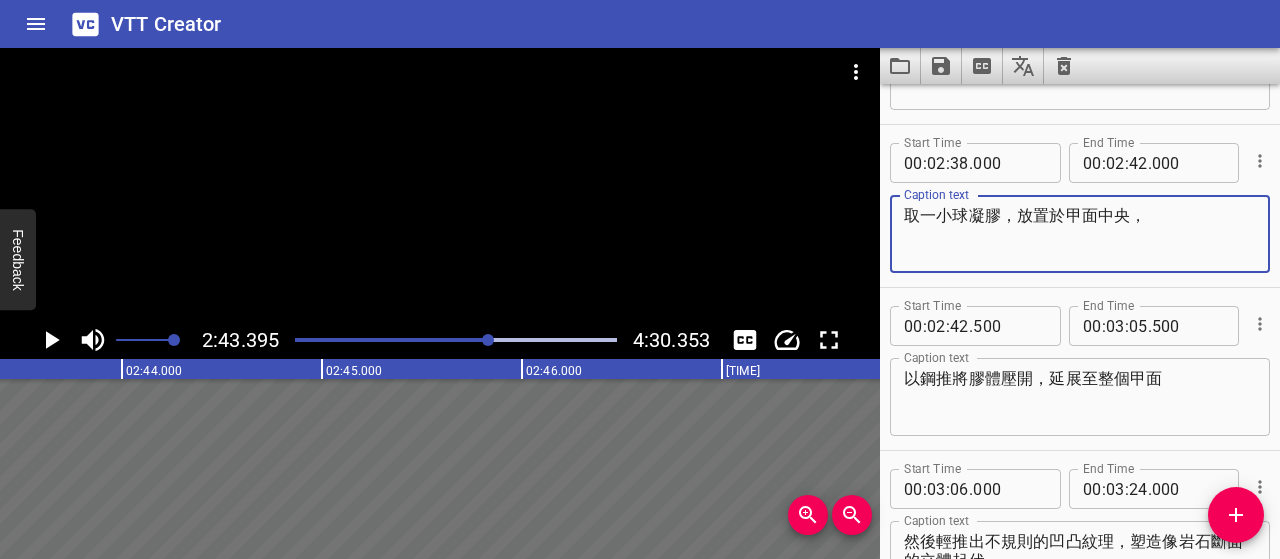 click on "取一小球凝膠，放置於甲面中央，" at bounding box center [1080, 234] 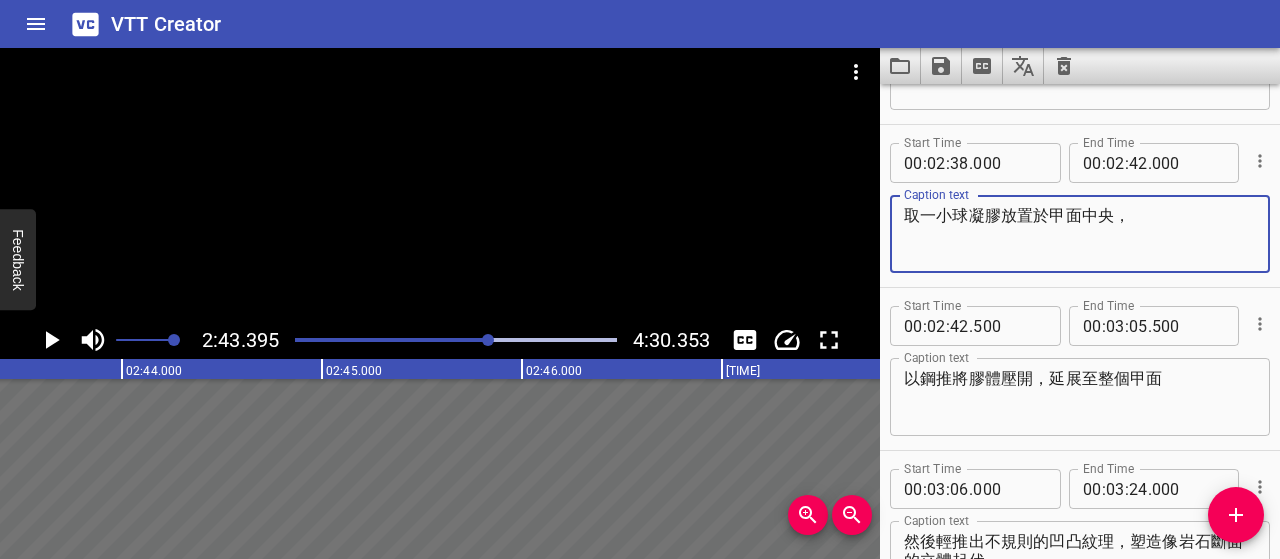 click on "取一小球凝膠放置於甲面中央，" at bounding box center [1080, 234] 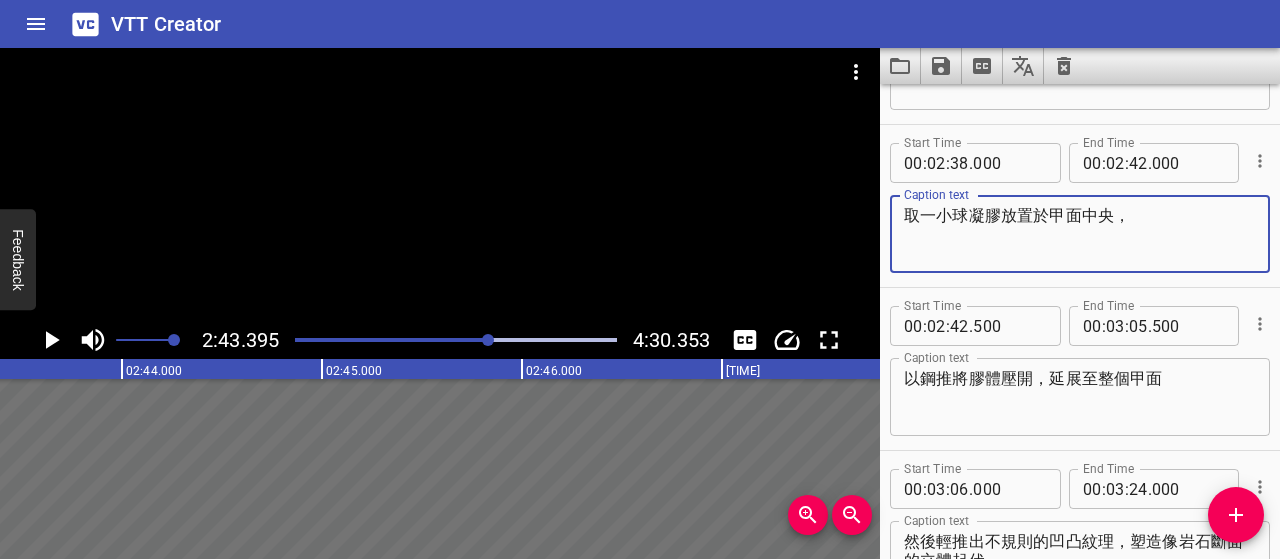 paste on "以鋼推將膠體壓開，延展至整個甲面" 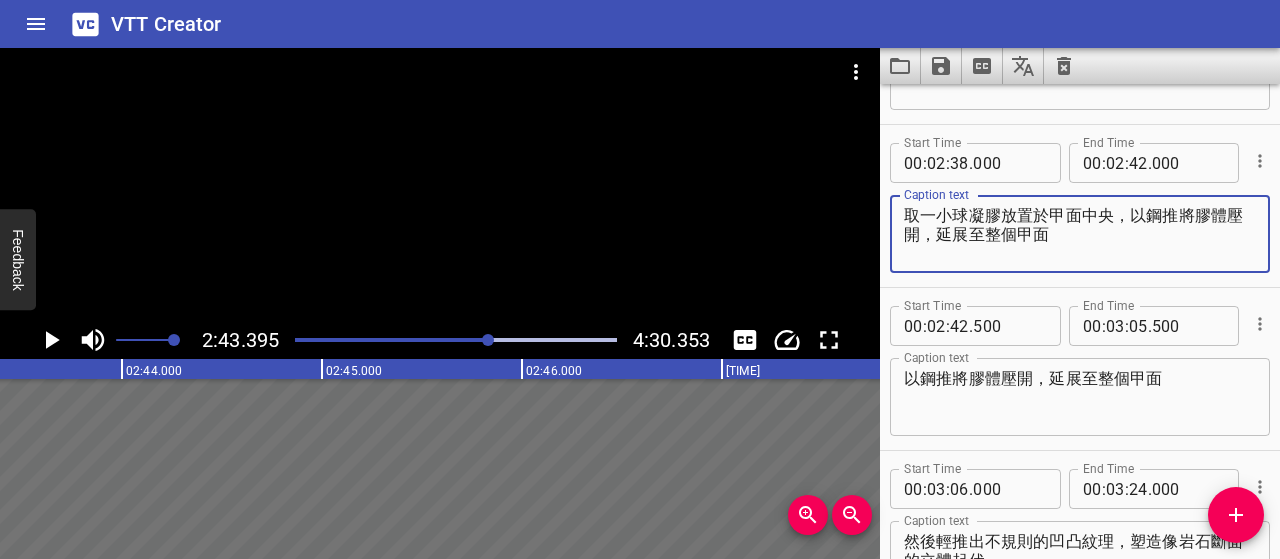 click on "取一小球凝膠放置於甲面中央，以鋼推將膠體壓開，延展至整個甲面" at bounding box center [1080, 234] 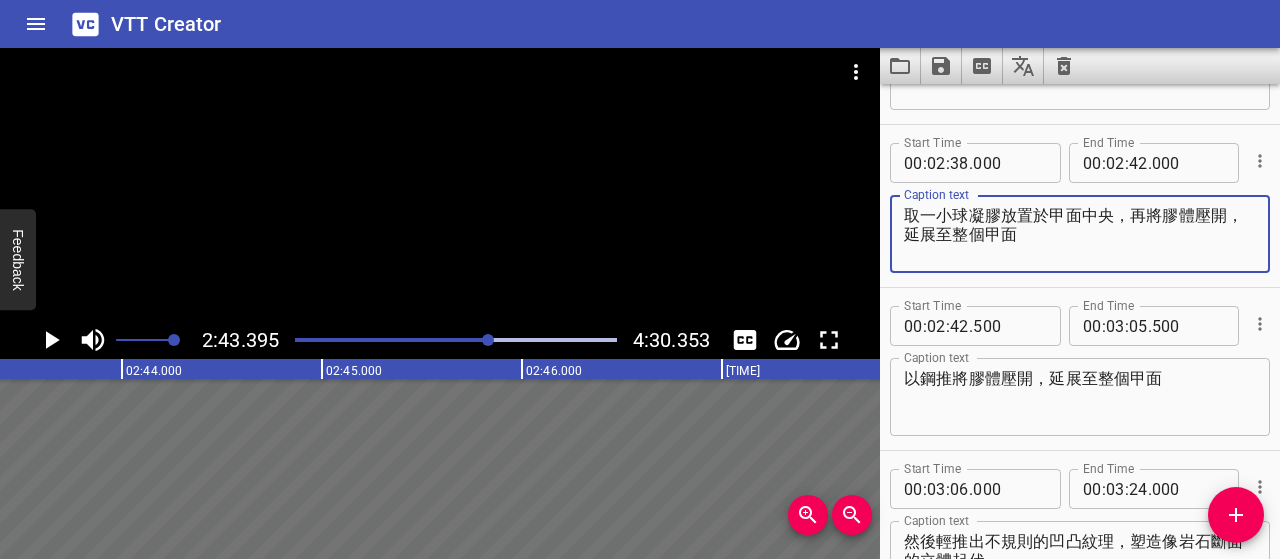 type on "取一小球凝膠放置於甲面中央，再將膠體壓開，延展至整個甲面" 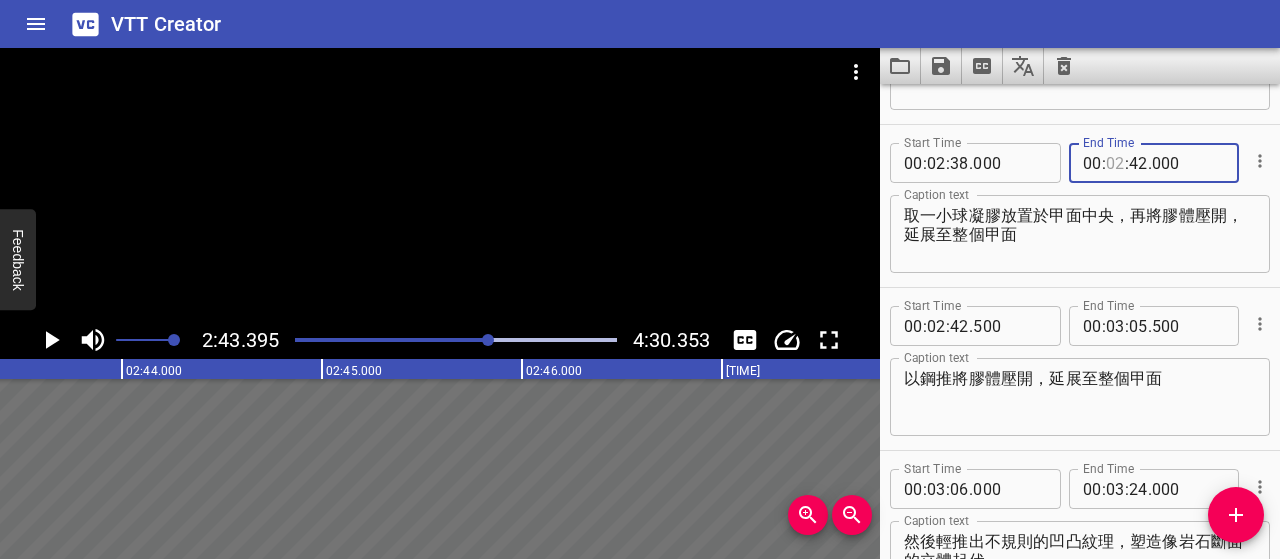 click at bounding box center (1115, 163) 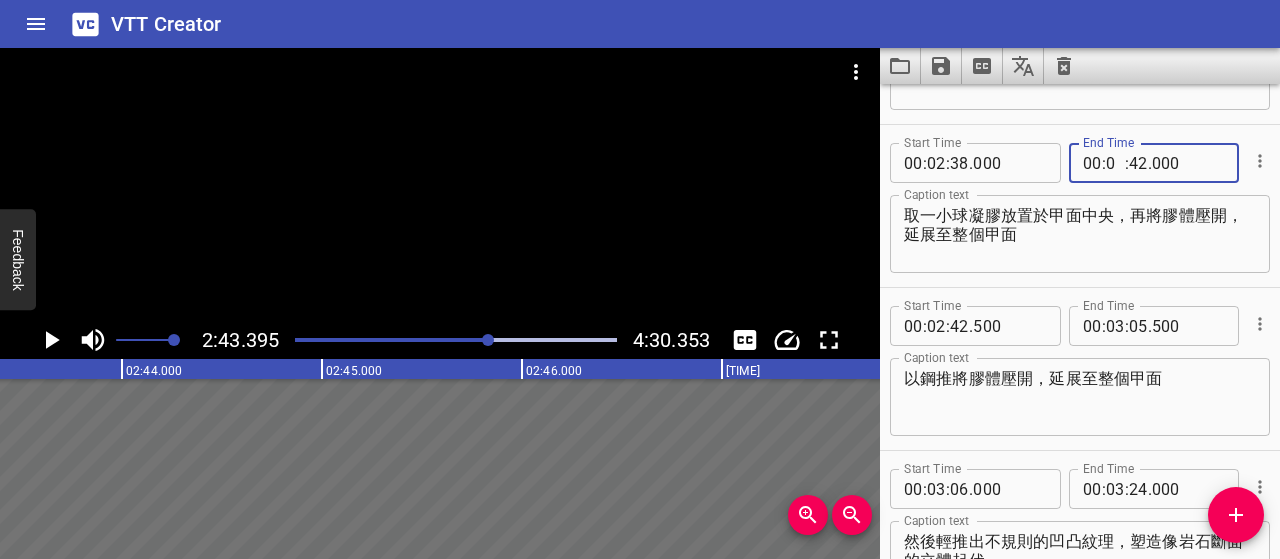 type on "03" 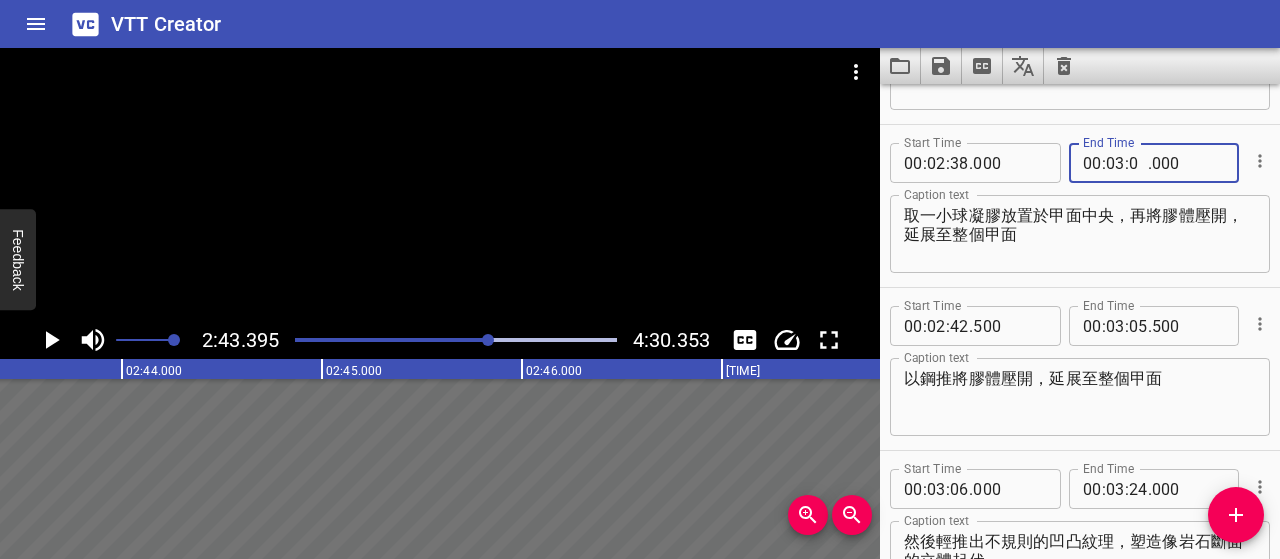 type on "05" 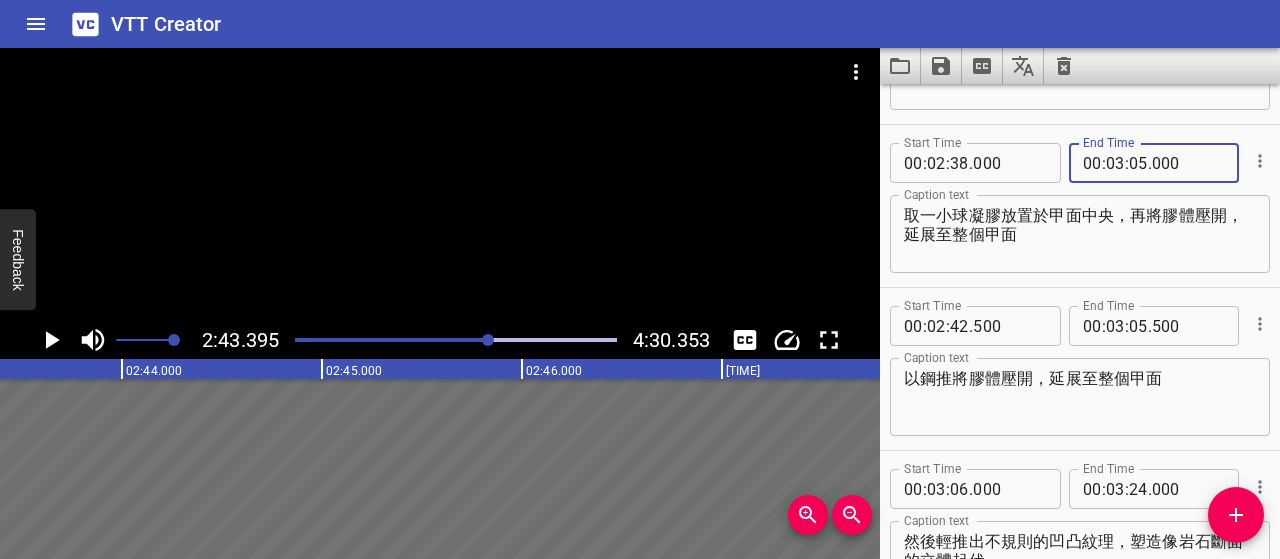 type on "000" 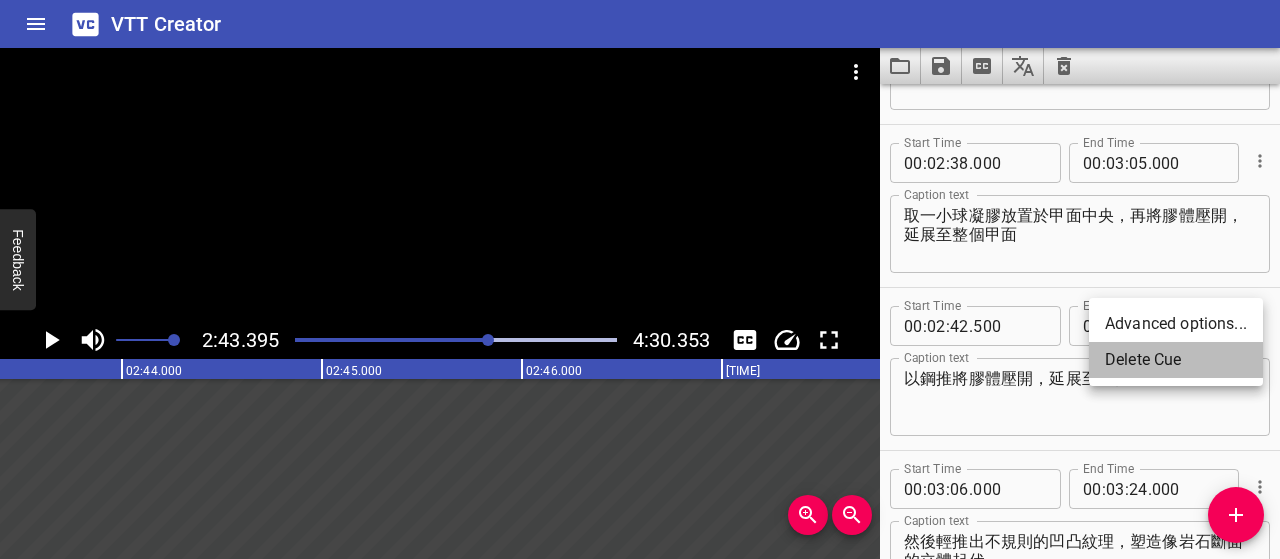 click on "Delete Cue" at bounding box center [1176, 360] 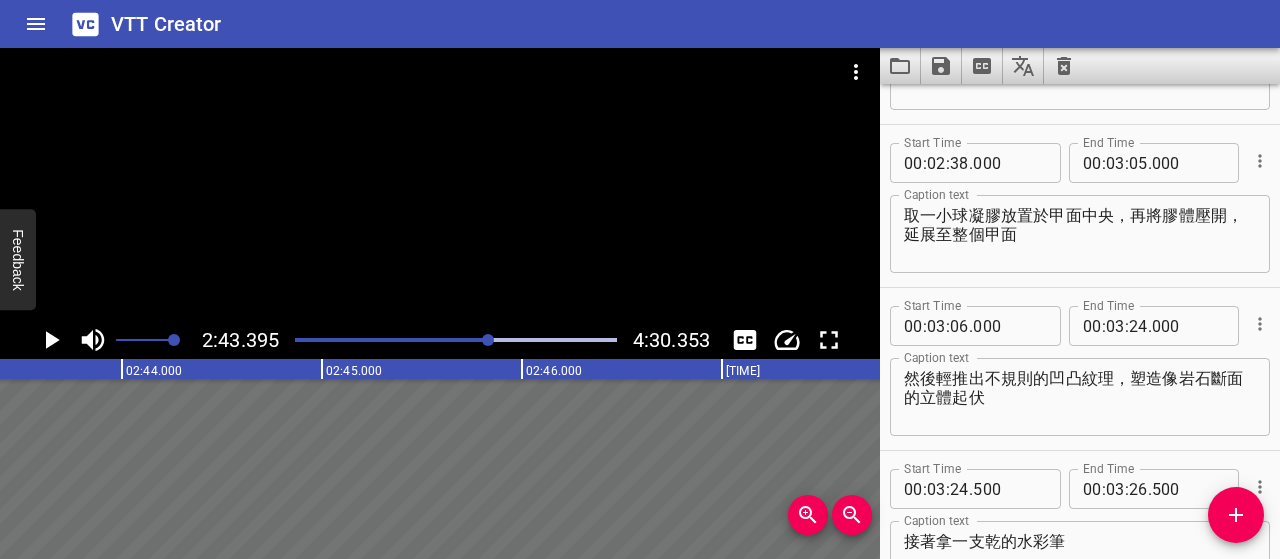 click on "然後輕推出不規則的凹凸紋理，塑造像岩石斷面的立體起伏" at bounding box center (1080, 397) 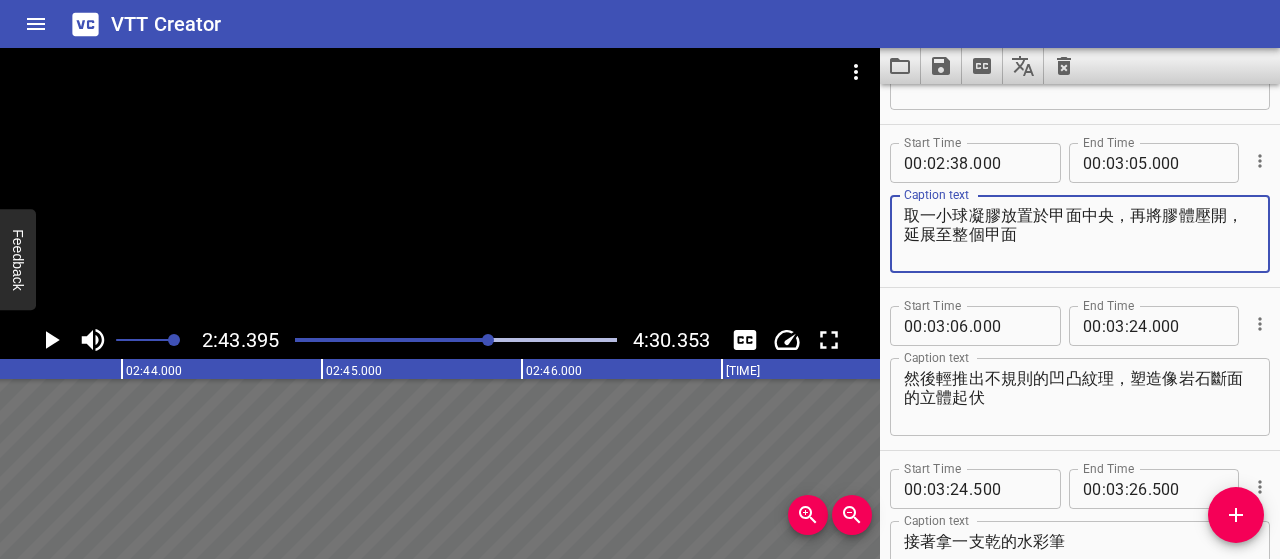 drag, startPoint x: 904, startPoint y: 205, endPoint x: 1066, endPoint y: 228, distance: 163.62457 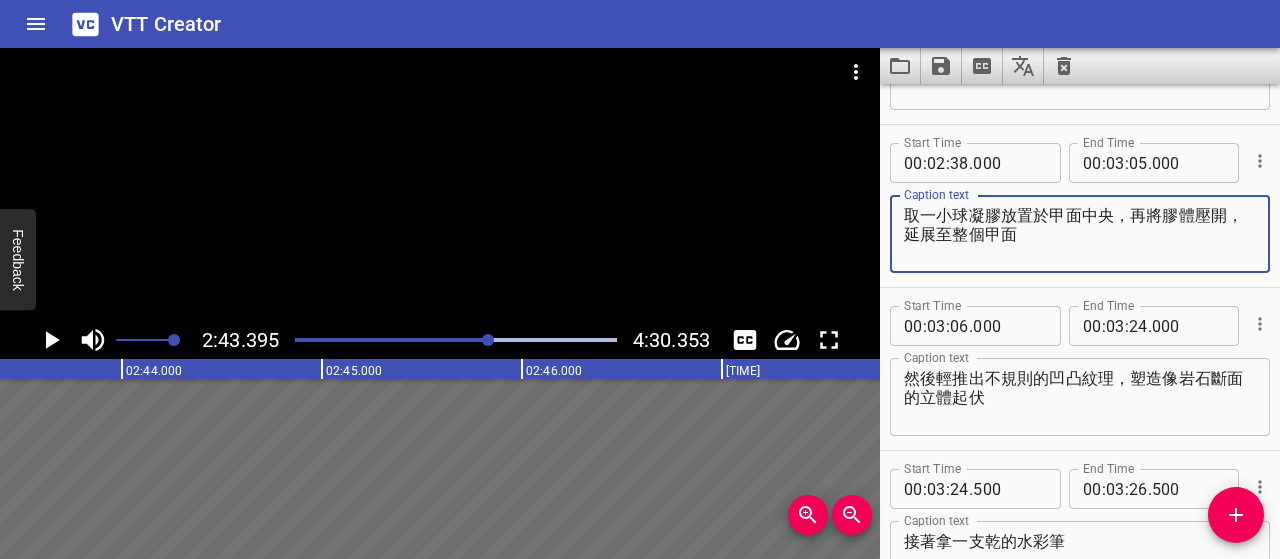 click on "取一小球凝膠放置於甲面中央，再將膠體壓開，延展至整個甲面" at bounding box center (1080, 234) 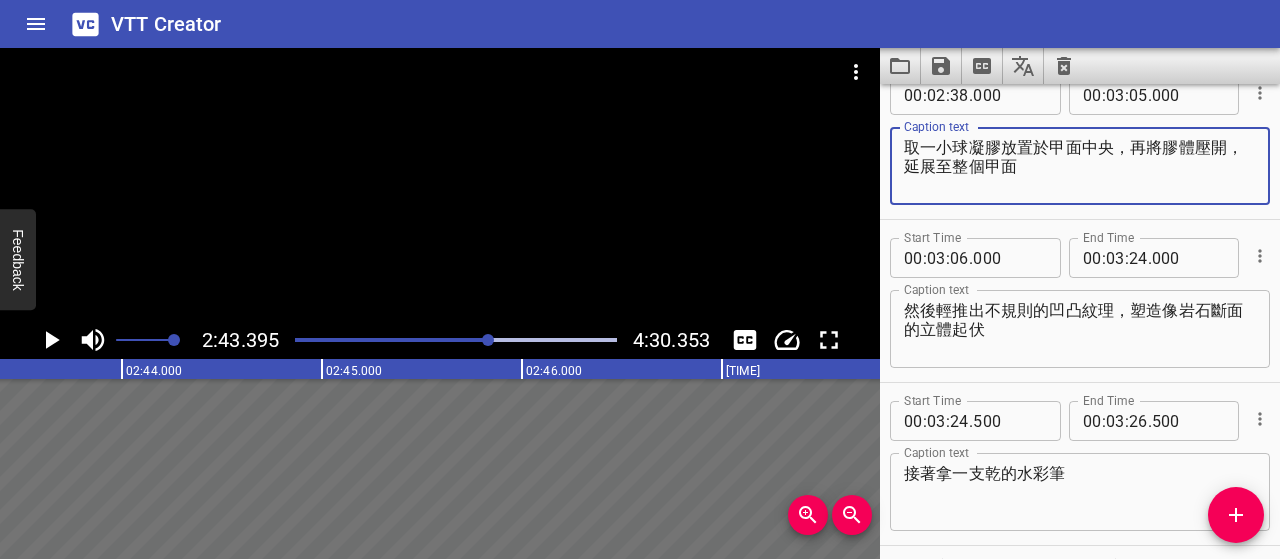 scroll, scrollTop: 3323, scrollLeft: 0, axis: vertical 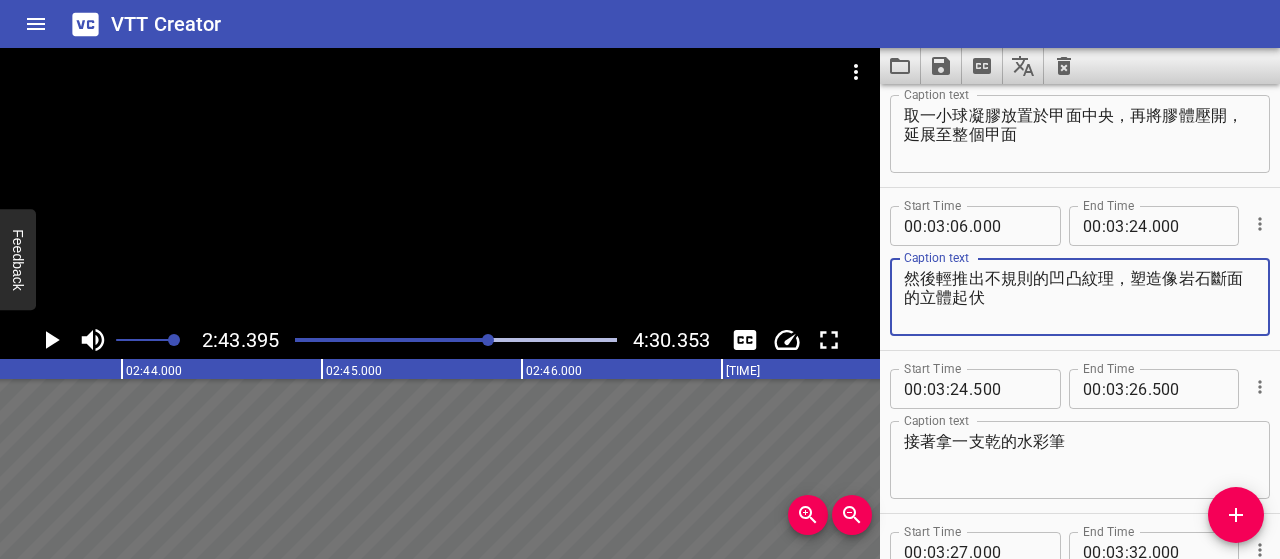 drag, startPoint x: 908, startPoint y: 274, endPoint x: 1043, endPoint y: 293, distance: 136.33047 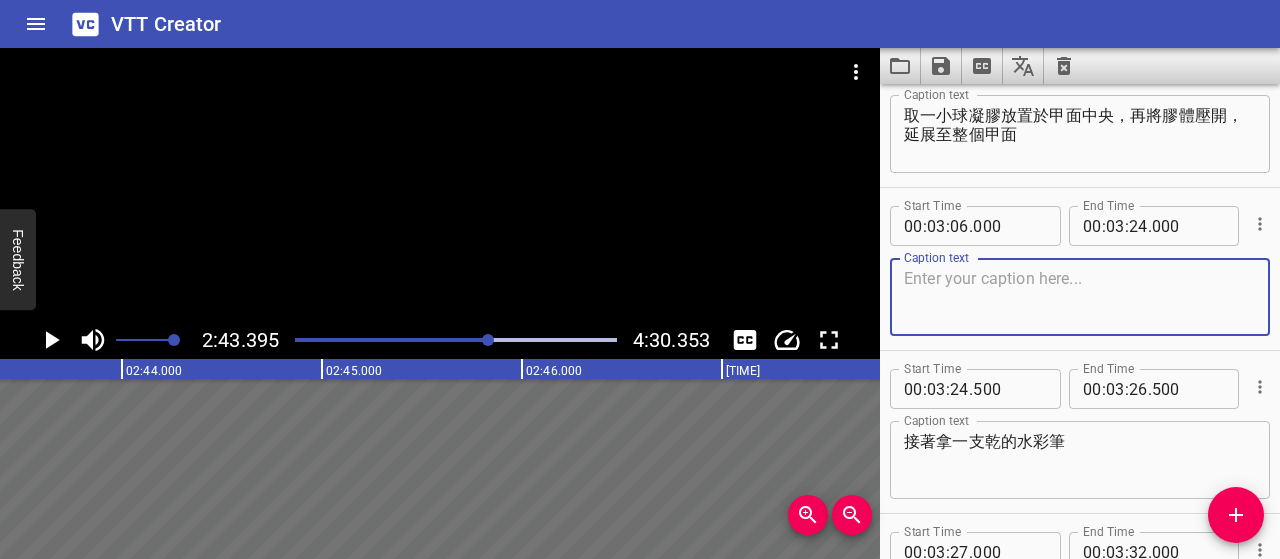 paste on "接著輕推出不規則的凹凸紋理，塑造像岩石斷面的立體起伏" 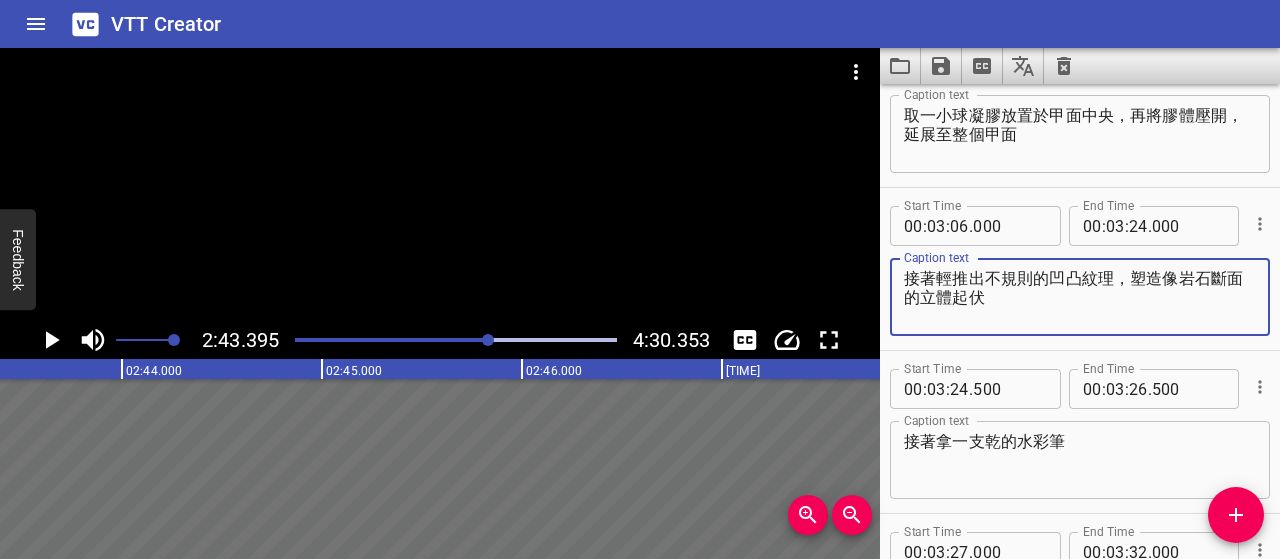 scroll, scrollTop: 3423, scrollLeft: 0, axis: vertical 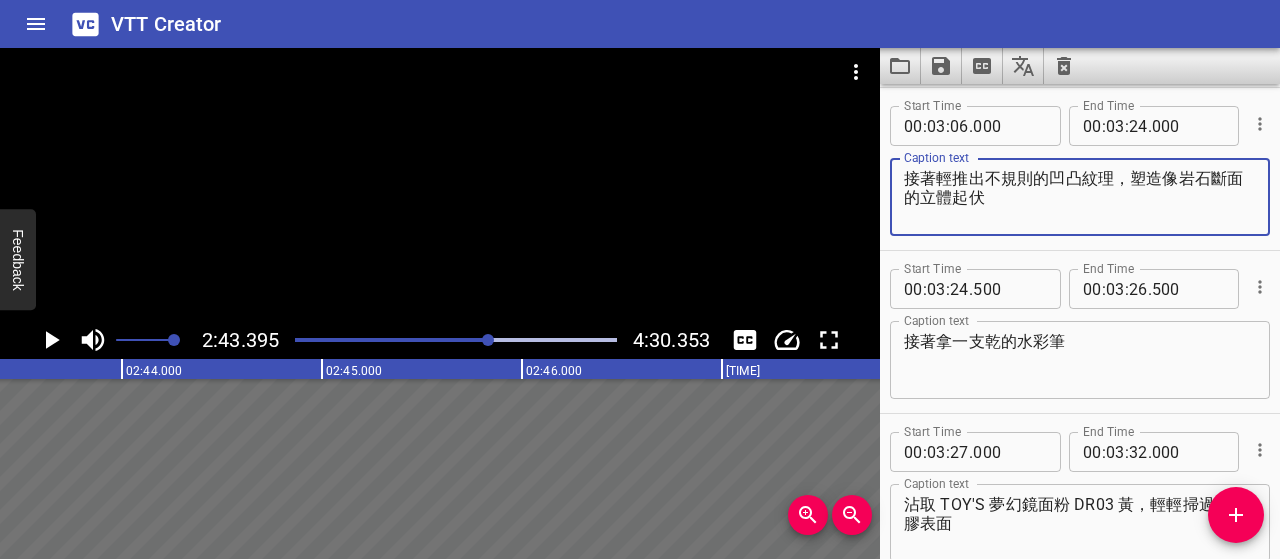 type on "接著輕推出不規則的凹凸紋理，塑造像岩石斷面的立體起伏" 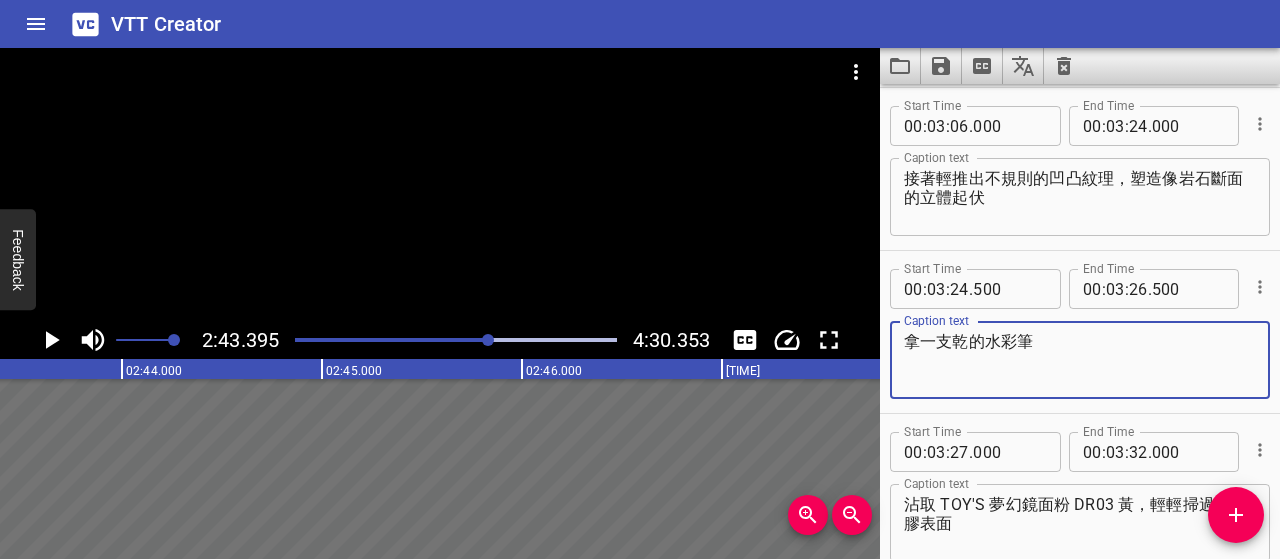 type on "拿一支乾的水彩筆" 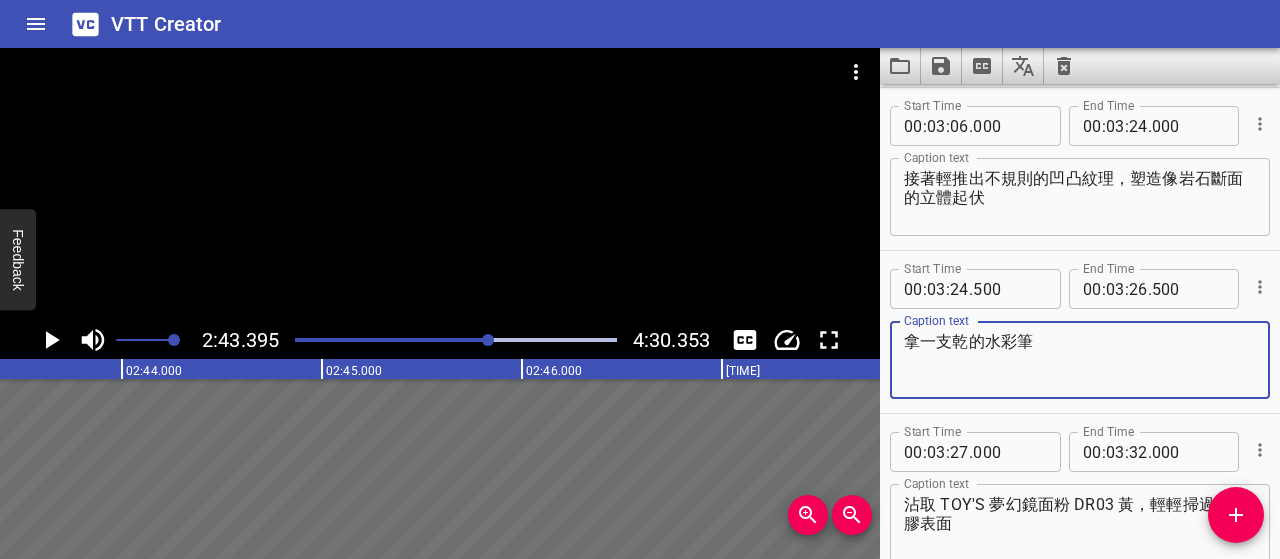 drag, startPoint x: 1054, startPoint y: 342, endPoint x: 902, endPoint y: 339, distance: 152.0296 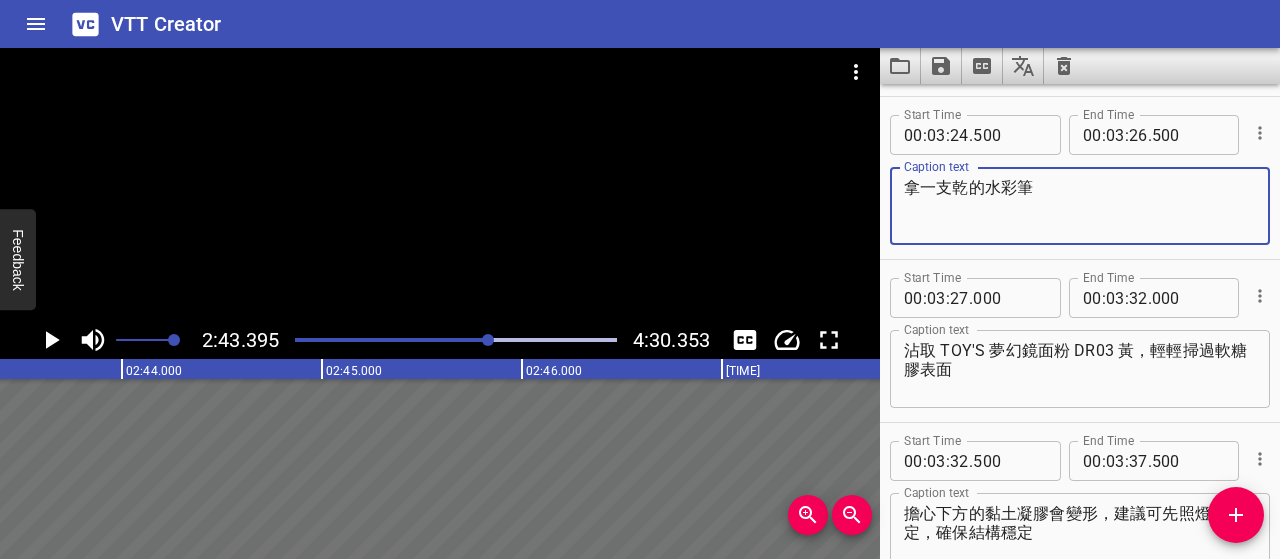 scroll, scrollTop: 3623, scrollLeft: 0, axis: vertical 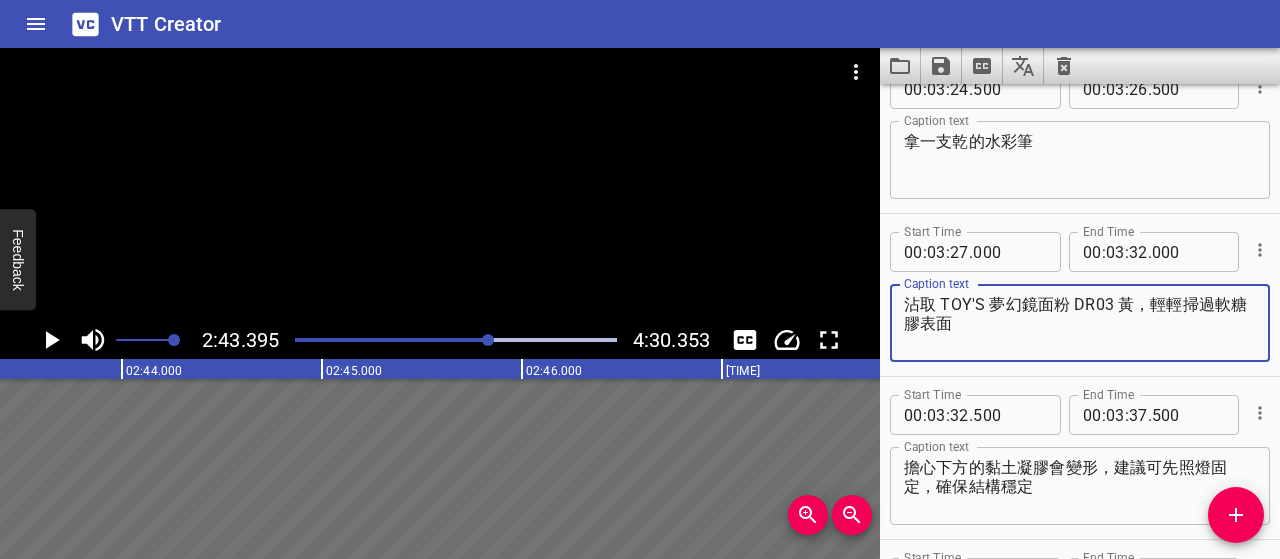 drag, startPoint x: 972, startPoint y: 325, endPoint x: 888, endPoint y: 293, distance: 89.88882 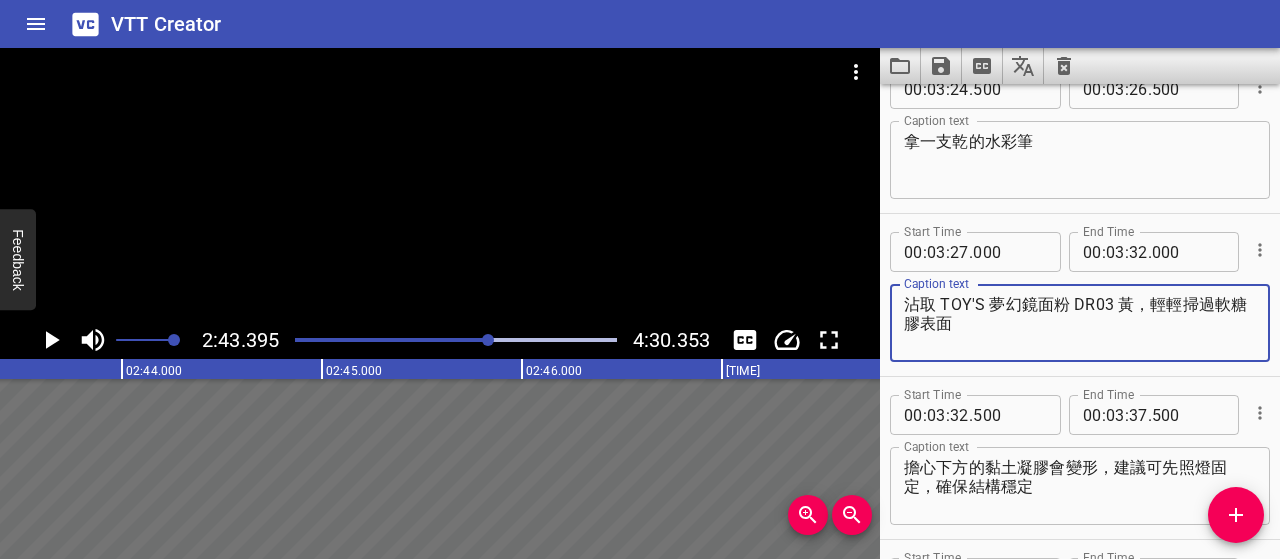 click on "Start Time 00 : 03 : 27 . 000 Start Time End Time 00 : 03 : 32 . 000 End Time Caption text 沾取 TOY'S 夢幻鏡面粉 DR03 黃，輕輕掃過軟糖膠表面 Caption text" at bounding box center [1080, 295] 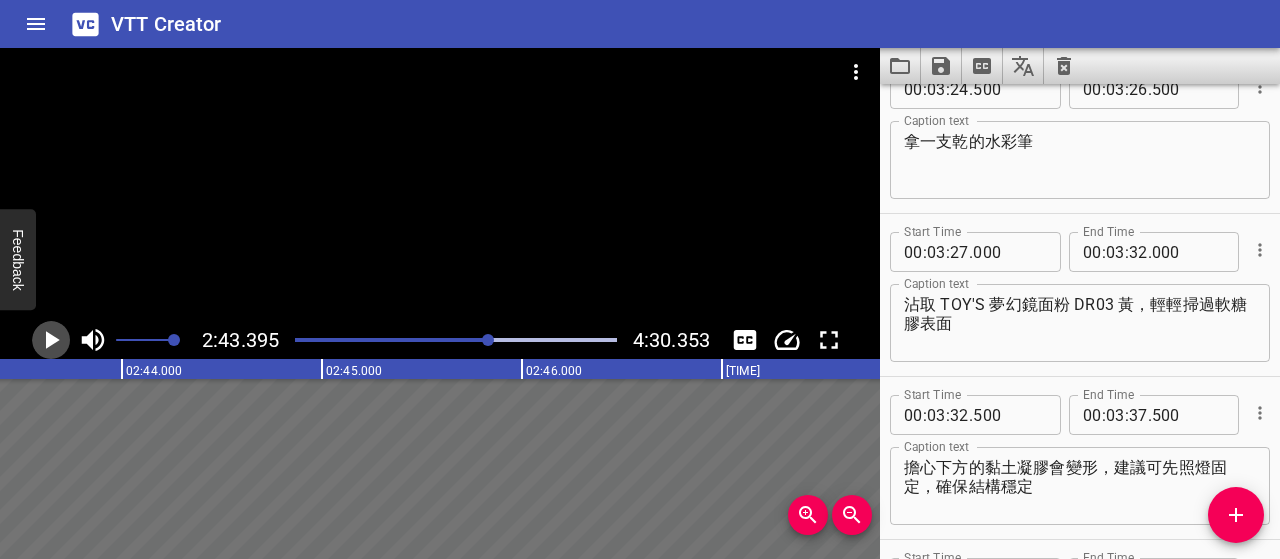 click 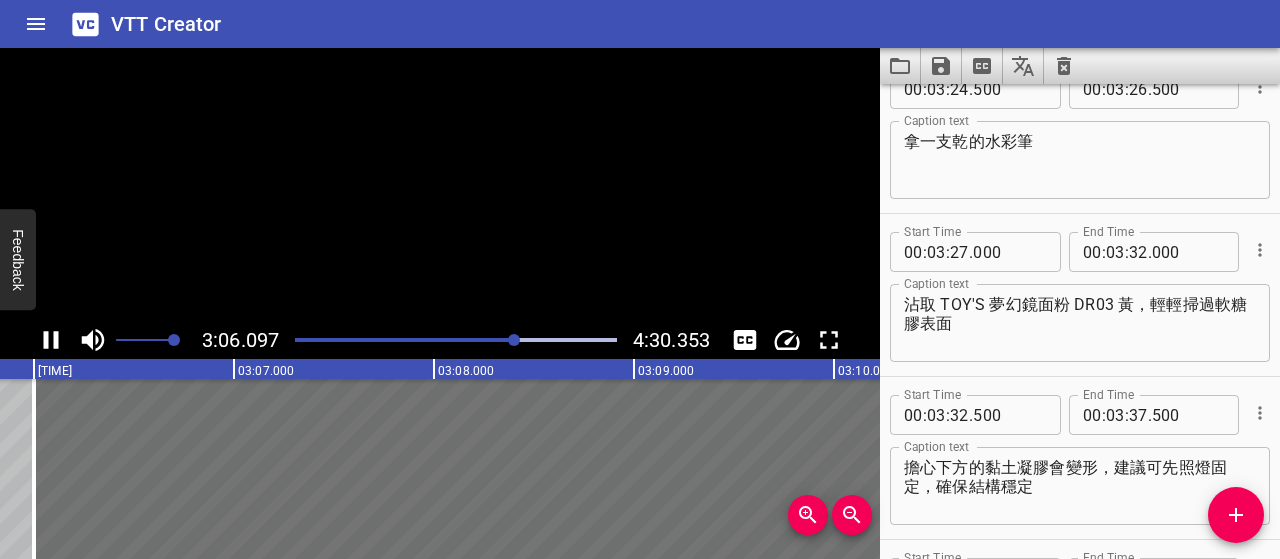 scroll, scrollTop: 0, scrollLeft: 37219, axis: horizontal 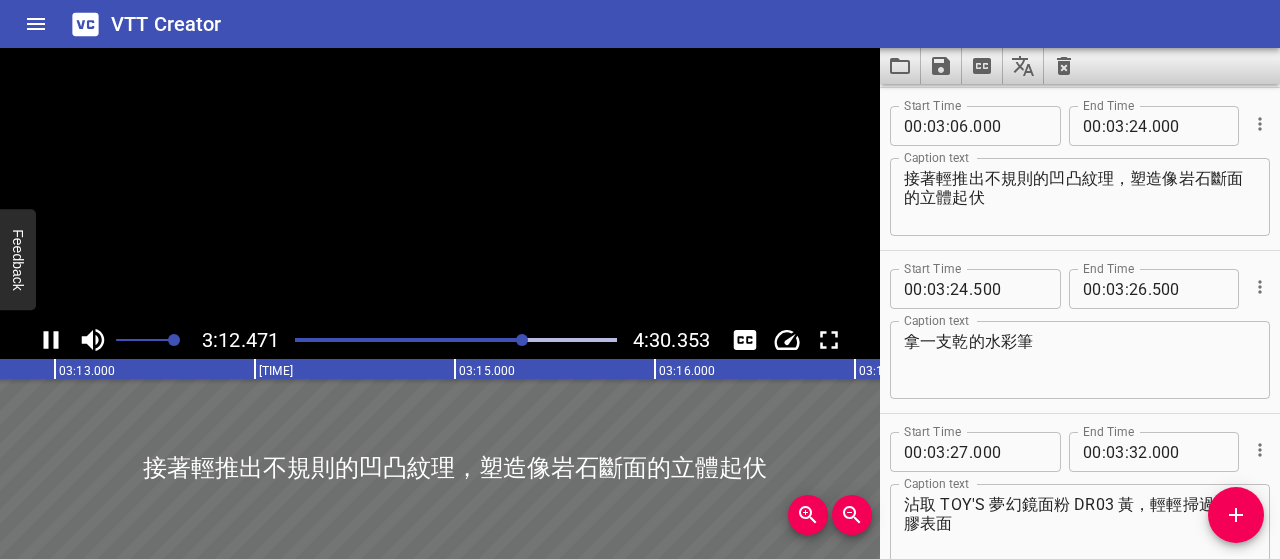 click 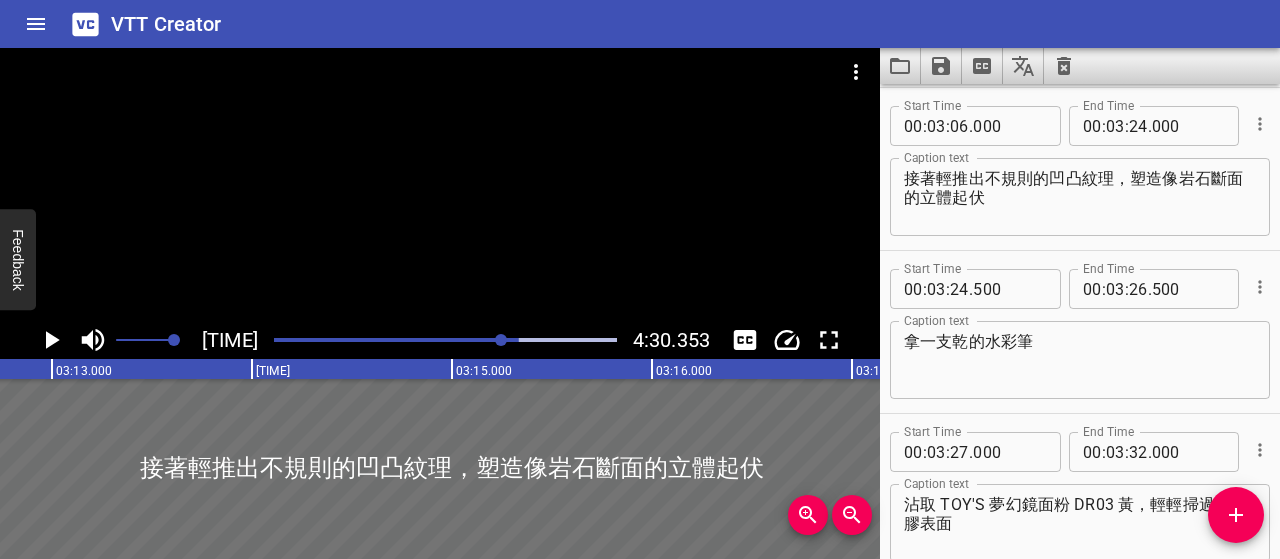 scroll, scrollTop: 0, scrollLeft: 38579, axis: horizontal 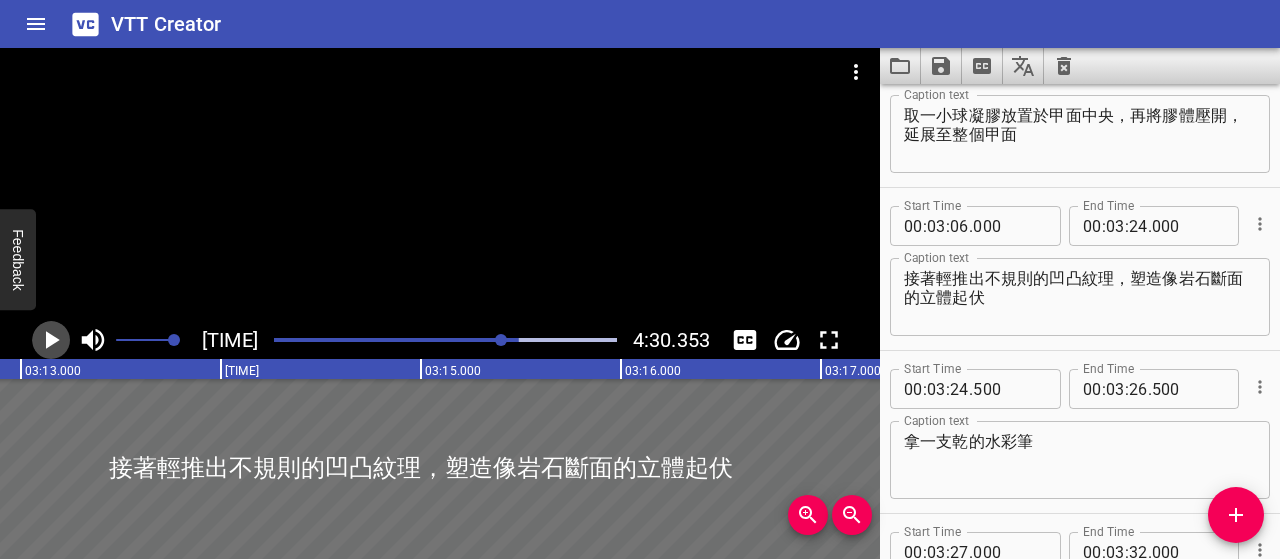 click 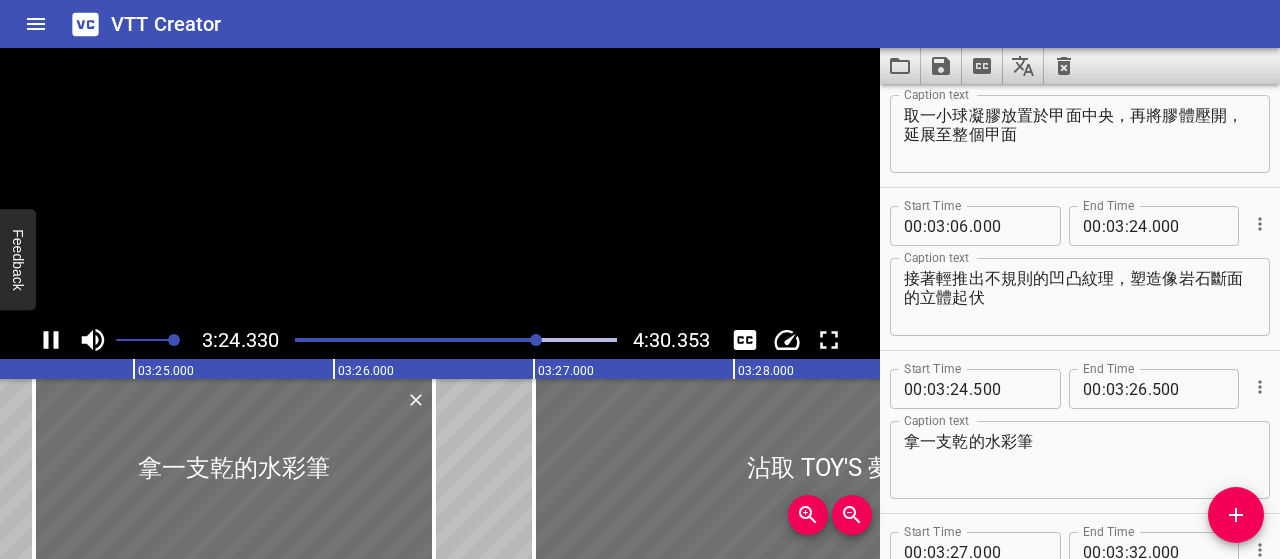 scroll, scrollTop: 0, scrollLeft: 40914, axis: horizontal 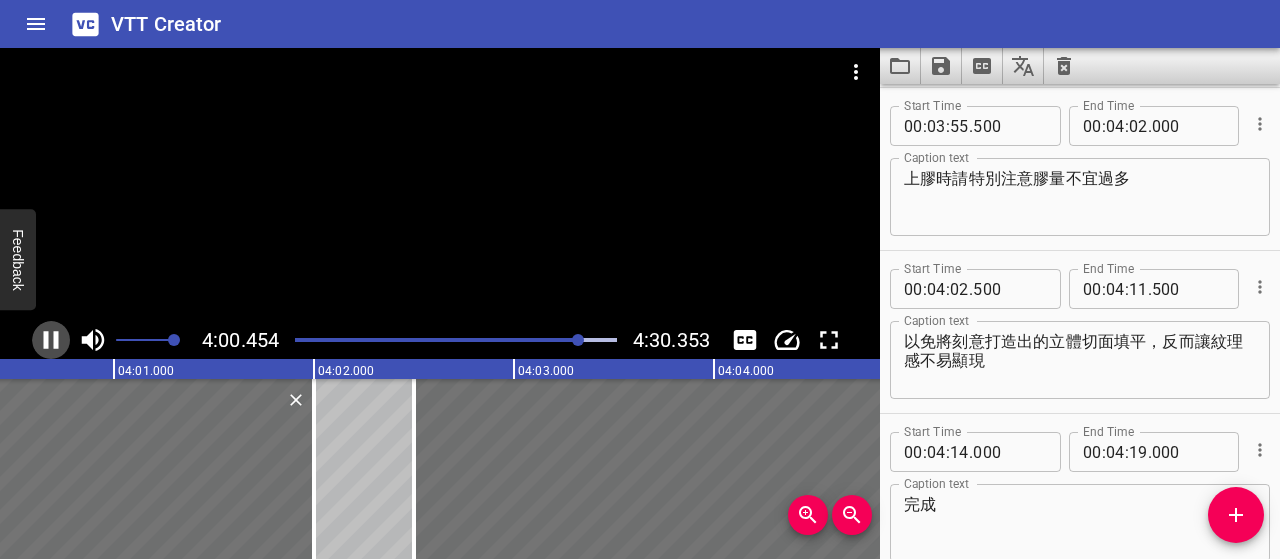 click 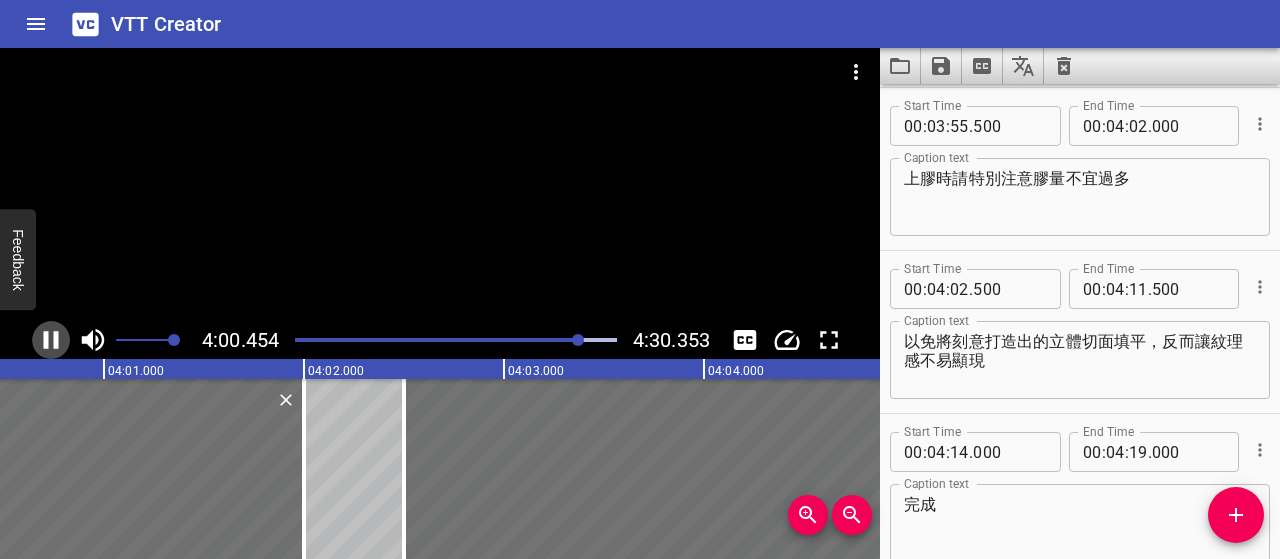 scroll, scrollTop: 0, scrollLeft: 48126, axis: horizontal 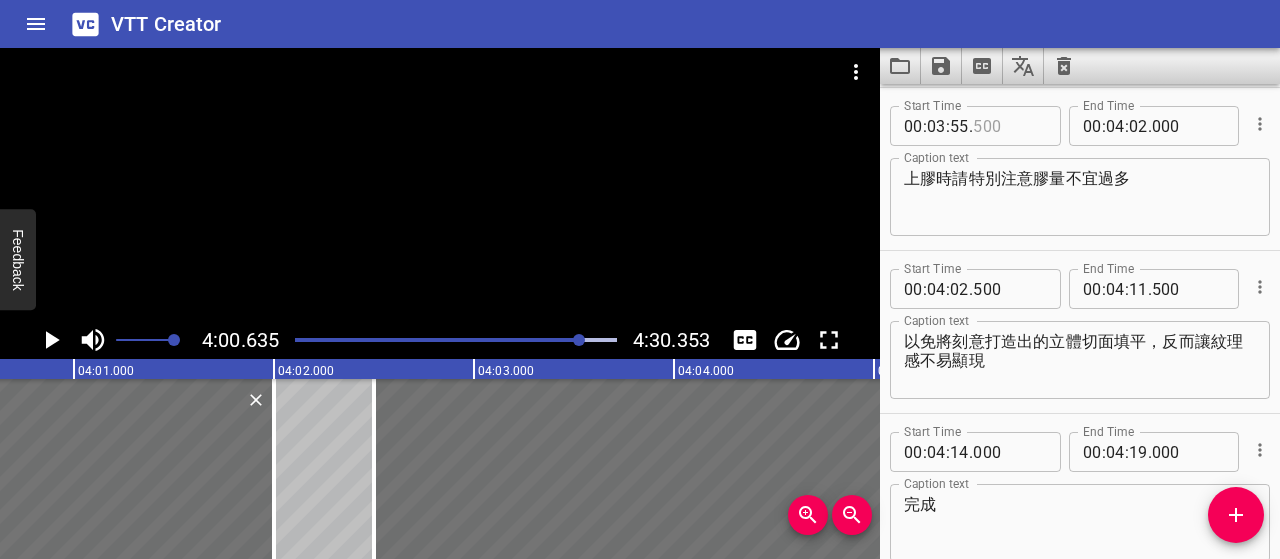 click at bounding box center (1009, 126) 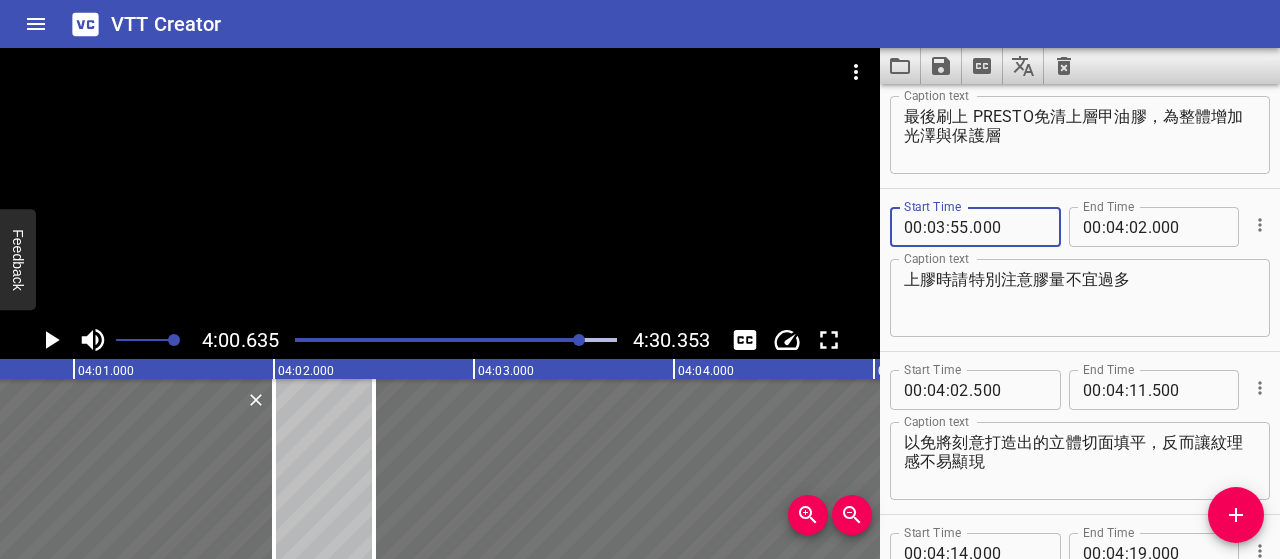 scroll, scrollTop: 4364, scrollLeft: 0, axis: vertical 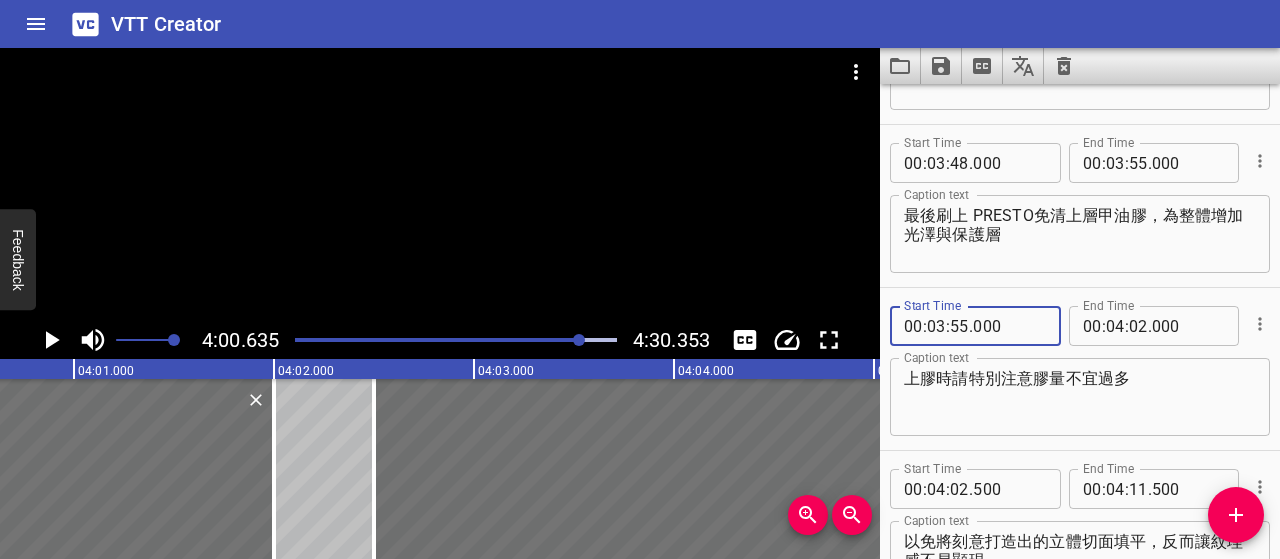 type on "000" 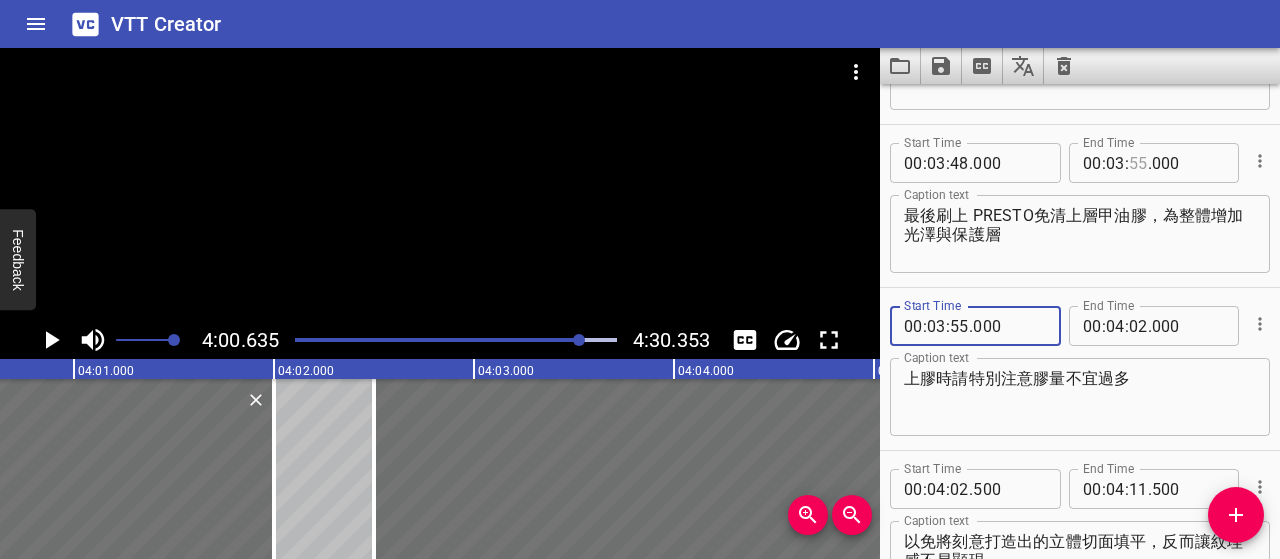 click at bounding box center [1138, 163] 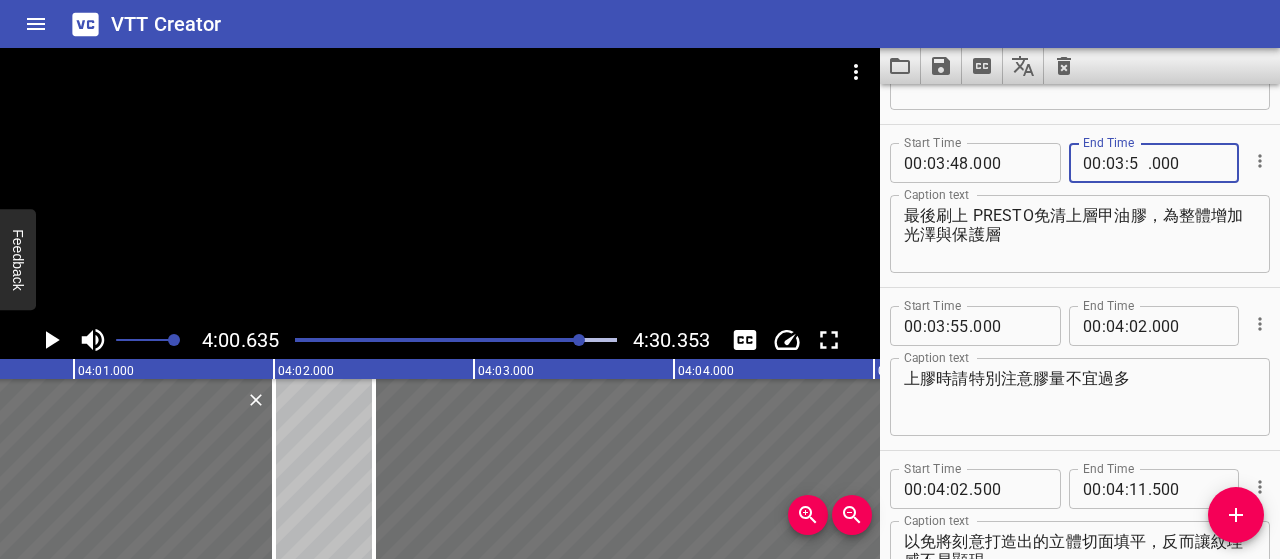 type on "54" 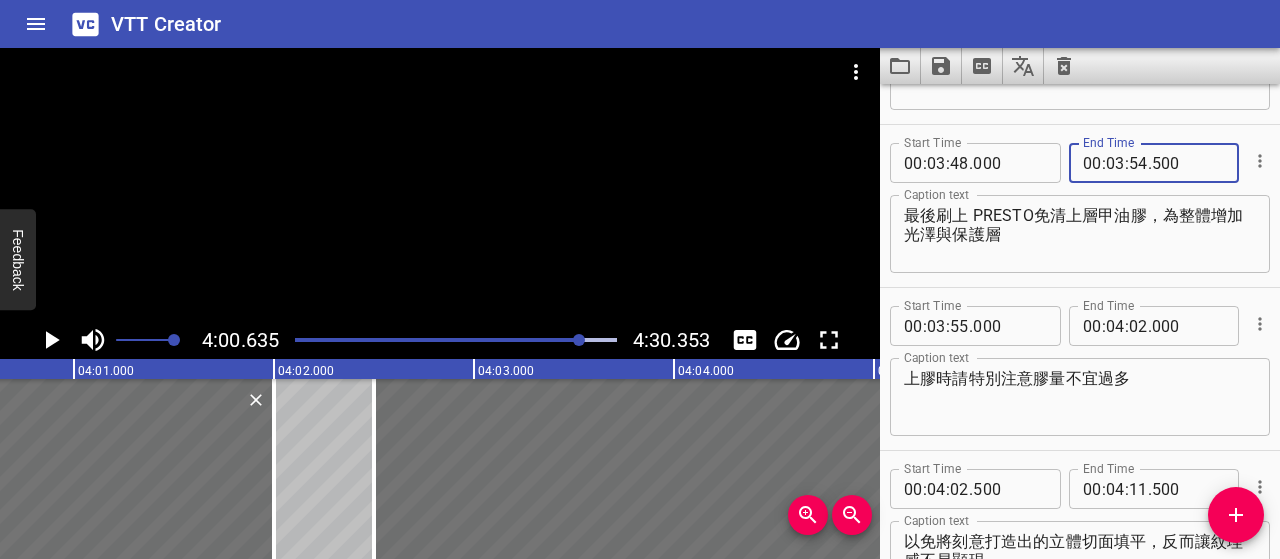 type on "500" 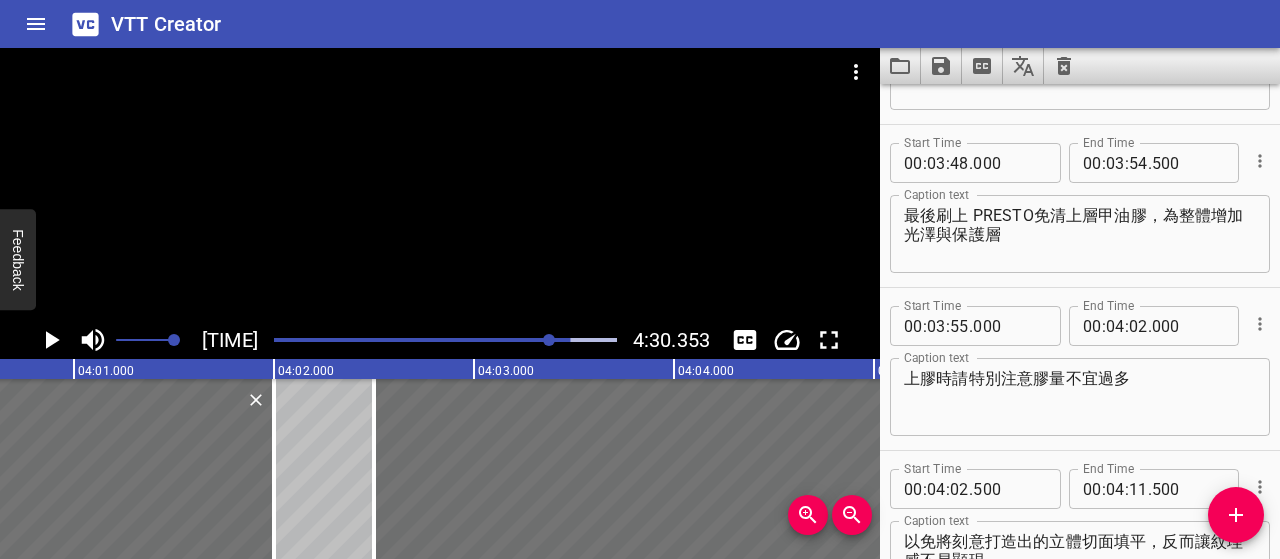 scroll, scrollTop: 0, scrollLeft: 47847, axis: horizontal 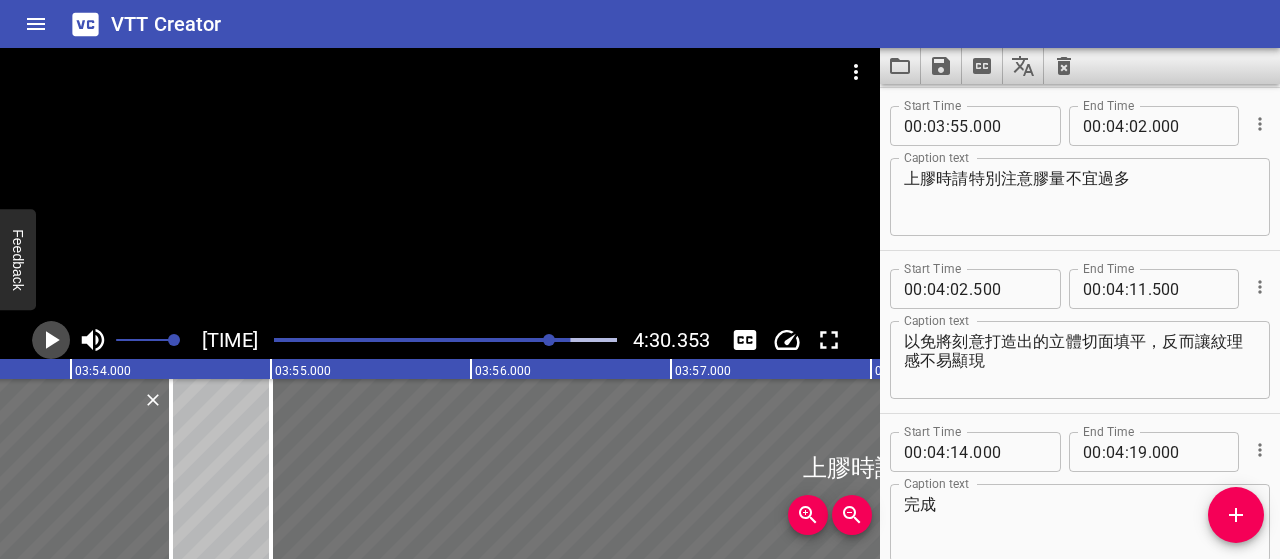 click 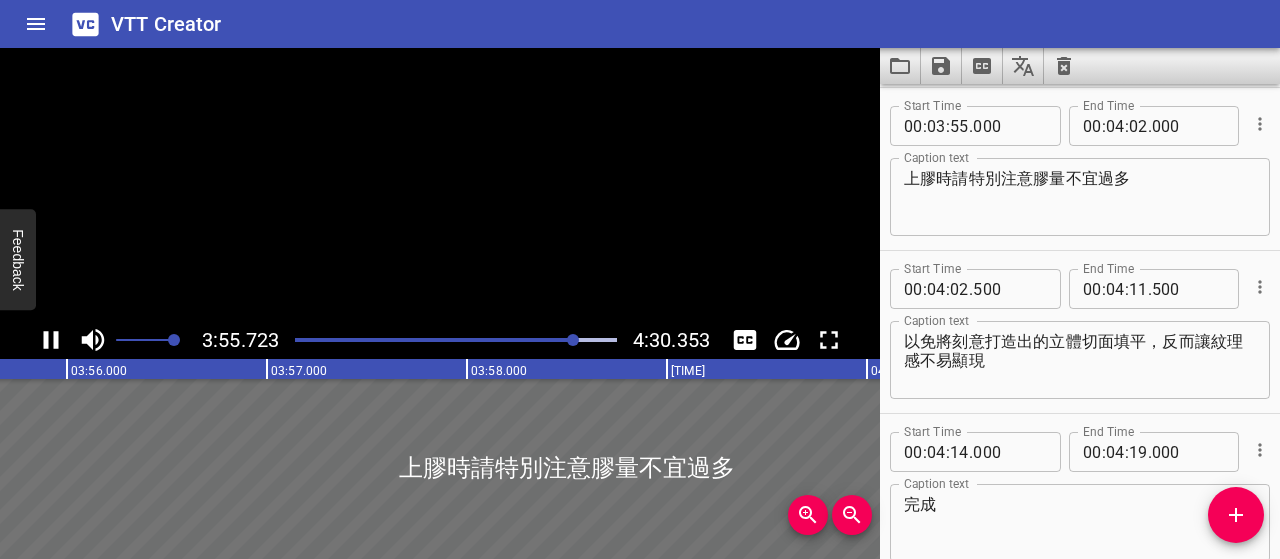 click 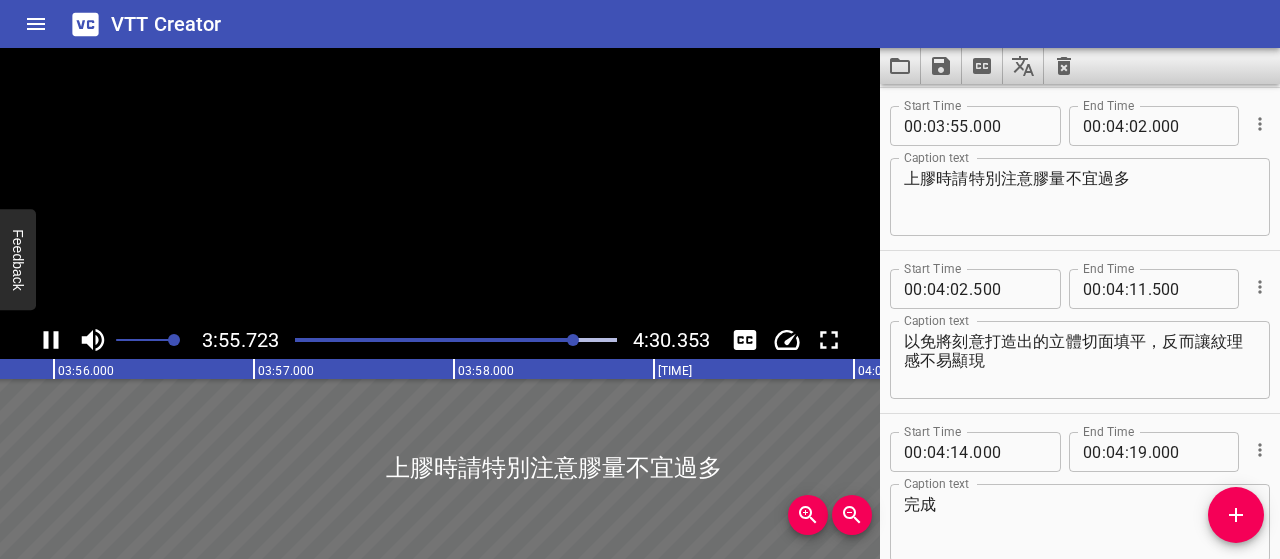 scroll, scrollTop: 0, scrollLeft: 47167, axis: horizontal 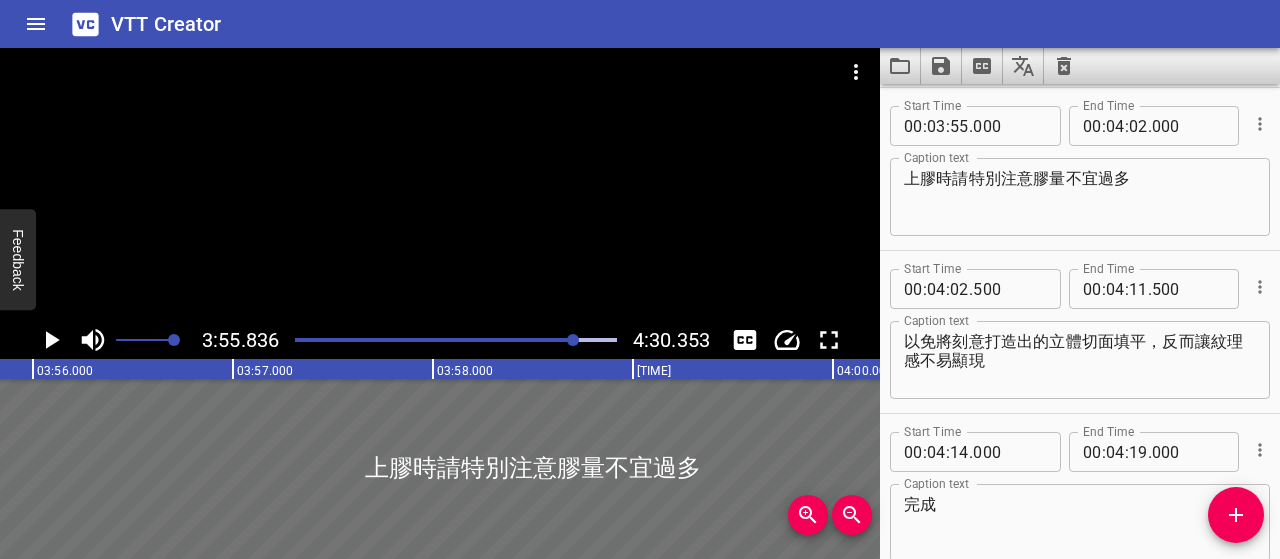 click at bounding box center [456, 340] 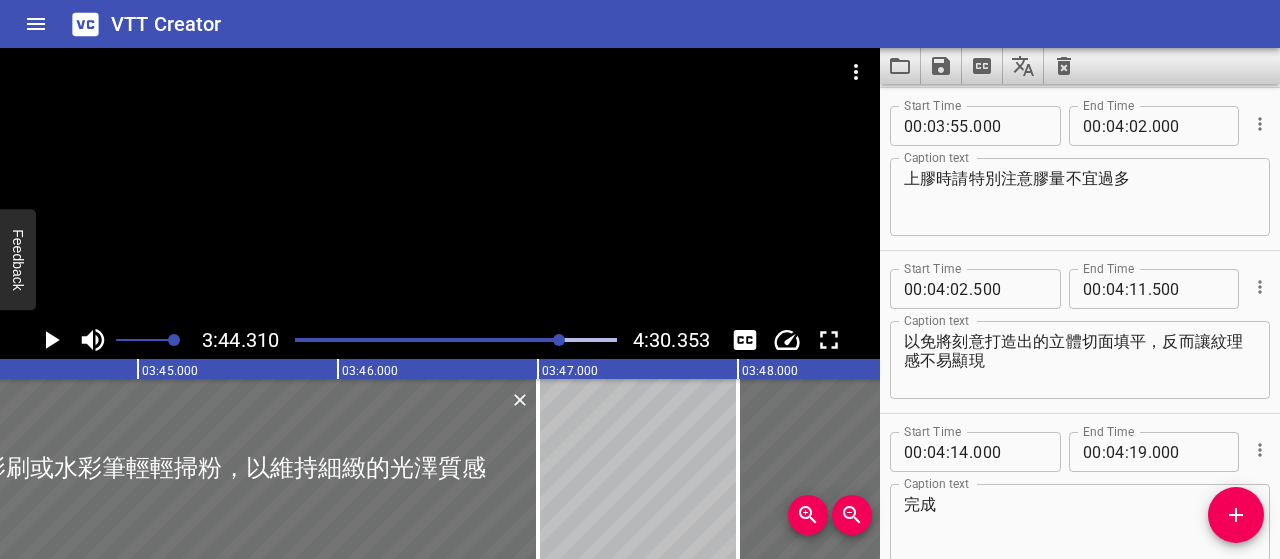 click 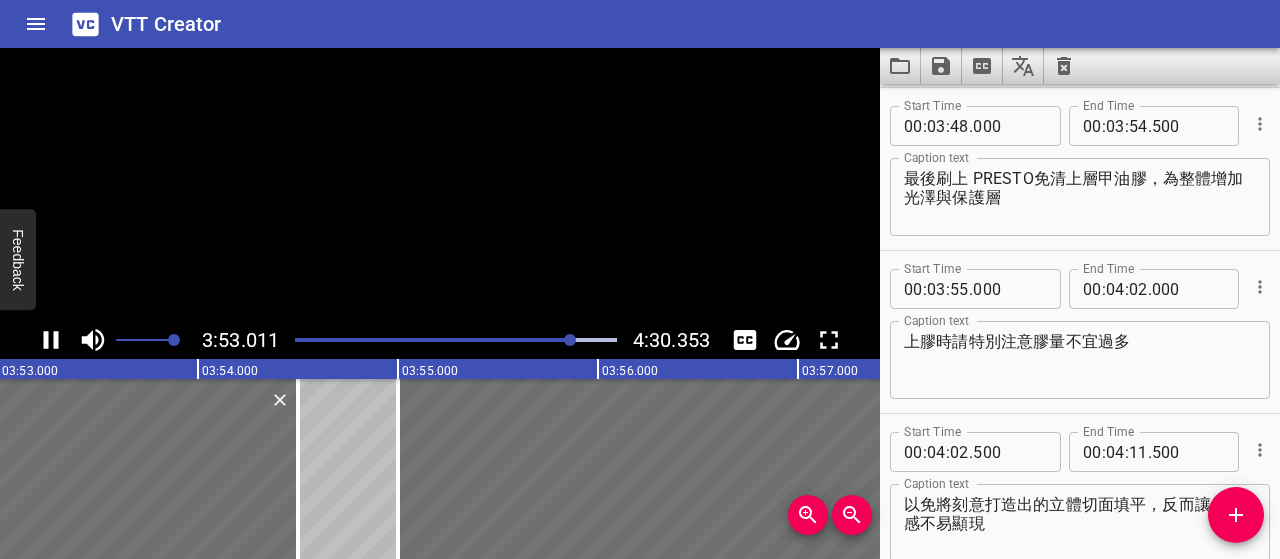 click 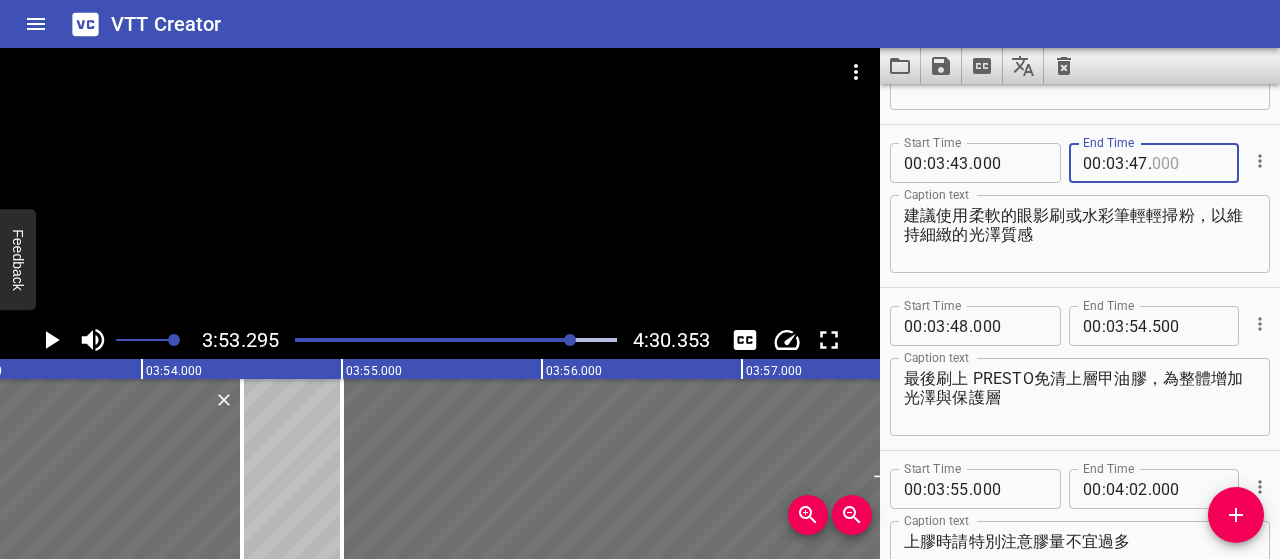 click at bounding box center (1188, 163) 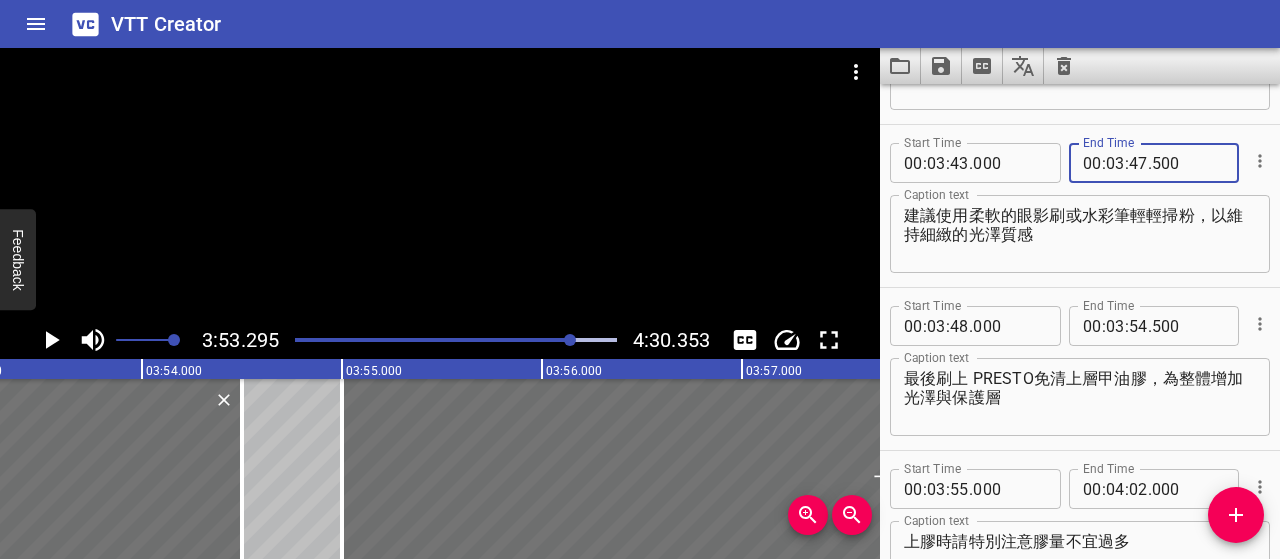 type on "500" 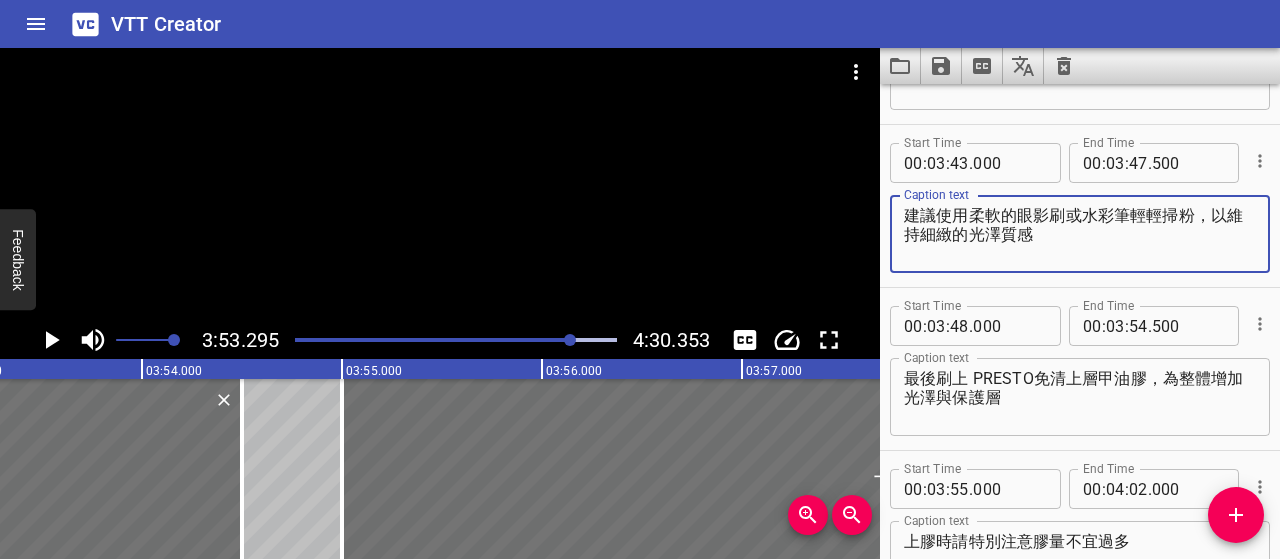 click at bounding box center (412, 340) 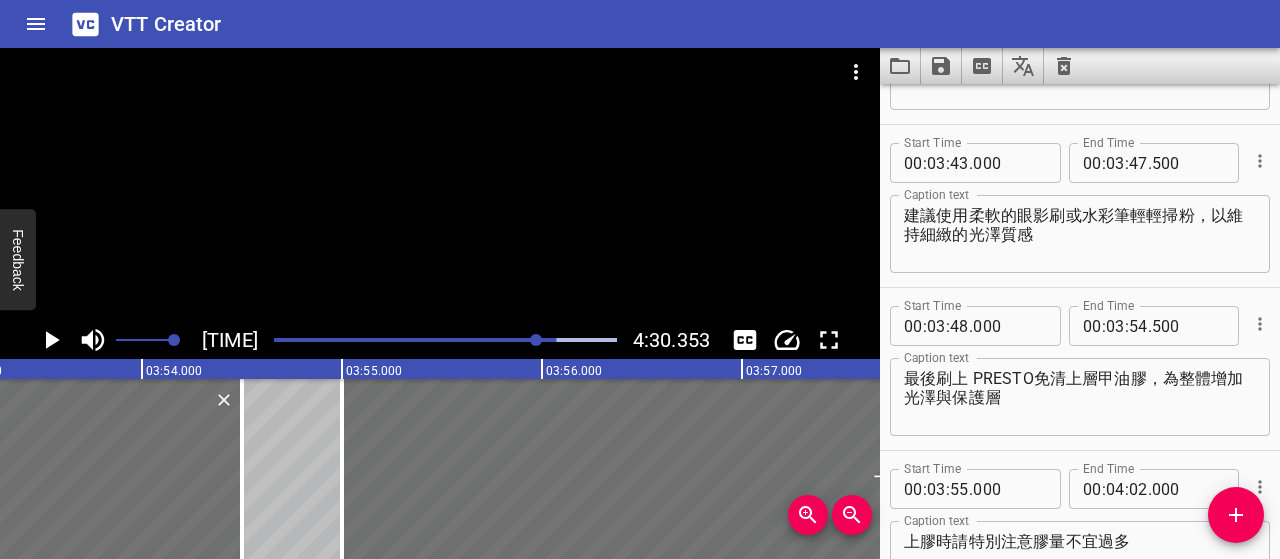 scroll, scrollTop: 0, scrollLeft: 46164, axis: horizontal 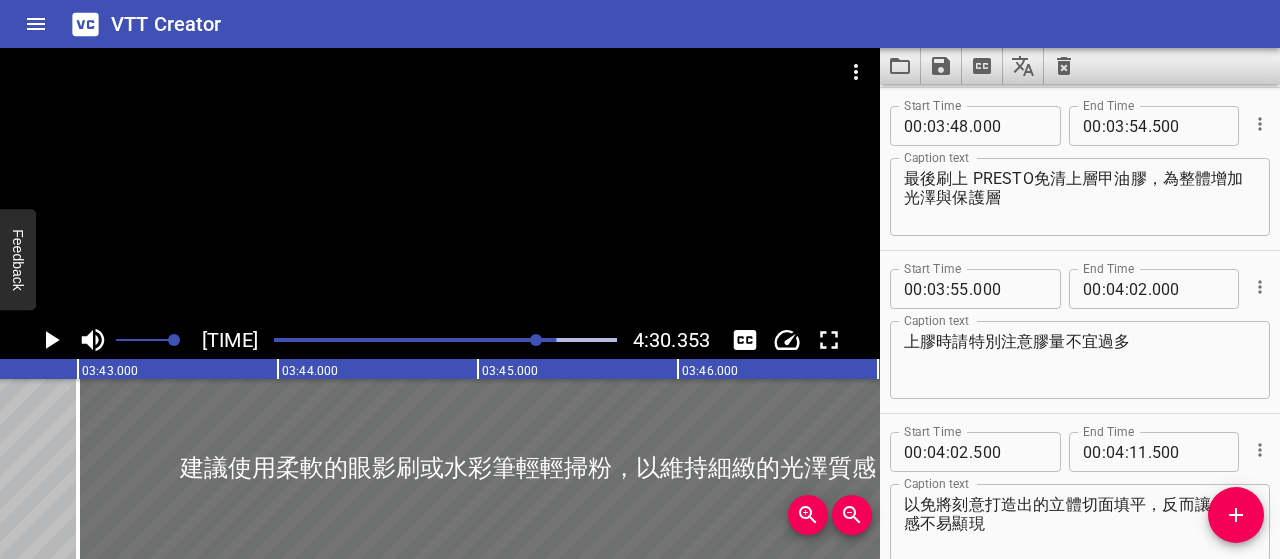 click 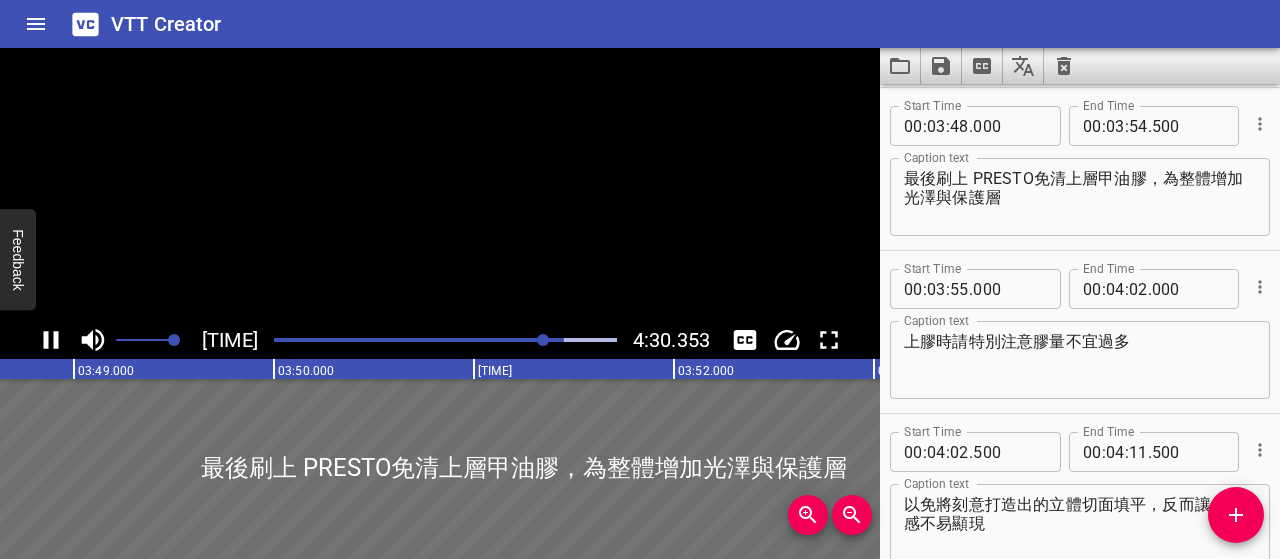 click 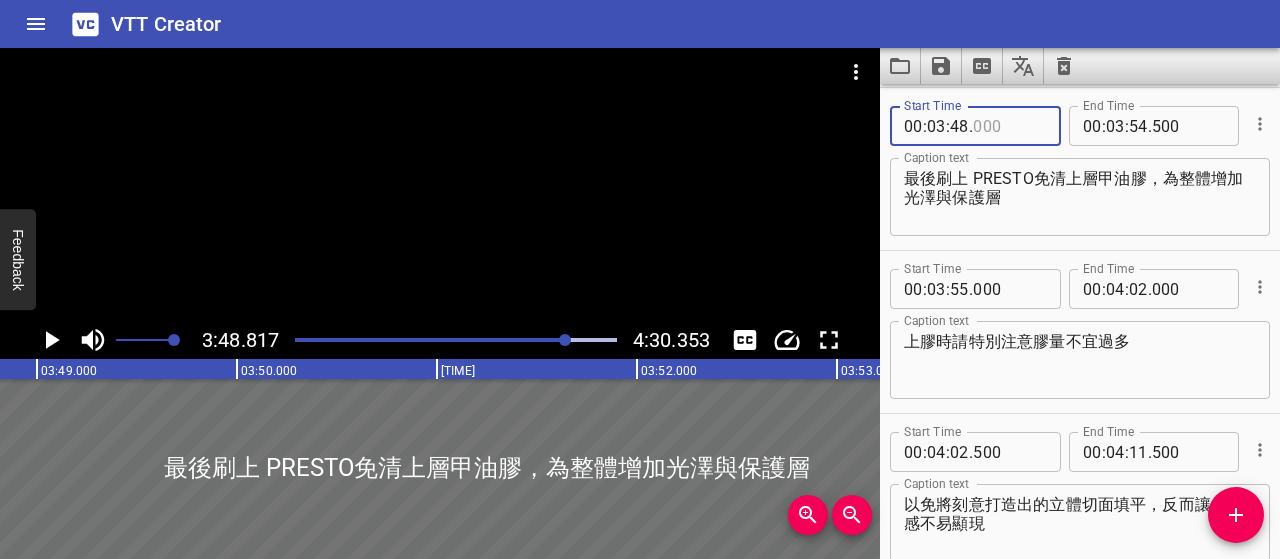 click at bounding box center [1009, 126] 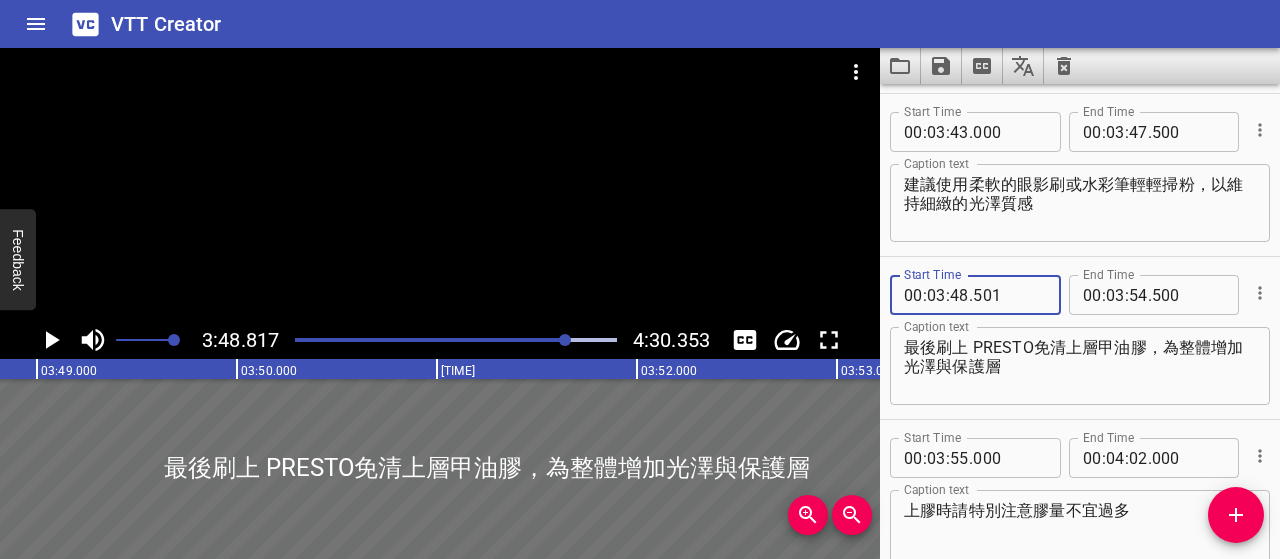 scroll, scrollTop: 4201, scrollLeft: 0, axis: vertical 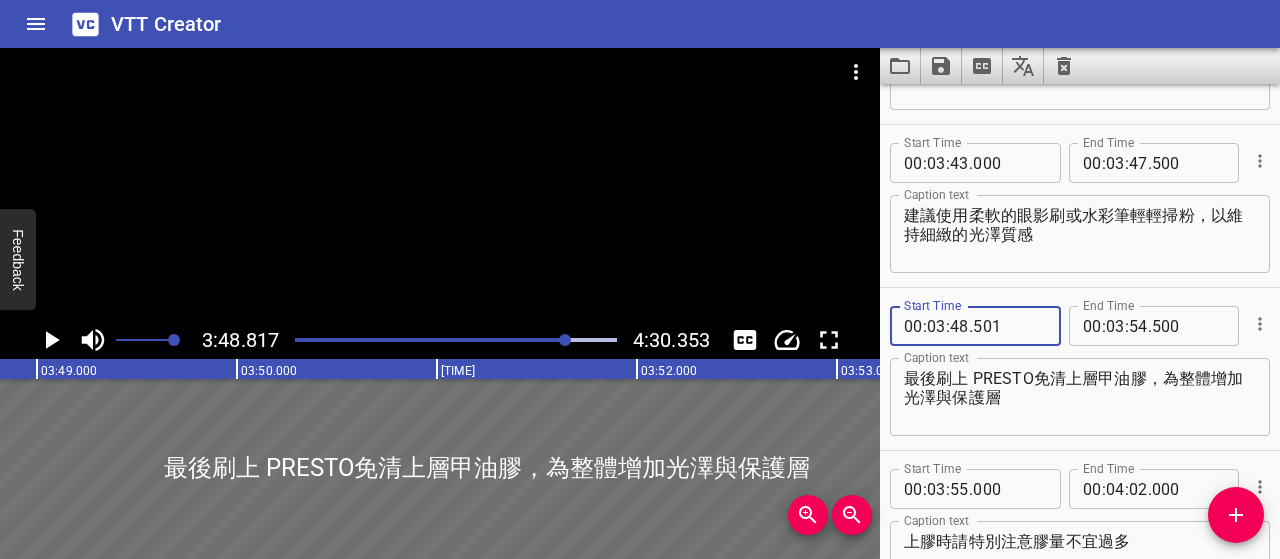 type on "501" 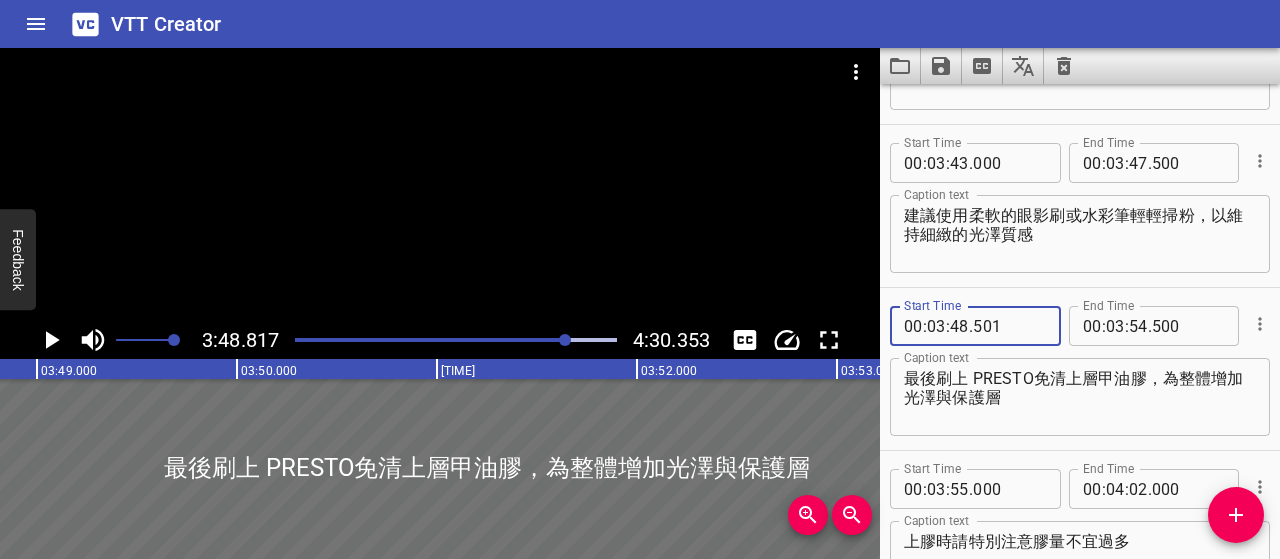 click on "建議使用柔軟的眼影刷或水彩筆輕輕掃粉，以維持細緻的光澤質感" at bounding box center (1080, 234) 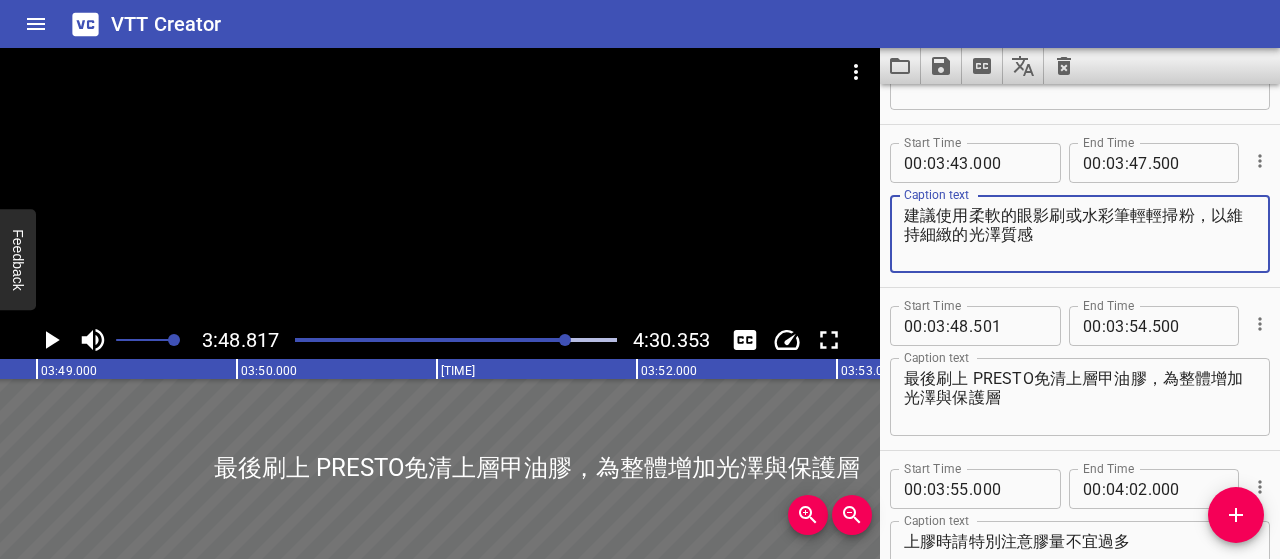 click at bounding box center [407, 340] 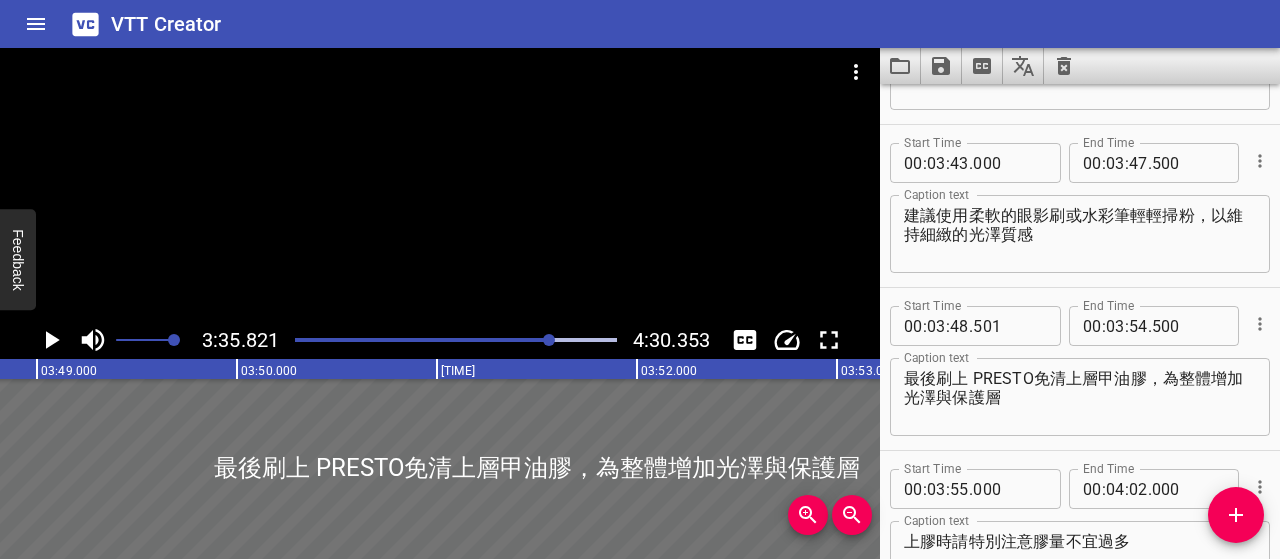scroll, scrollTop: 0, scrollLeft: 45616, axis: horizontal 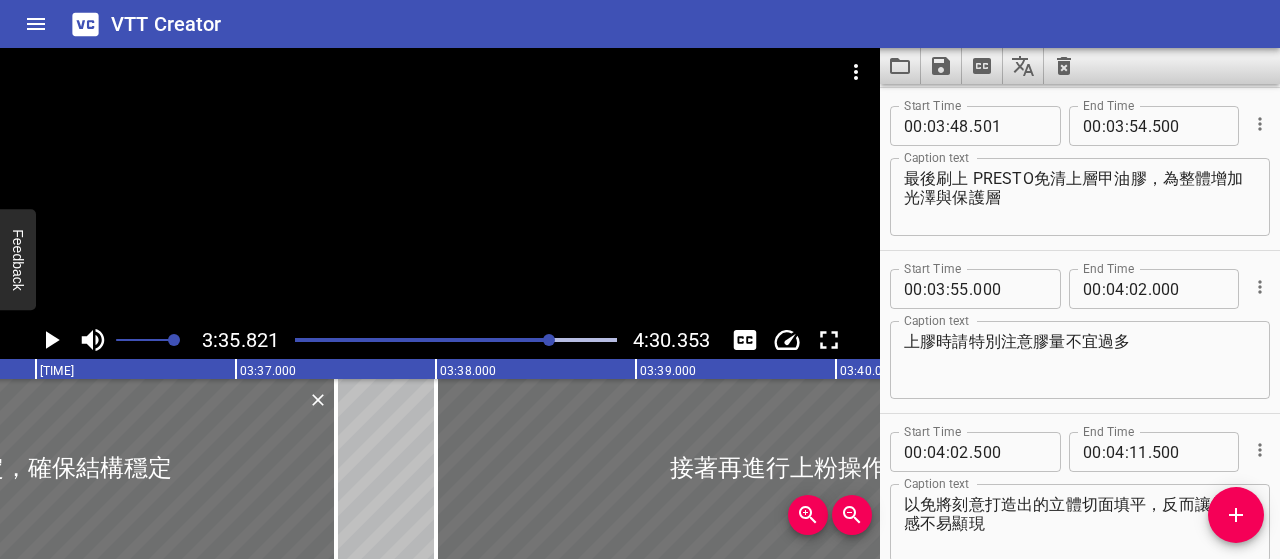 click 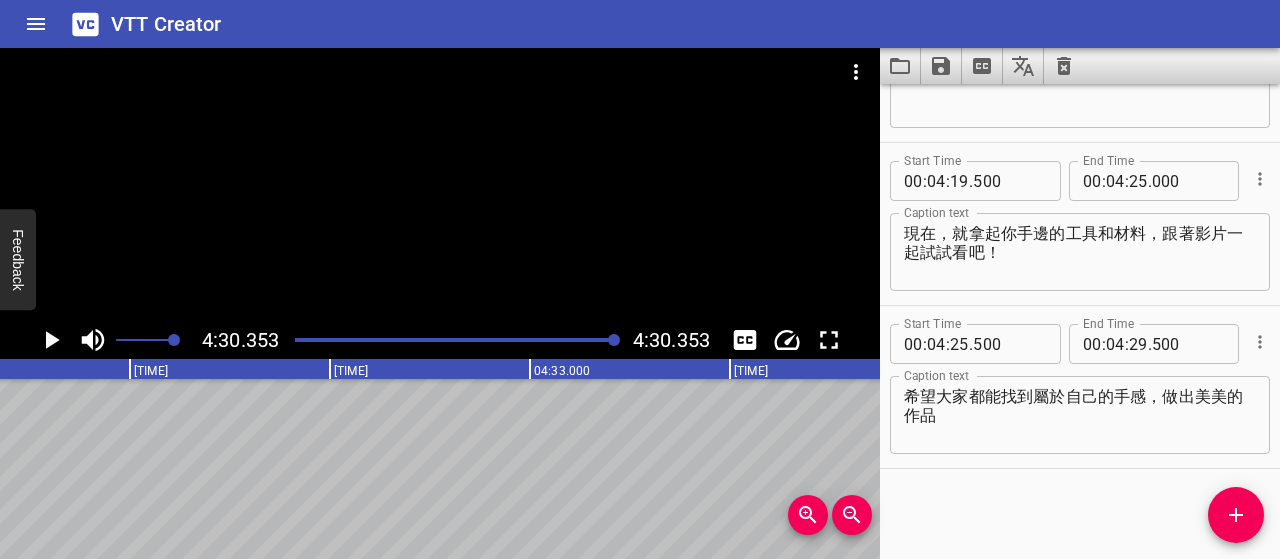 click 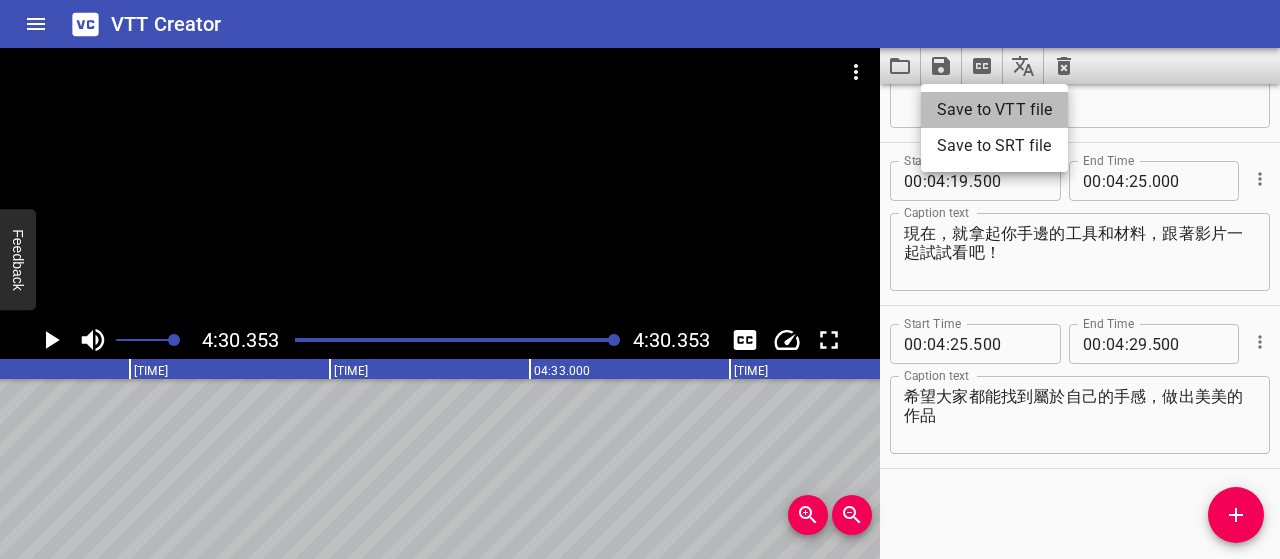 click on "Save to VTT file" at bounding box center [994, 110] 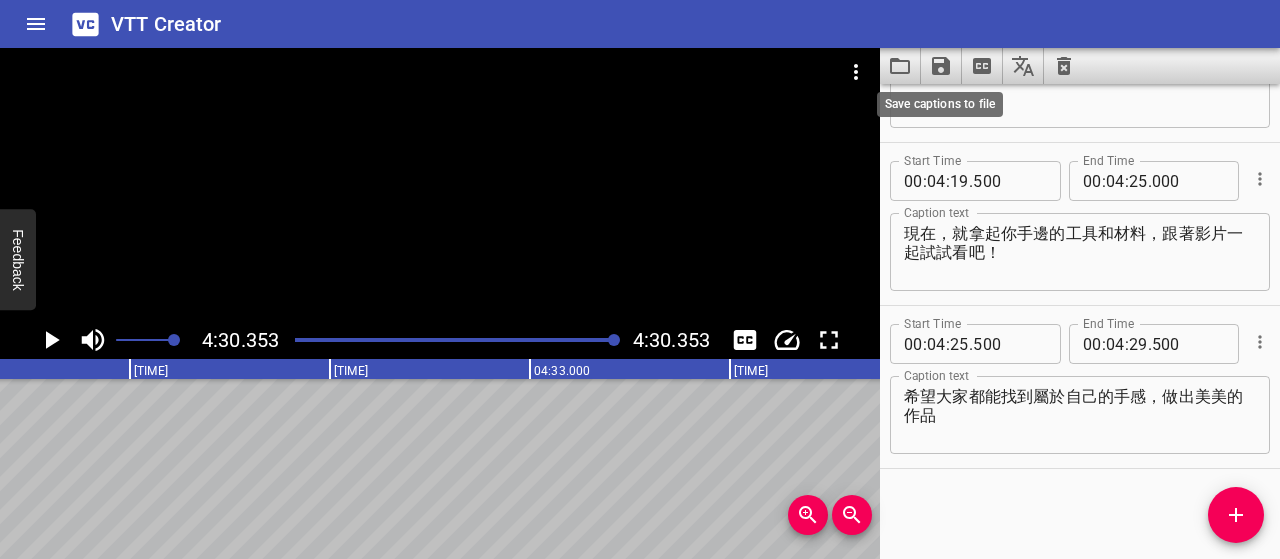 click 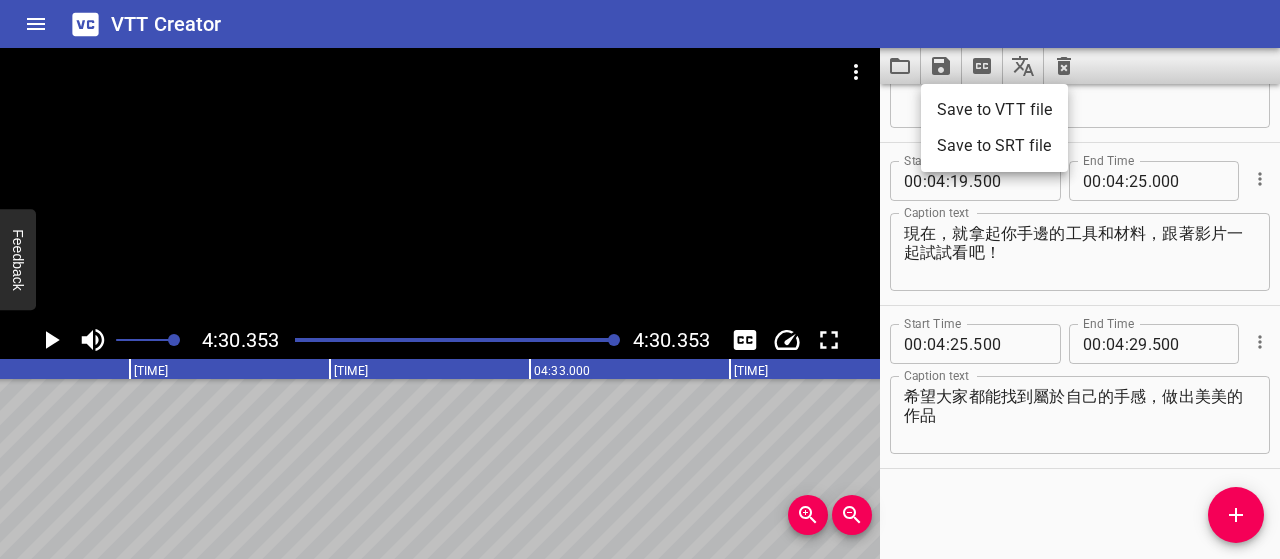 click on "Save to SRT file" at bounding box center (994, 146) 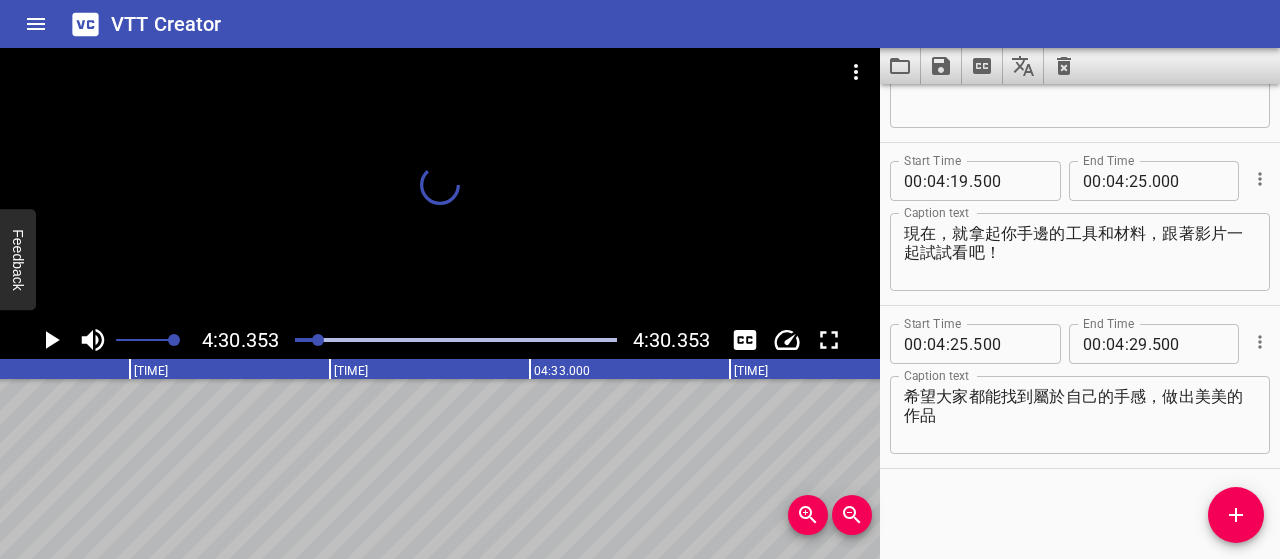 scroll, scrollTop: 0, scrollLeft: 51031, axis: horizontal 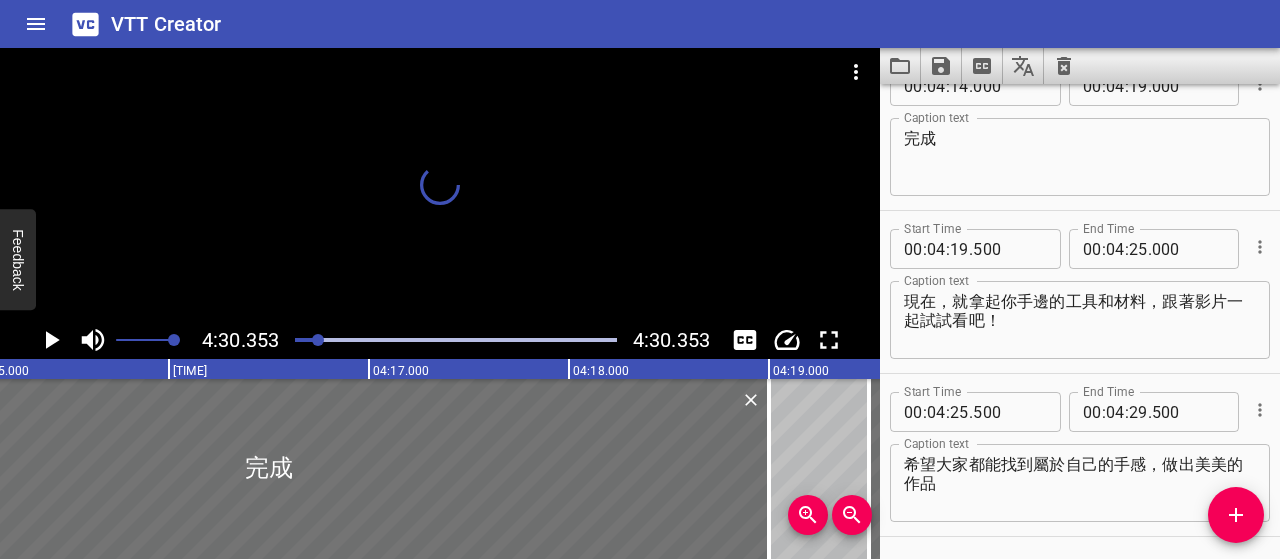 drag, startPoint x: 612, startPoint y: 341, endPoint x: 296, endPoint y: 339, distance: 316.00632 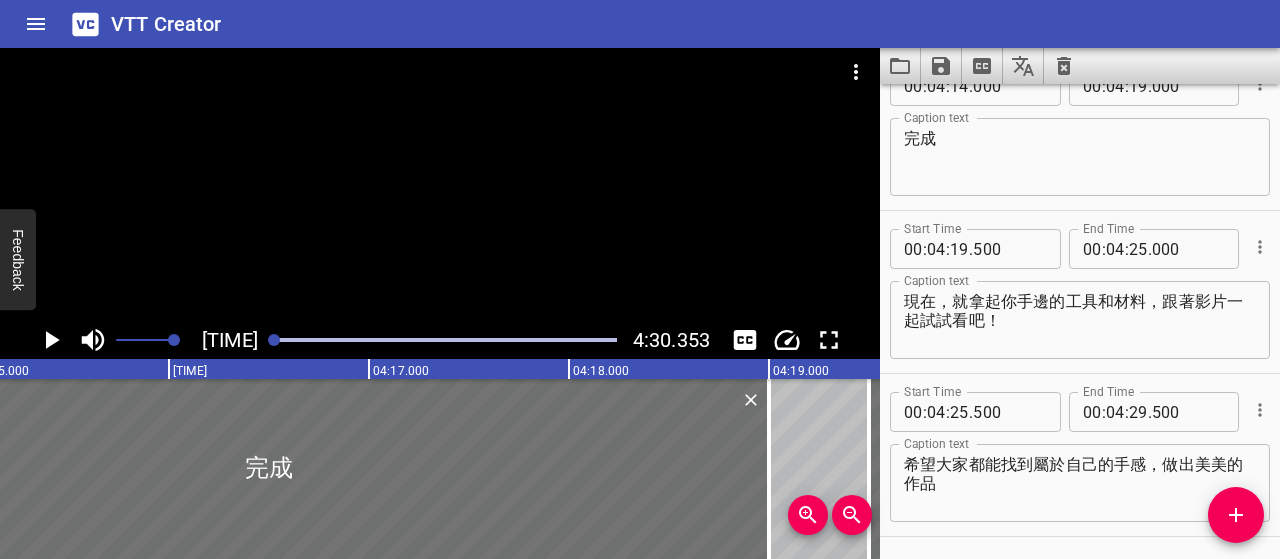 scroll, scrollTop: 0, scrollLeft: 40992, axis: horizontal 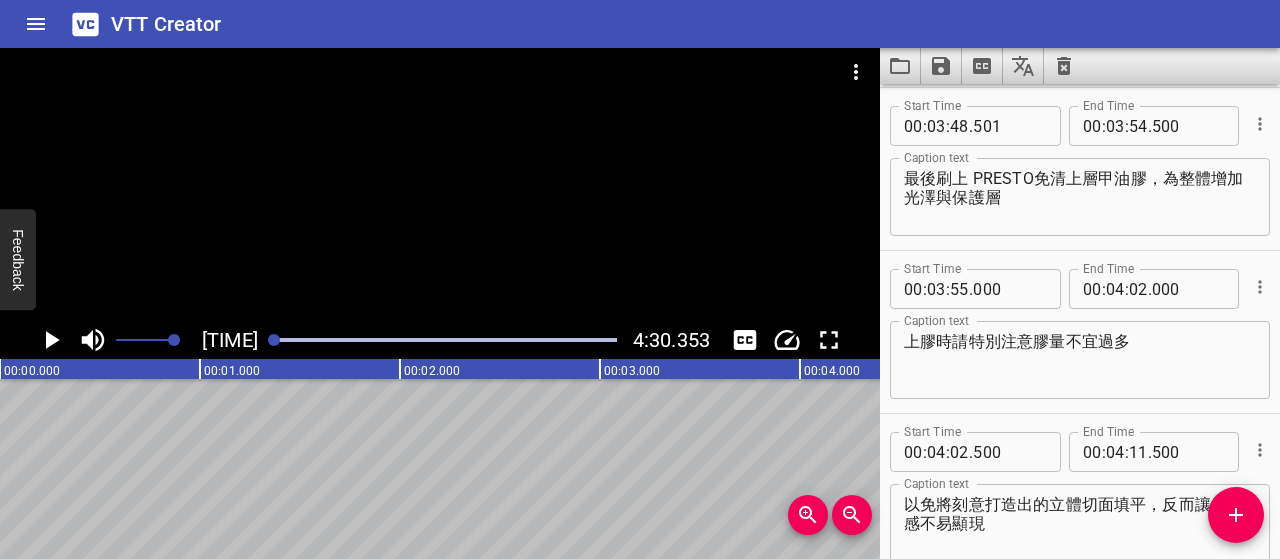 click on "VTT Creator" at bounding box center [640, 24] 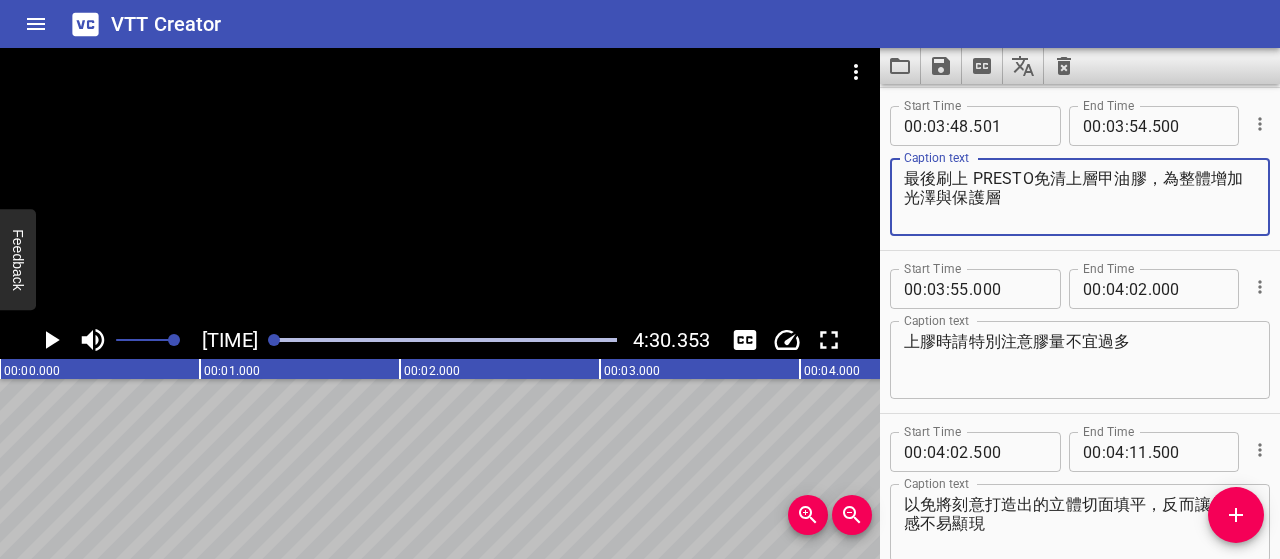click on "最後刷上 PRESTO免清上層甲油膠，為整體增加光澤與保護層" at bounding box center [1080, 197] 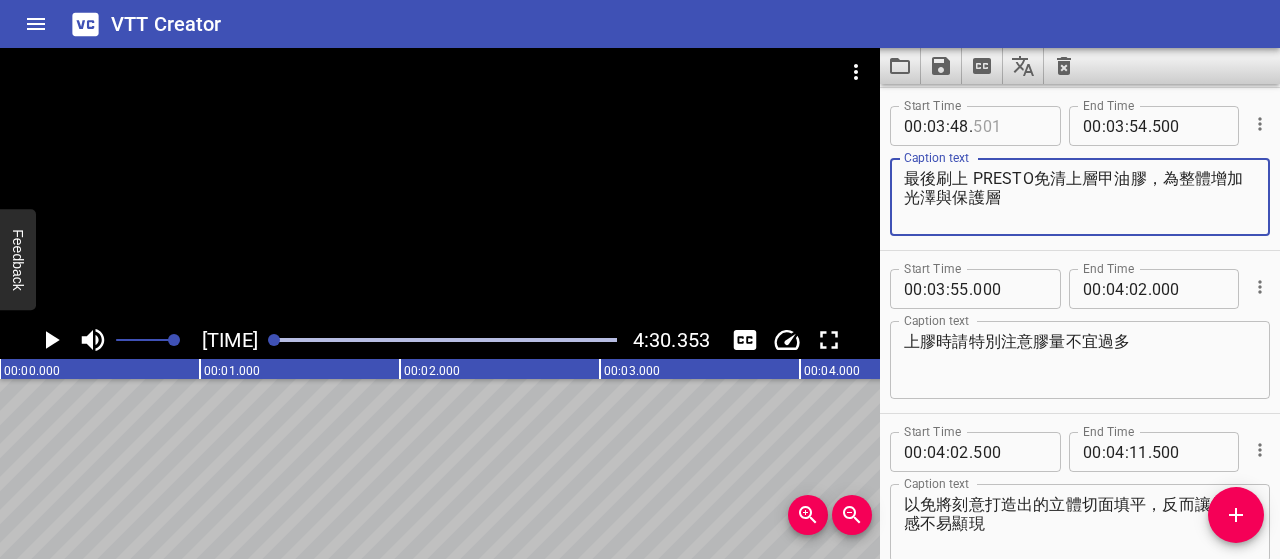 click at bounding box center (1009, 126) 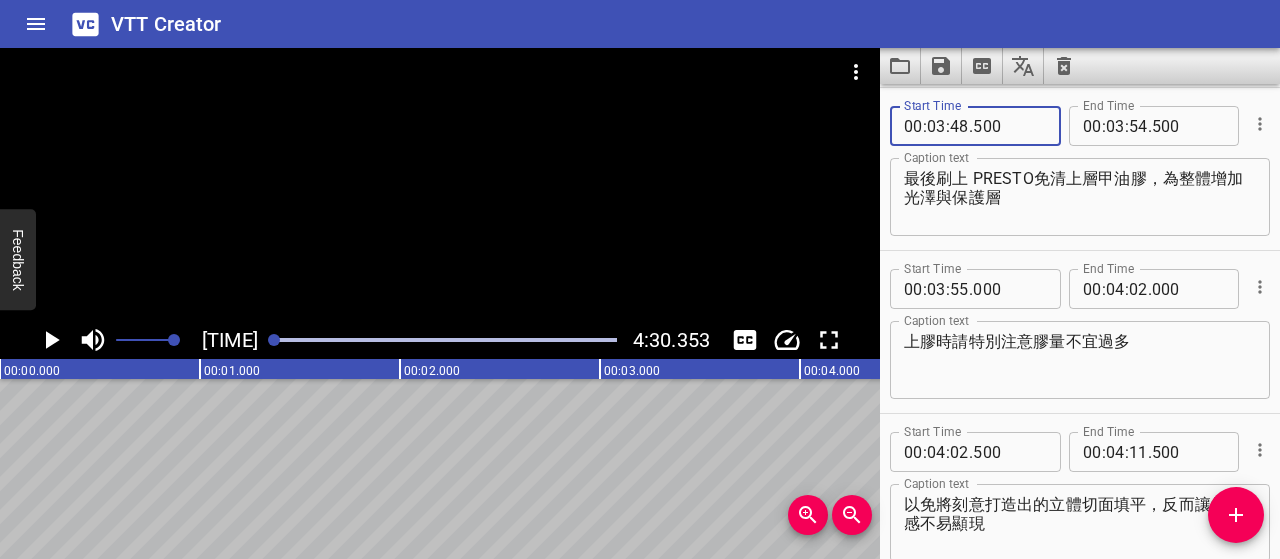 type on "500" 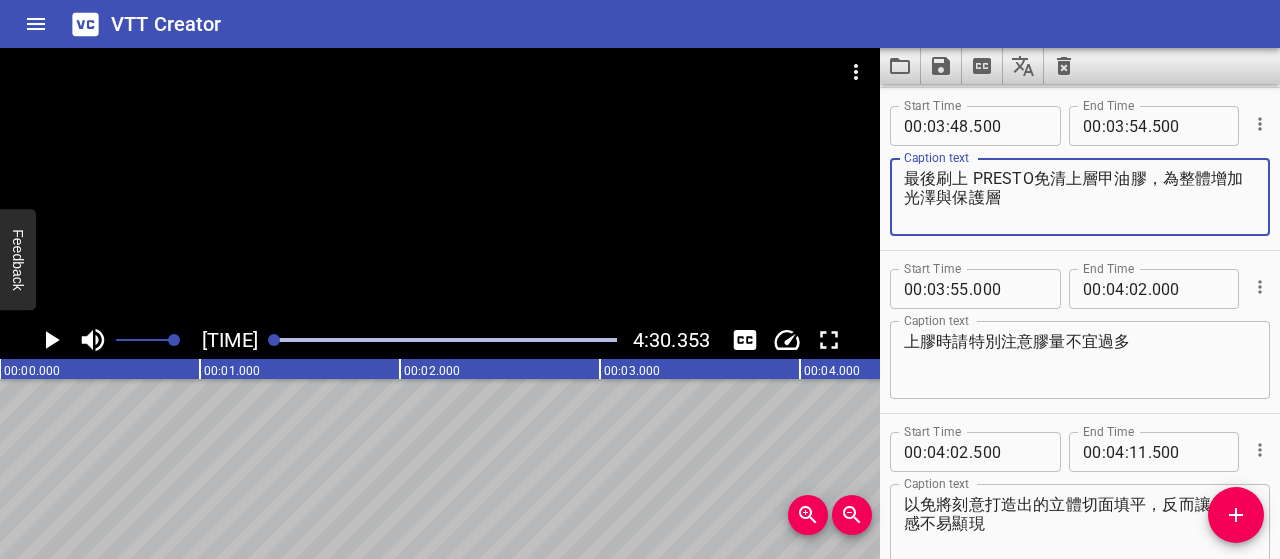 click on "最後刷上 PRESTO免清上層甲油膠，為整體增加光澤與保護層" at bounding box center [1080, 197] 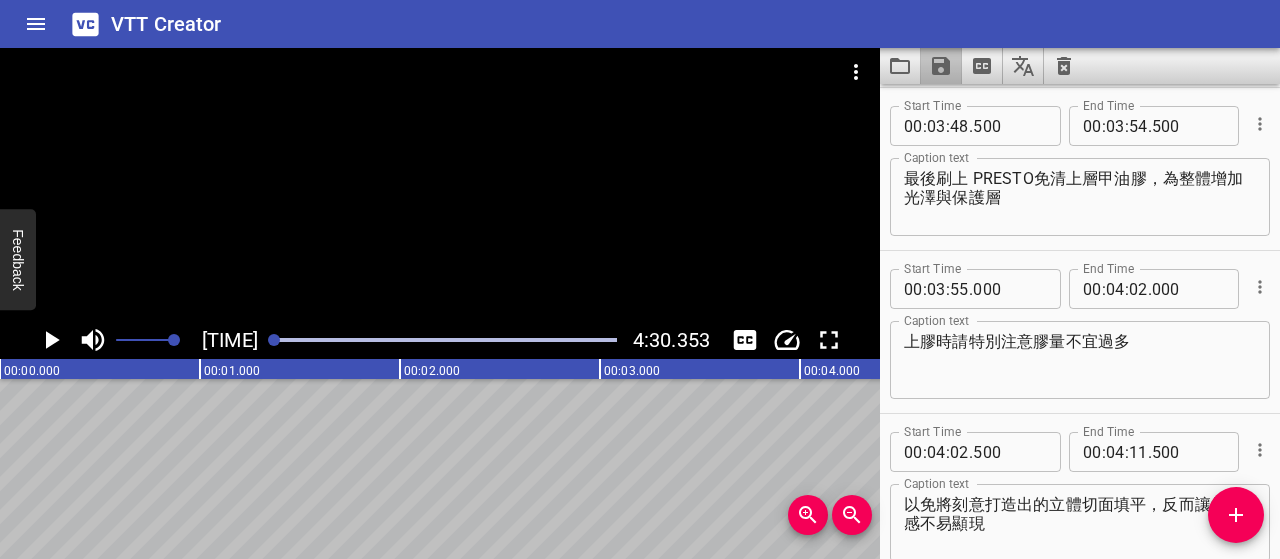 click at bounding box center [941, 66] 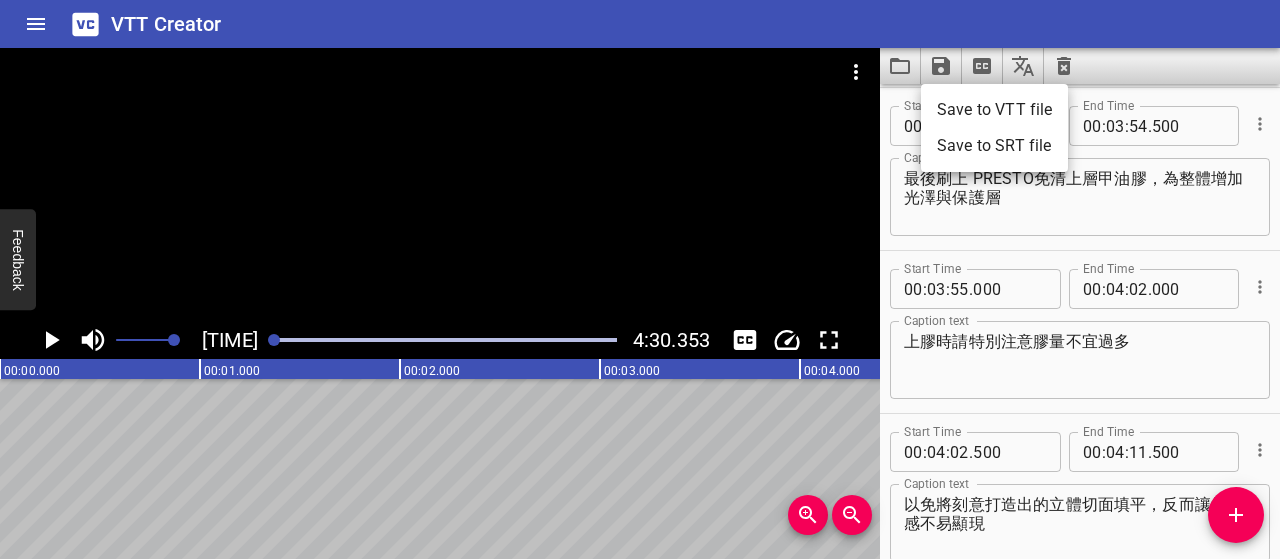 click on "Save to VTT file" at bounding box center (994, 110) 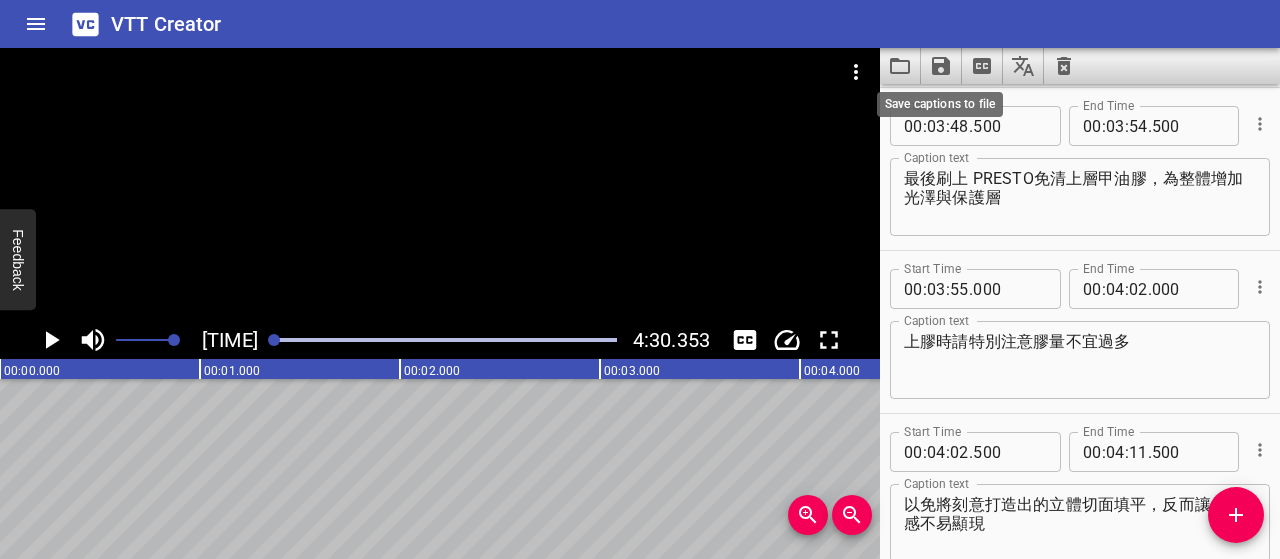 click 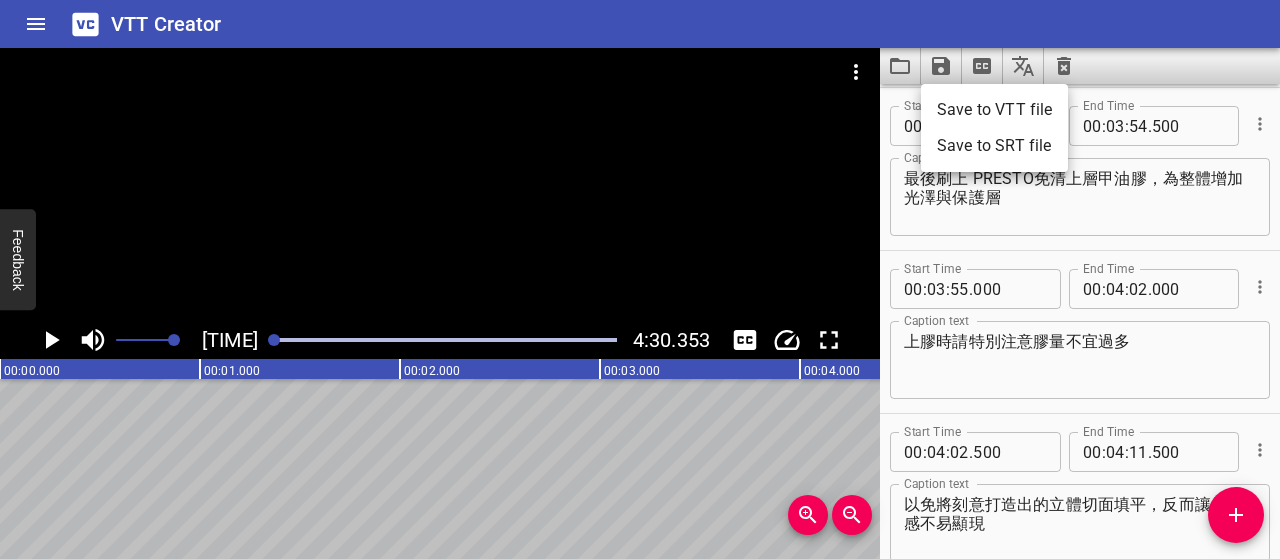 click on "Save to SRT file" at bounding box center [994, 146] 